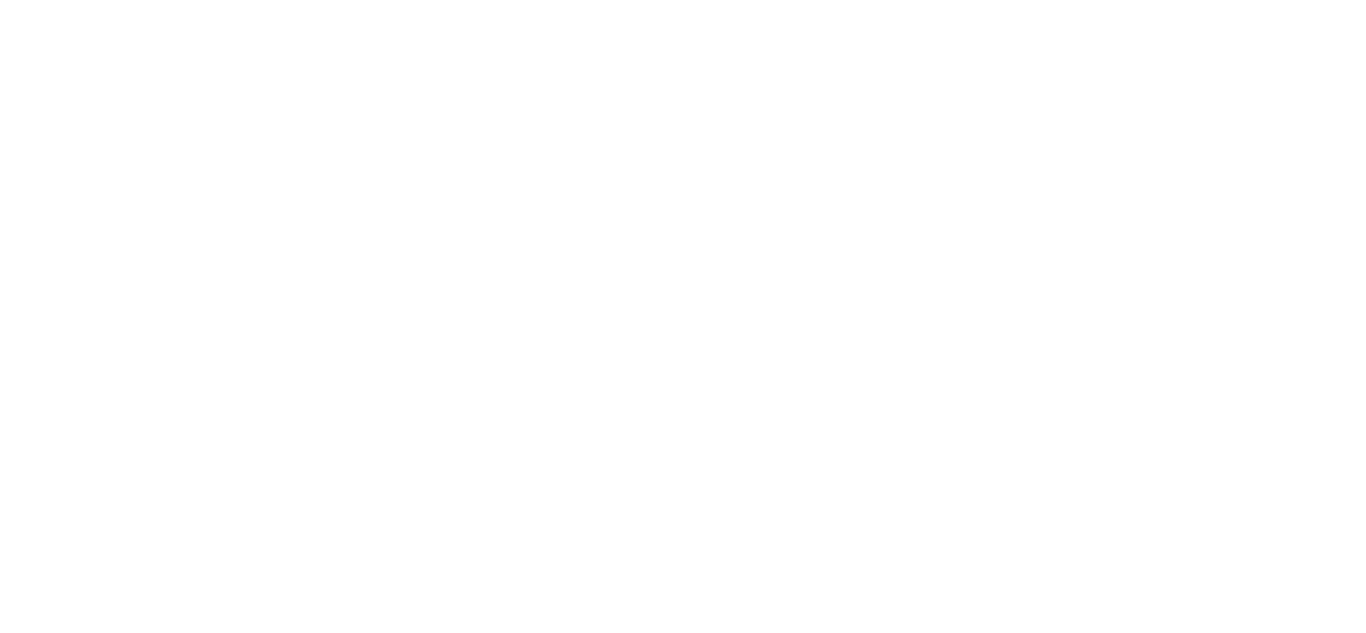 scroll, scrollTop: 0, scrollLeft: 0, axis: both 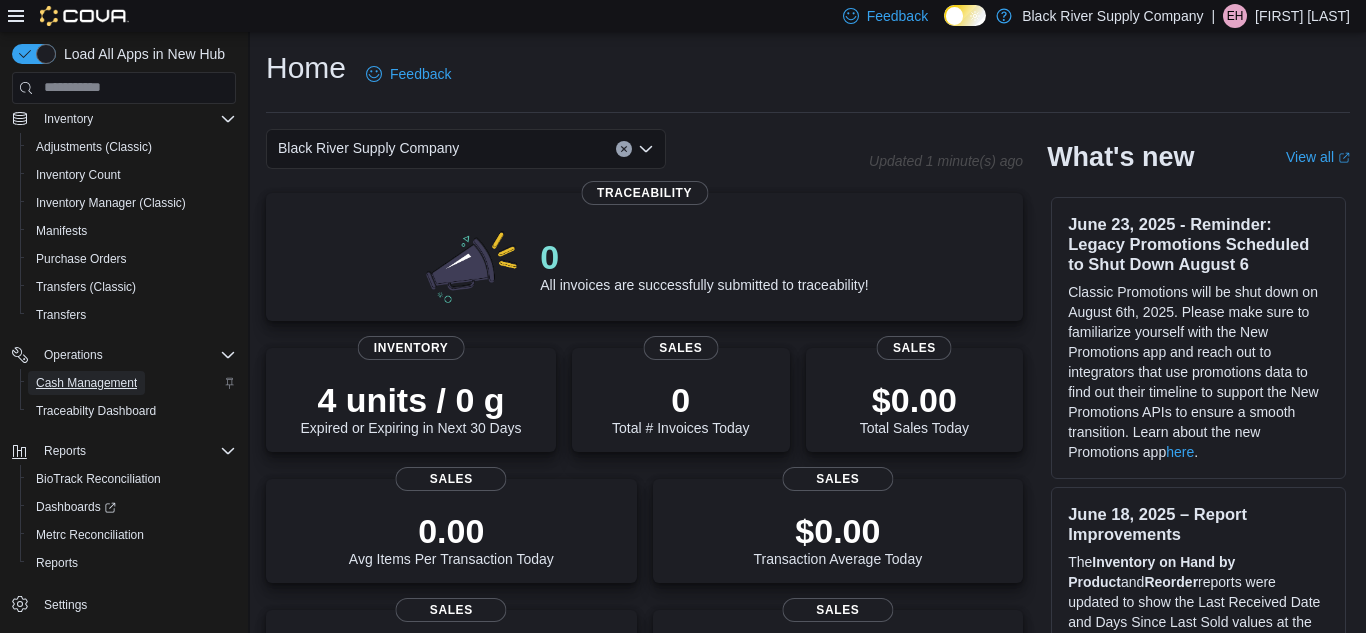 click on "Cash Management" at bounding box center (86, 383) 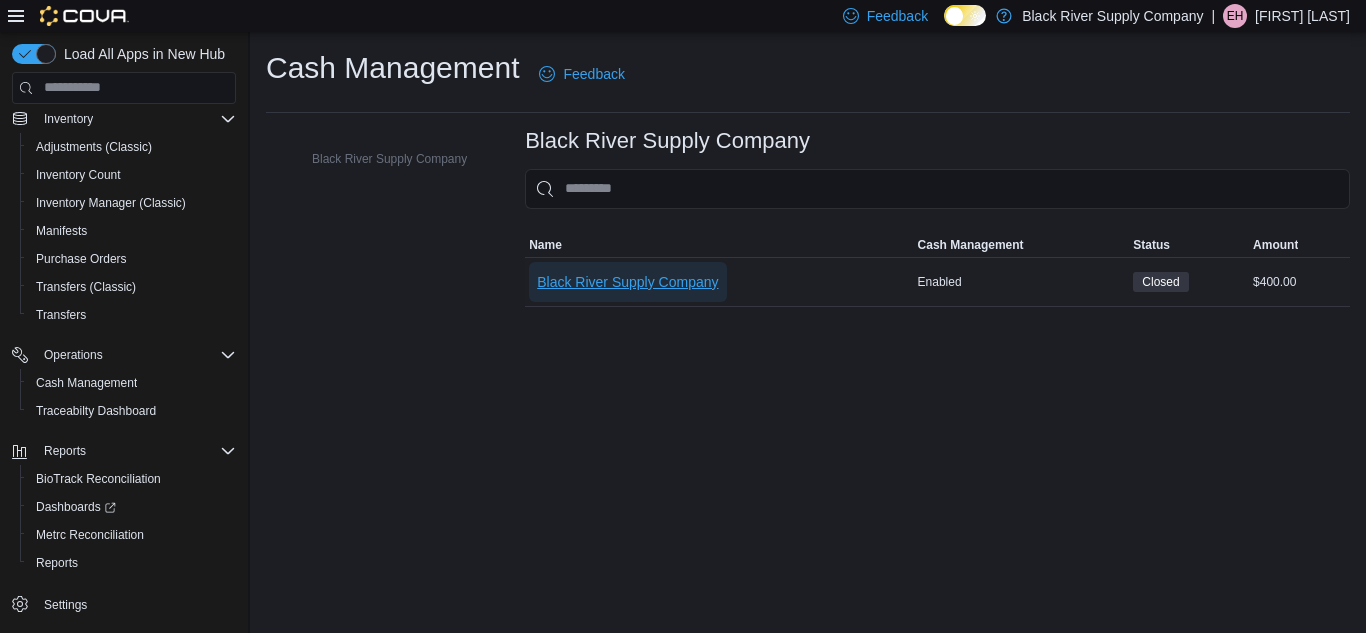 click on "Black River Supply Company" at bounding box center (627, 282) 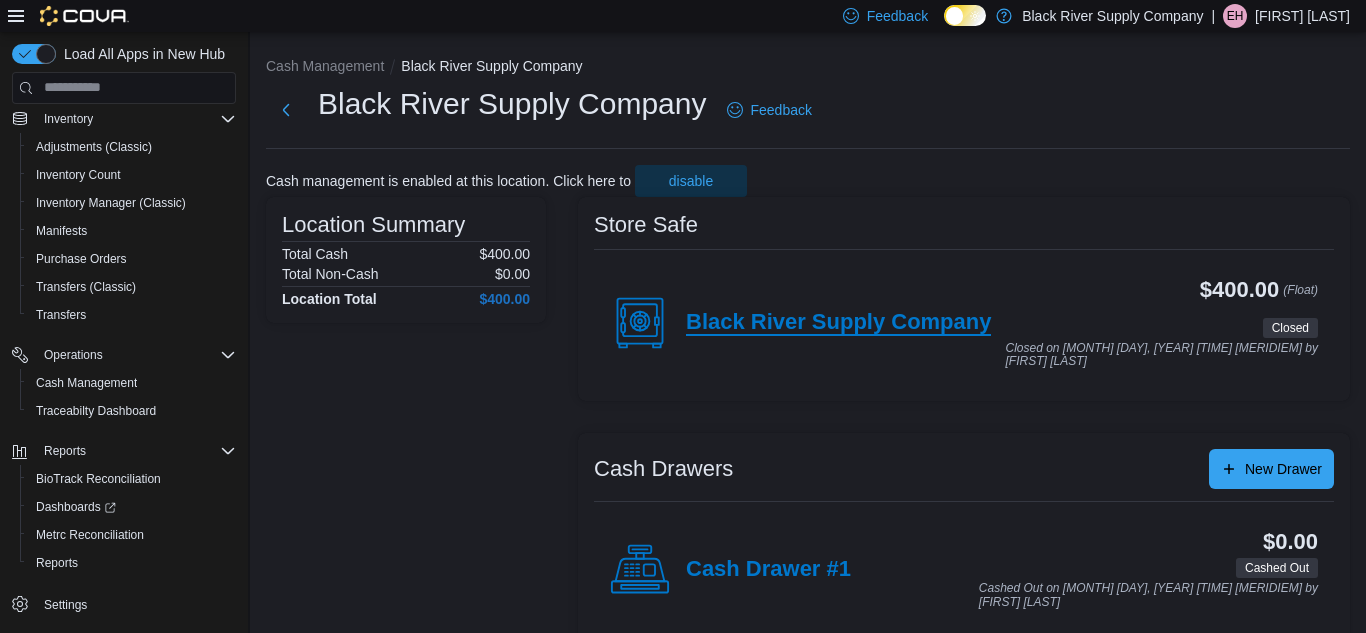 click on "Black River Supply Company" at bounding box center [838, 323] 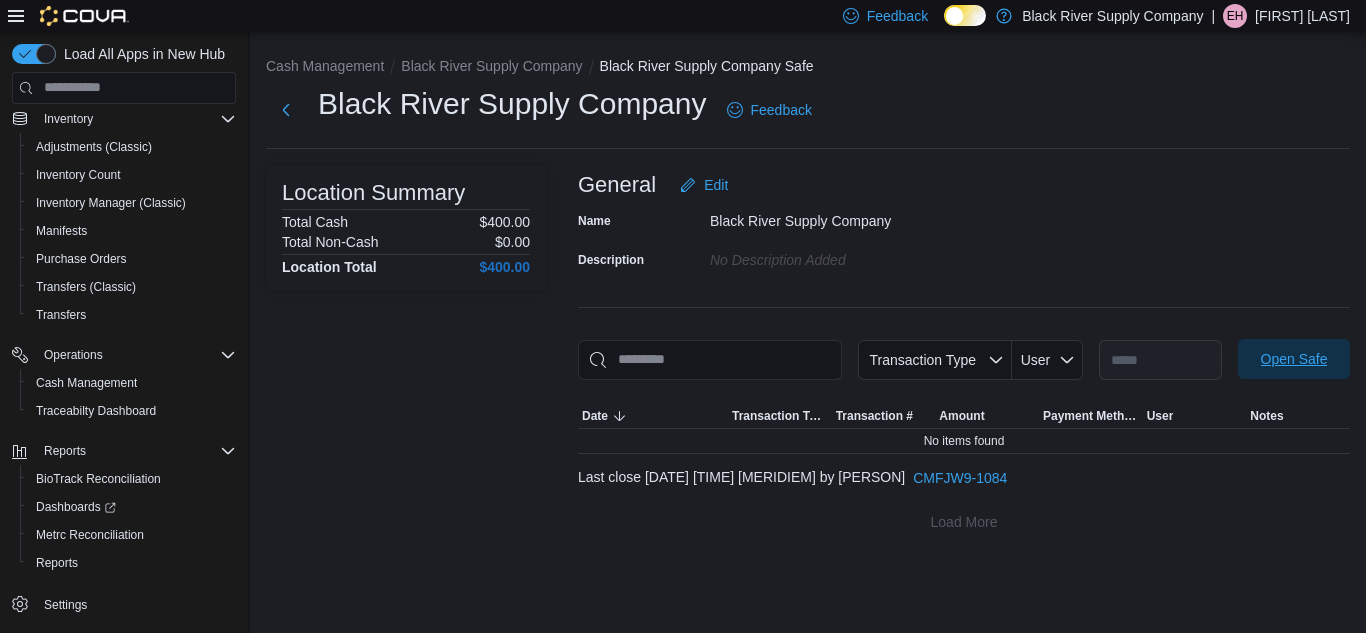 click on "Open Safe" at bounding box center (1294, 359) 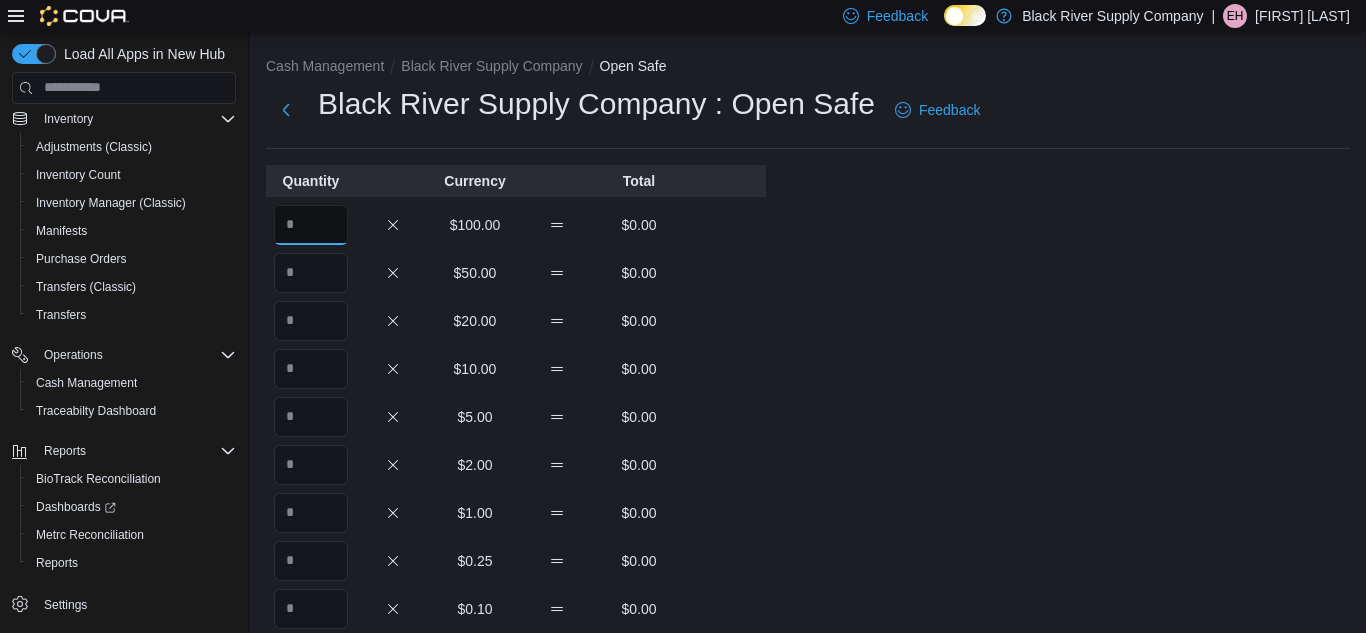 click at bounding box center (311, 225) 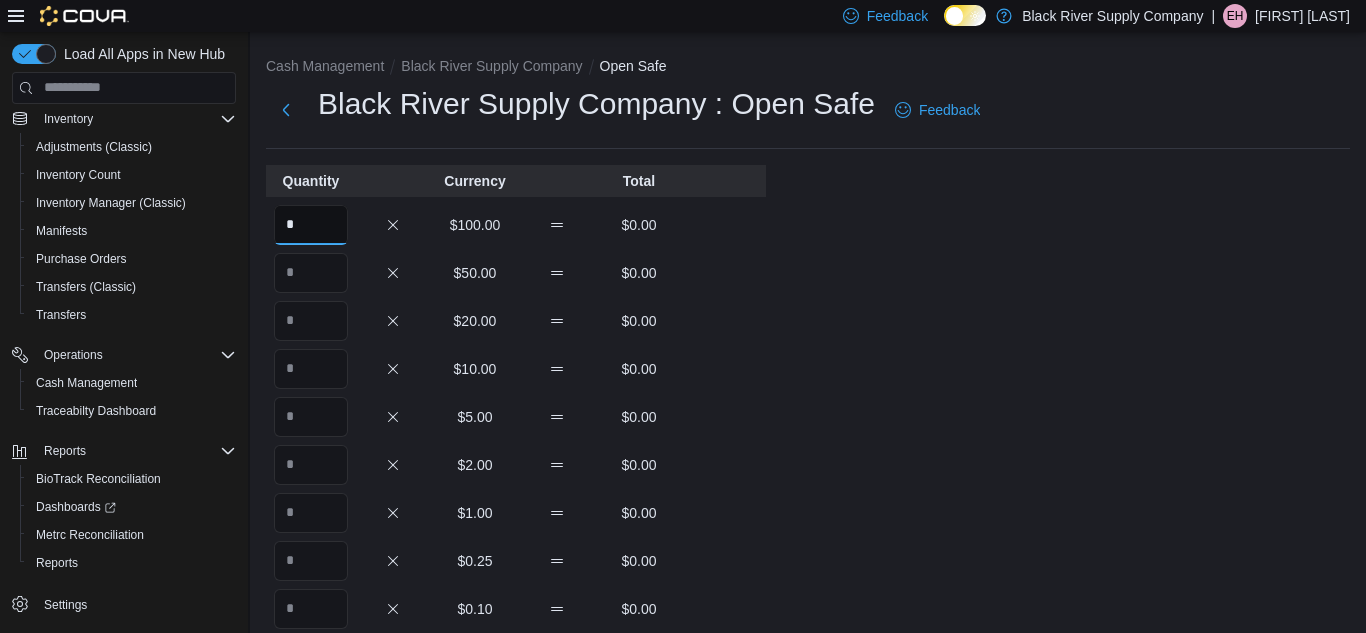 type on "*" 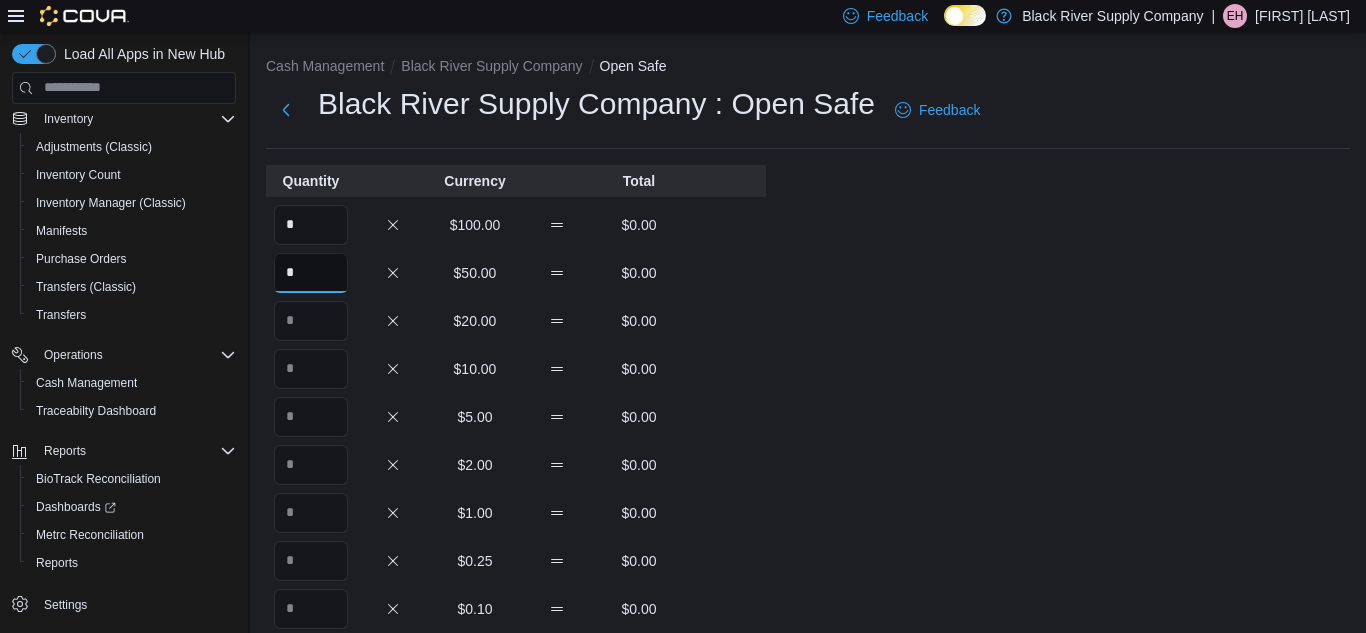 type on "*" 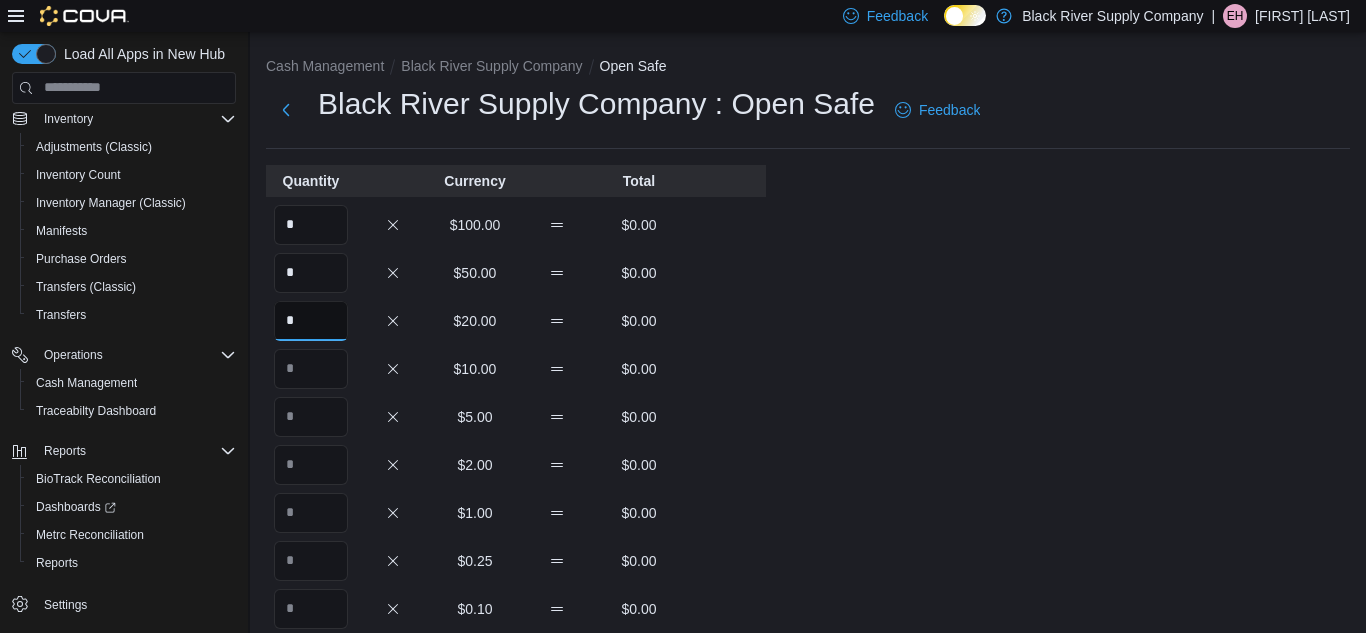 type on "*" 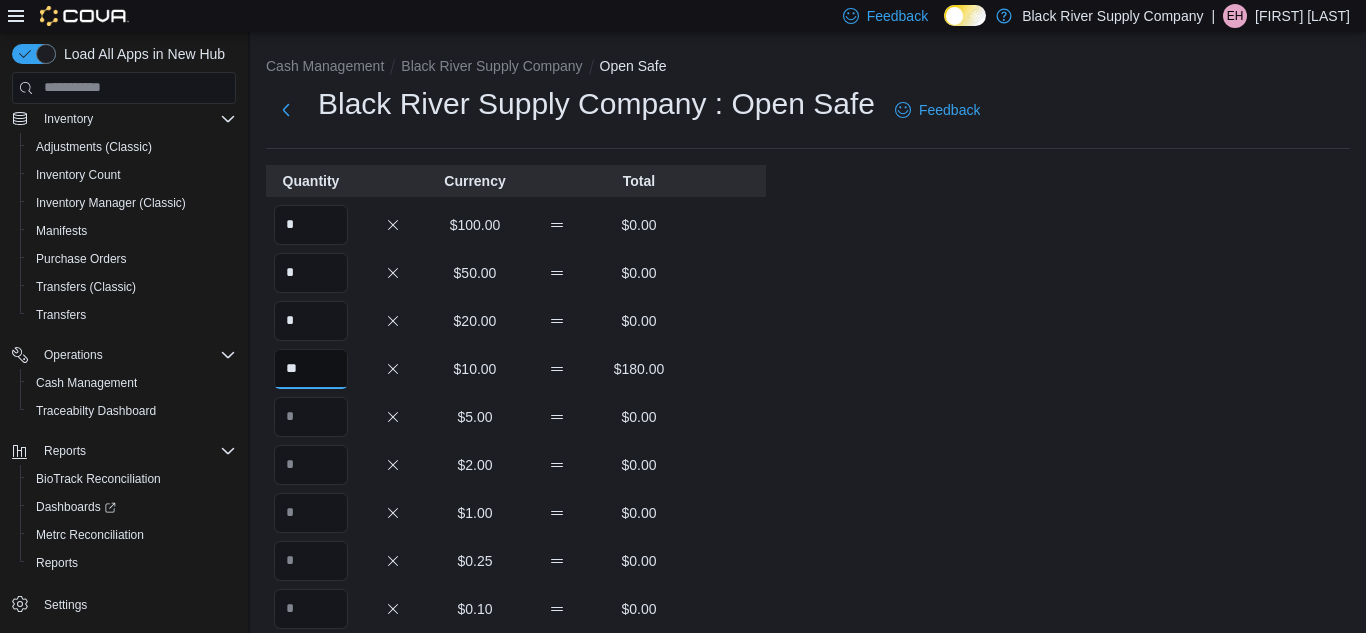 type on "**" 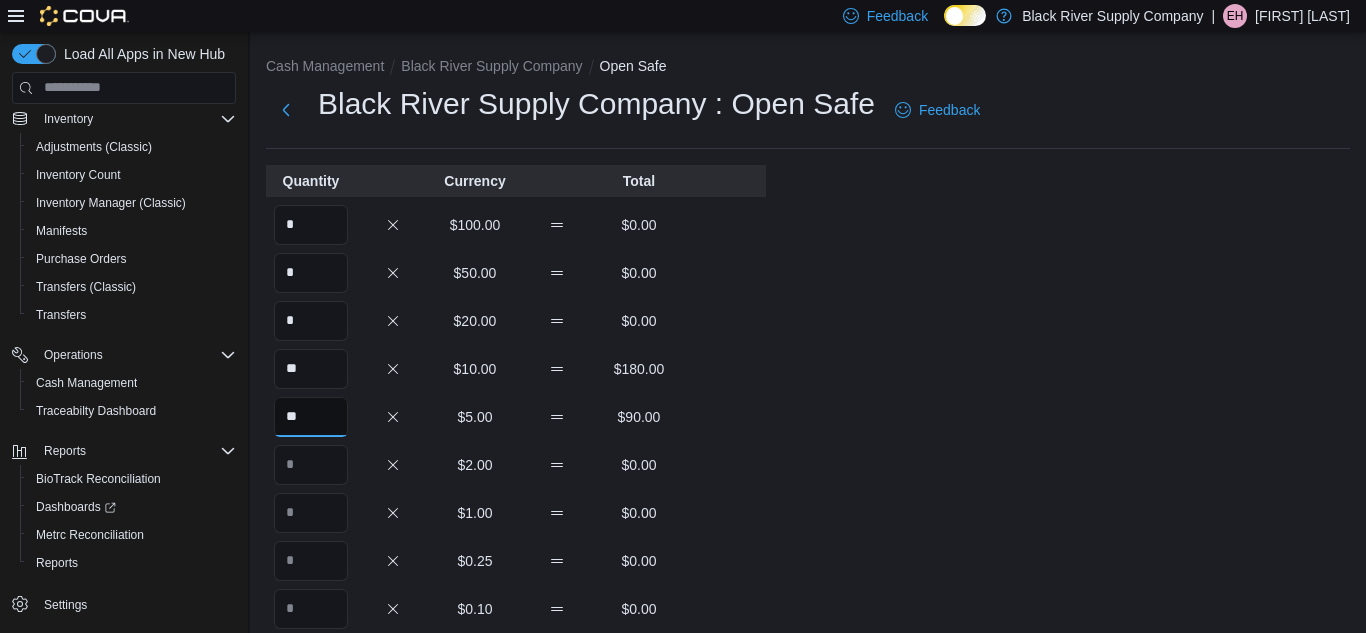 type on "**" 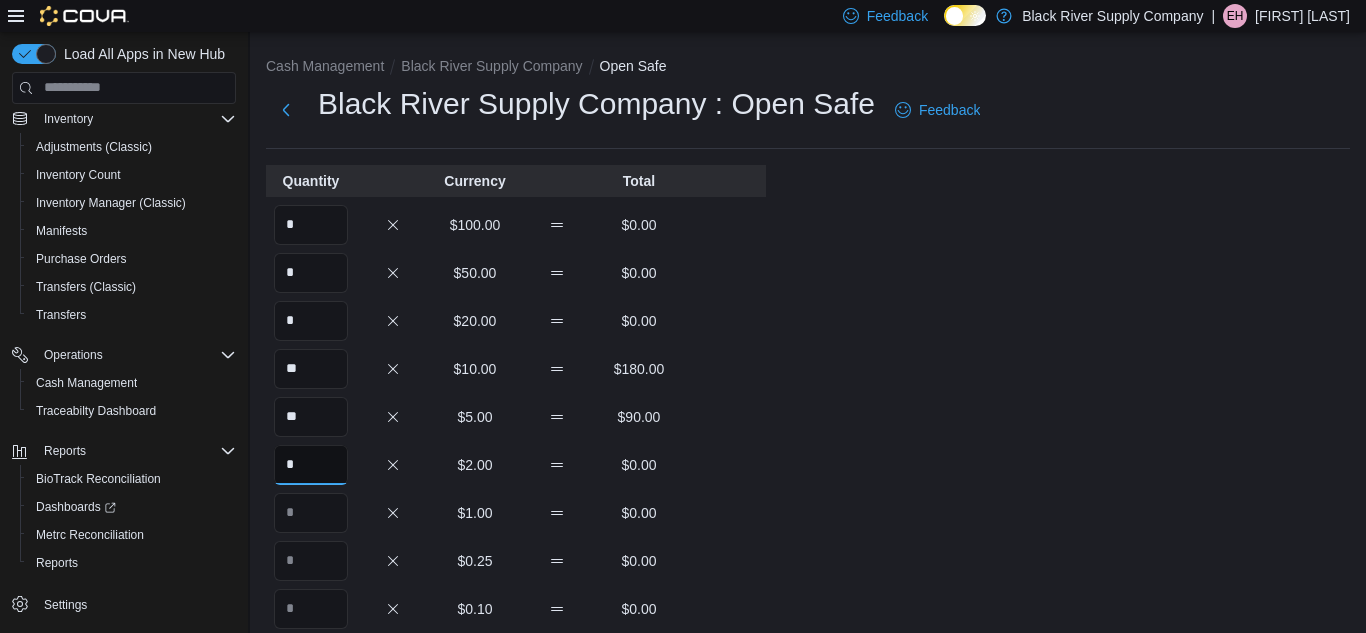 type on "*" 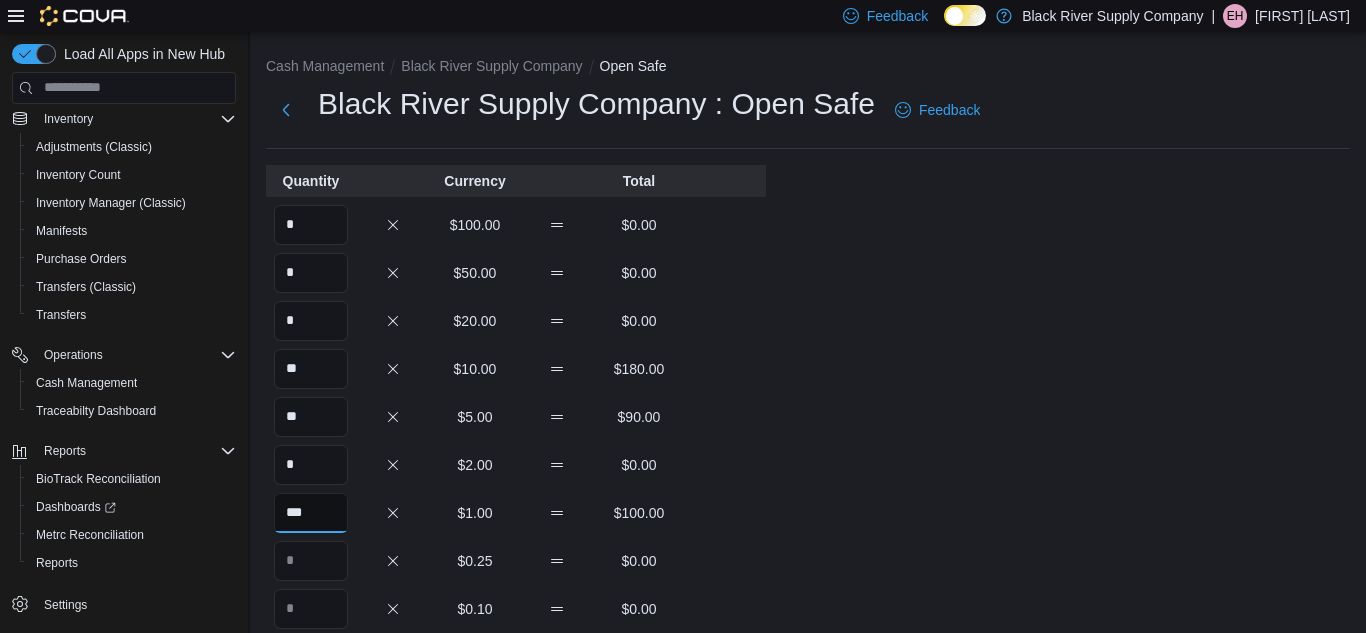type on "***" 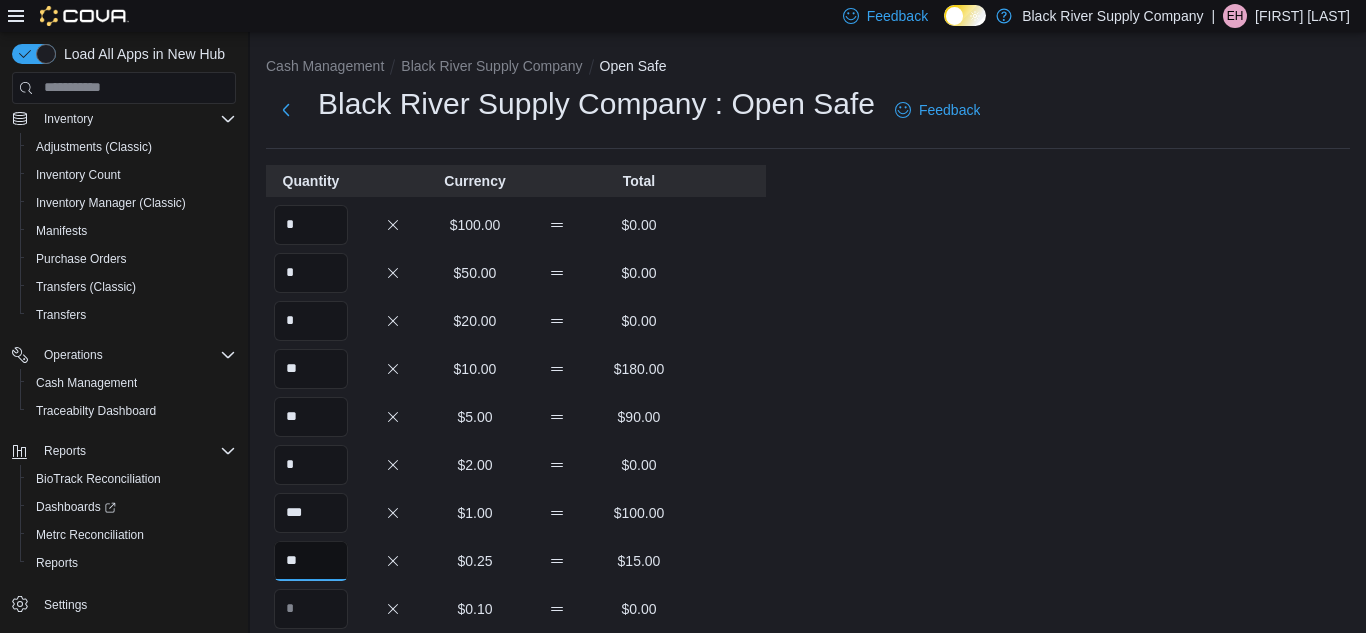 type on "**" 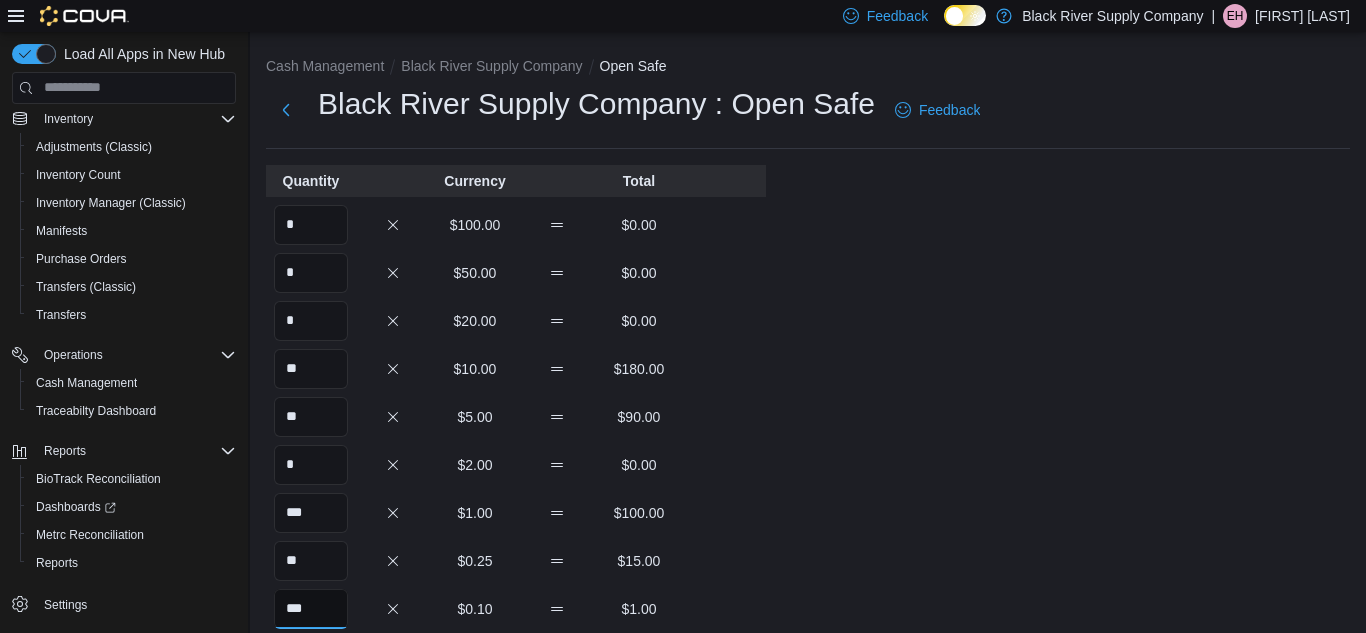 type on "***" 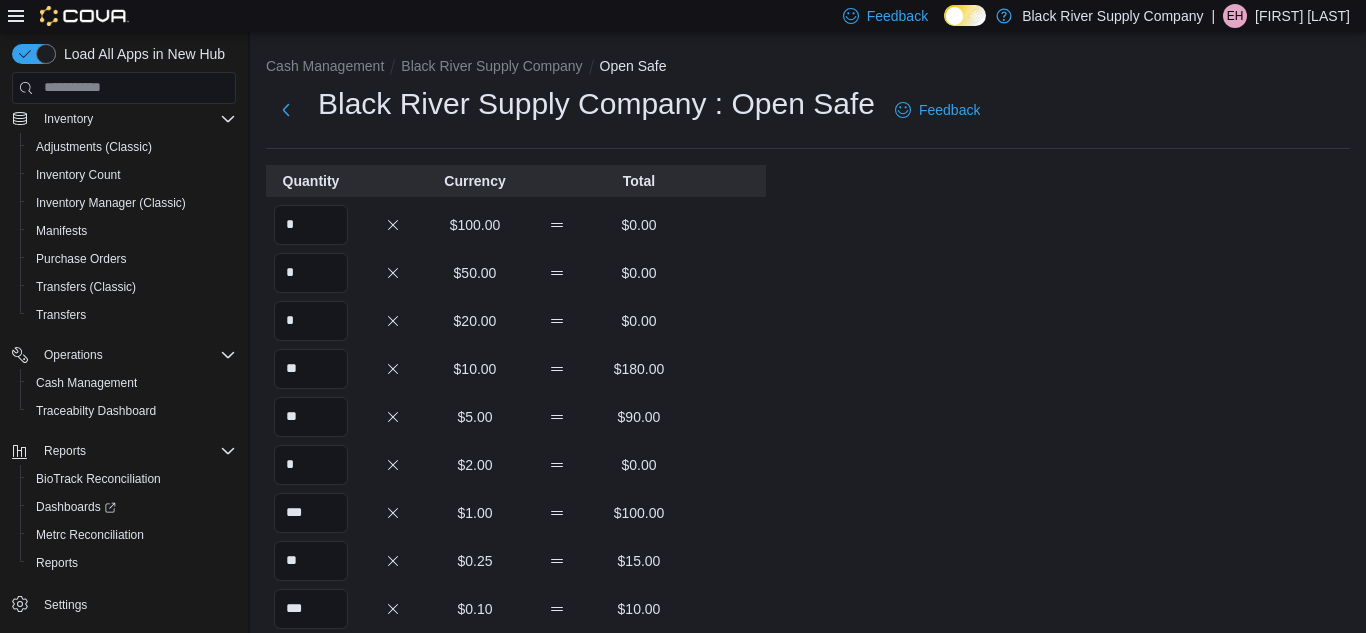 scroll, scrollTop: 340, scrollLeft: 0, axis: vertical 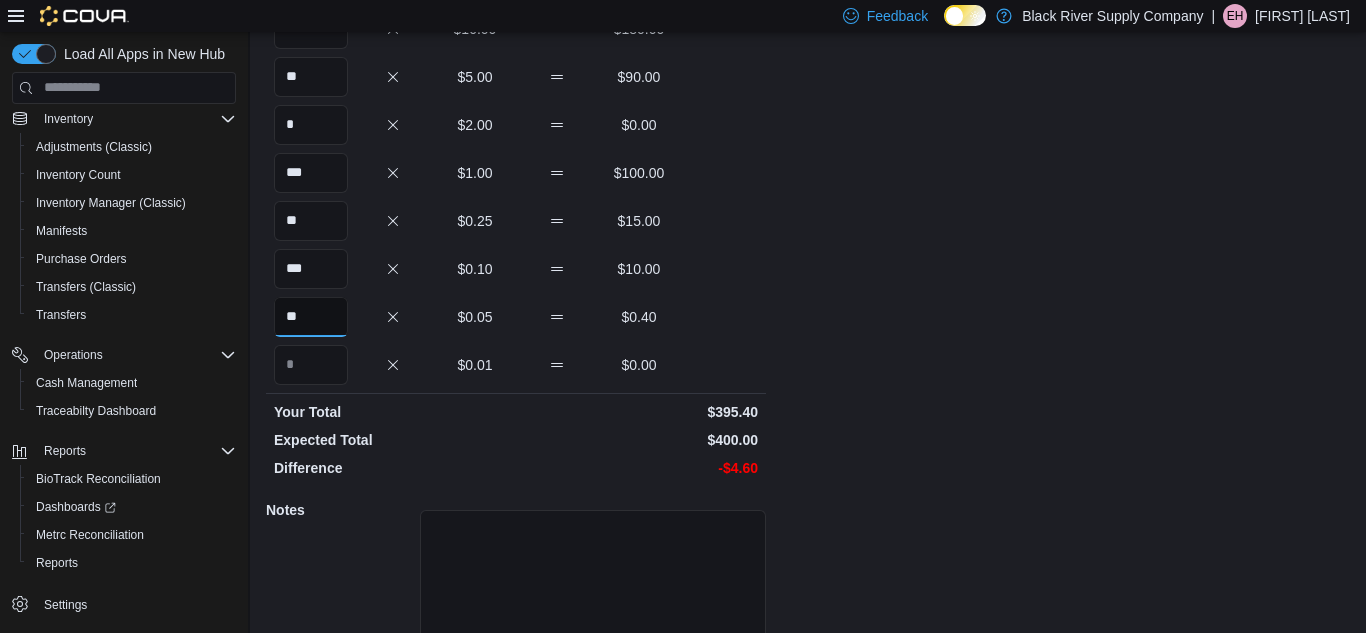 type on "**" 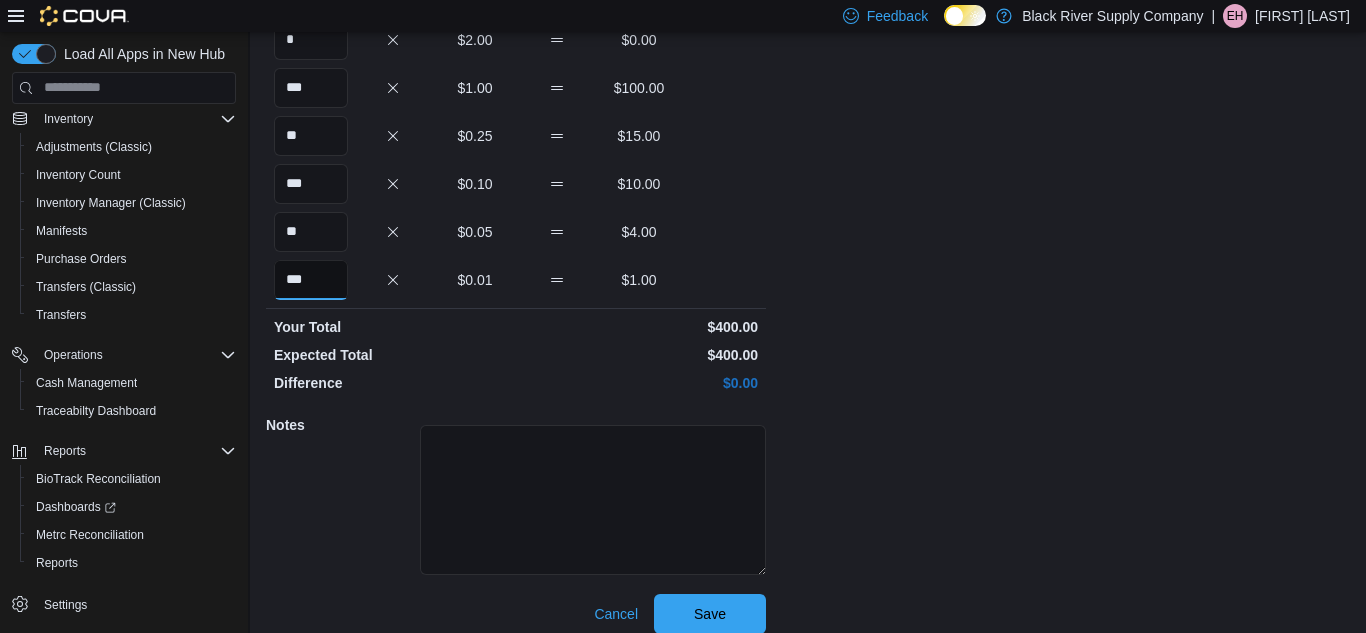 scroll, scrollTop: 442, scrollLeft: 0, axis: vertical 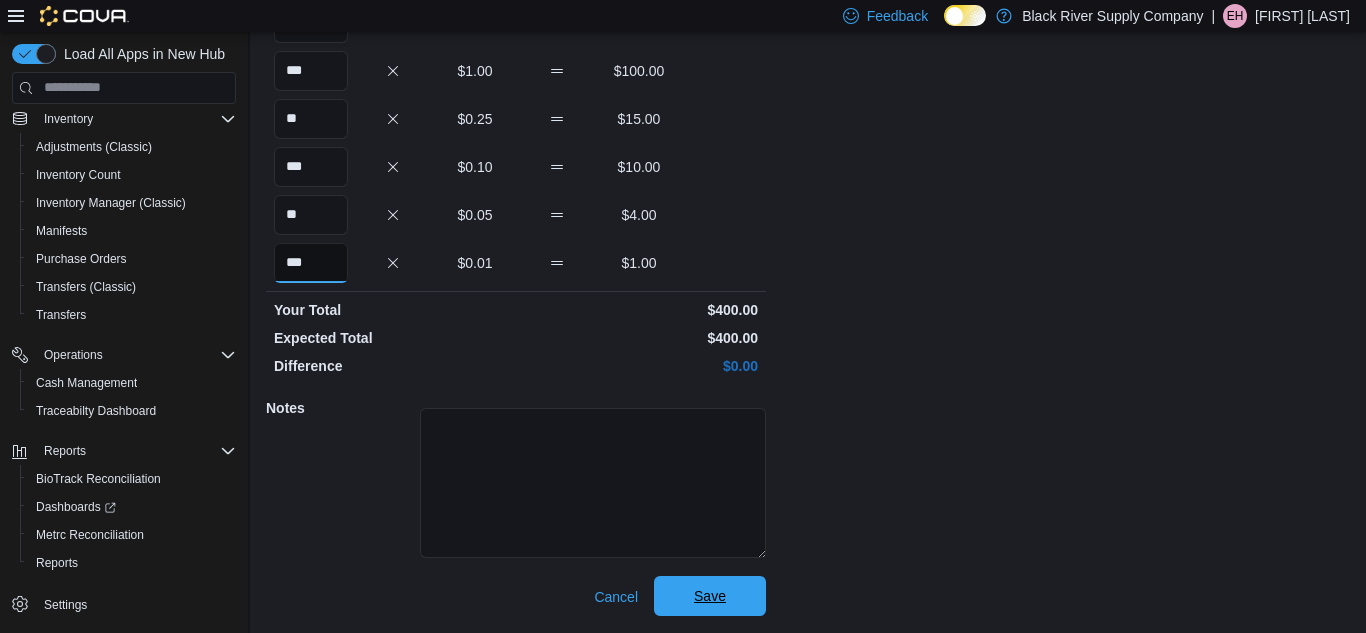 type on "***" 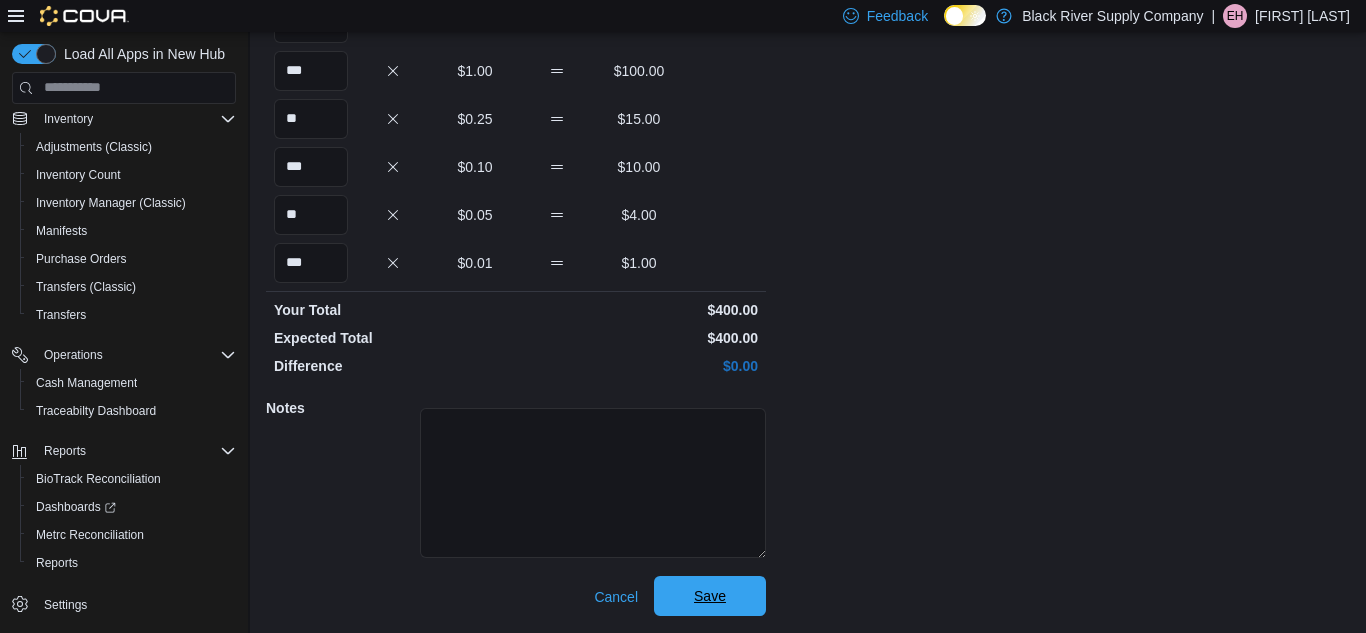 click on "Save" at bounding box center (710, 596) 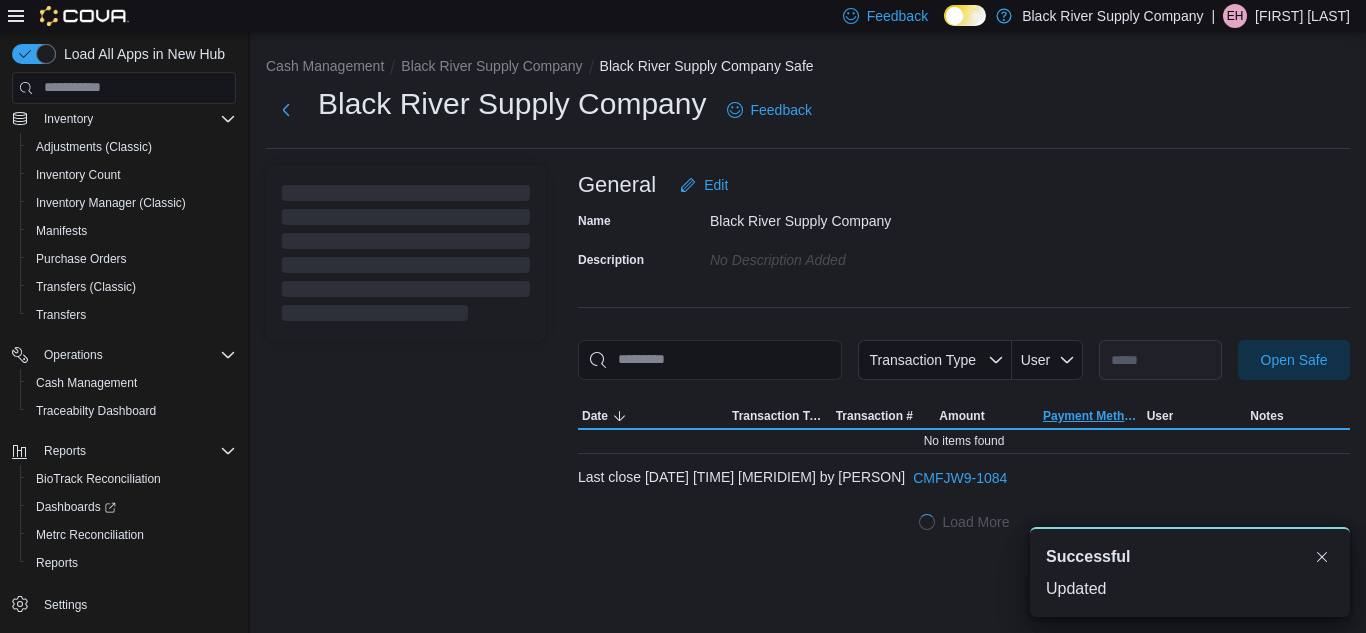 scroll, scrollTop: 0, scrollLeft: 0, axis: both 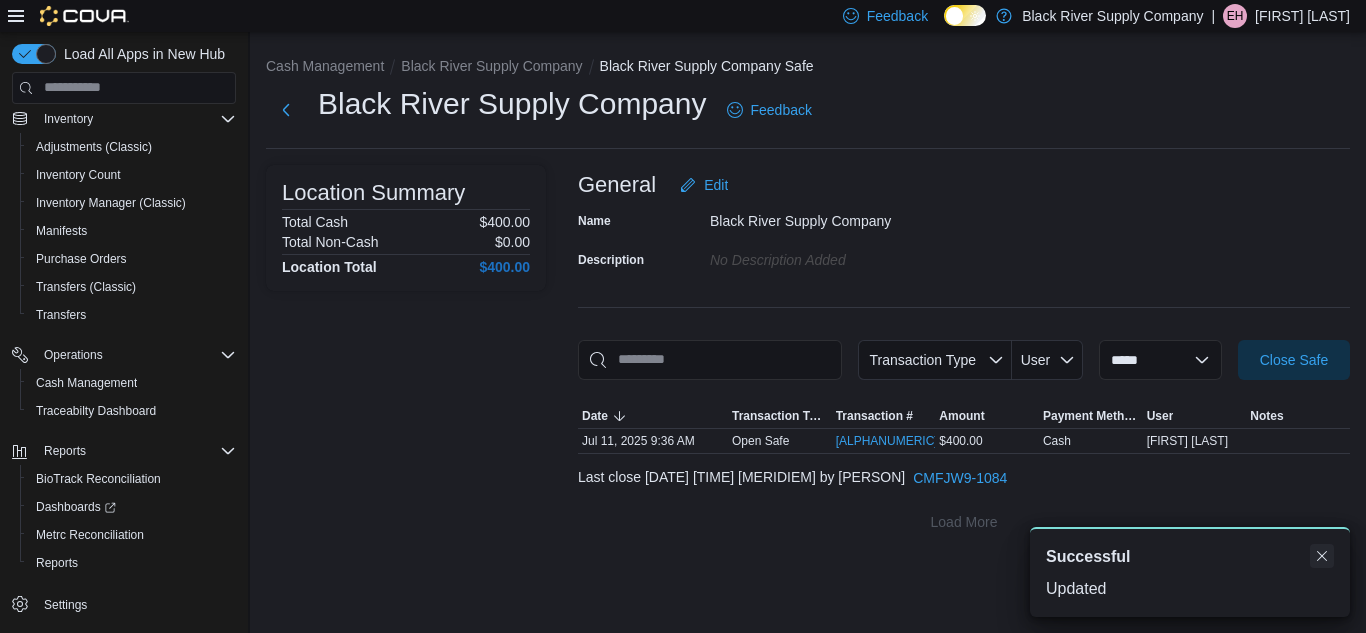 click on "A new notification appears Successful Updated" at bounding box center (1190, 572) 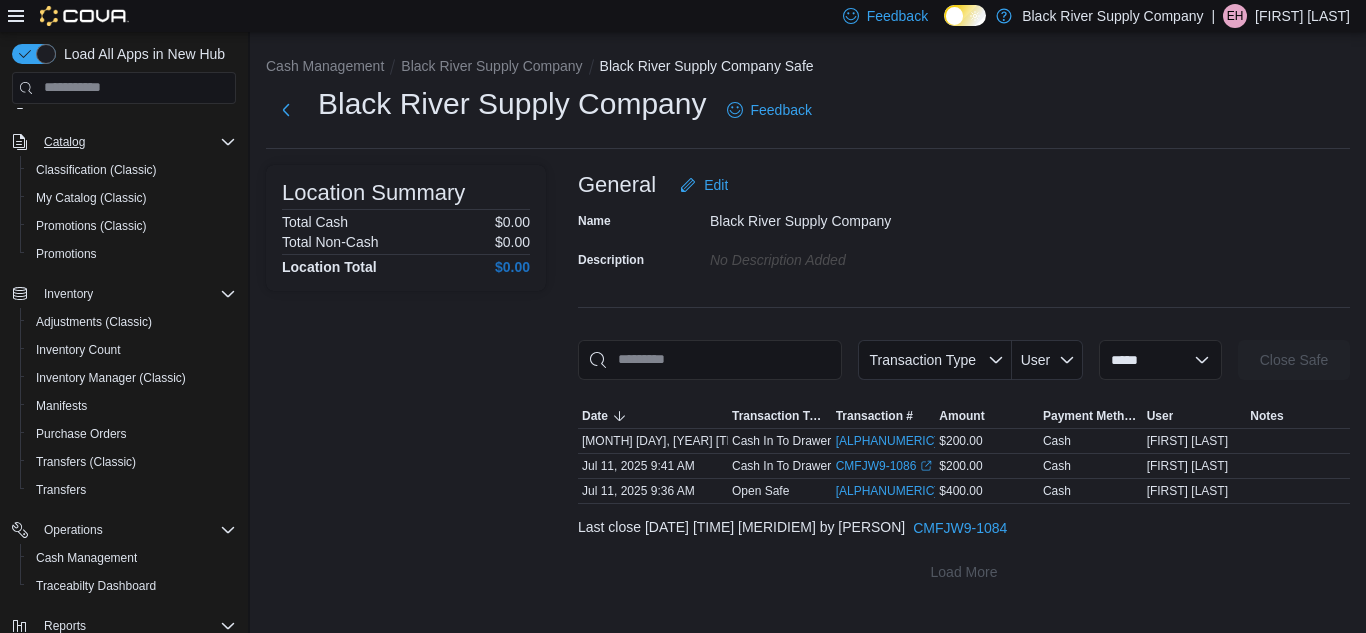 scroll, scrollTop: 0, scrollLeft: 0, axis: both 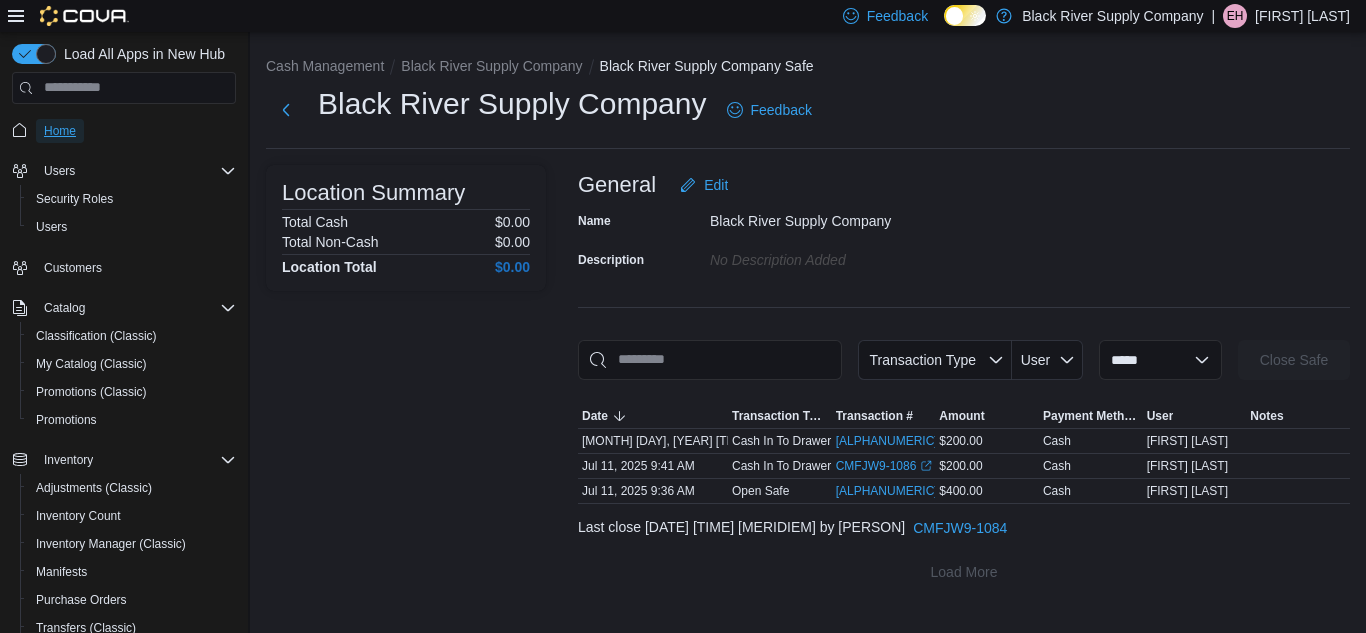 click on "Home" at bounding box center (60, 131) 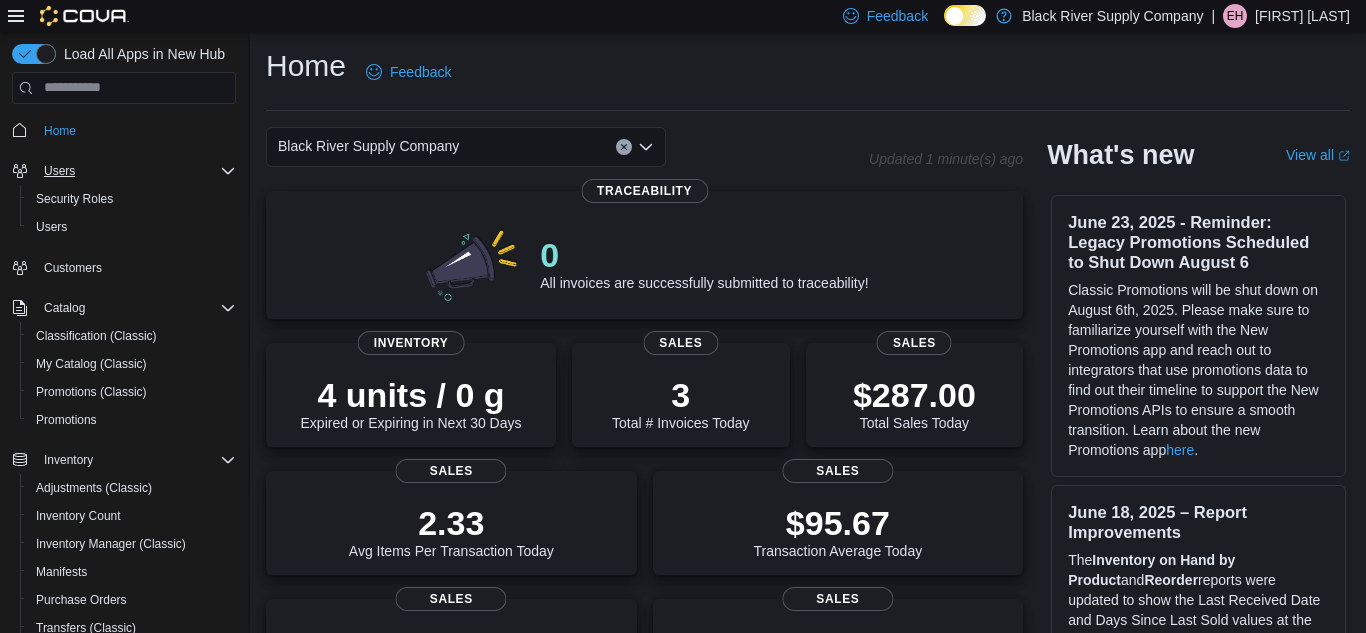 scroll, scrollTop: 0, scrollLeft: 0, axis: both 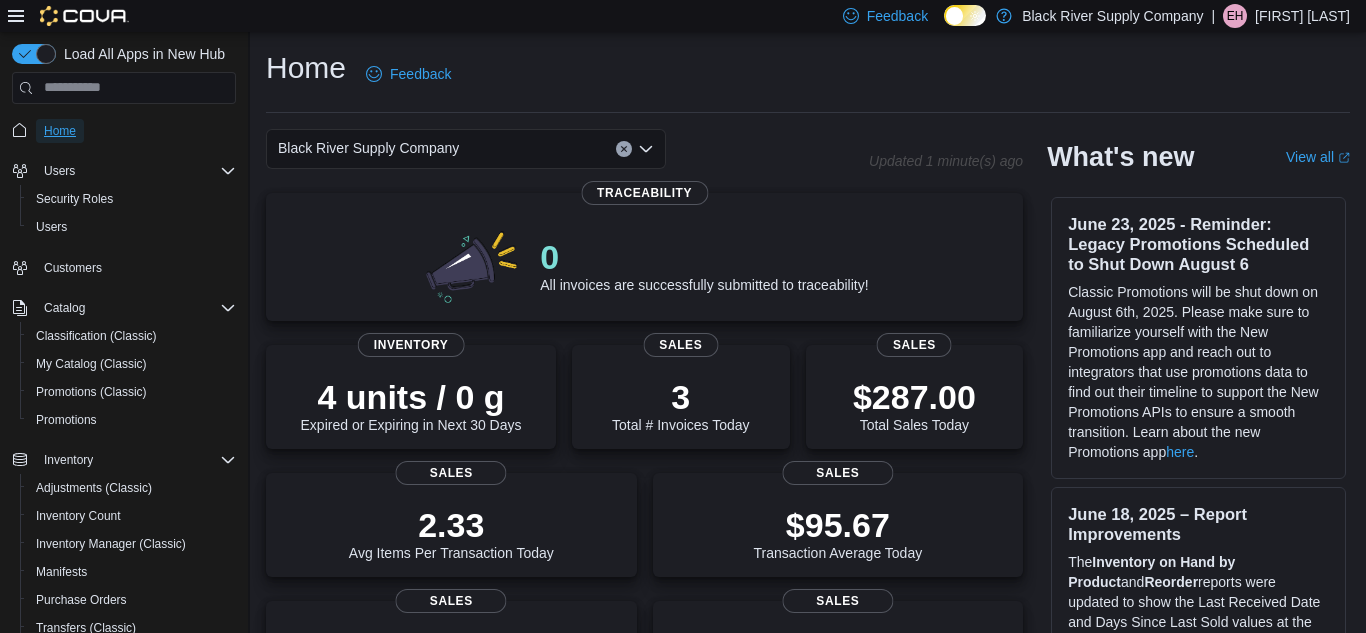 click on "Home" at bounding box center [60, 131] 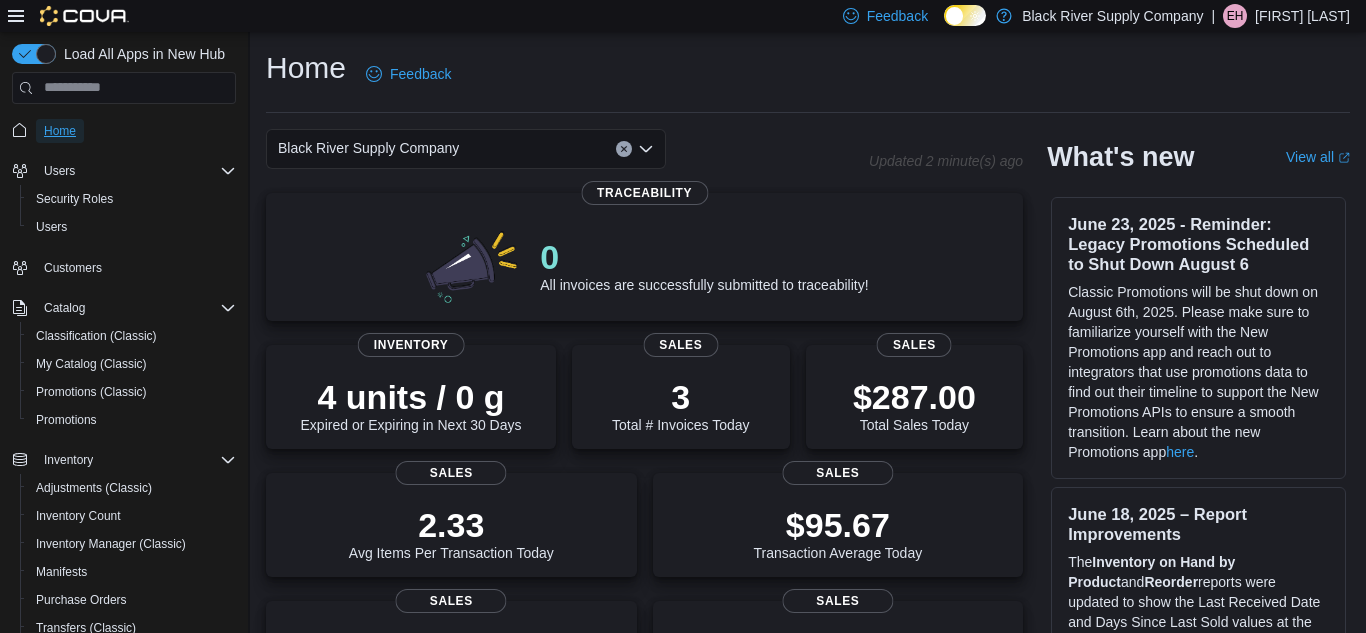 click on "Home" at bounding box center [60, 131] 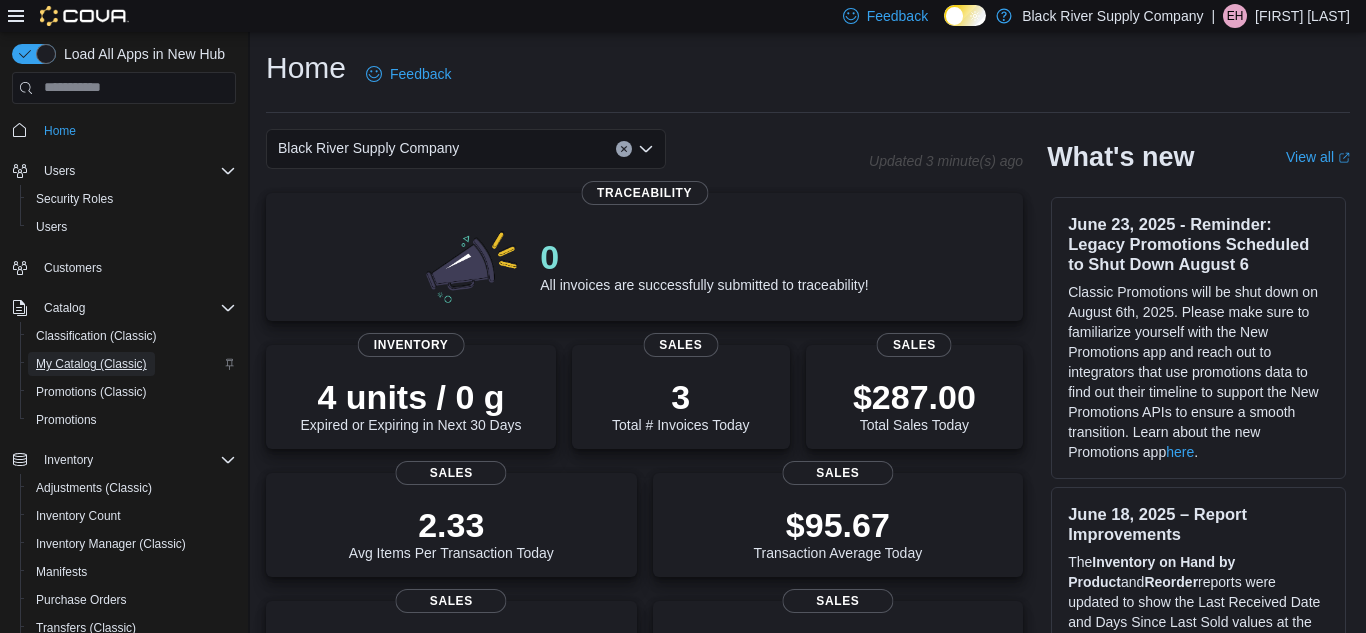 click on "My Catalog (Classic)" at bounding box center (91, 364) 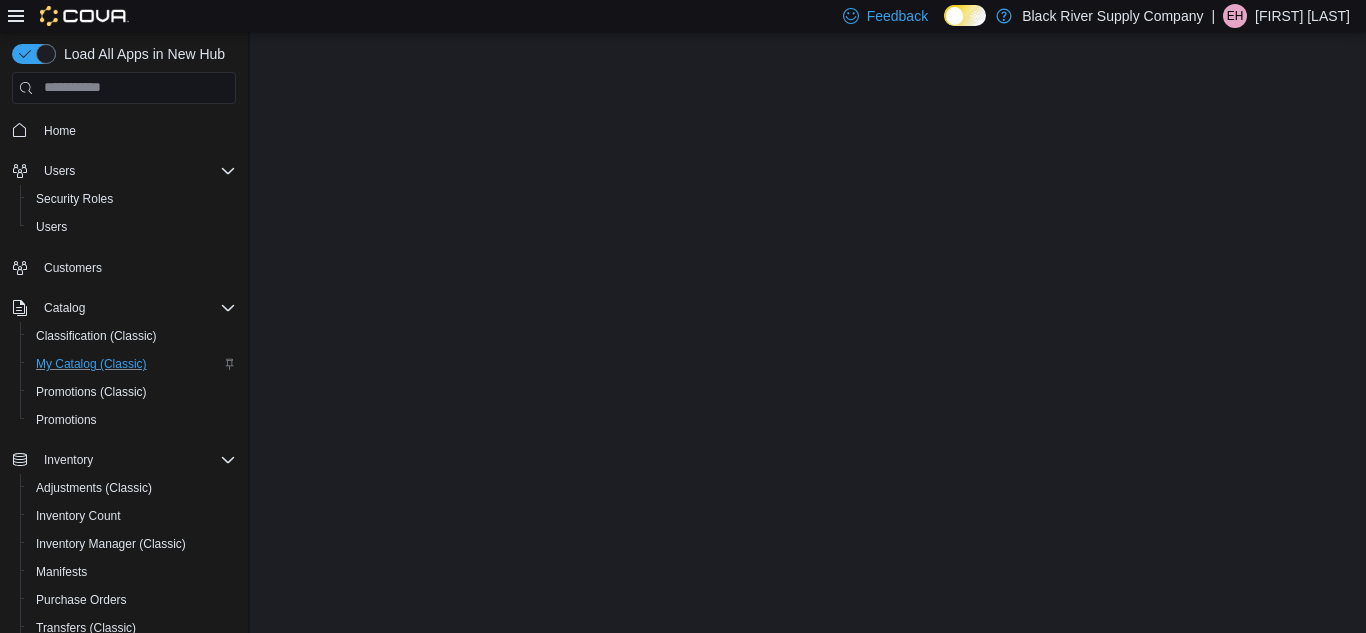 scroll, scrollTop: 0, scrollLeft: 0, axis: both 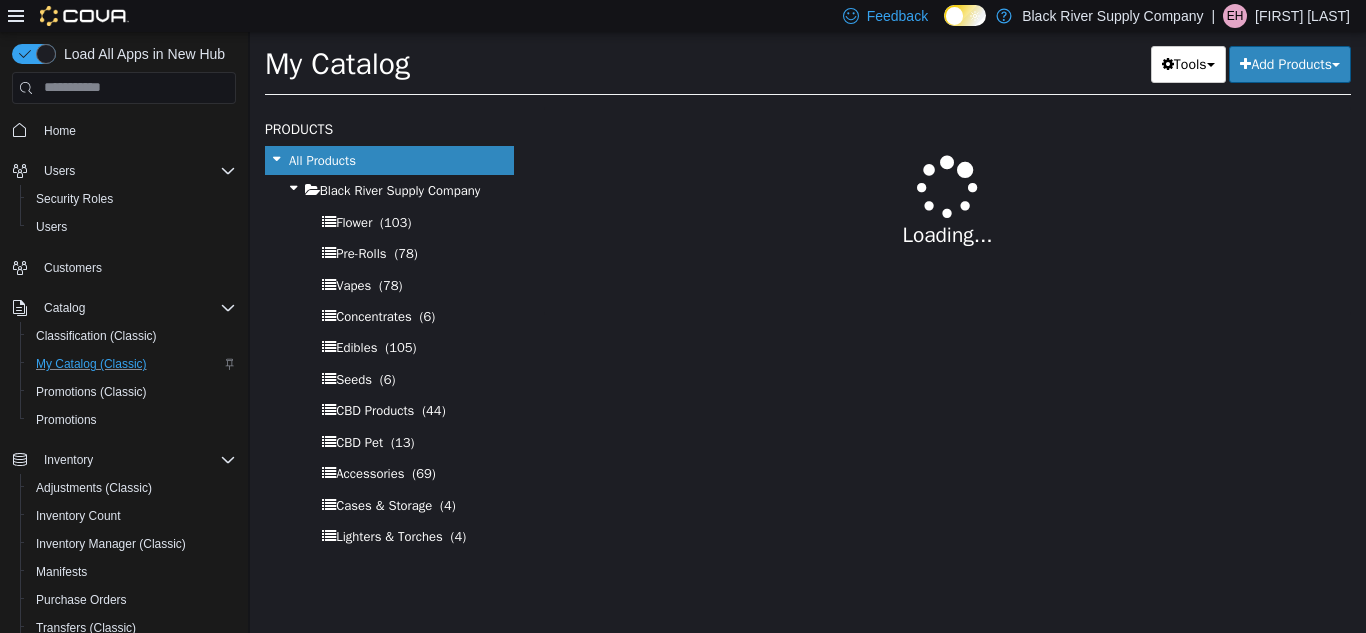 select on "**********" 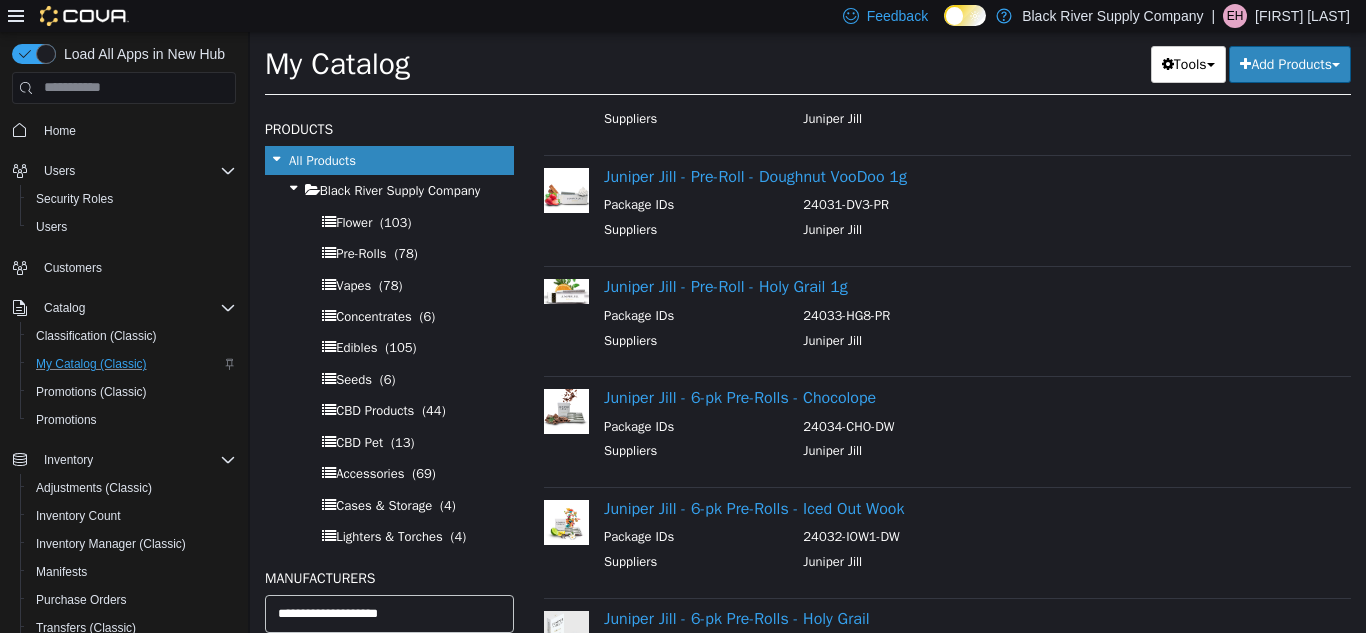 scroll, scrollTop: 788, scrollLeft: 0, axis: vertical 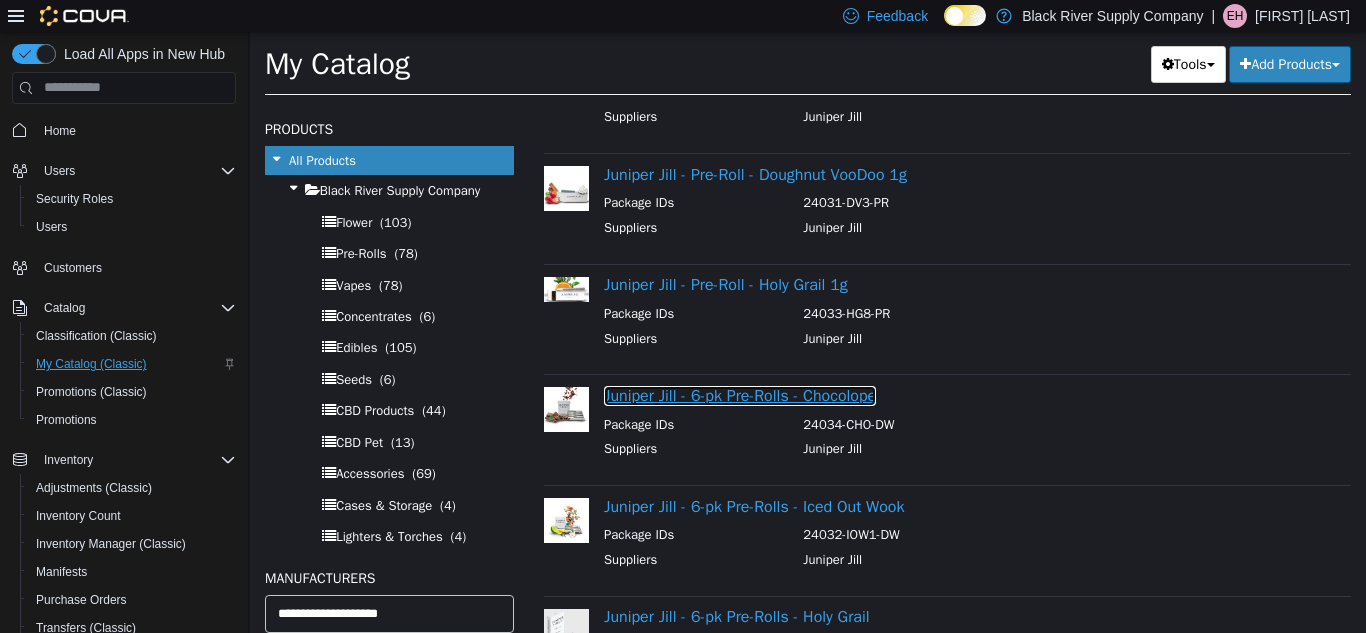 click on "Juniper Jill - 6-pk Pre-Rolls - Chocolope" at bounding box center (740, 395) 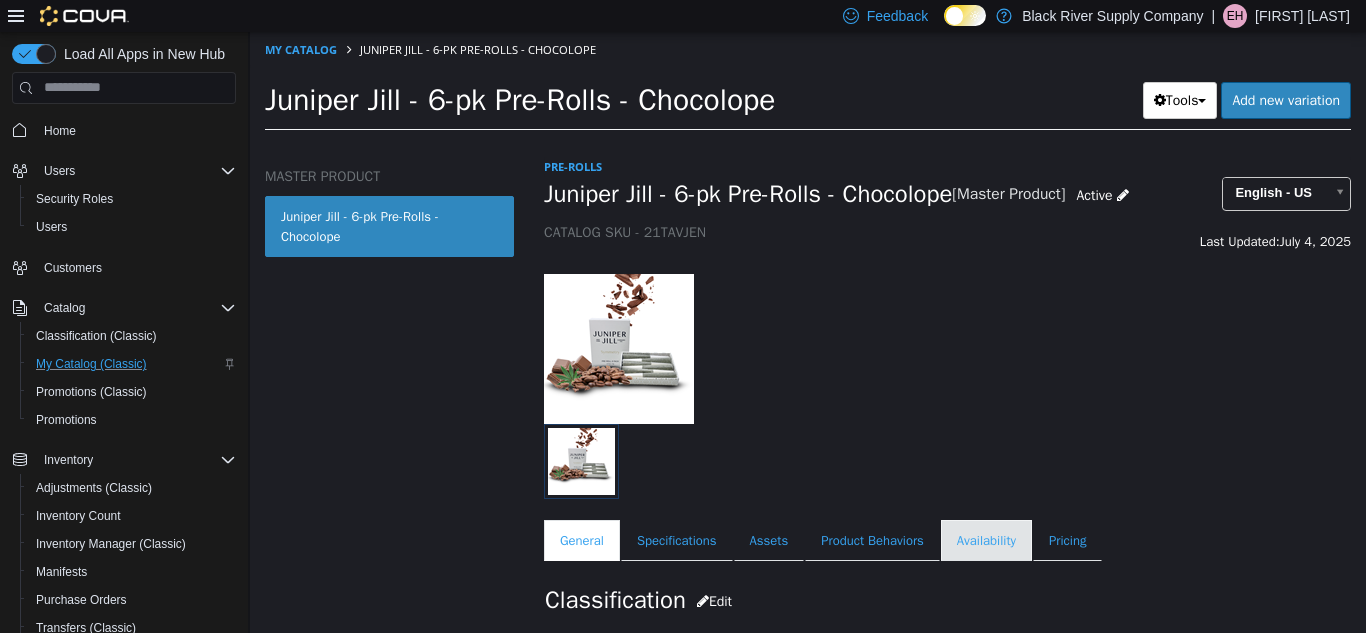 click on "Availability" at bounding box center (986, 540) 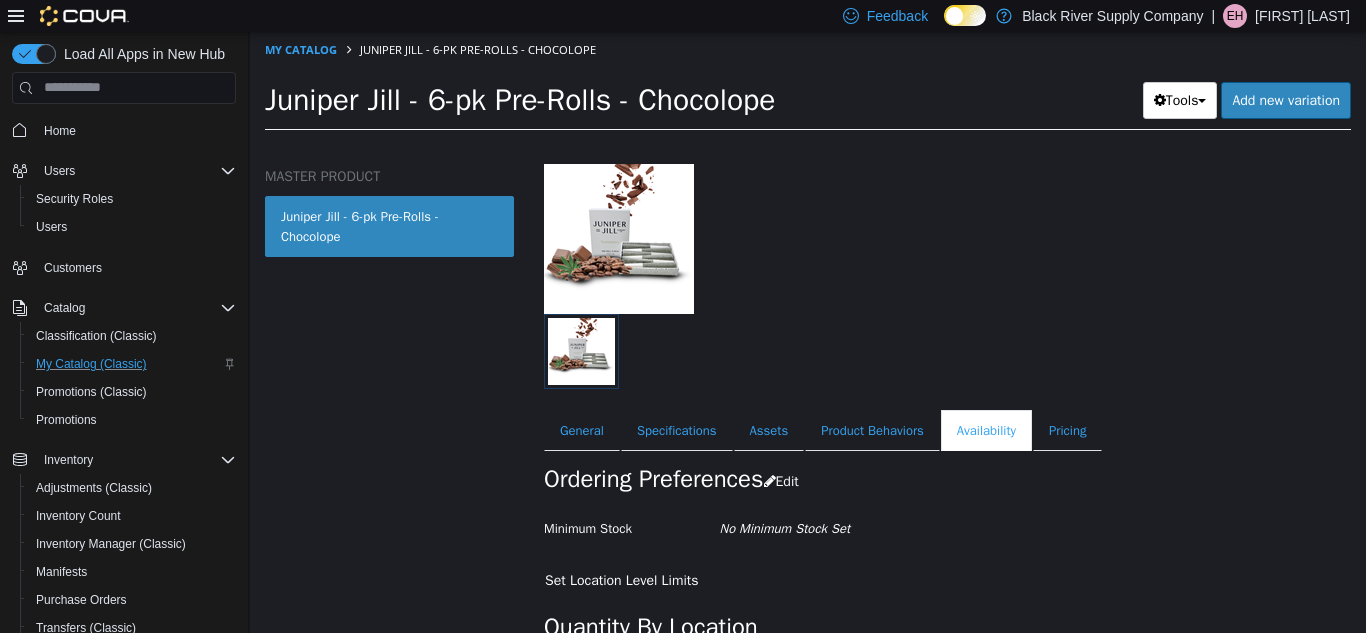 scroll, scrollTop: 245, scrollLeft: 0, axis: vertical 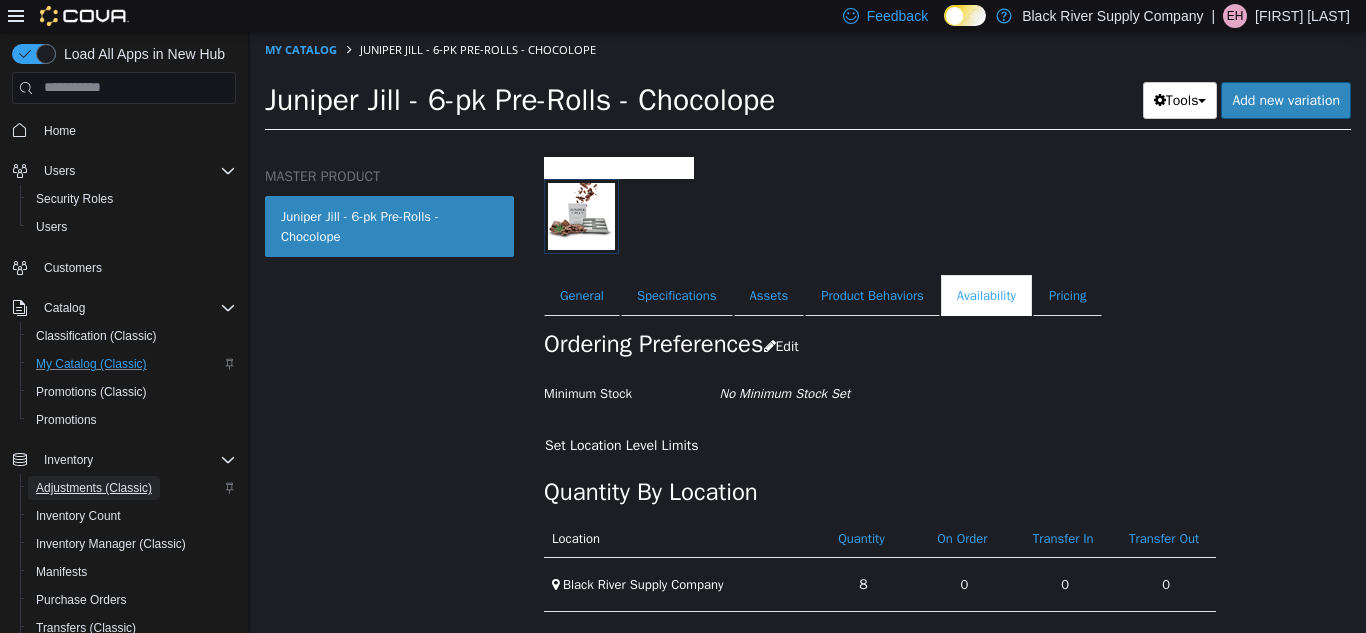 click on "Adjustments (Classic)" at bounding box center (94, 488) 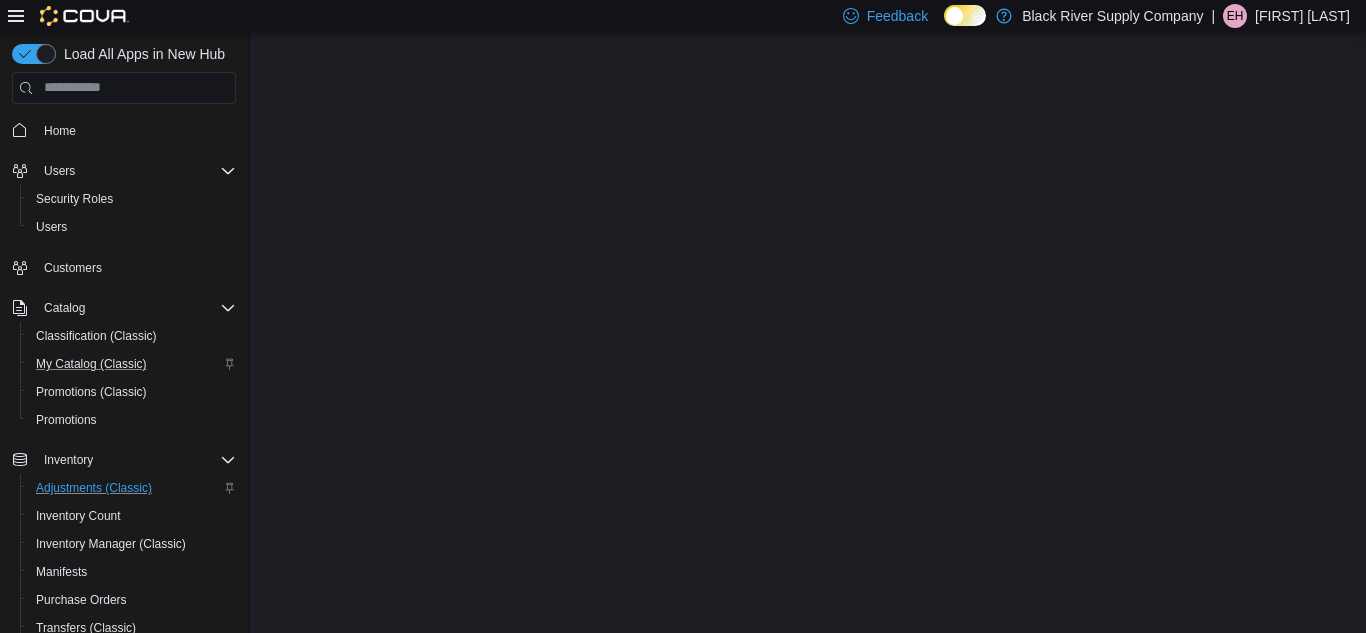 scroll, scrollTop: 0, scrollLeft: 0, axis: both 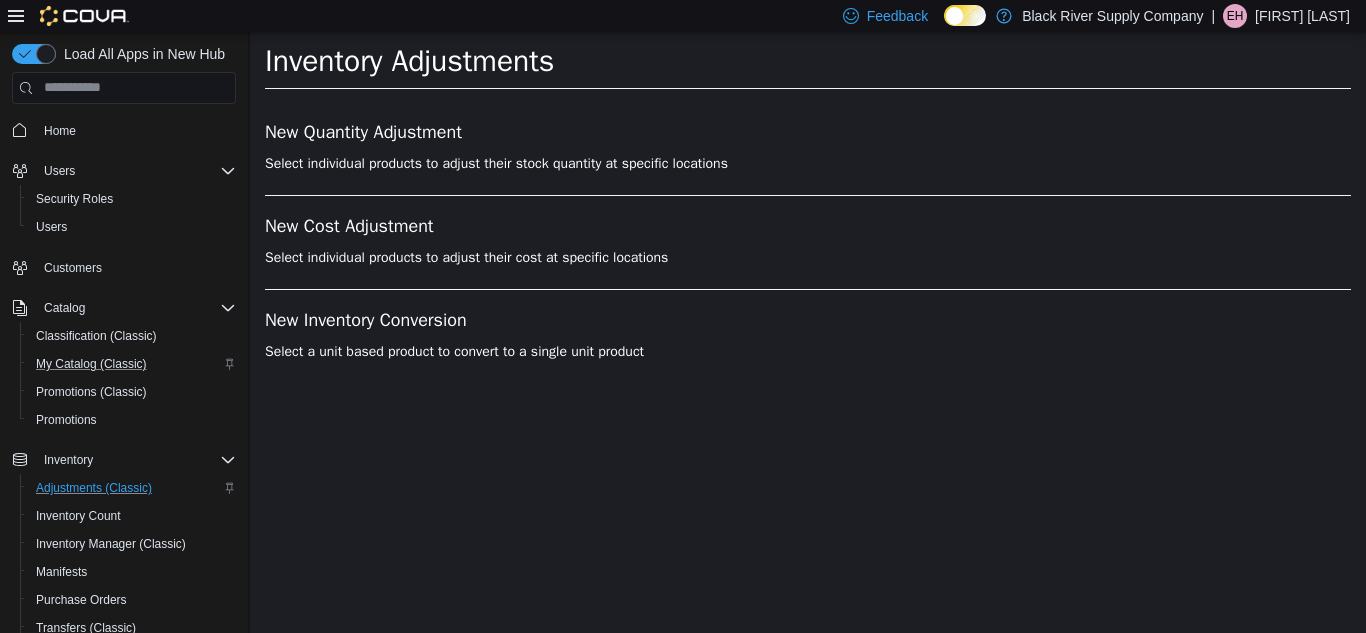 click on "New Quantity Adjustment Select individual products to adjust their stock quantity at specific locations" at bounding box center (808, 158) 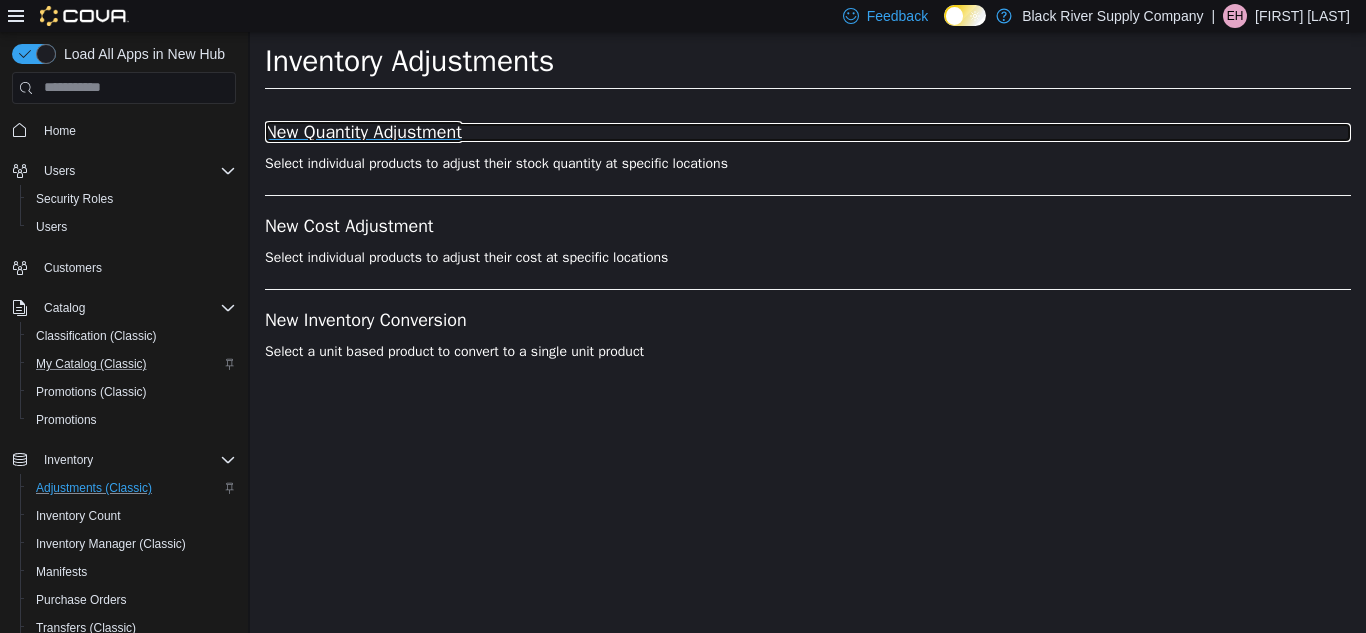 click on "New Quantity Adjustment" at bounding box center (808, 132) 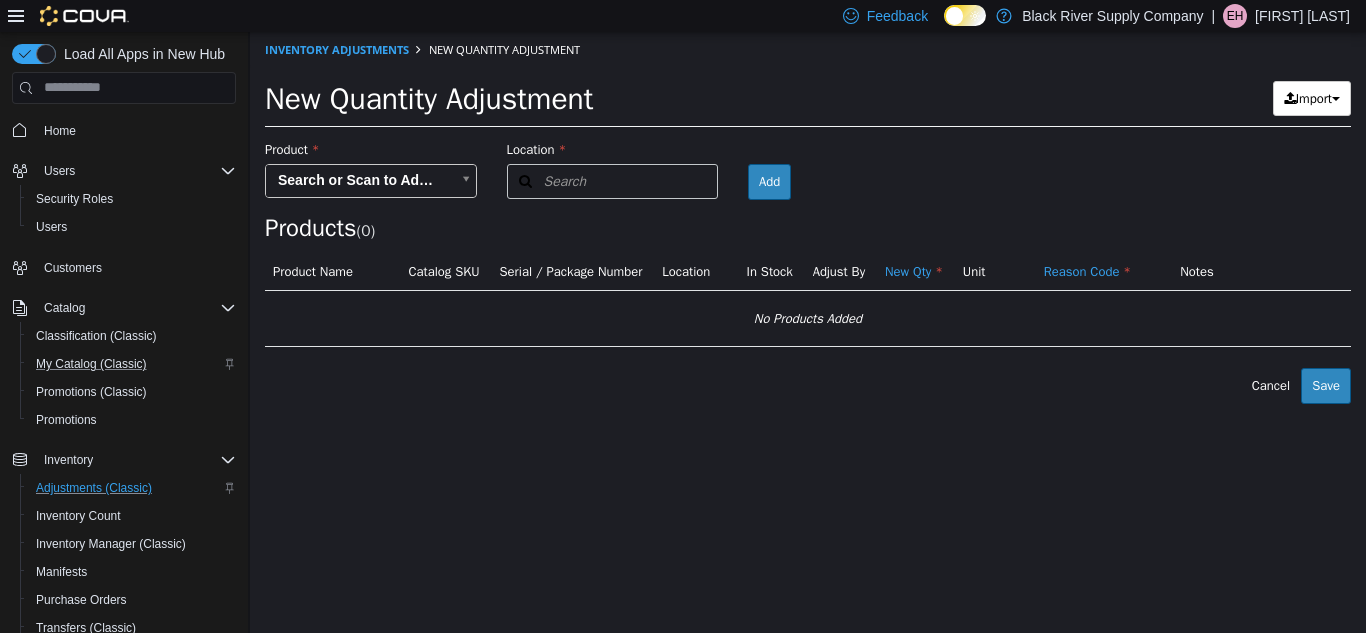click on "×
Inventory Adjustments
New Quantity Adjustment
New Quantity Adjustment
Import  Inventory Export (.CSV) Package List (.TXT)
Product     Search or Scan to Add Product                             Location Search Type 3 or more characters or browse       Black River Supply Company     (1)         Black River Supply Company         Room   Add Products  ( 0 ) Product Name Catalog SKU Serial / Package Number Location In Stock Adjust By New Qty Unit Reason Code Notes No Products Added Error saving adjustment please resolve the errors above. Cancel Save" at bounding box center [808, 217] 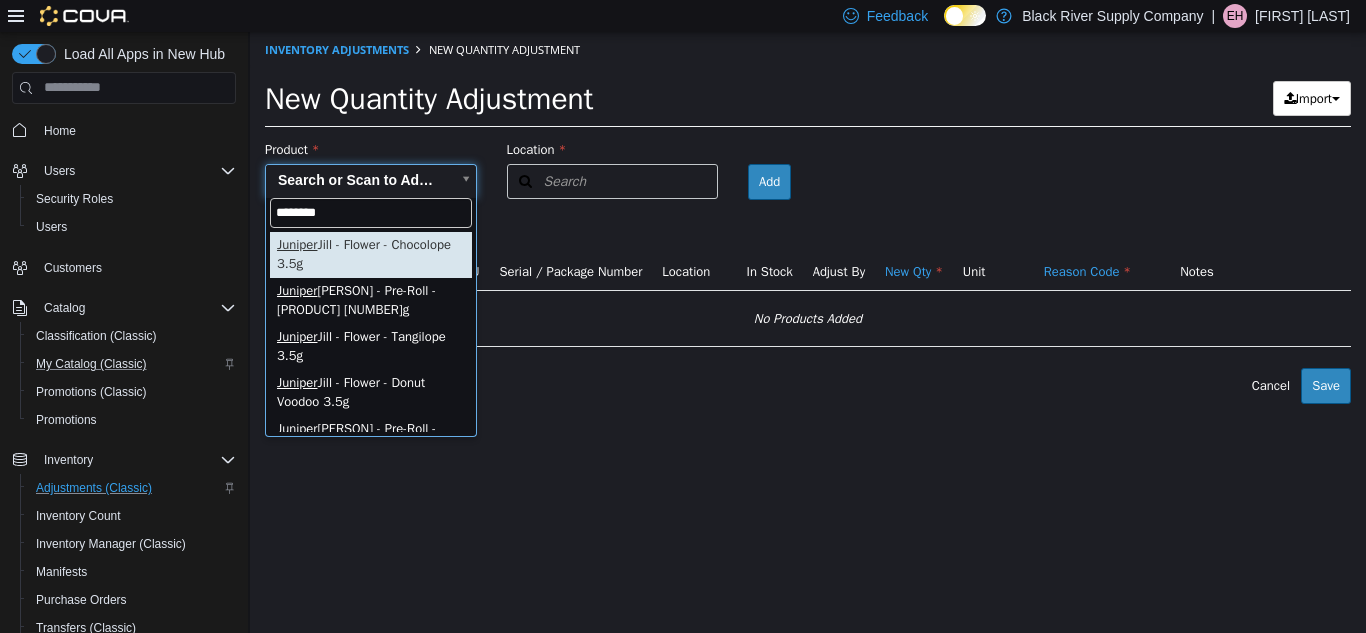 type on "*******" 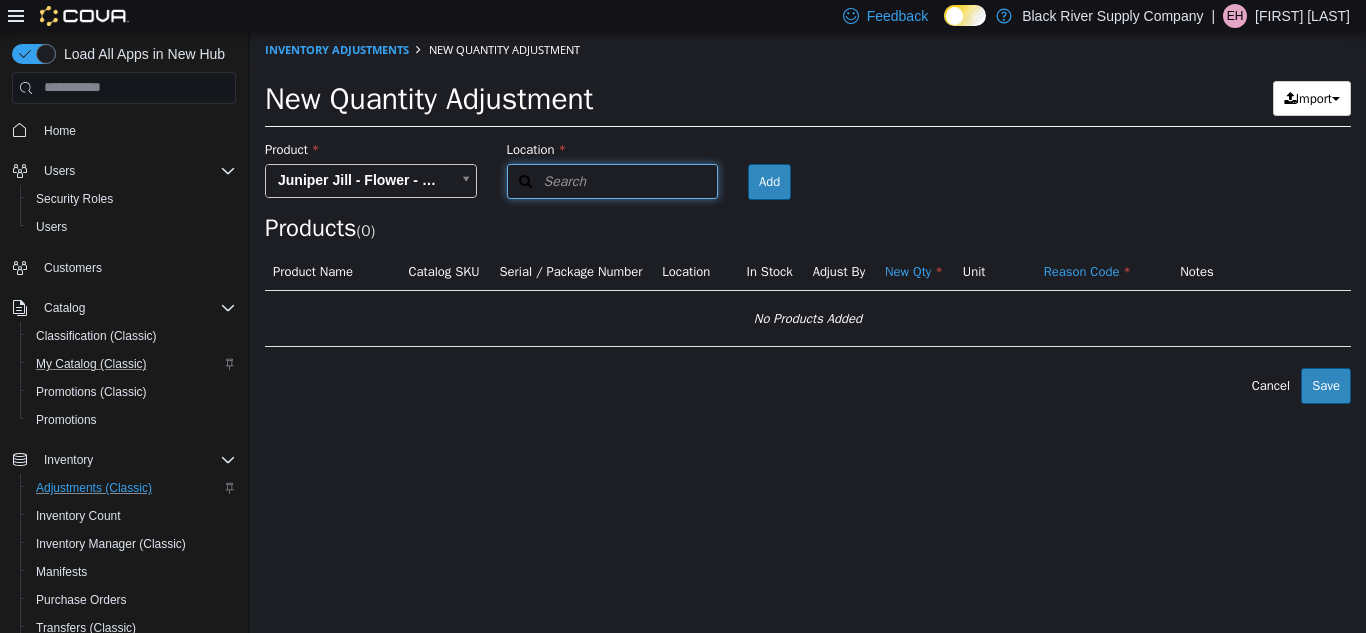 click on "Search" at bounding box center [613, 180] 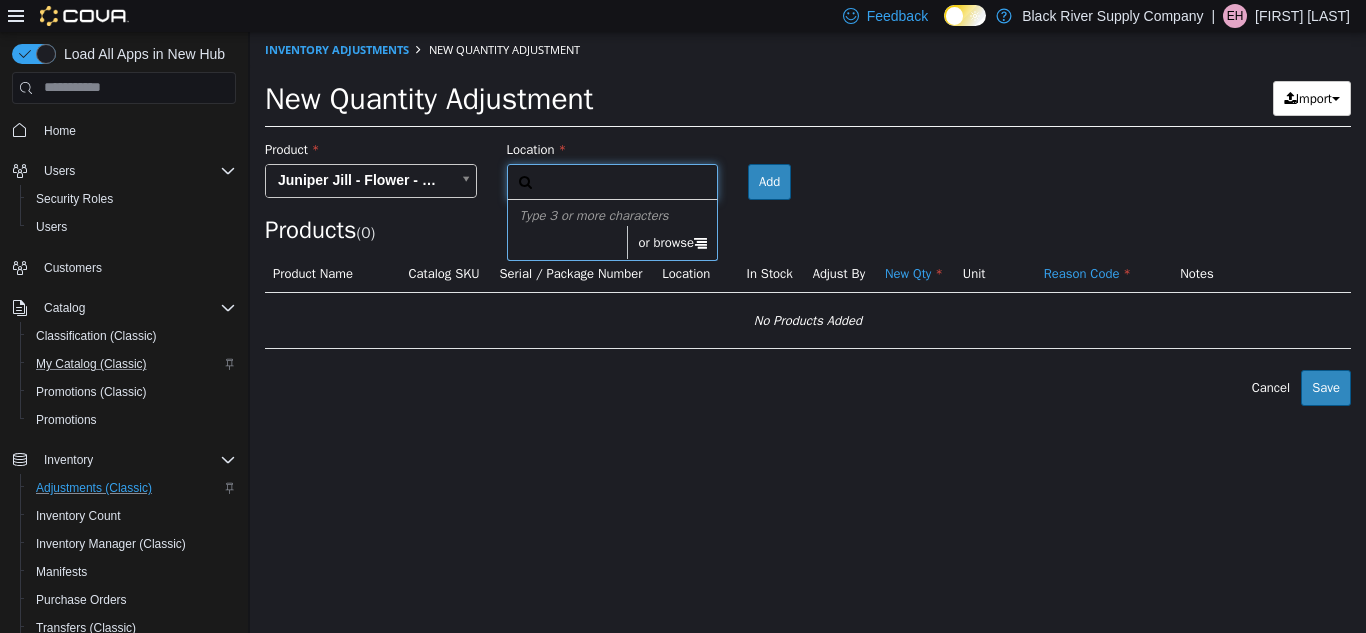 click on "or browse" at bounding box center [672, 242] 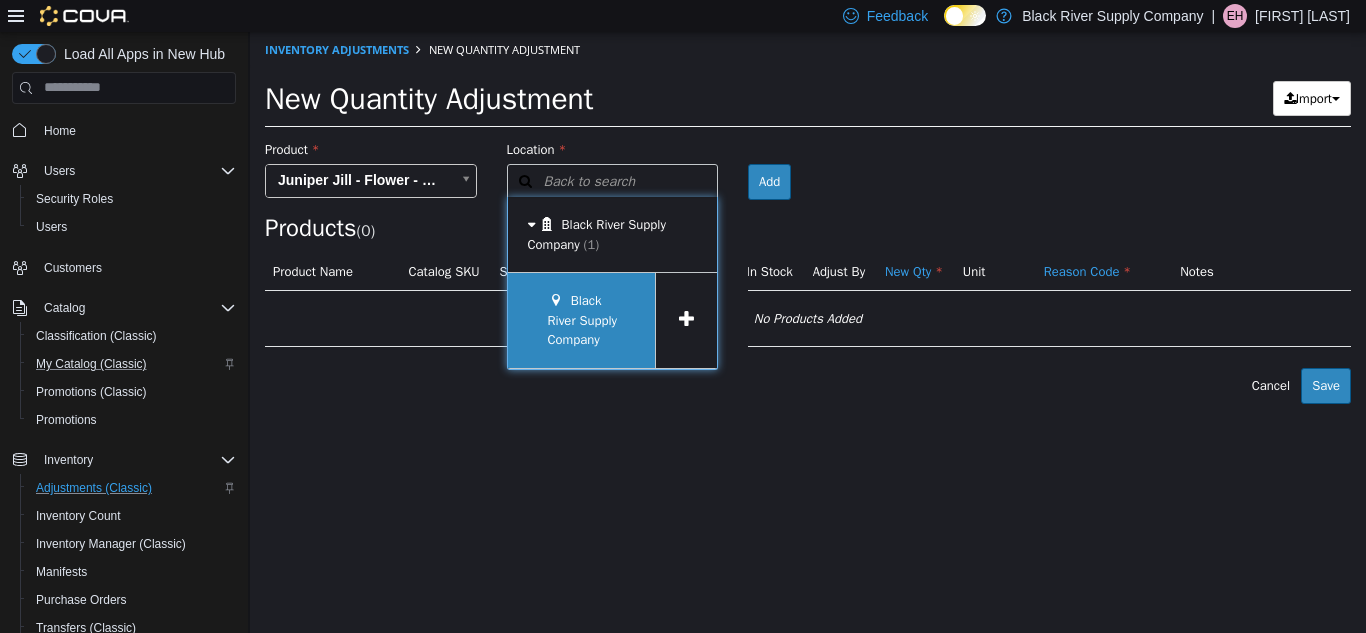 click on "Black River Supply Company" at bounding box center [583, 319] 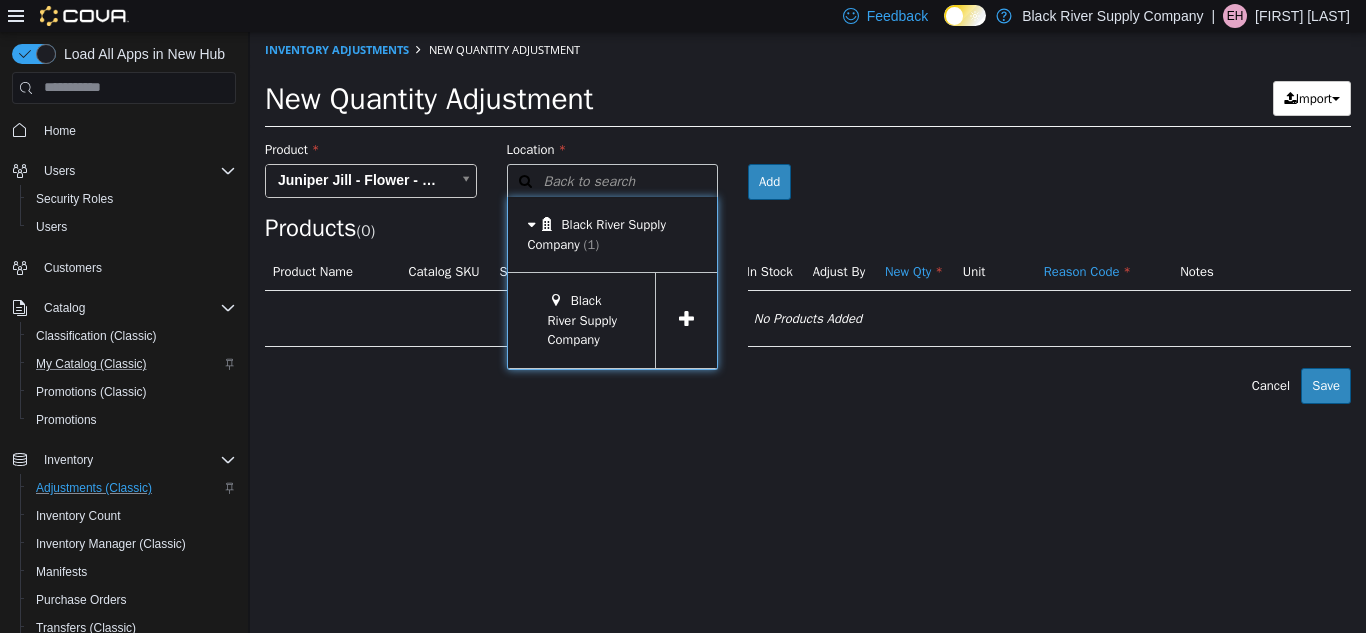 click at bounding box center (686, 319) 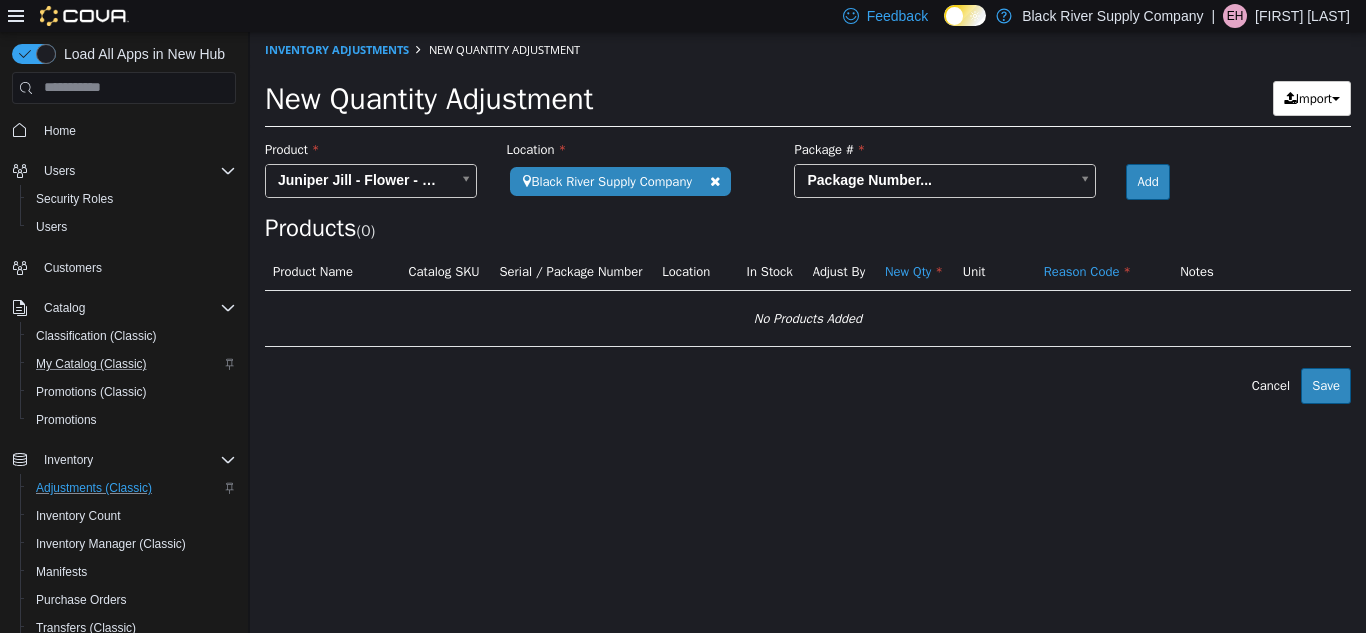 click on "**********" at bounding box center [808, 217] 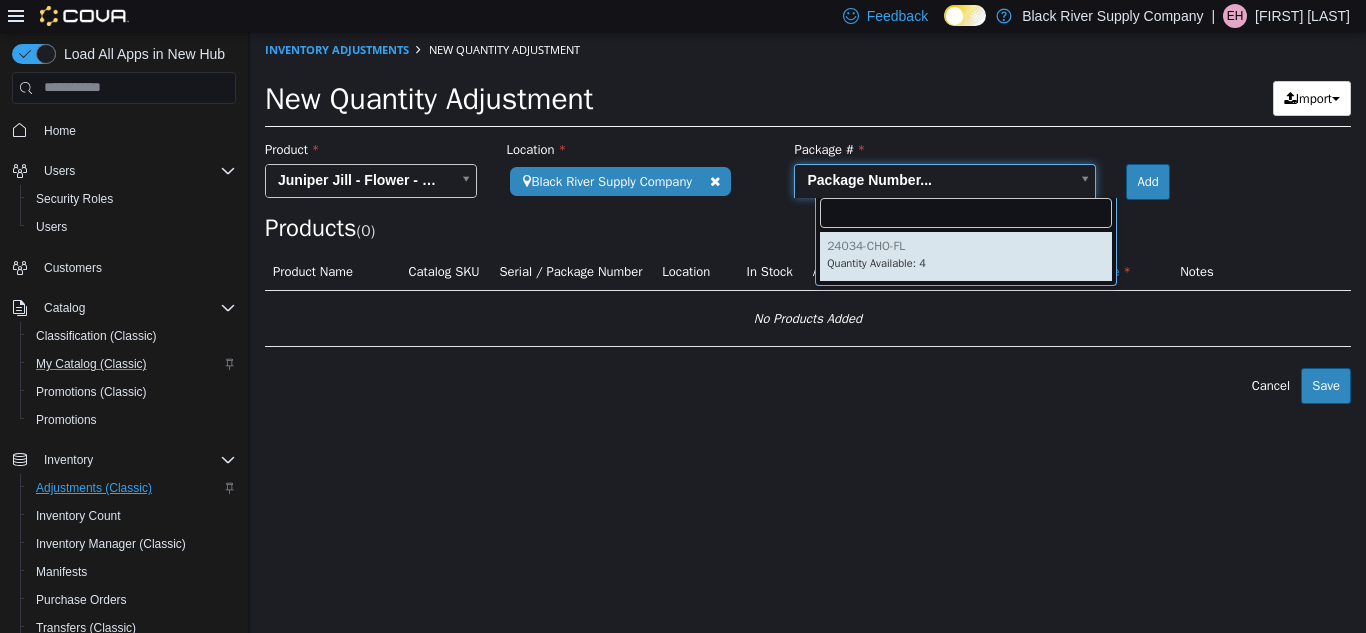 type on "**********" 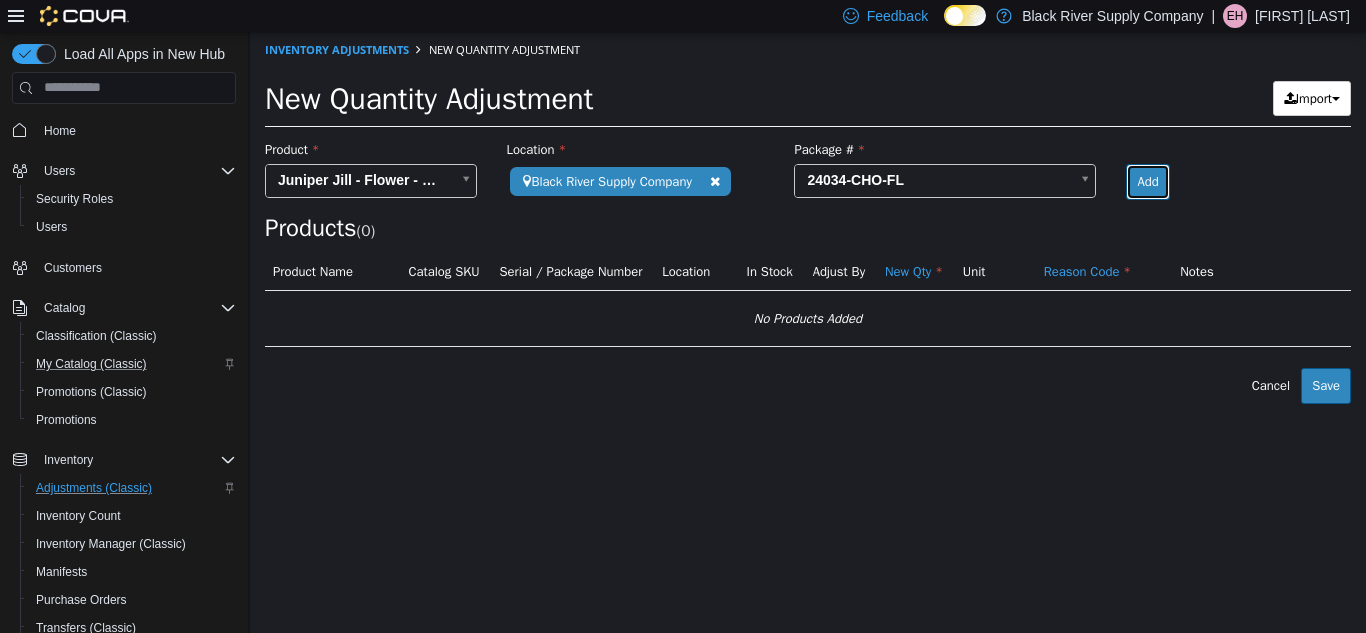 click on "Add" at bounding box center [1147, 181] 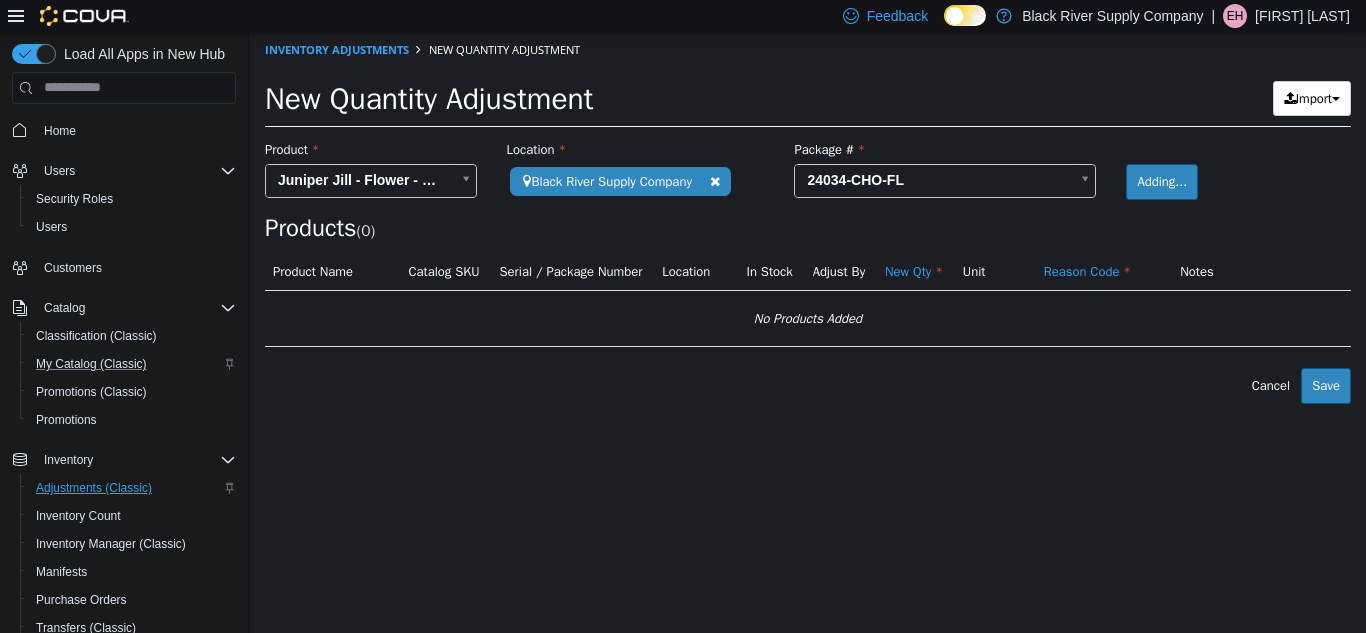 type 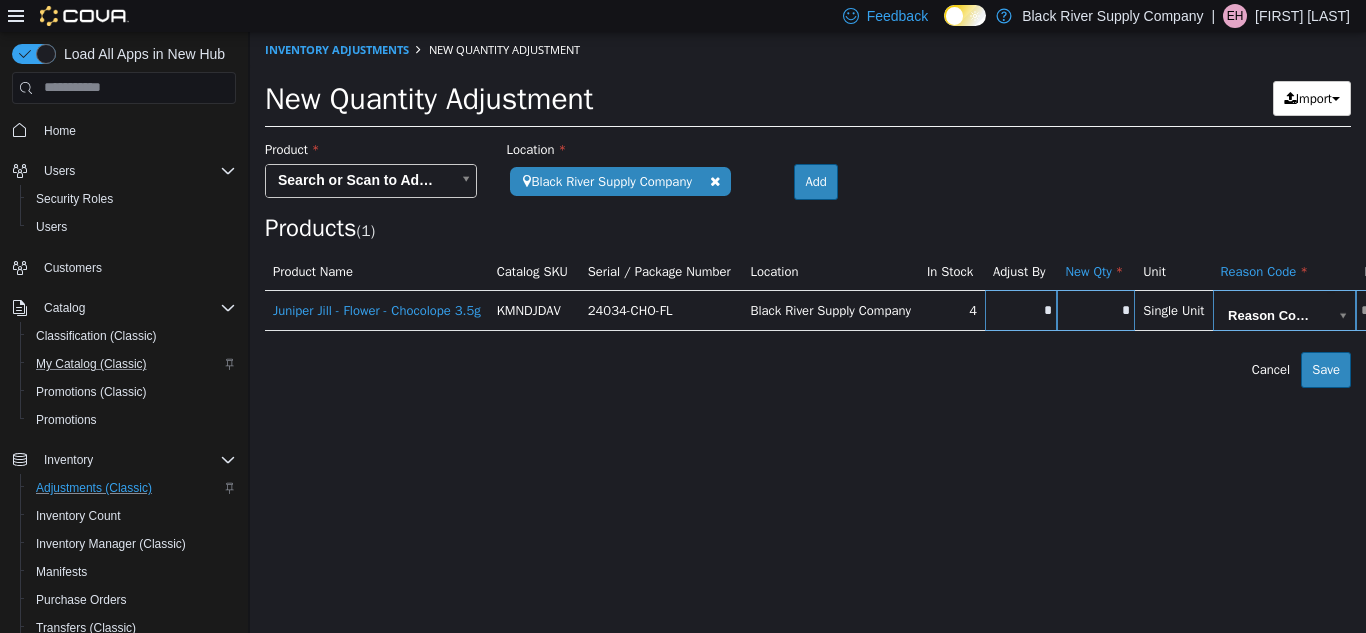 click on "**********" at bounding box center [808, 209] 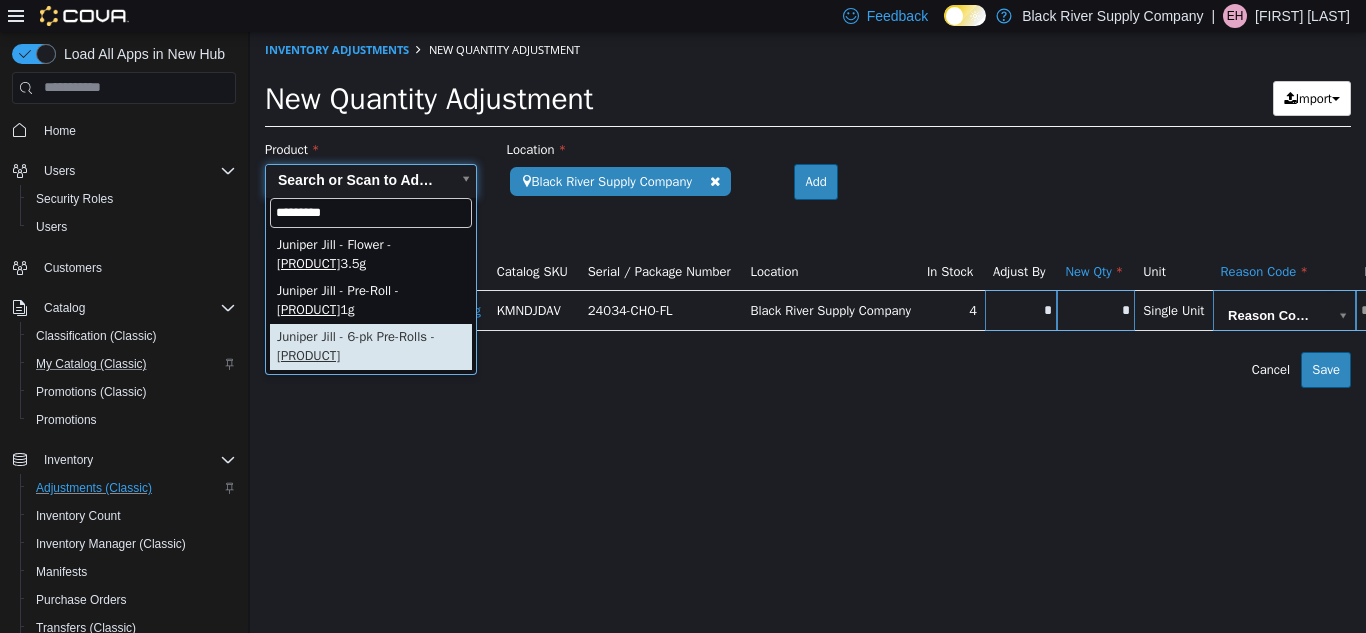 type on "*********" 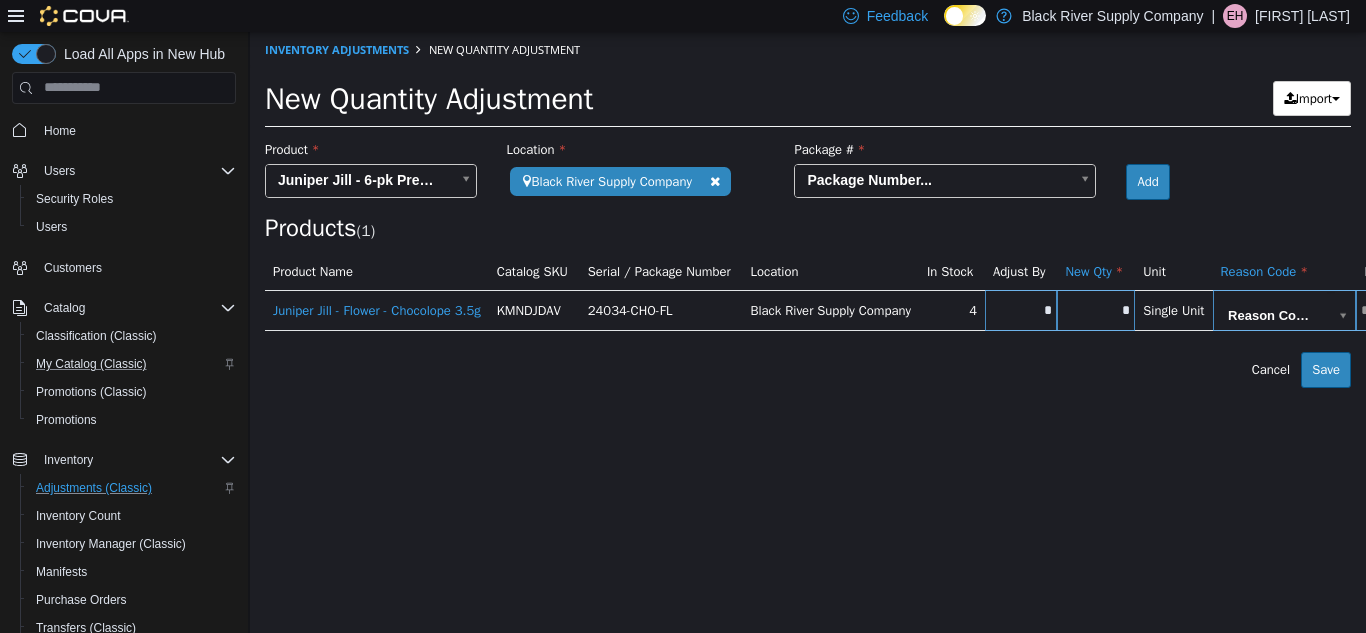 click on "**********" at bounding box center (808, 209) 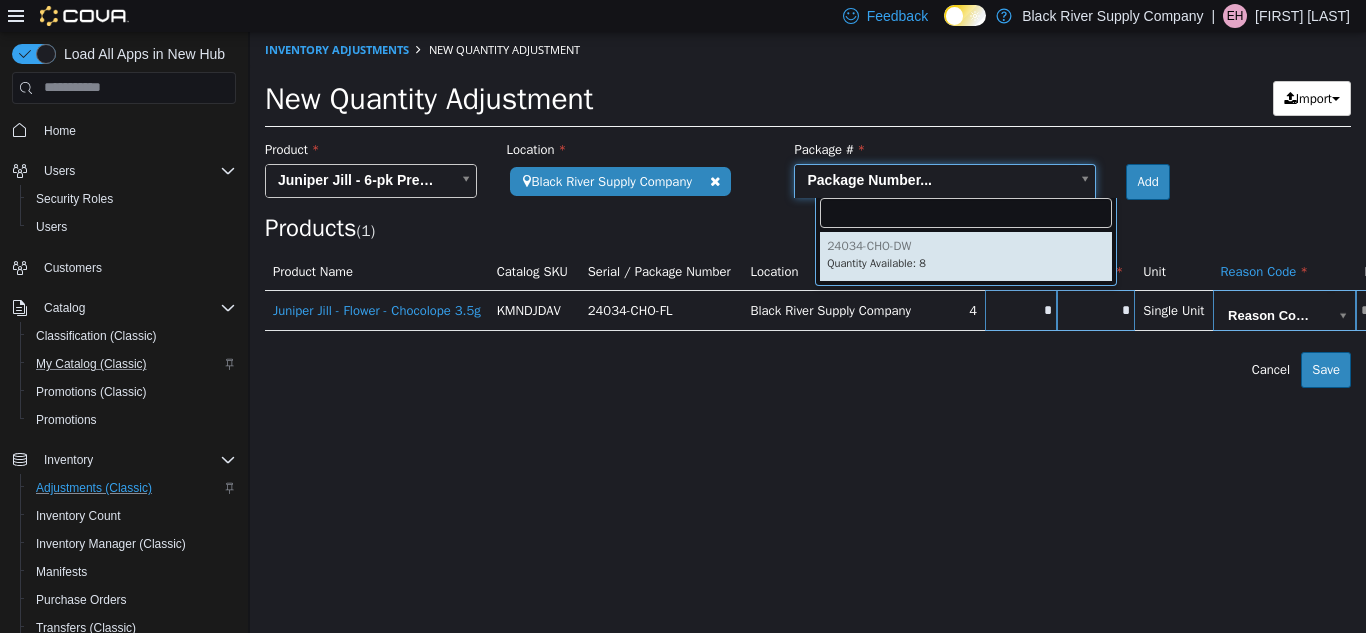 type on "**********" 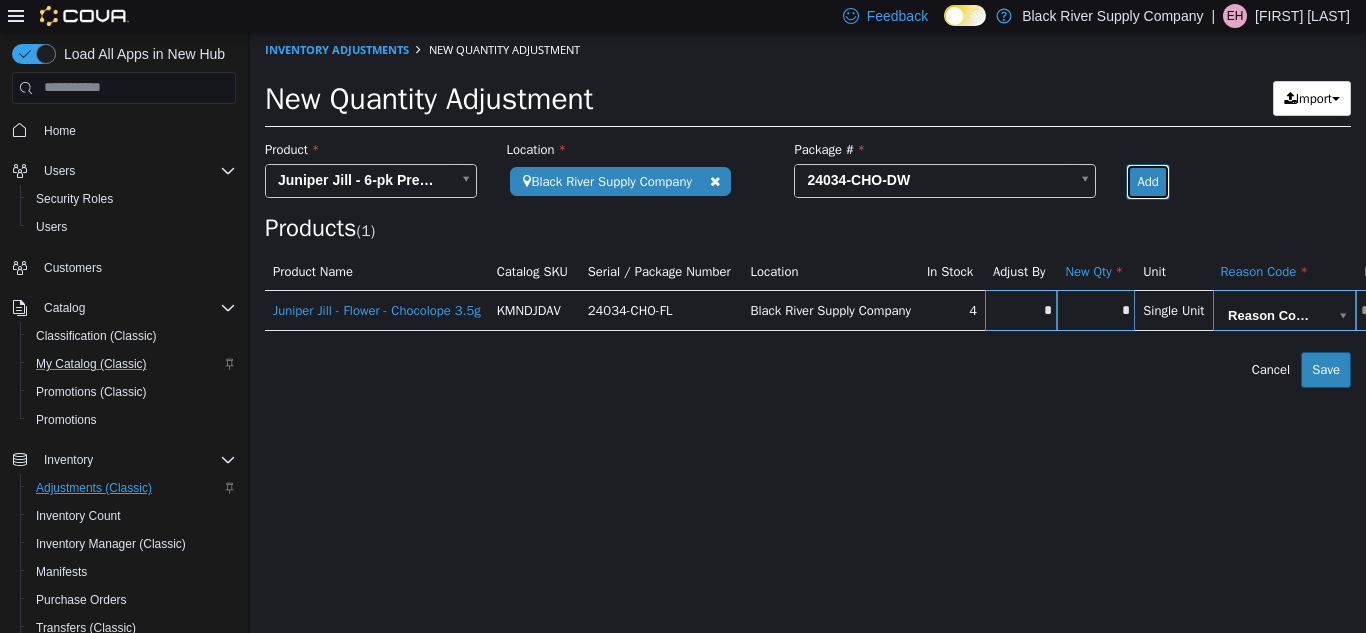 click on "Add" at bounding box center (1147, 181) 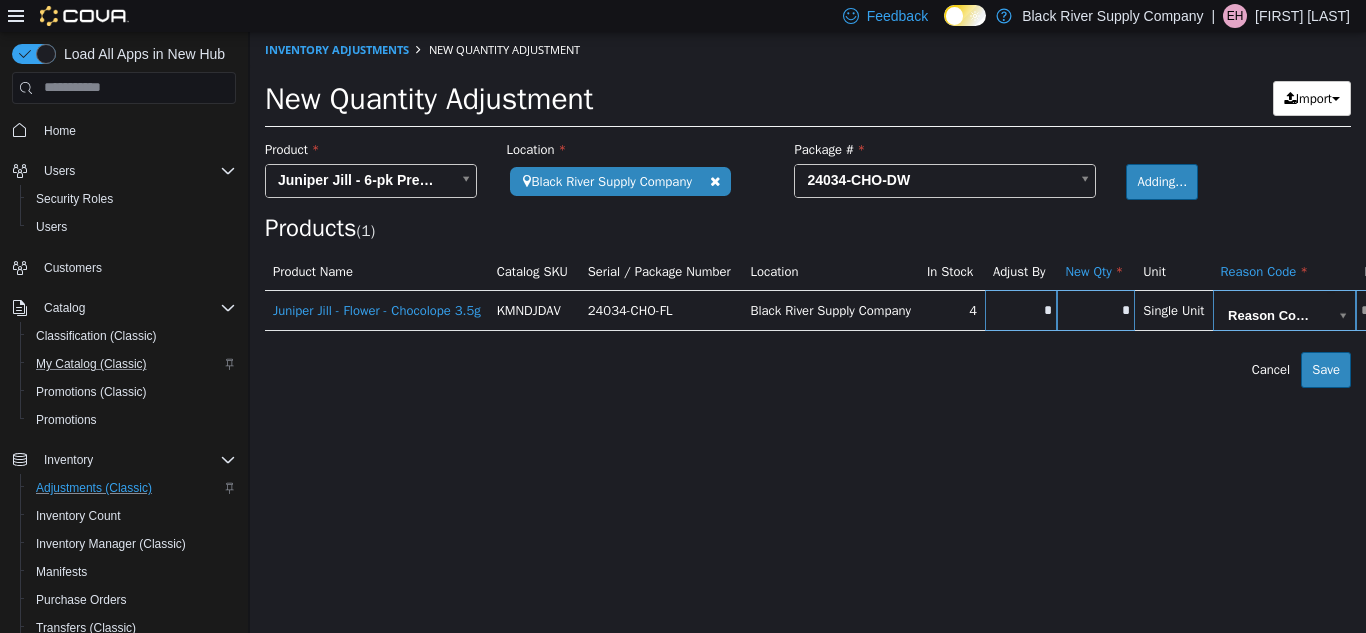 type 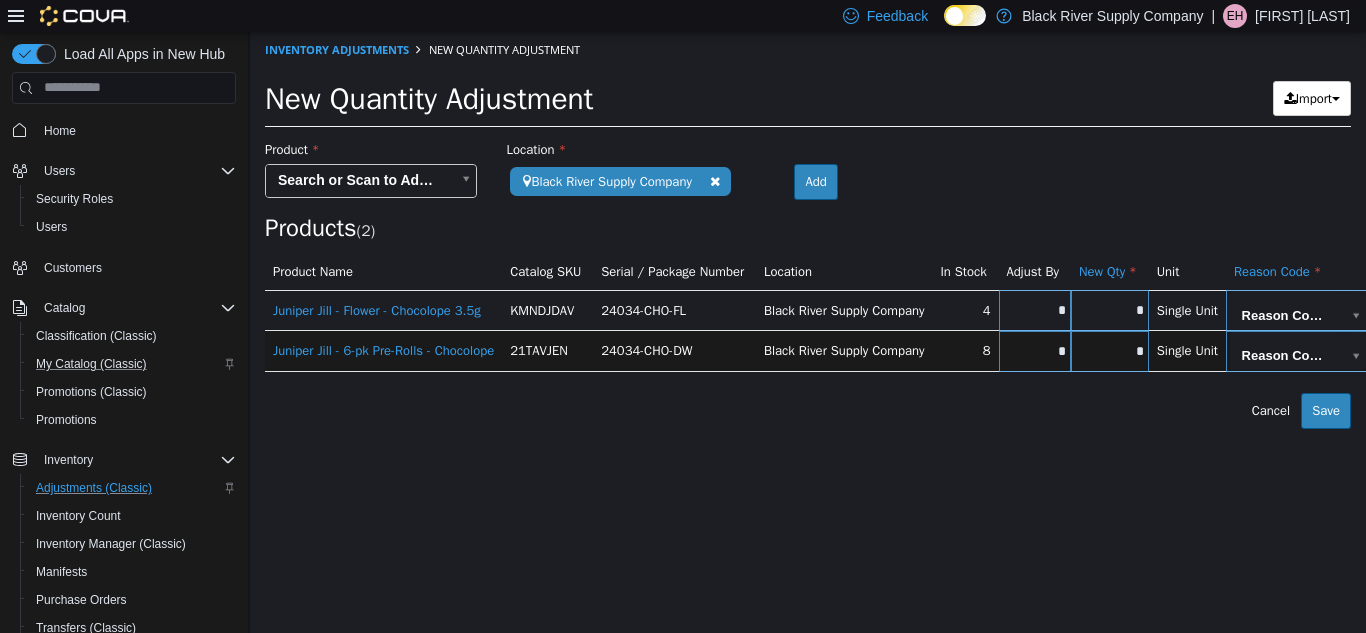 click on "*" at bounding box center [1035, 309] 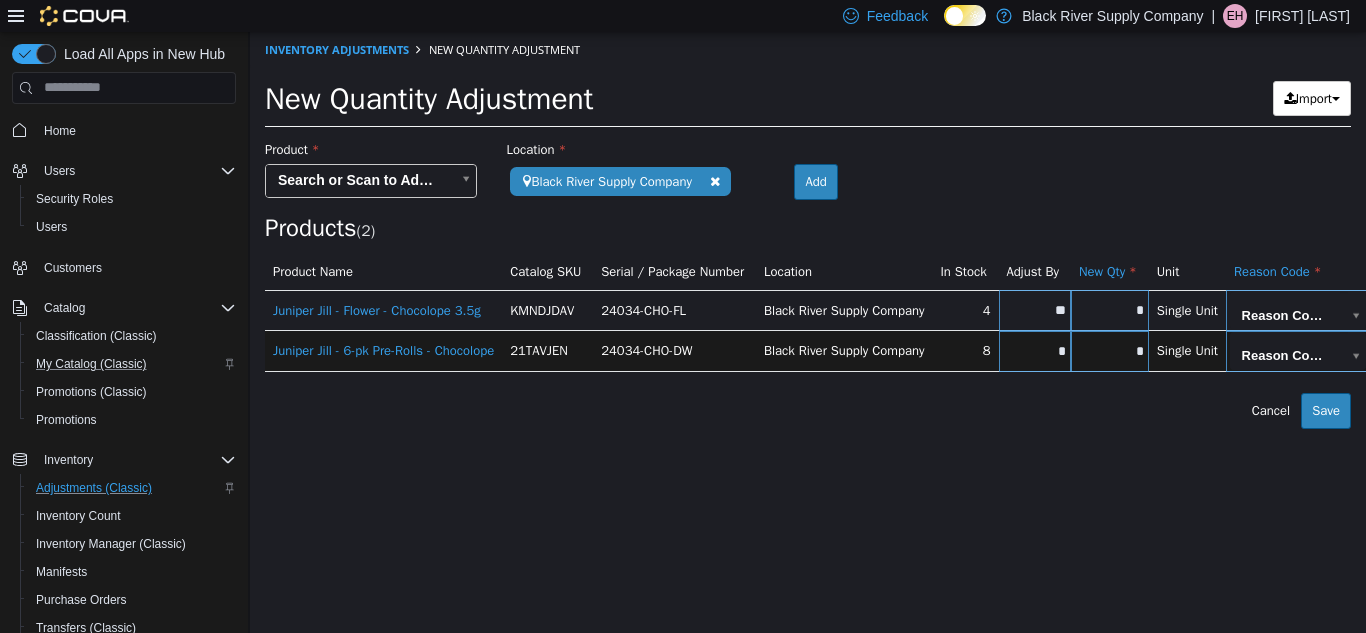 type on "**" 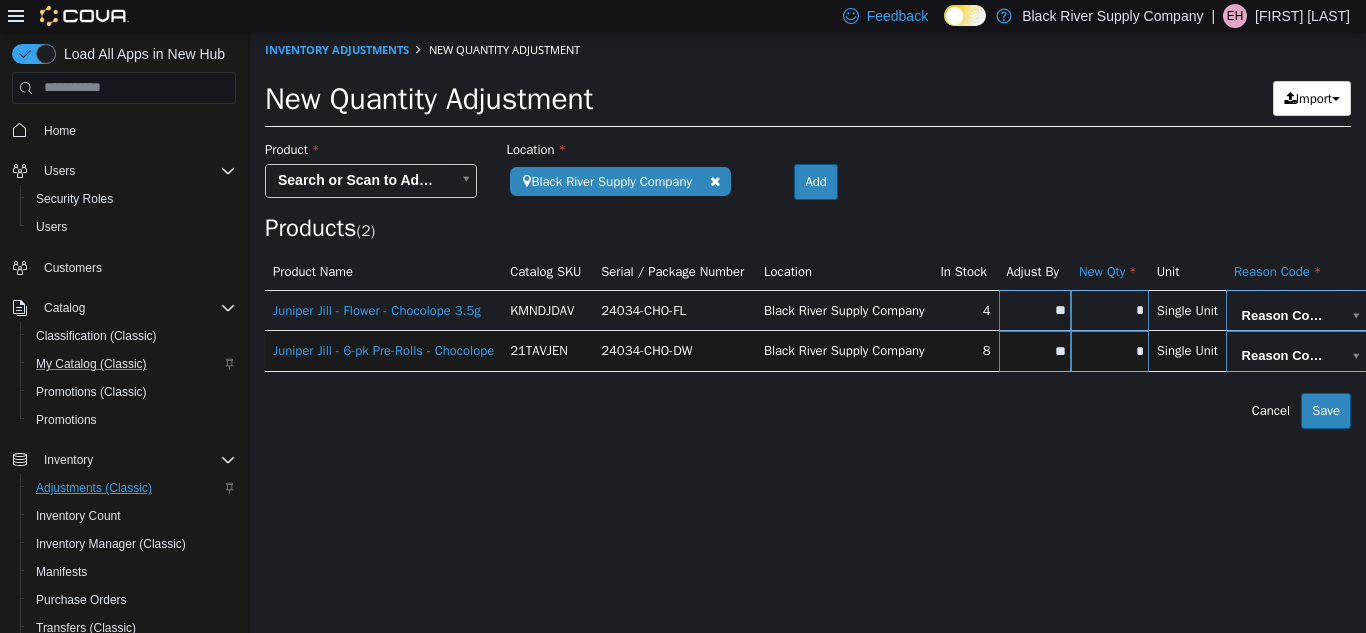 type on "*" 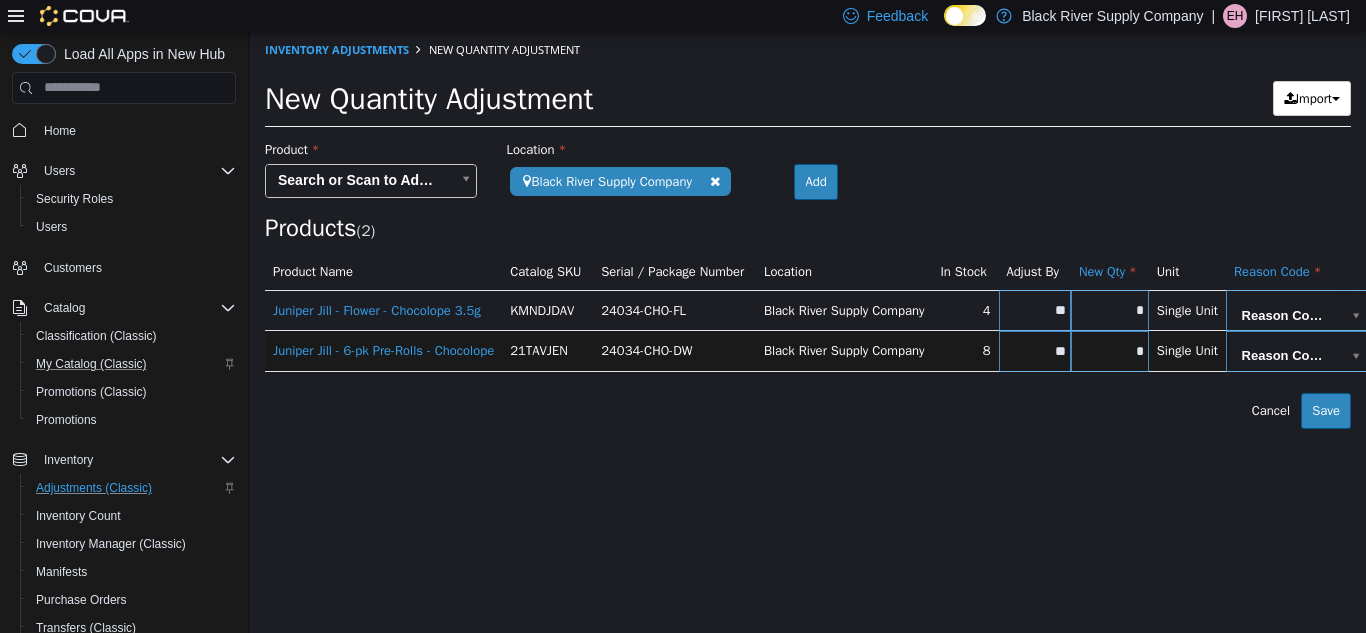 type on "*" 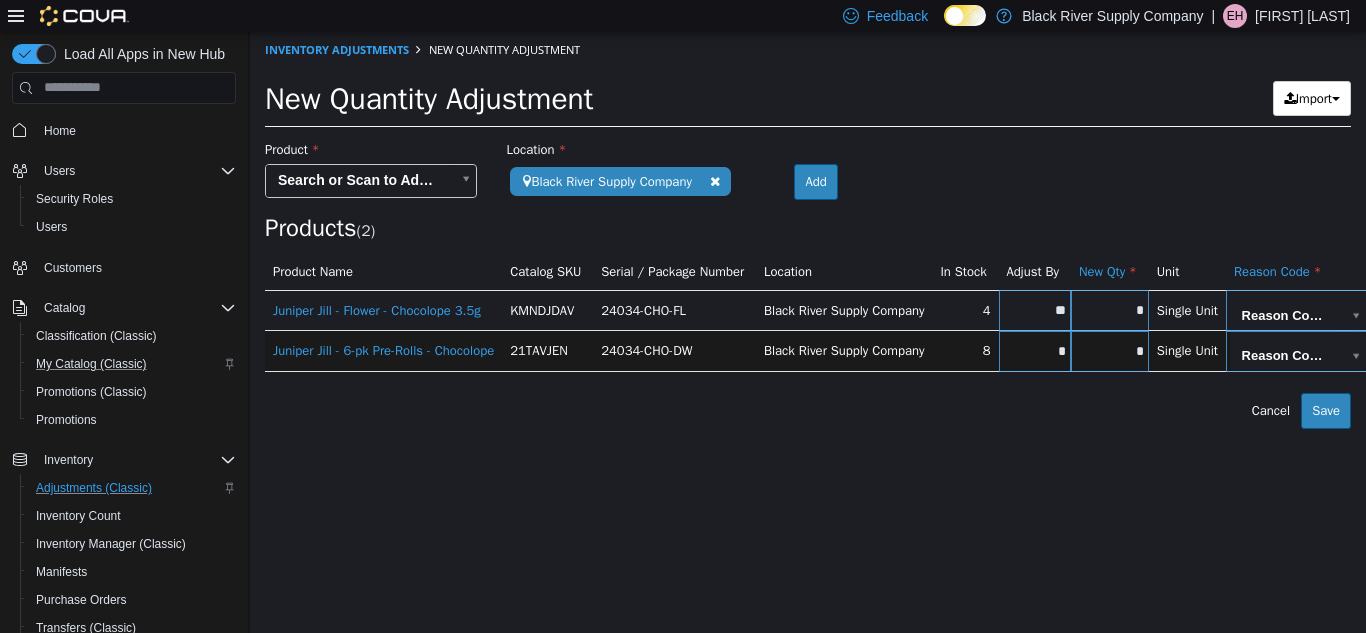 click on "**********" at bounding box center (808, 229) 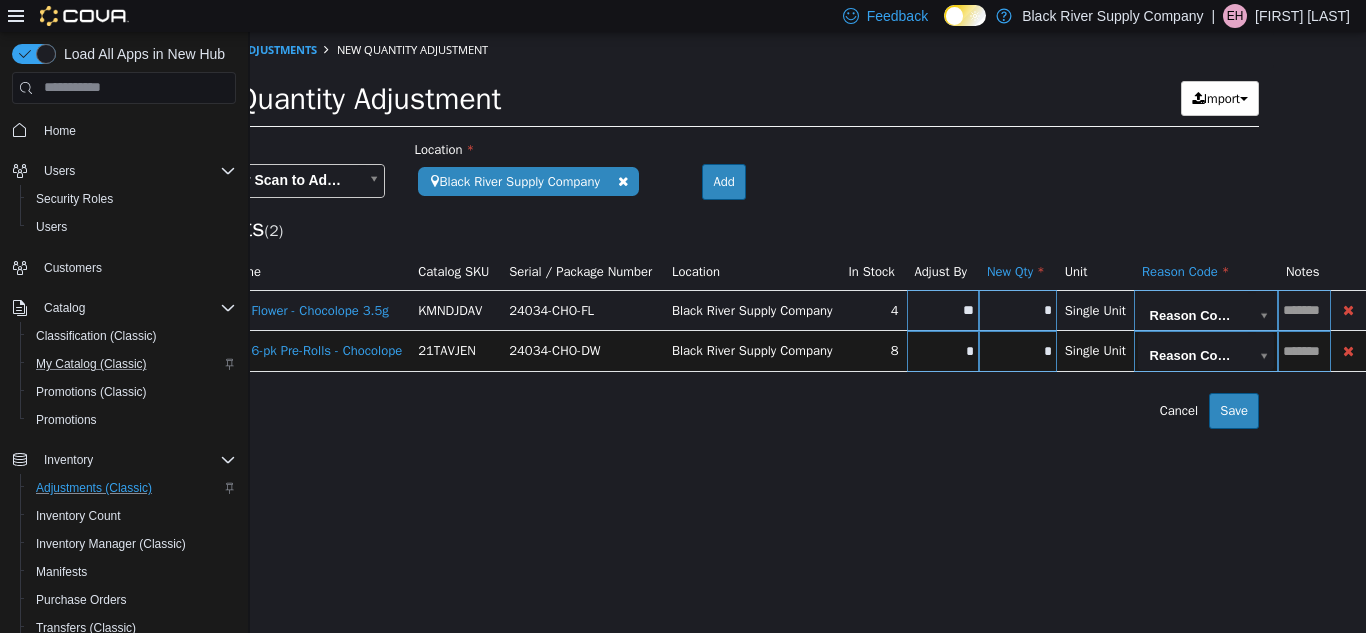 click on "**********" at bounding box center (716, 229) 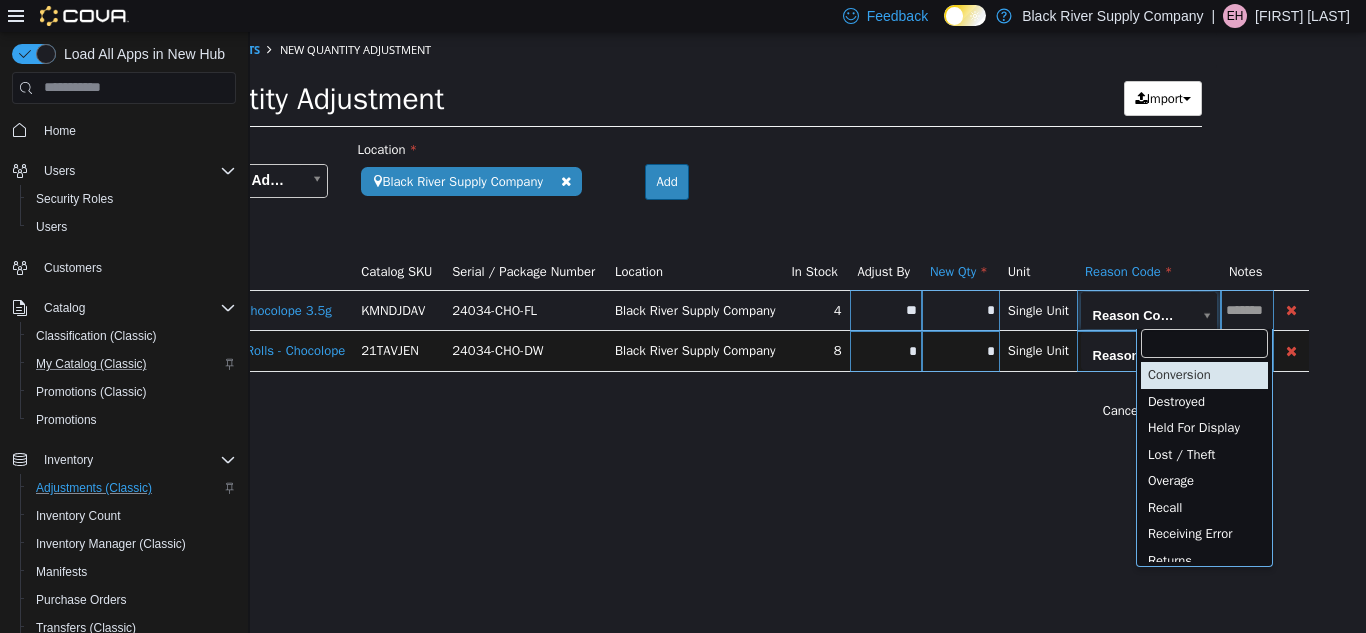 scroll, scrollTop: 0, scrollLeft: 61, axis: horizontal 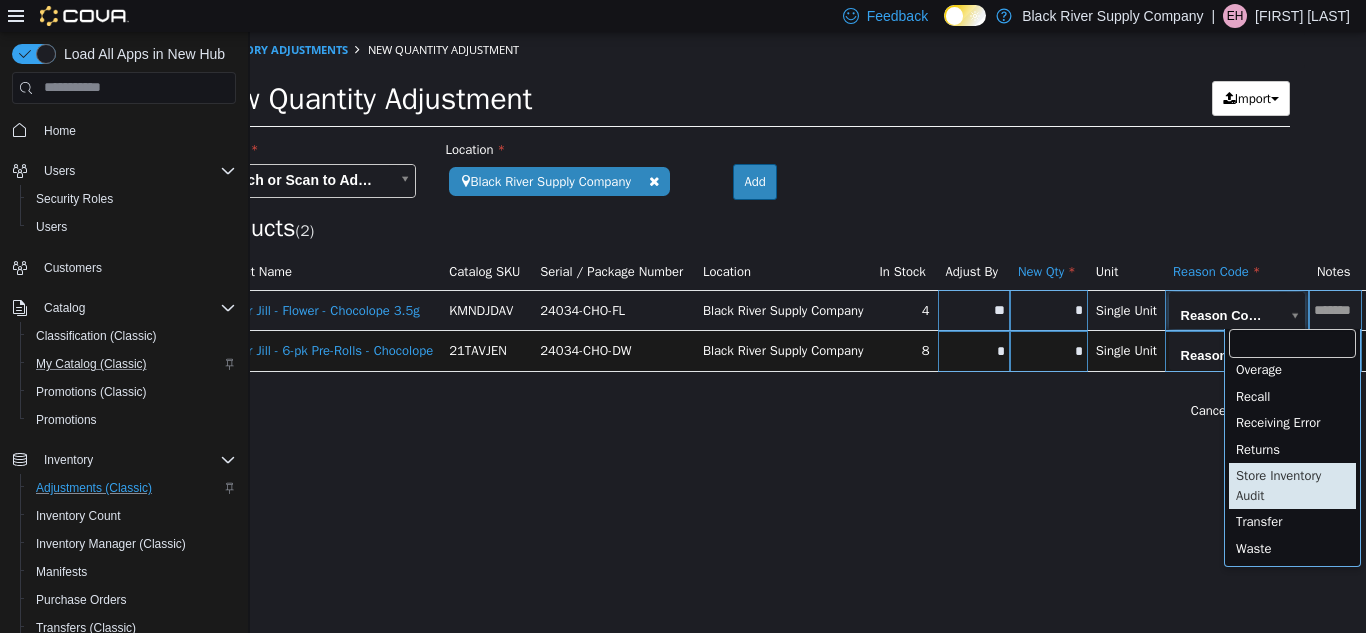 type on "**********" 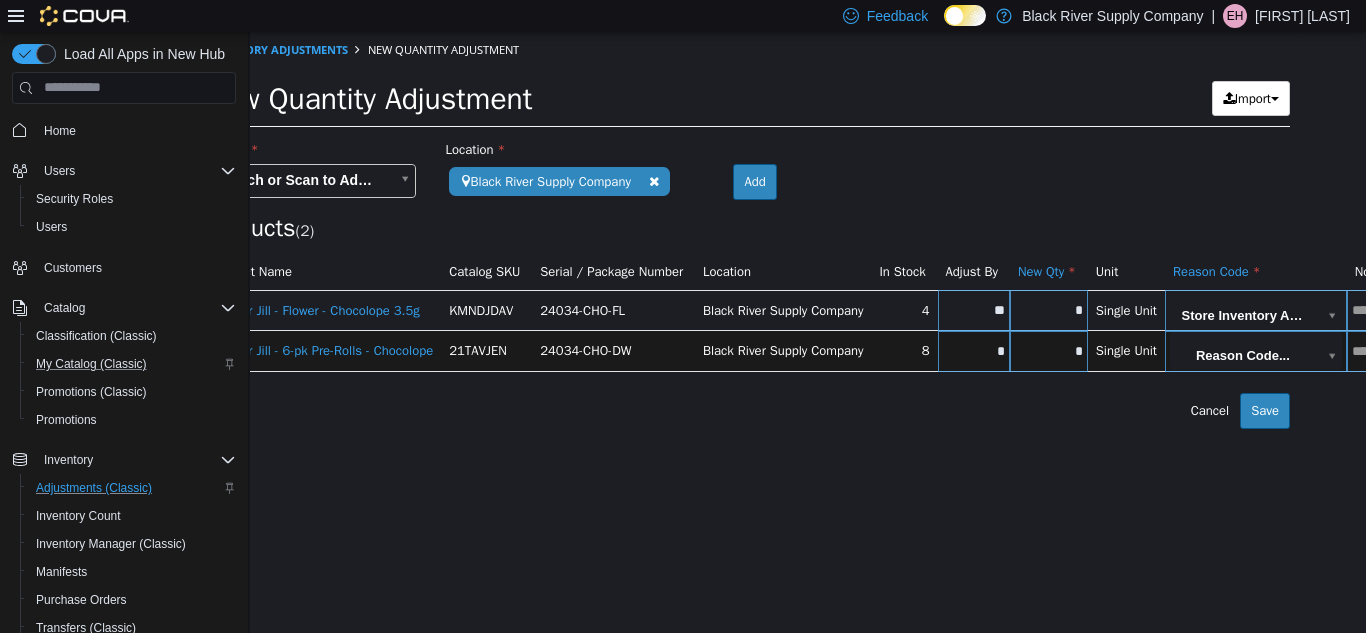 click on "**********" at bounding box center [747, 229] 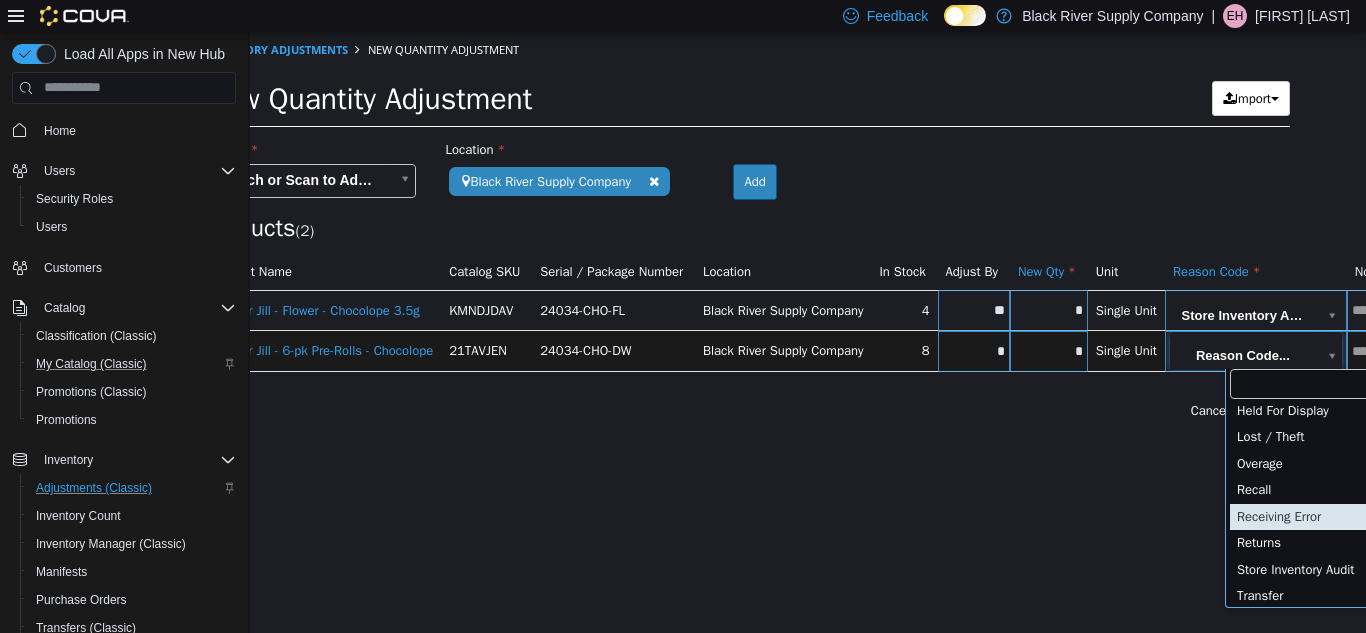 scroll, scrollTop: 91, scrollLeft: 0, axis: vertical 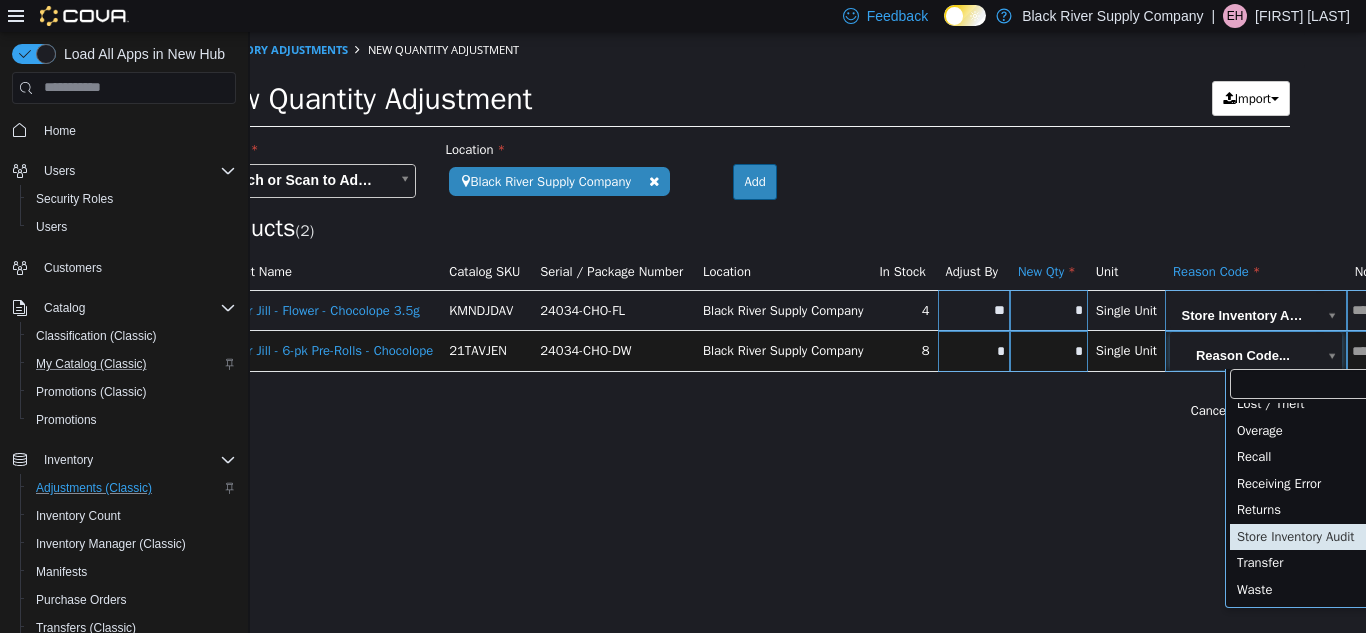 type on "**********" 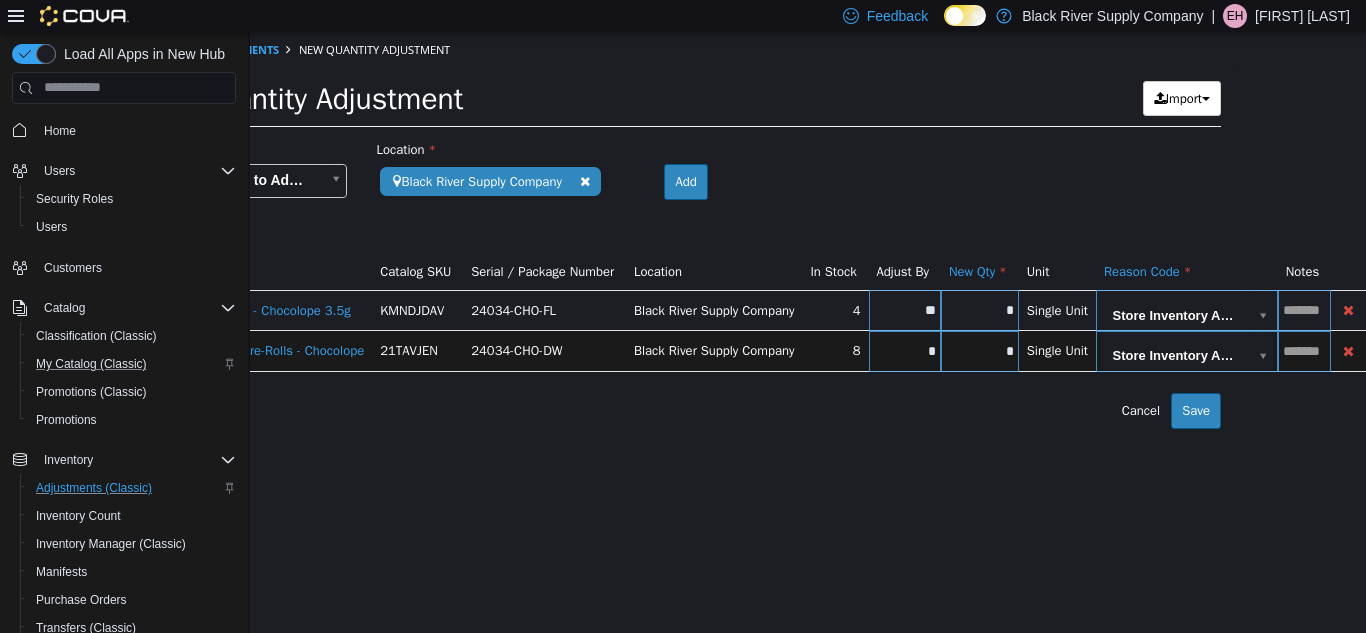 scroll, scrollTop: 0, scrollLeft: 187, axis: horizontal 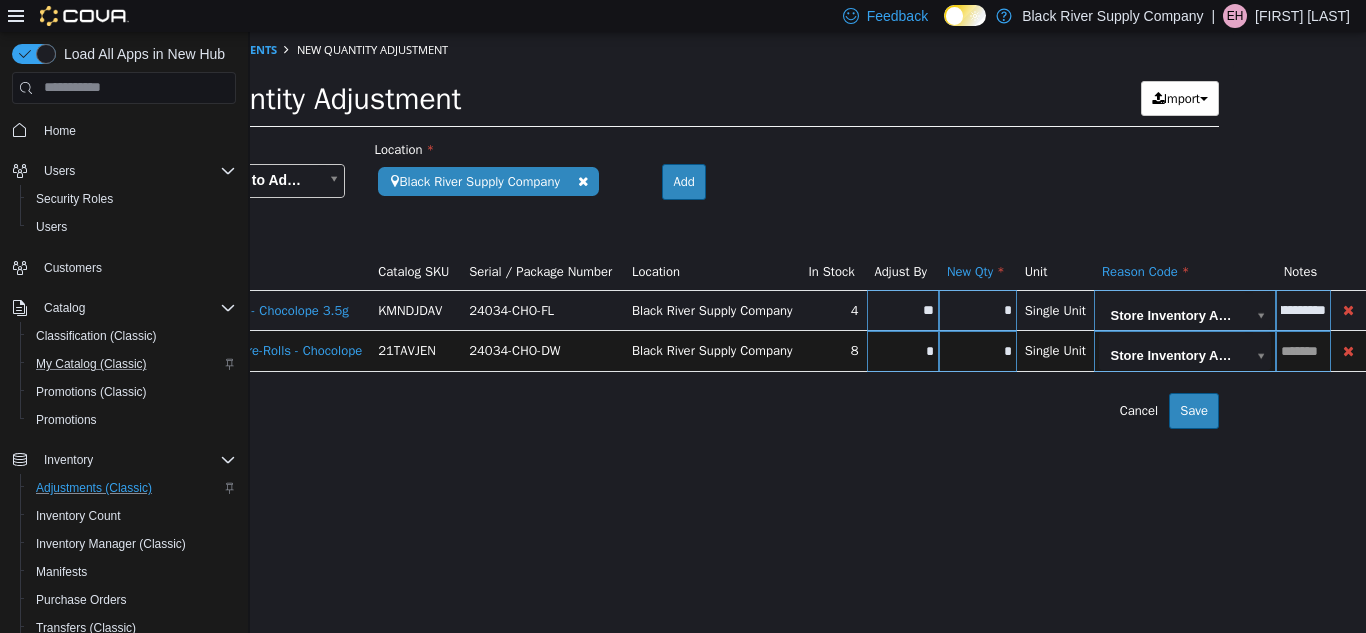 type on "**********" 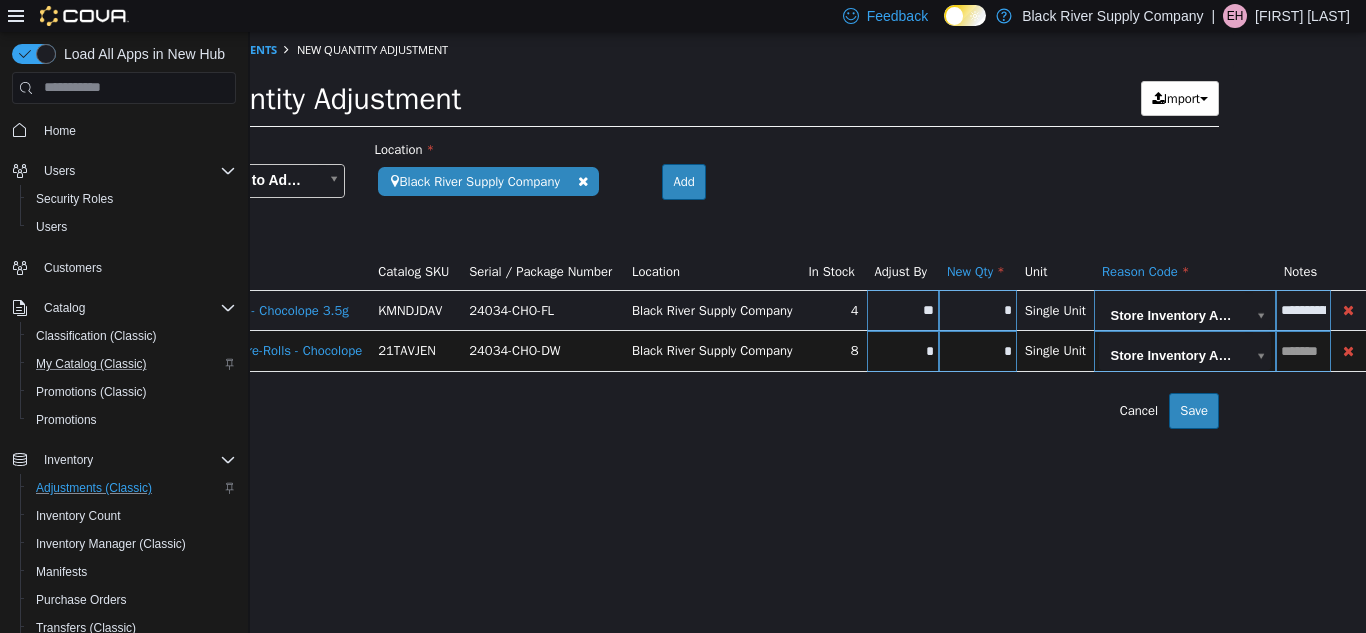click at bounding box center (1303, 350) 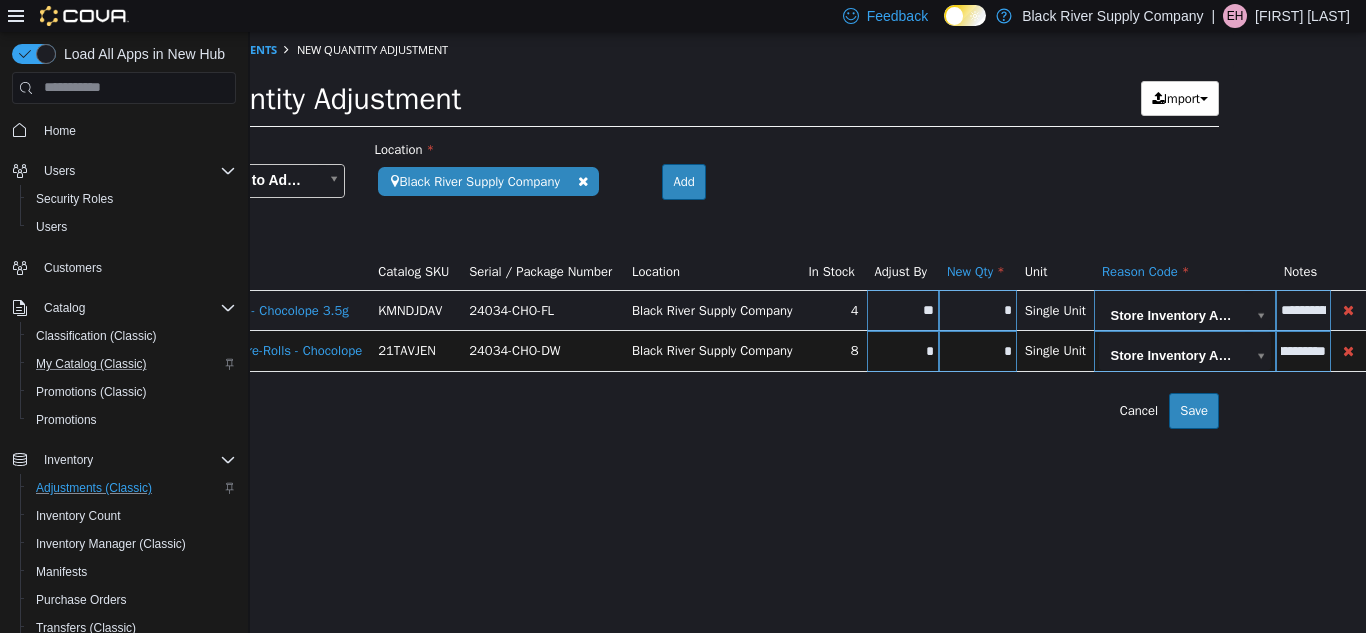 scroll, scrollTop: 0, scrollLeft: 58, axis: horizontal 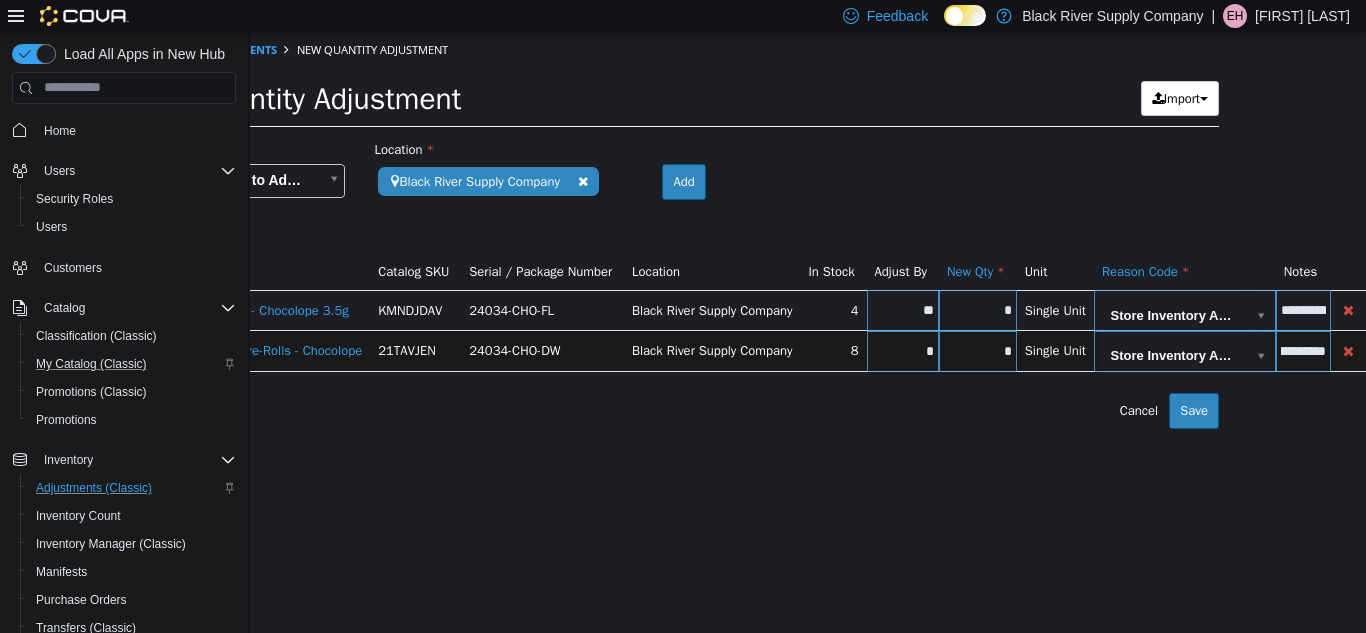 type on "**********" 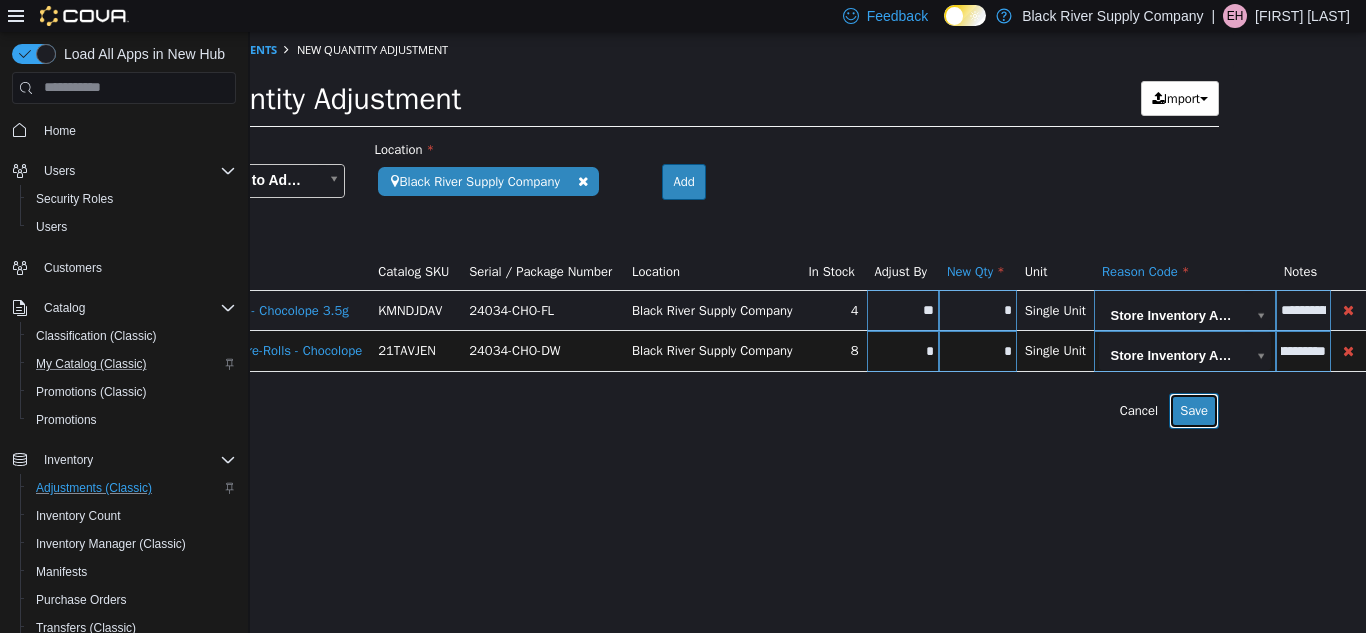 click on "Save" at bounding box center (1194, 410) 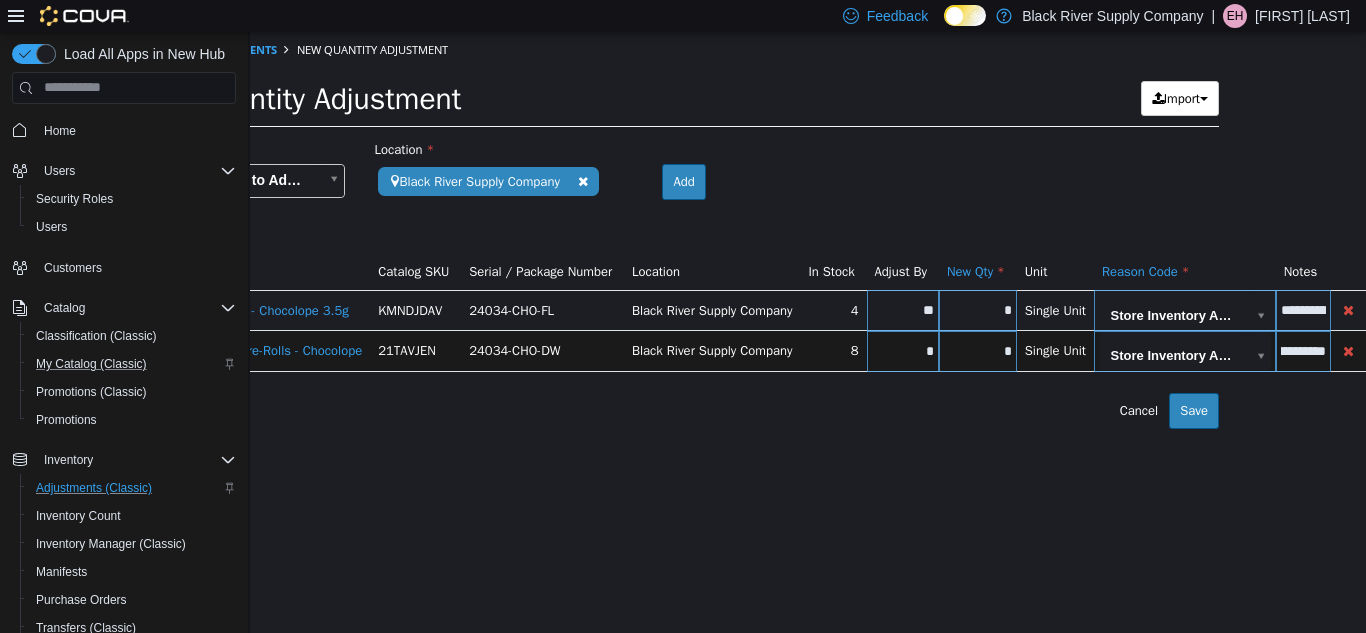 scroll, scrollTop: 0, scrollLeft: 0, axis: both 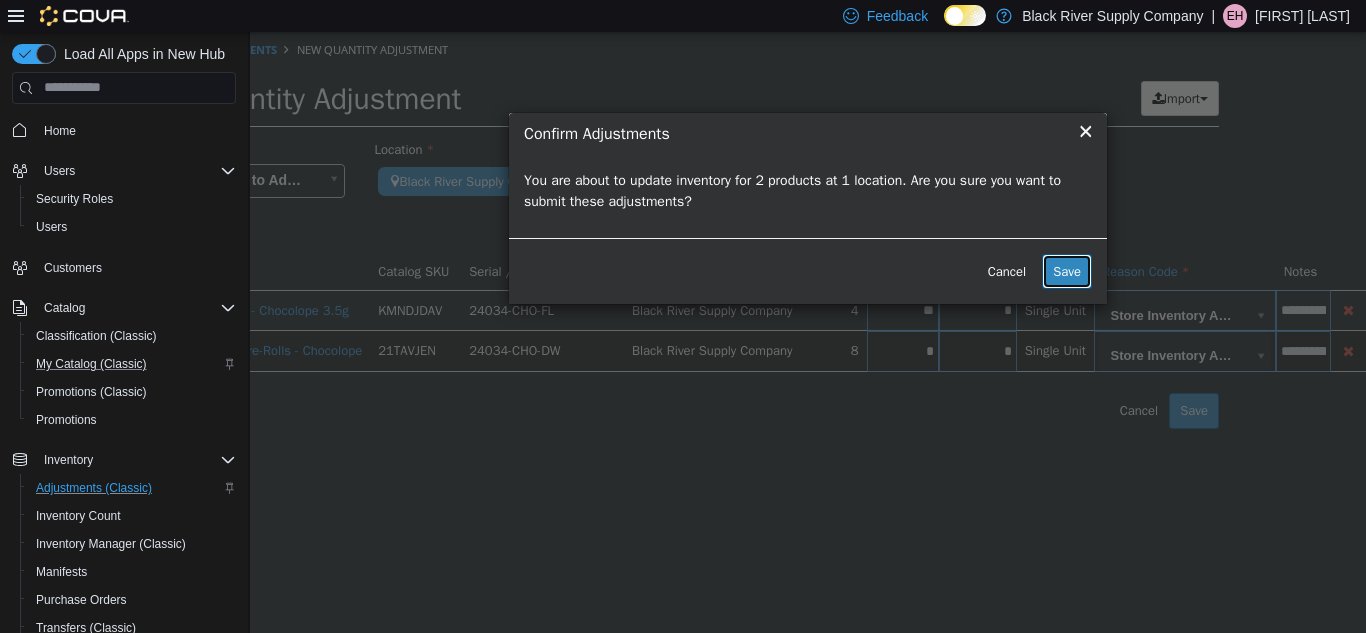 click on "Save" at bounding box center [1067, 271] 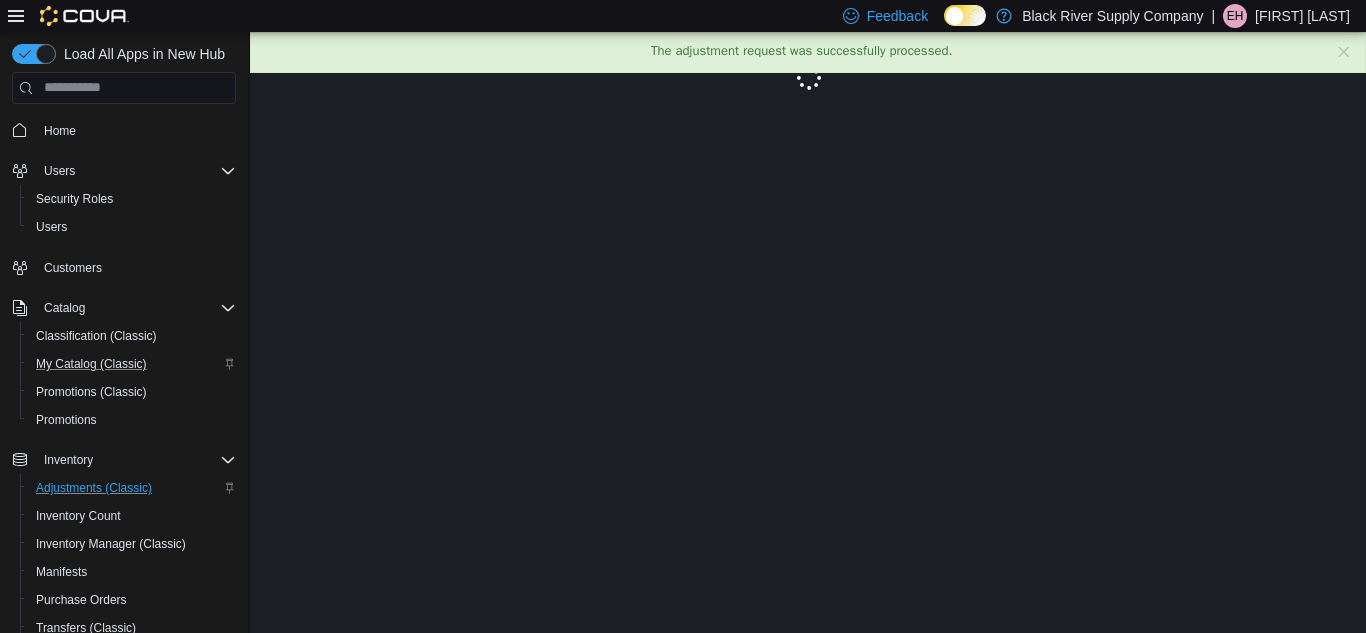 scroll, scrollTop: 0, scrollLeft: 0, axis: both 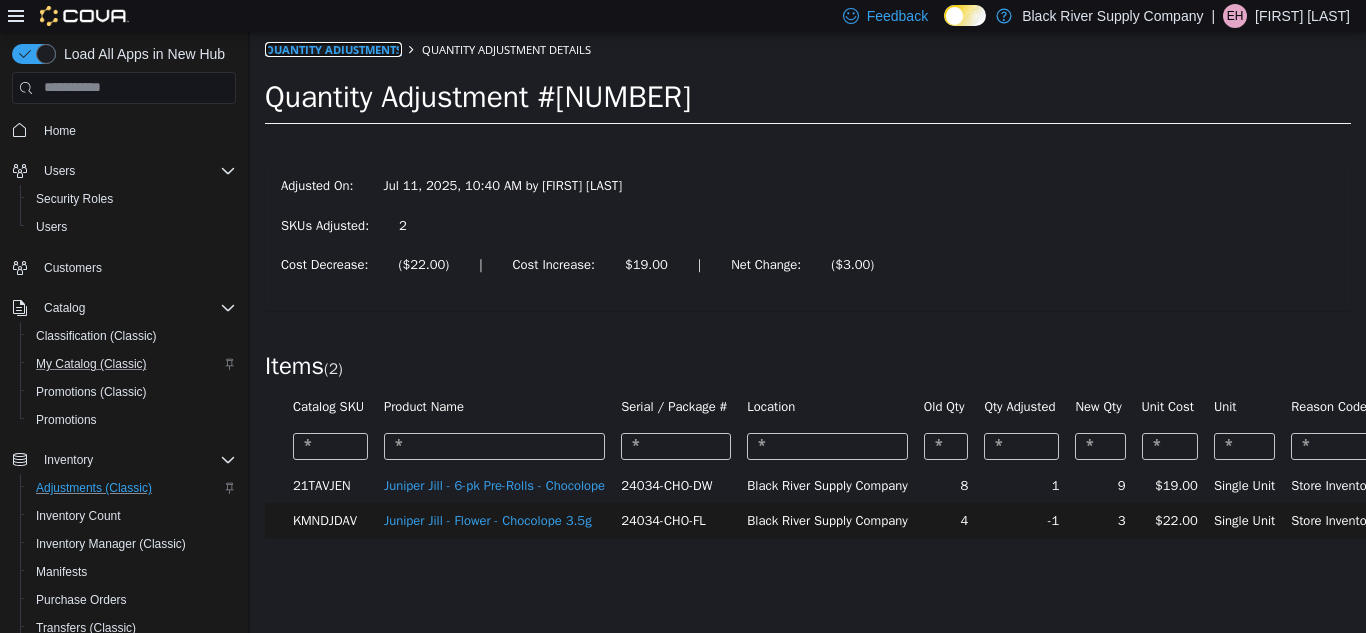 click on "Quantity Adjustments" at bounding box center (333, 48) 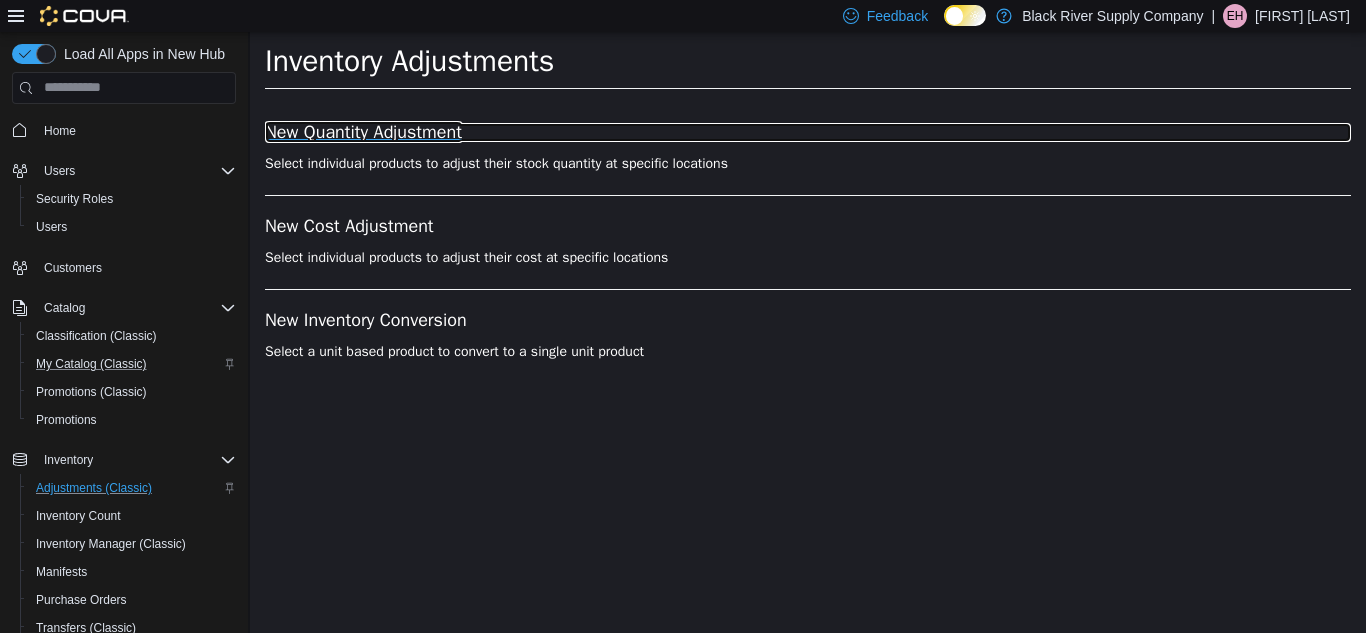 click on "New Quantity Adjustment" at bounding box center (808, 132) 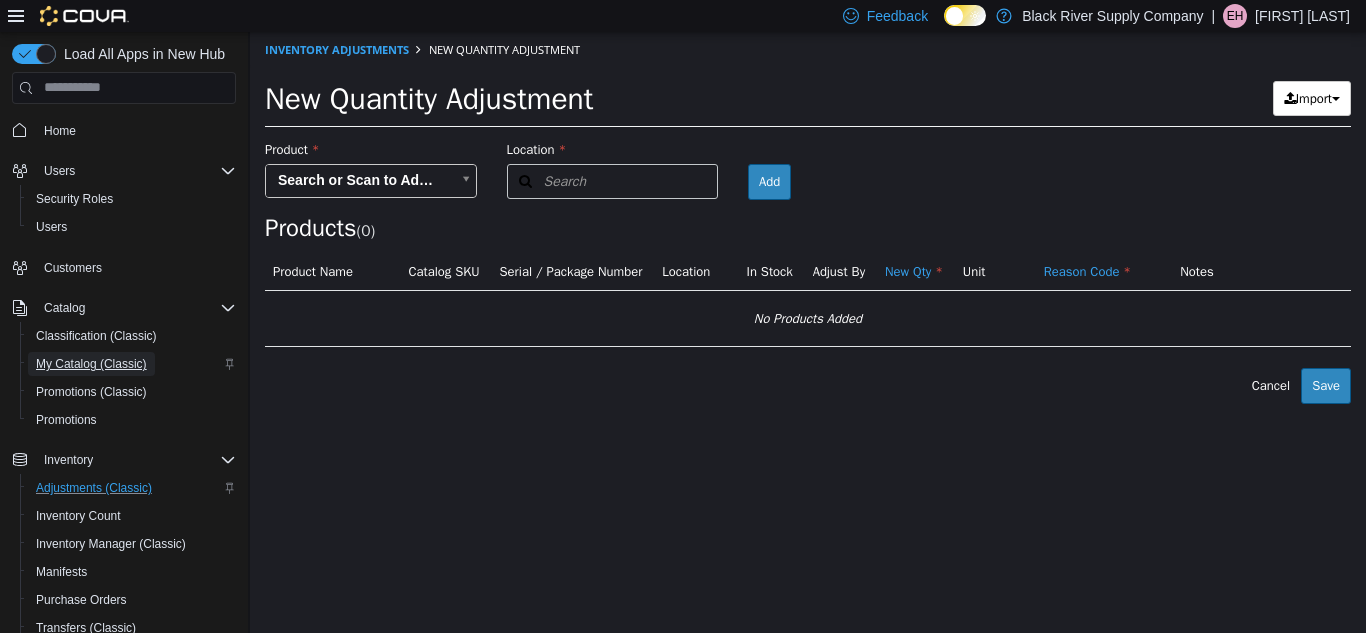 click on "My Catalog (Classic)" at bounding box center [91, 364] 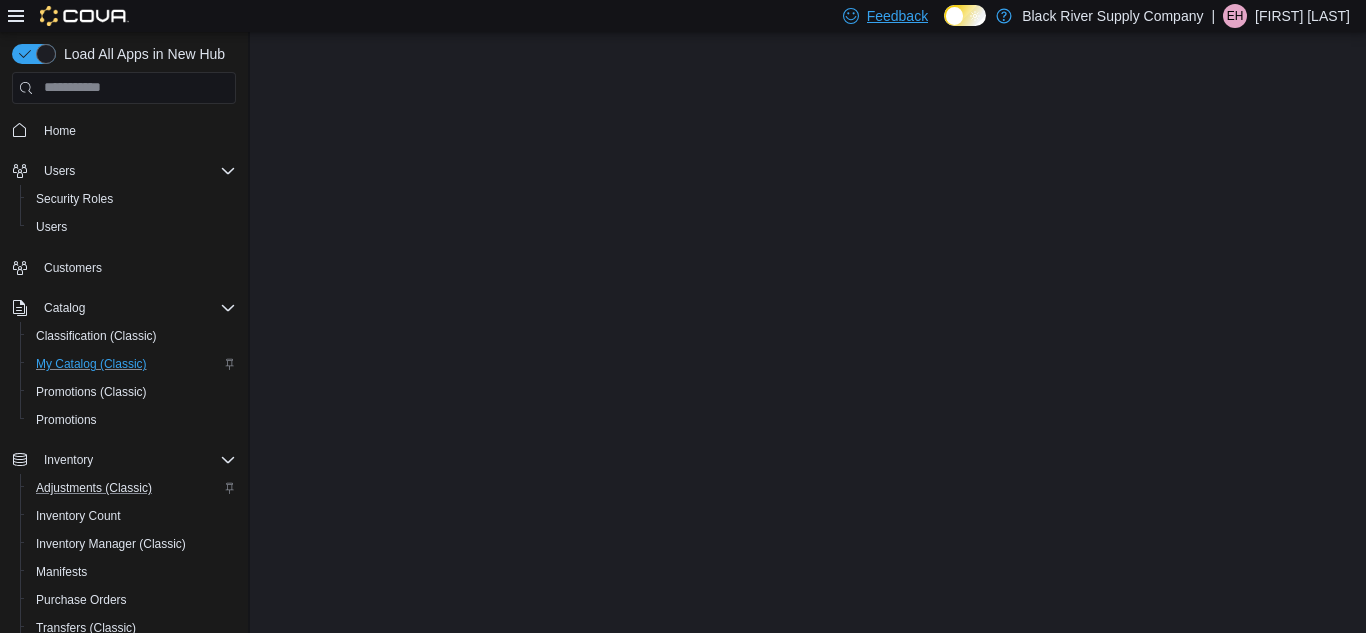 scroll, scrollTop: 0, scrollLeft: 0, axis: both 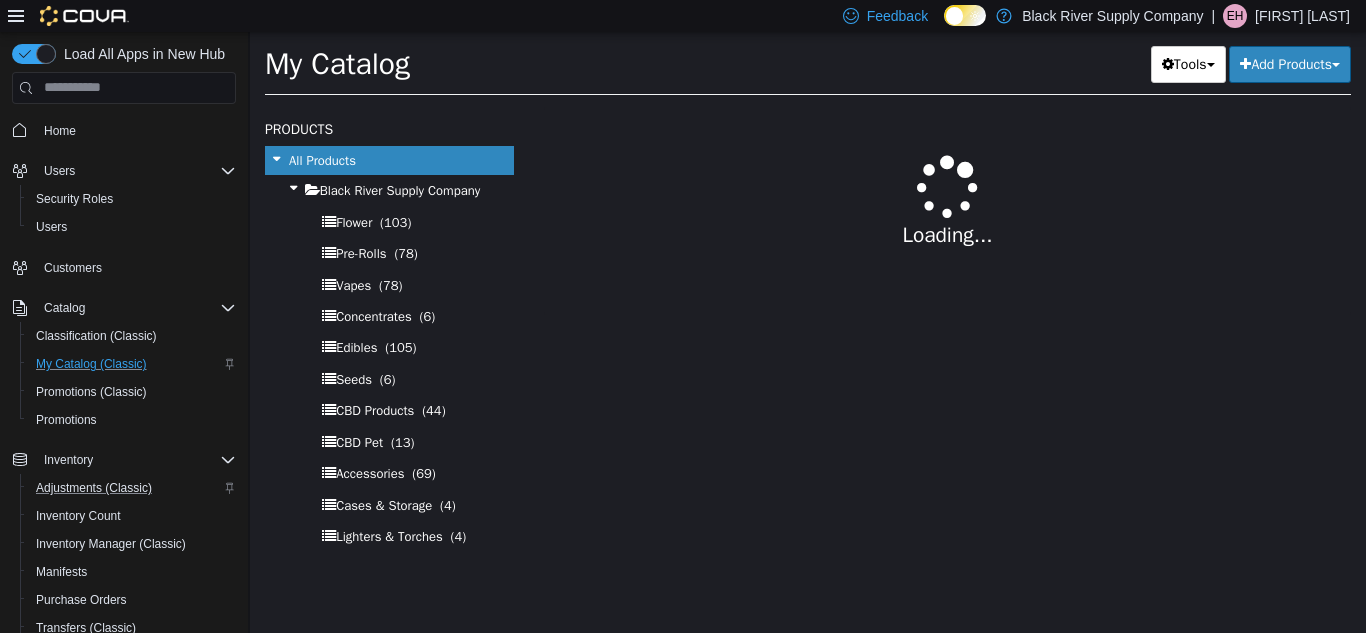 select on "**********" 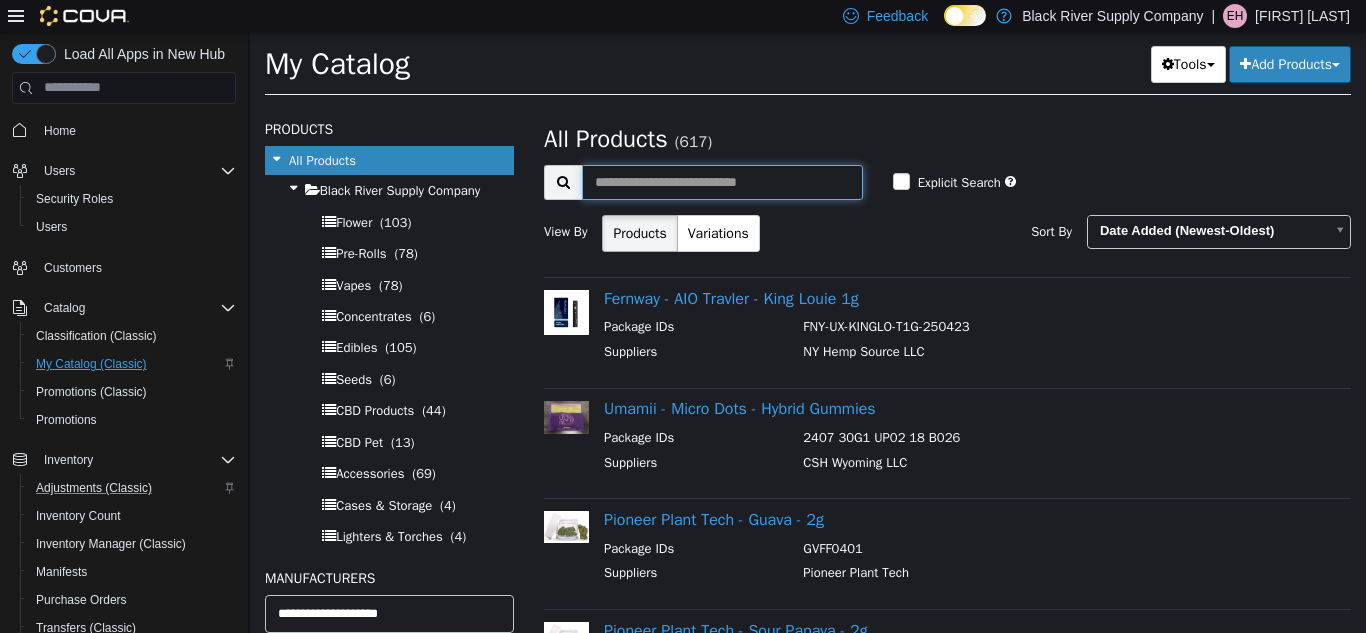 click at bounding box center [722, 181] 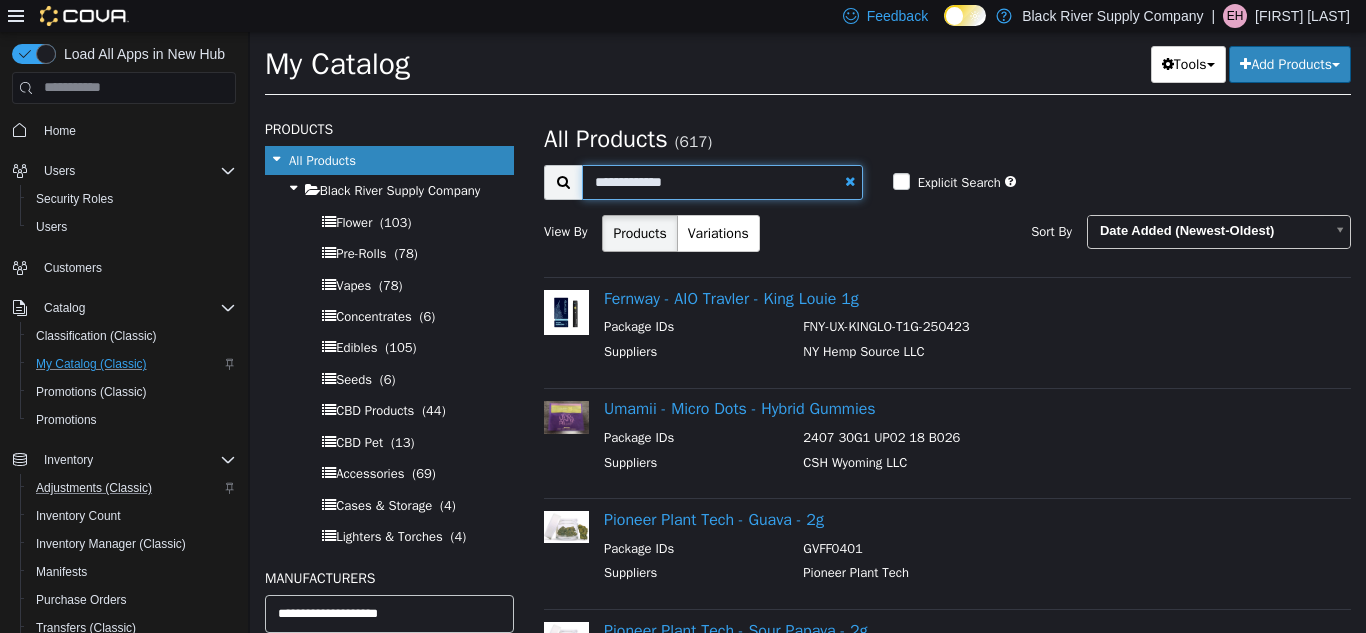 type on "**********" 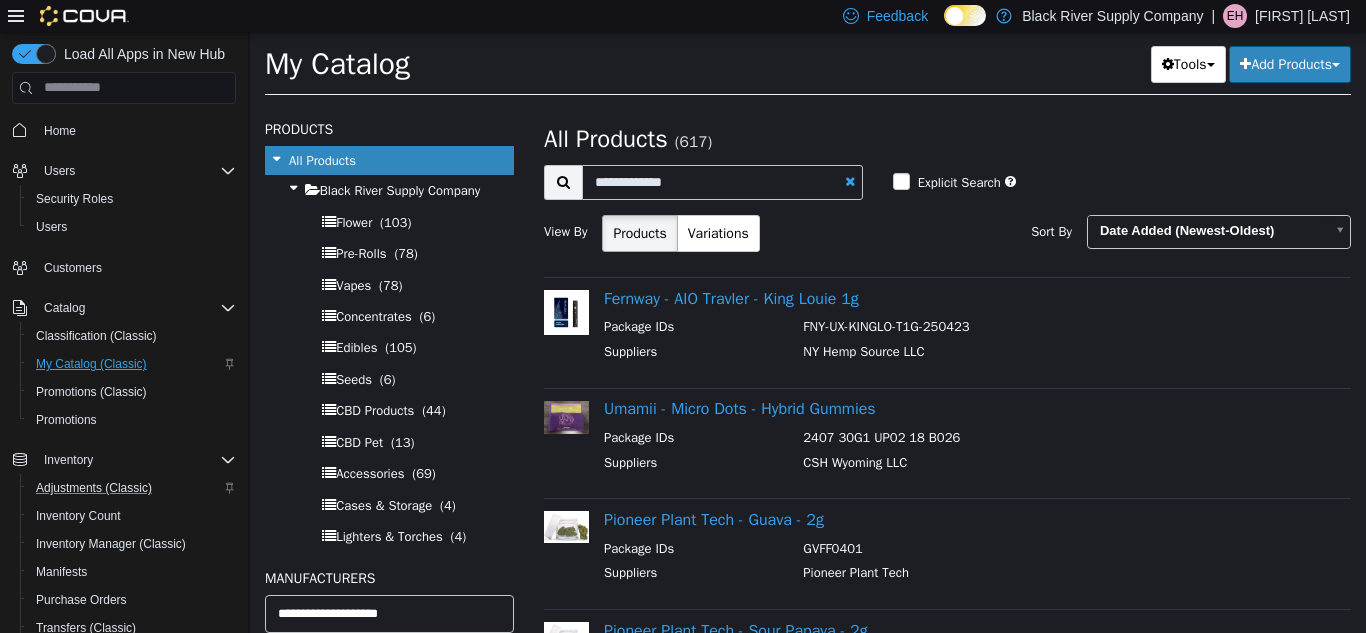 select on "**********" 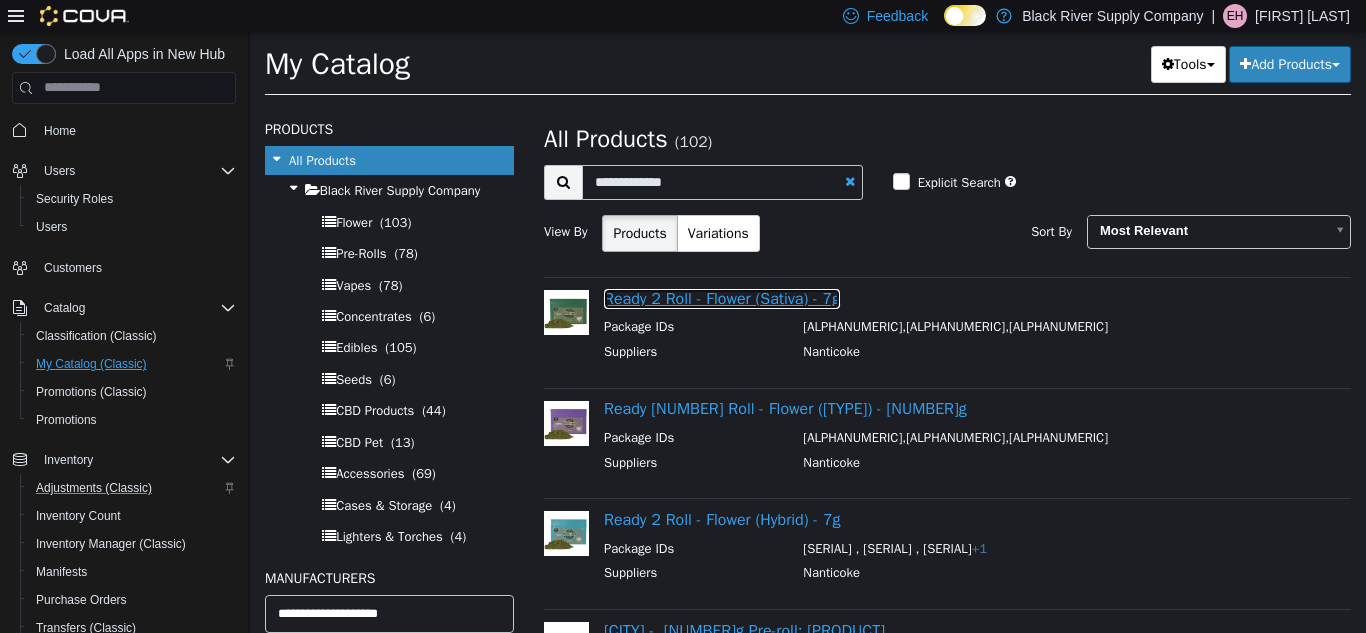 click on "Ready 2 Roll - Flower (Sativa) - 7g" at bounding box center (722, 298) 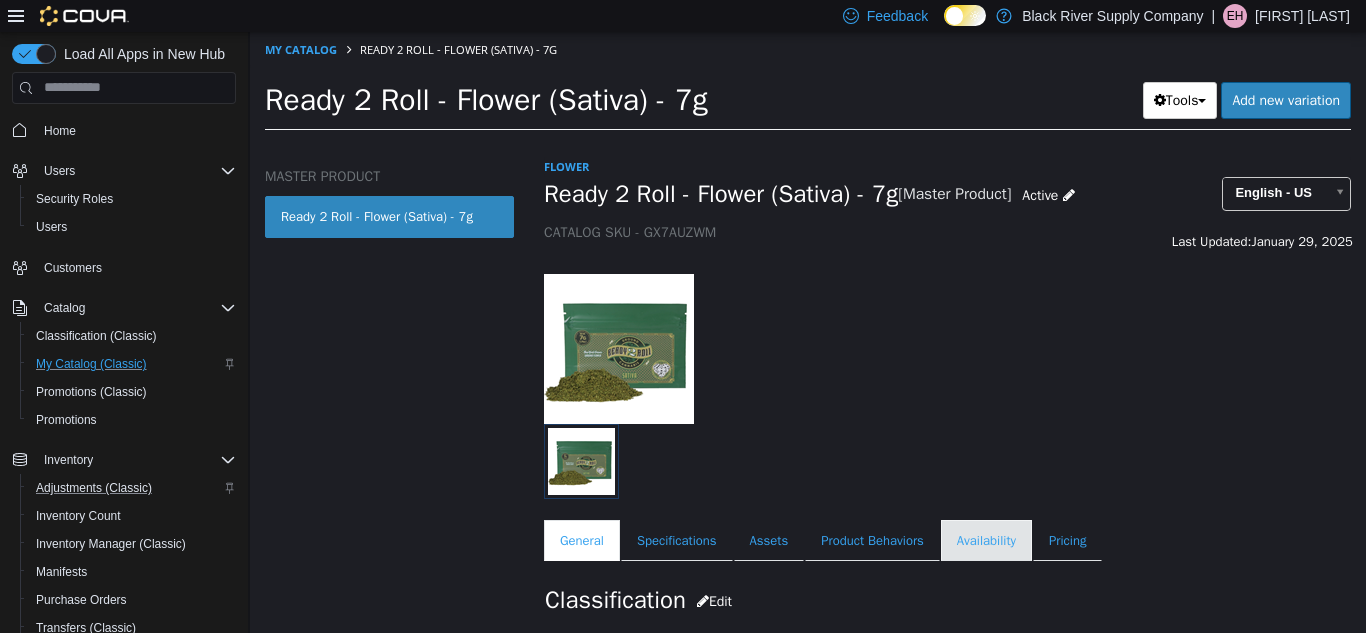 click on "Availability" at bounding box center (986, 540) 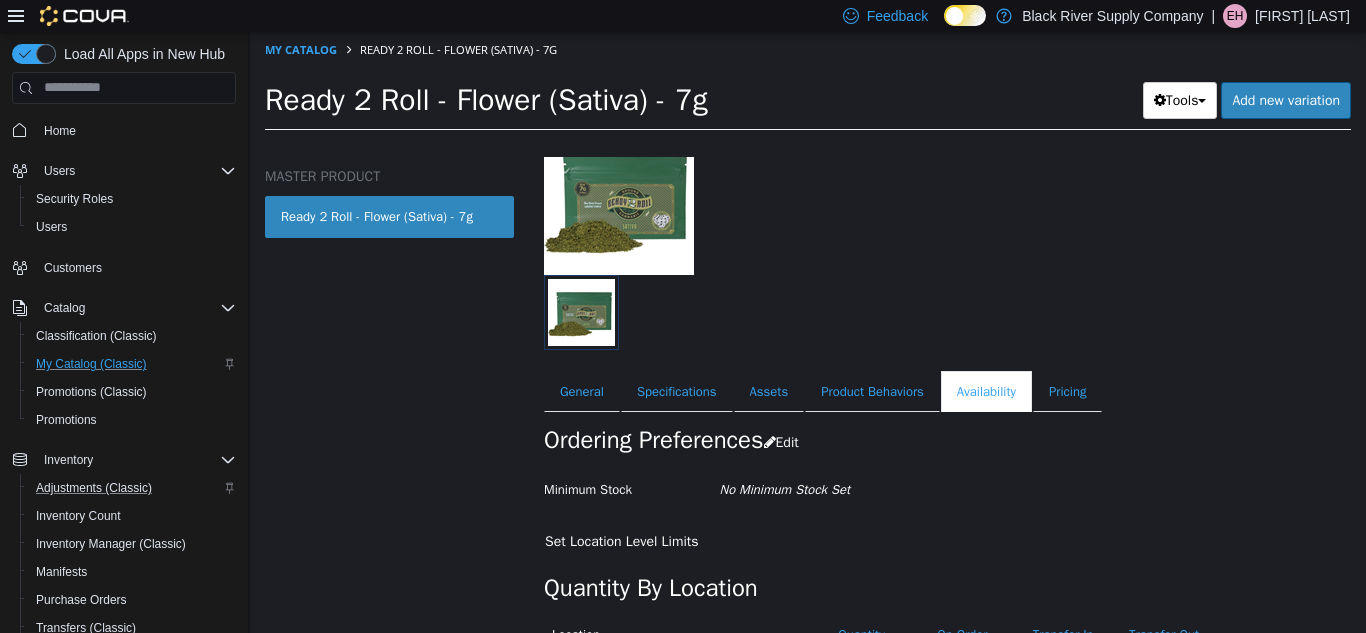 scroll, scrollTop: 0, scrollLeft: 0, axis: both 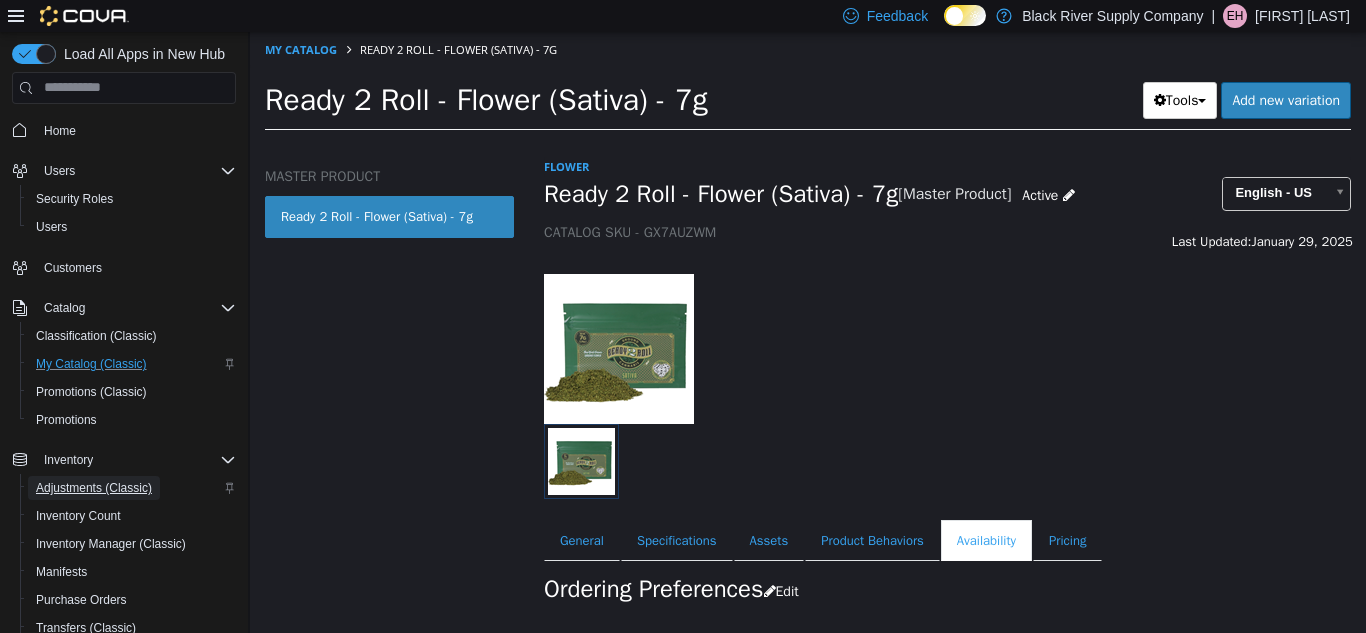 click on "Adjustments (Classic)" at bounding box center (94, 488) 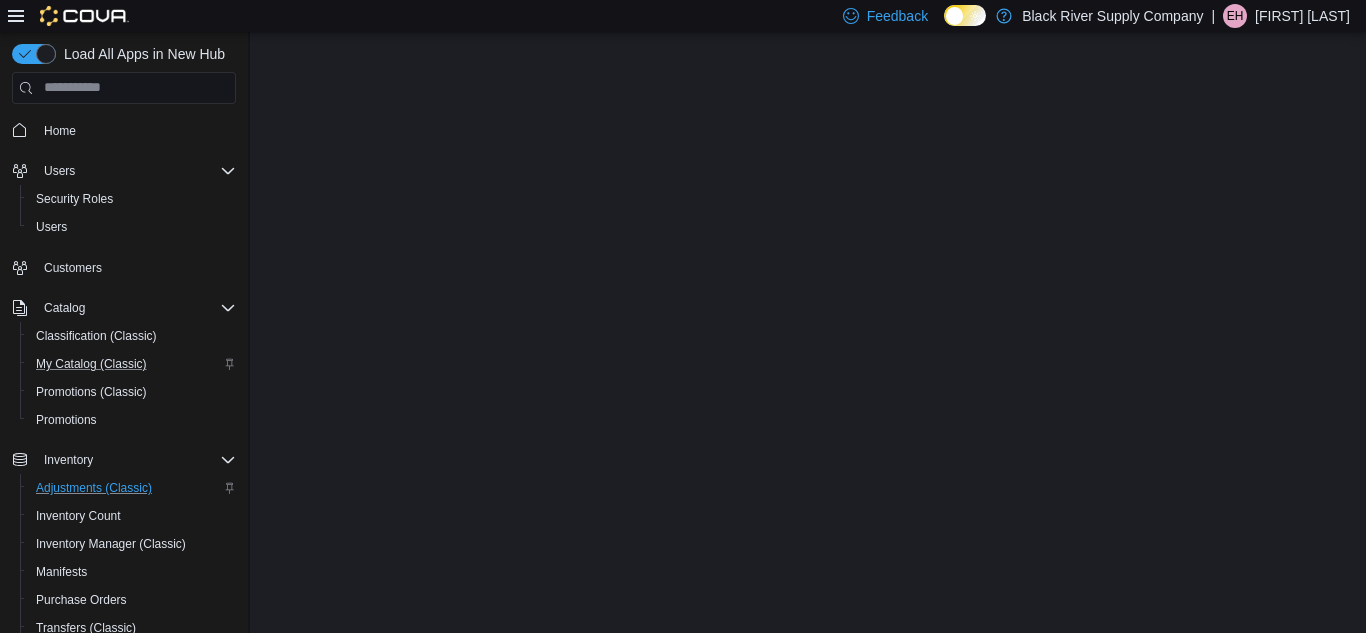 scroll, scrollTop: 0, scrollLeft: 0, axis: both 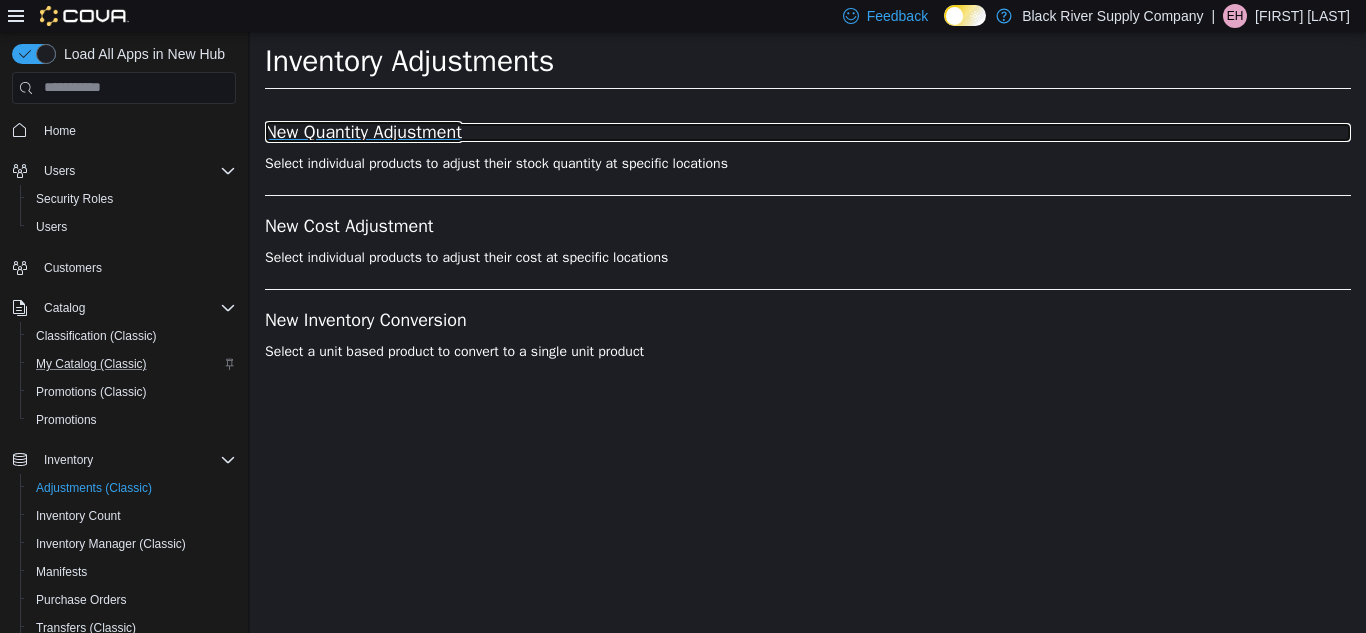 click on "New Quantity Adjustment" at bounding box center [808, 132] 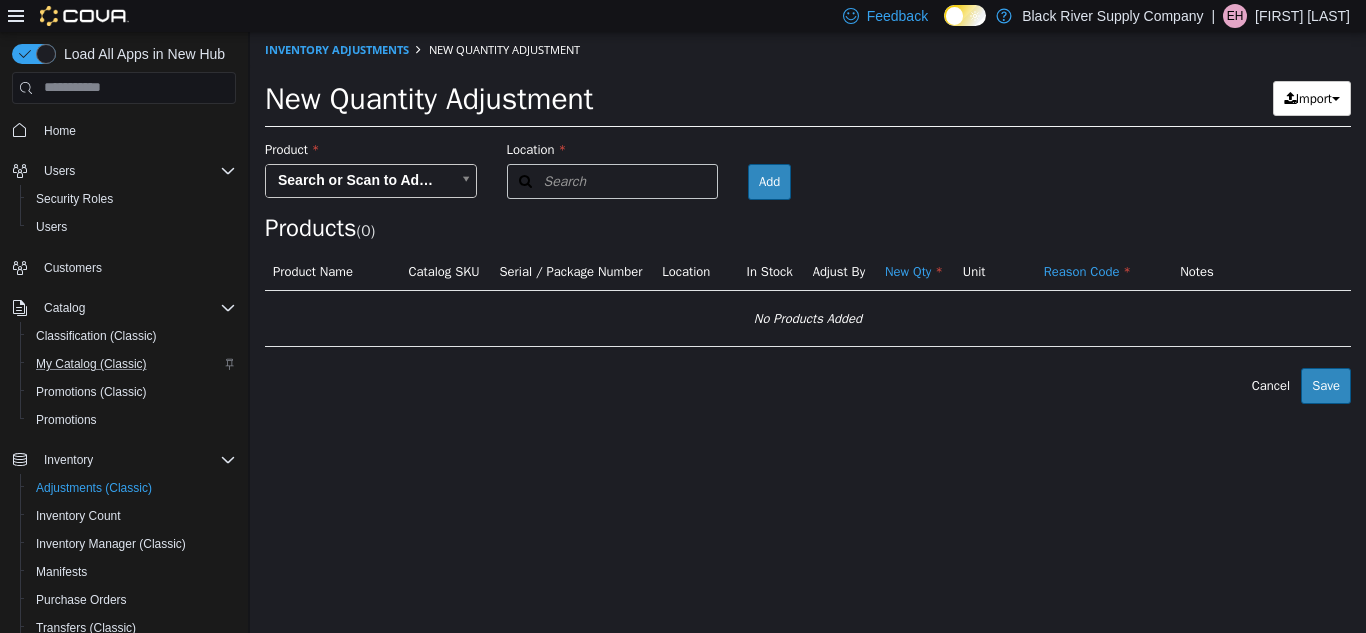 click on "×
Inventory Adjustments
New Quantity Adjustment
New Quantity Adjustment
Import  Inventory Export (.CSV) Package List (.TXT)
Product     Search or Scan to Add Product                             Location Search Type 3 or more characters or browse       Black River Supply Company     (1)         Black River Supply Company         Room   Add Products  ( 0 ) Product Name Catalog SKU Serial / Package Number Location In Stock Adjust By New Qty Unit Reason Code Notes No Products Added Error saving adjustment please resolve the errors above. Cancel Save" at bounding box center (808, 217) 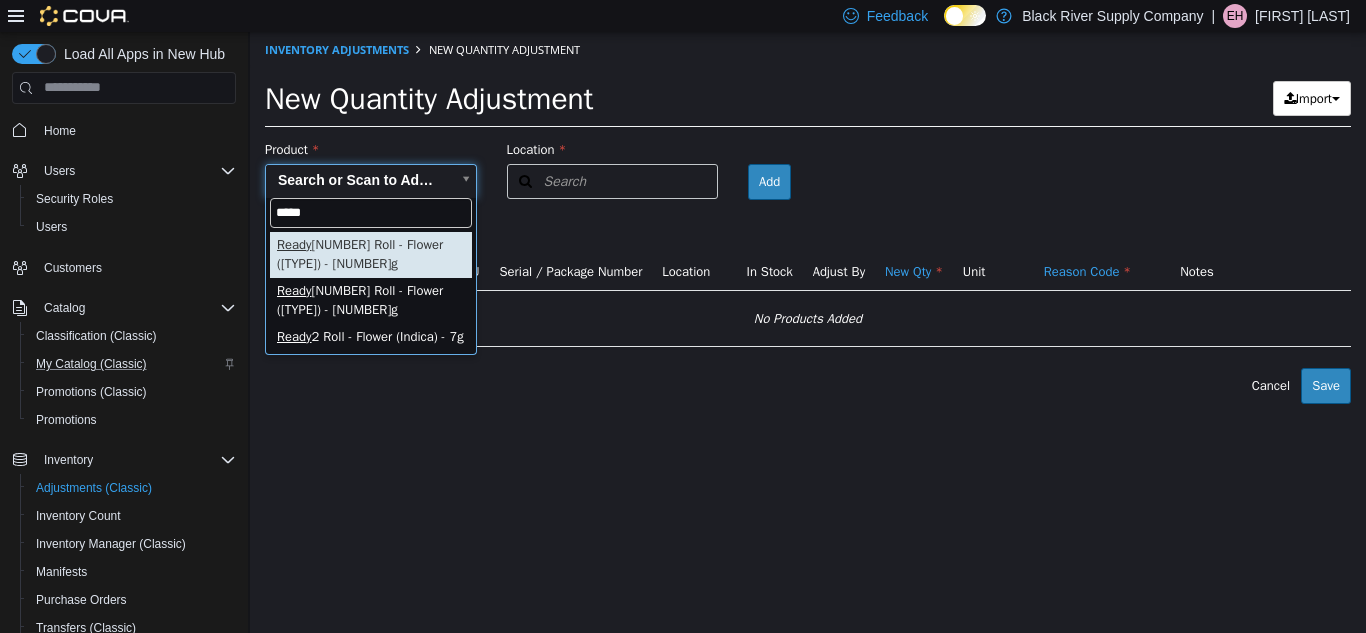 type on "*****" 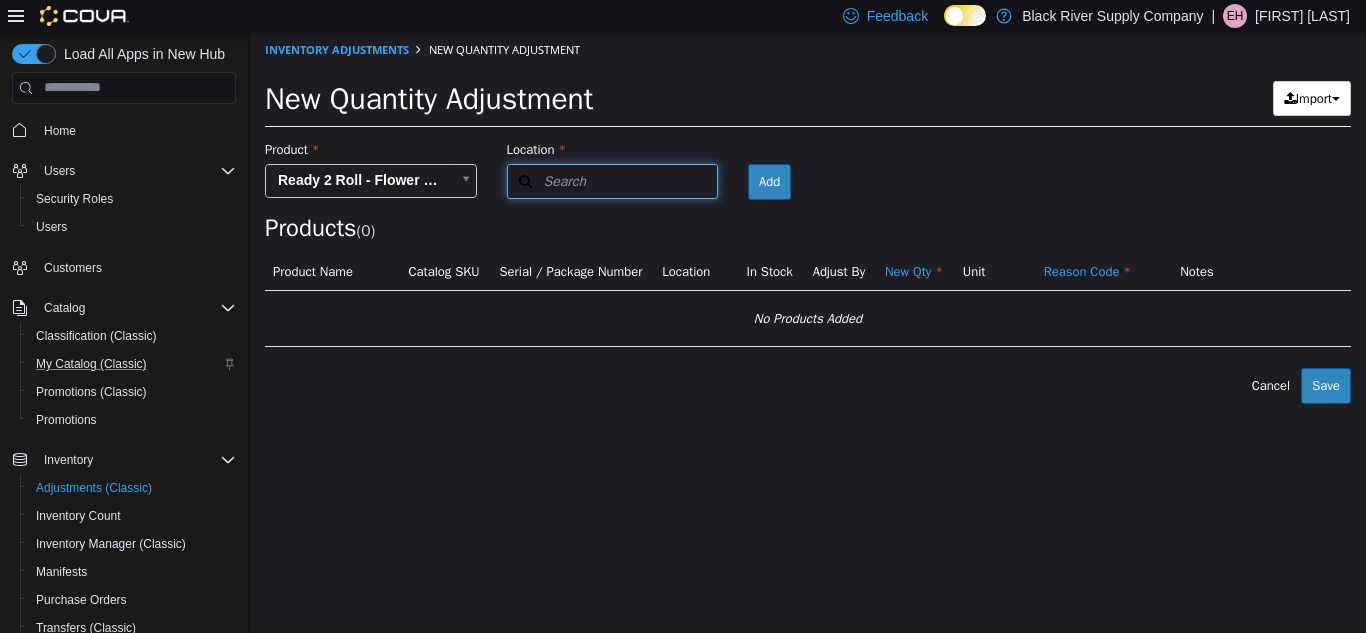 click on "Search" at bounding box center (613, 180) 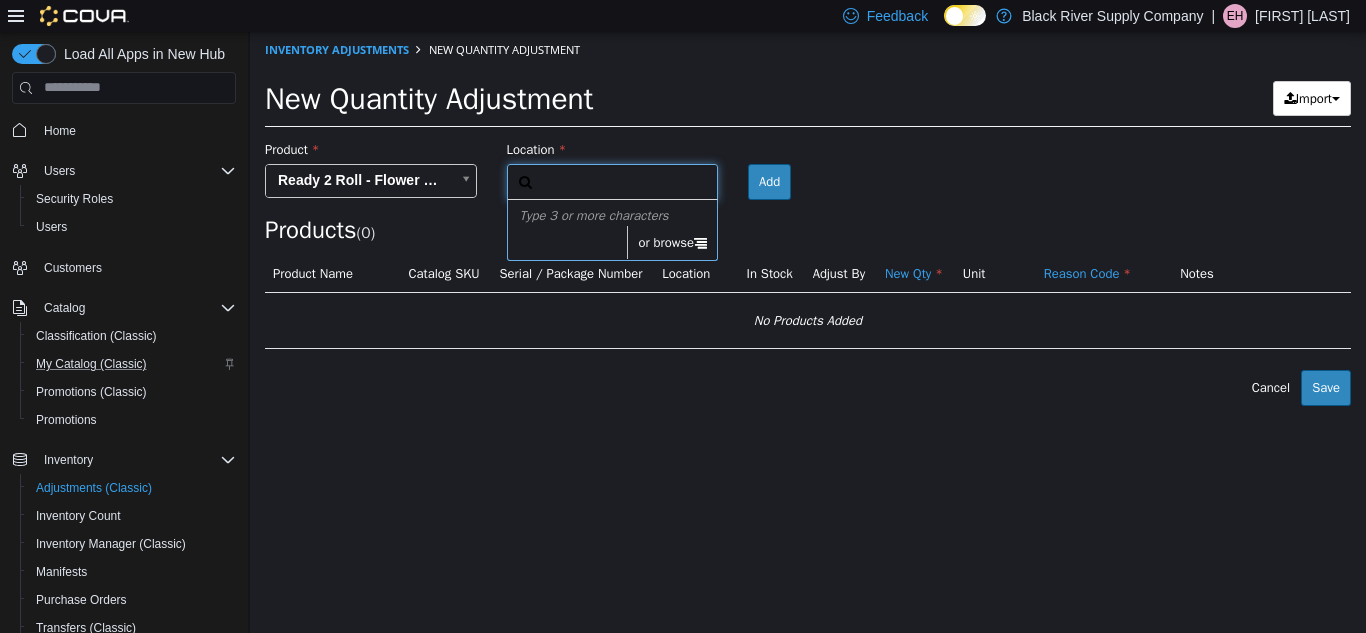 click on "or browse" at bounding box center [672, 242] 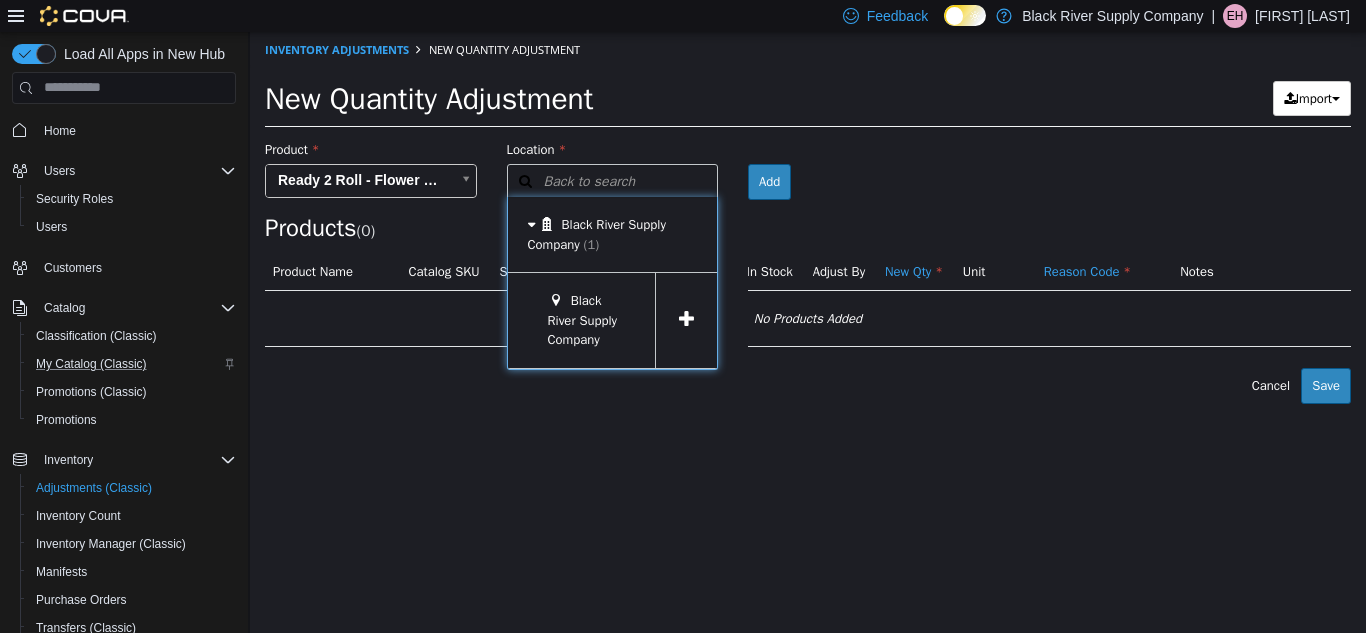 click at bounding box center (686, 319) 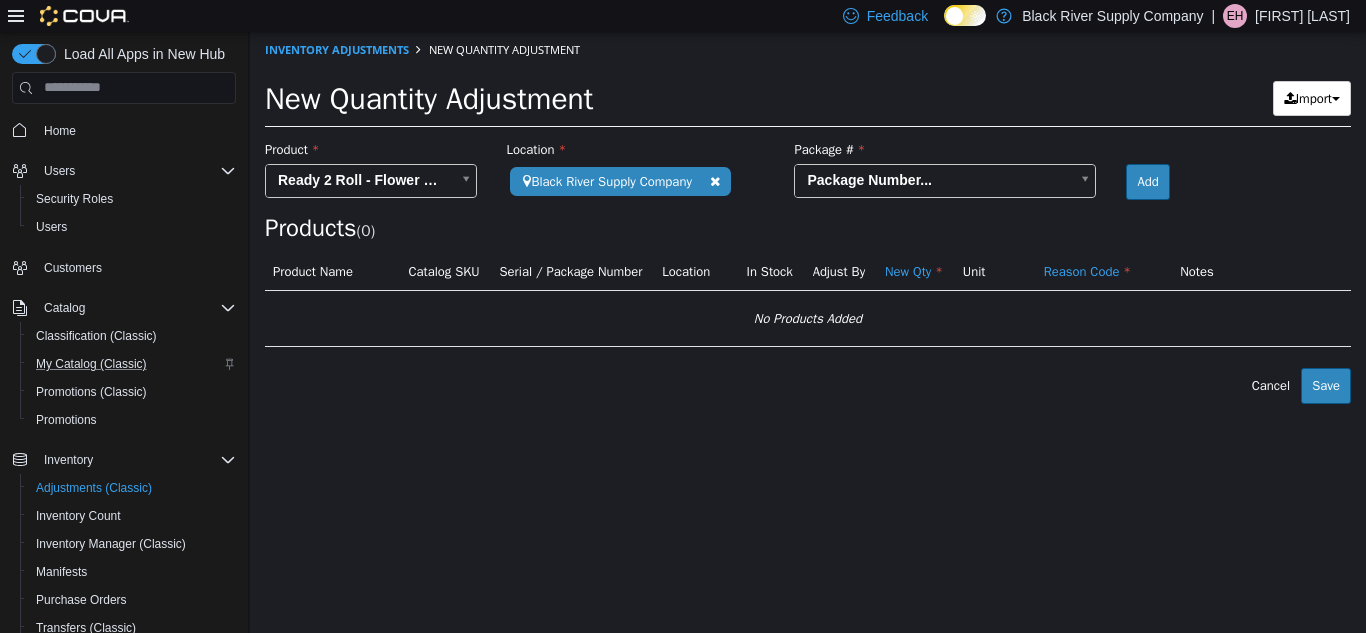 click on "**********" at bounding box center (808, 217) 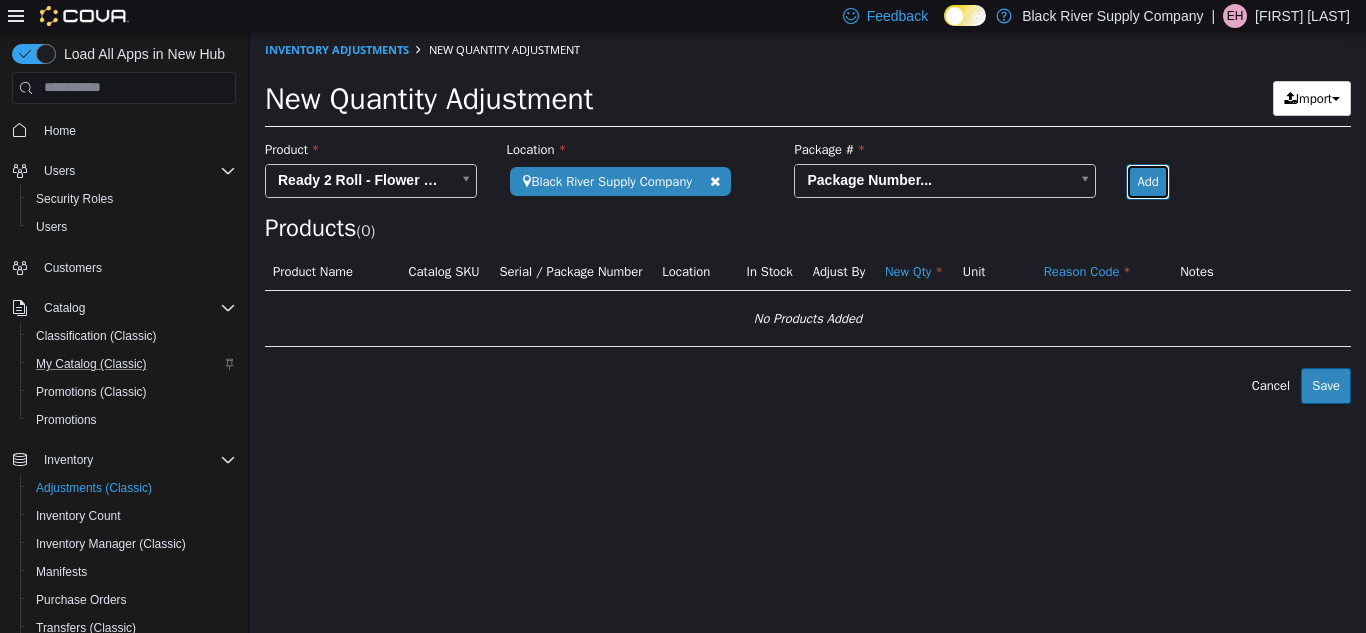 click on "Add" at bounding box center [1147, 181] 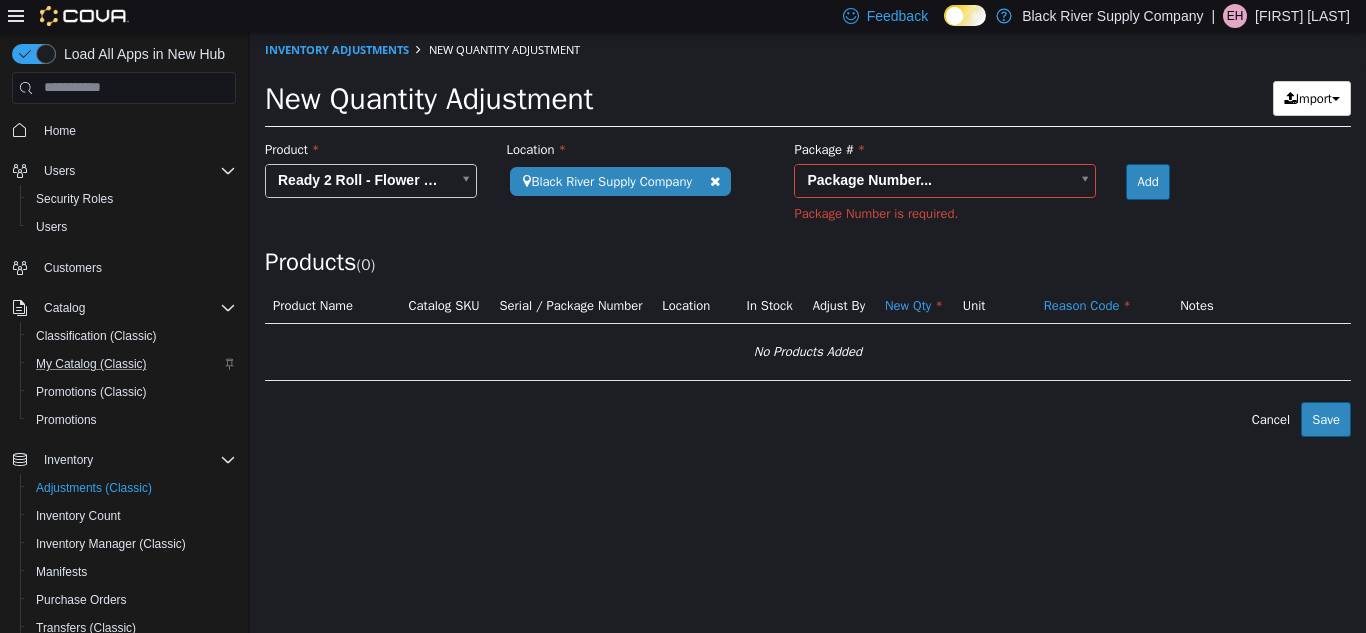 click on "**********" at bounding box center (808, 233) 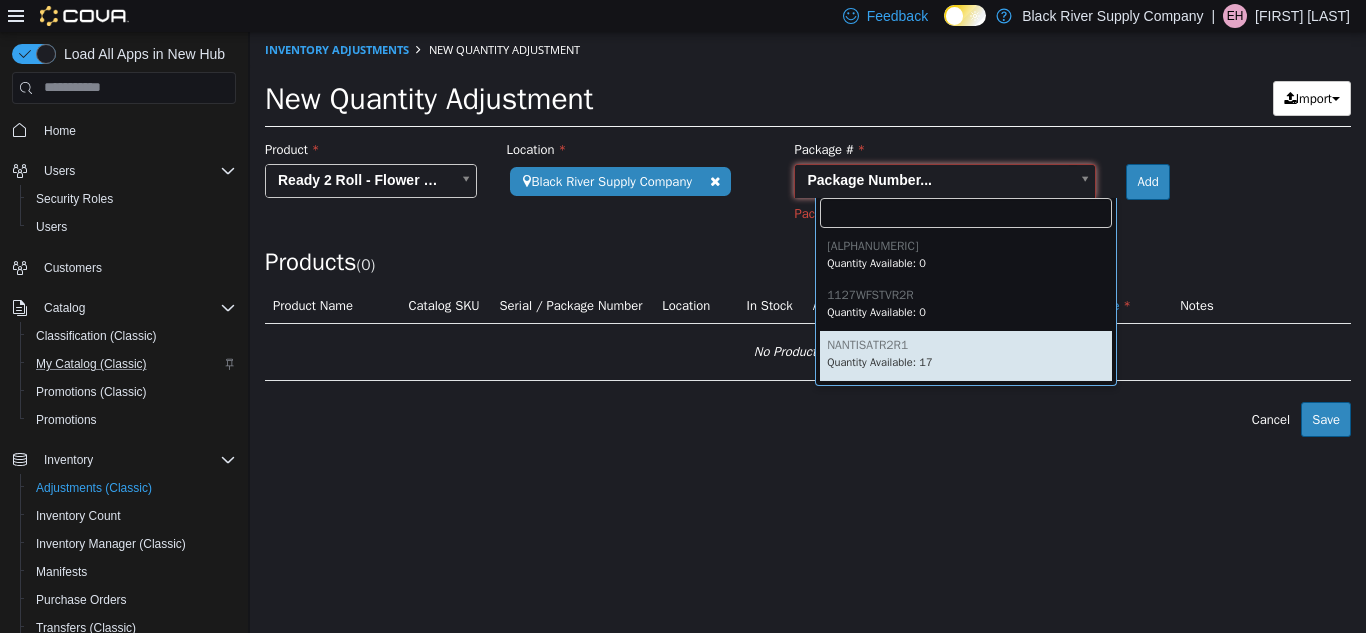 type on "**********" 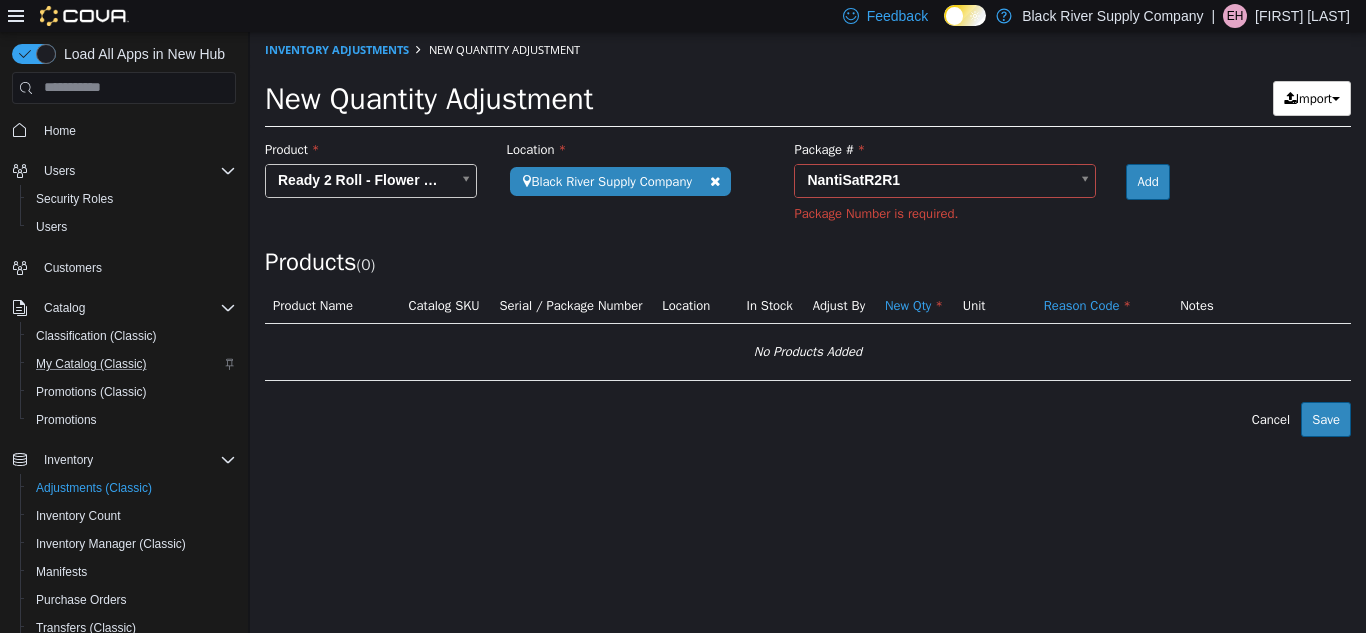 click on "Package Number is required." at bounding box center (945, 215) 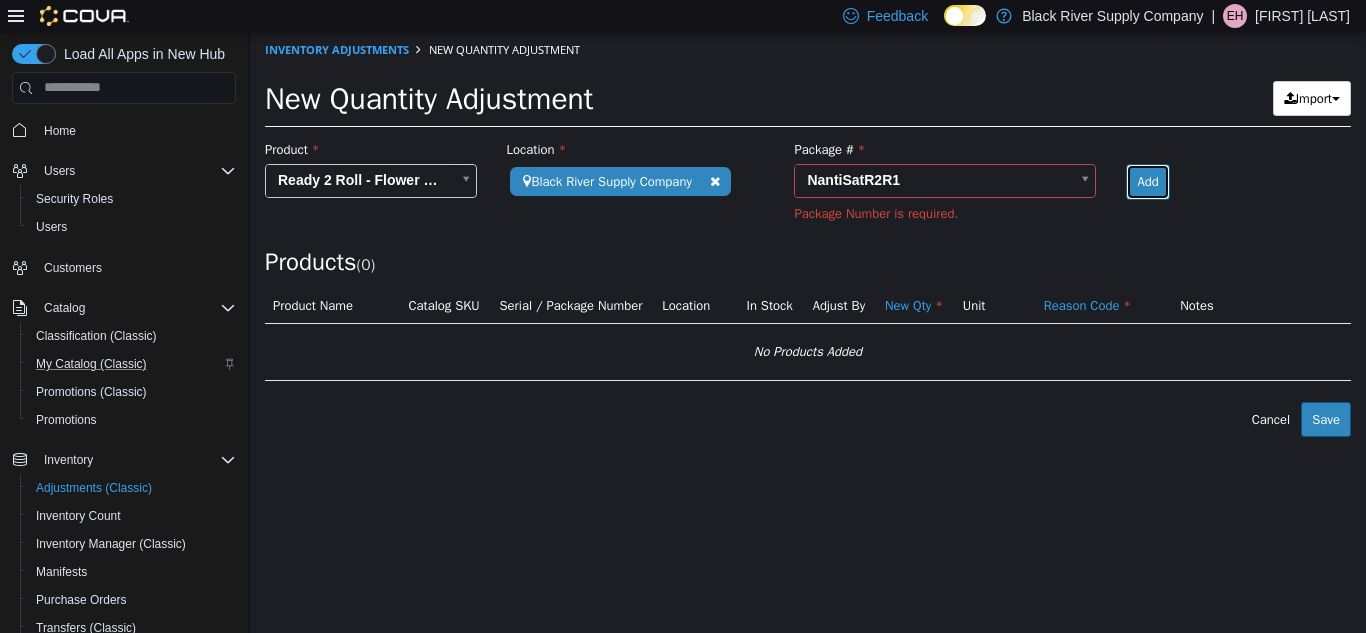 click on "Add" at bounding box center (1147, 181) 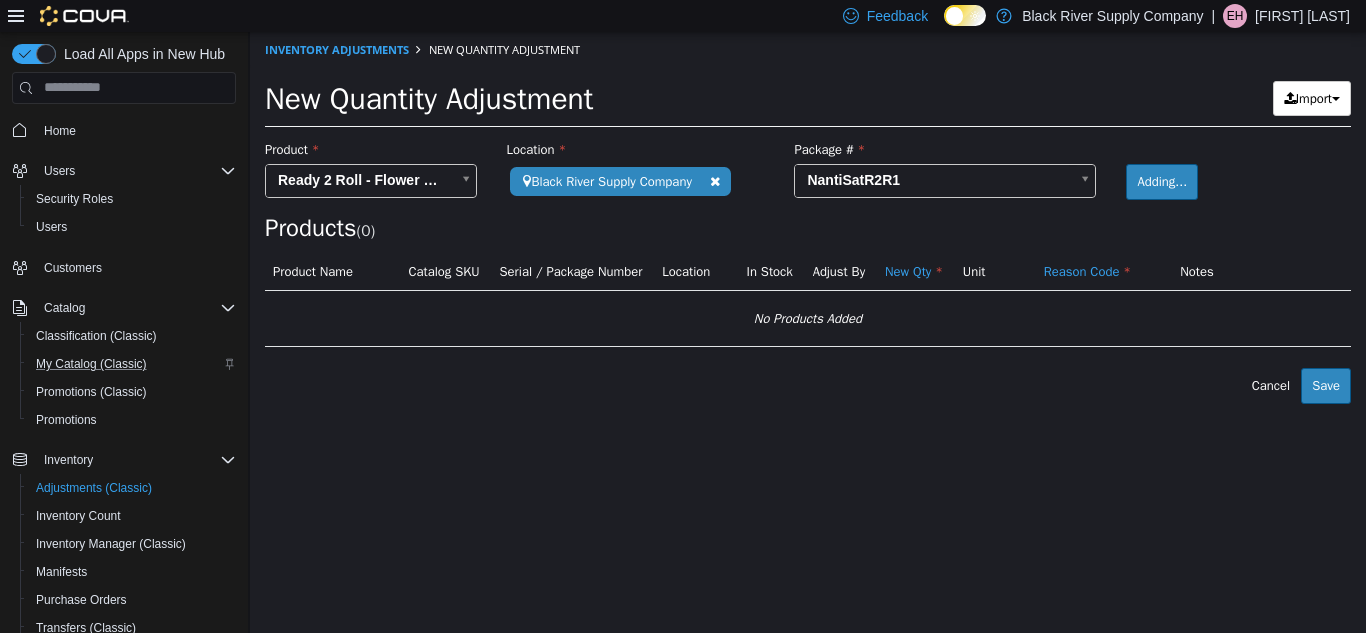 type 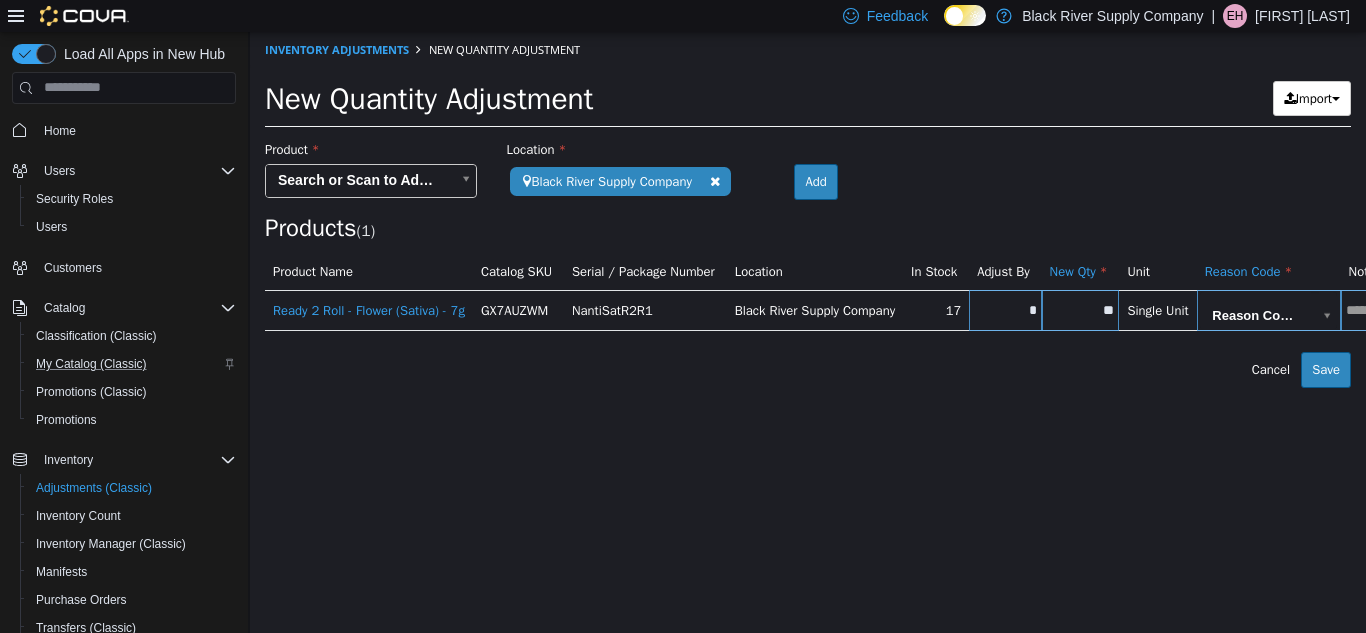 scroll, scrollTop: 0, scrollLeft: 124, axis: horizontal 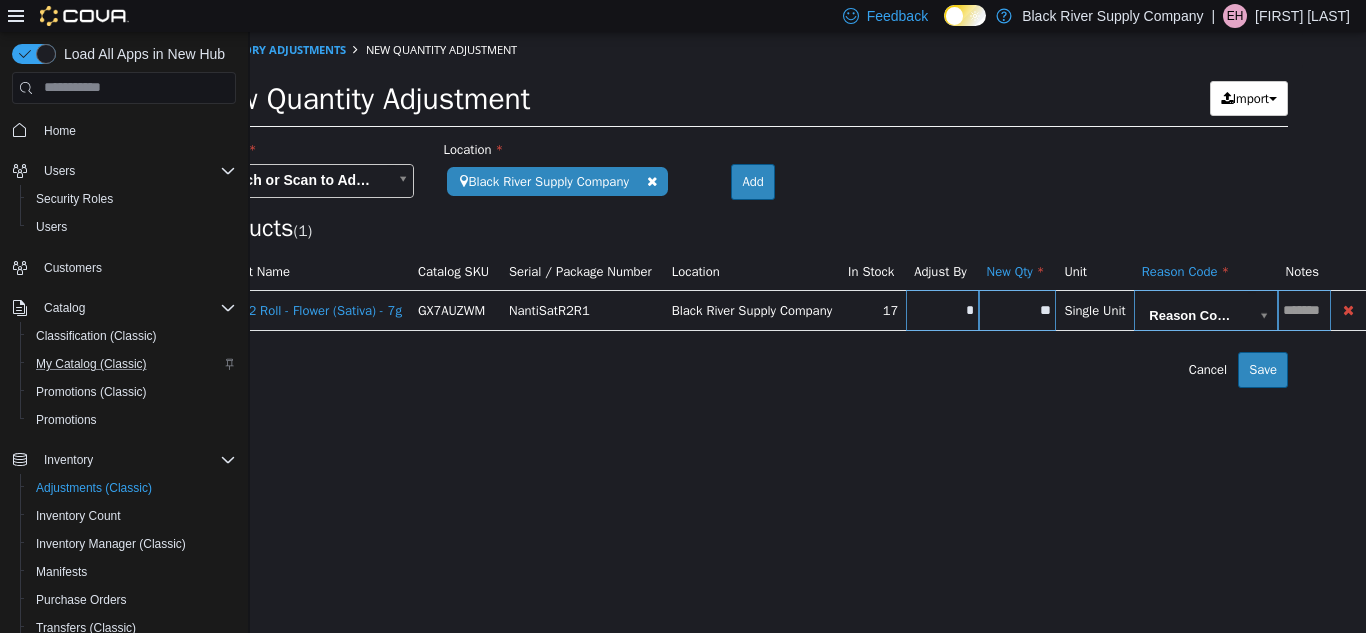 click on "**********" at bounding box center (745, 209) 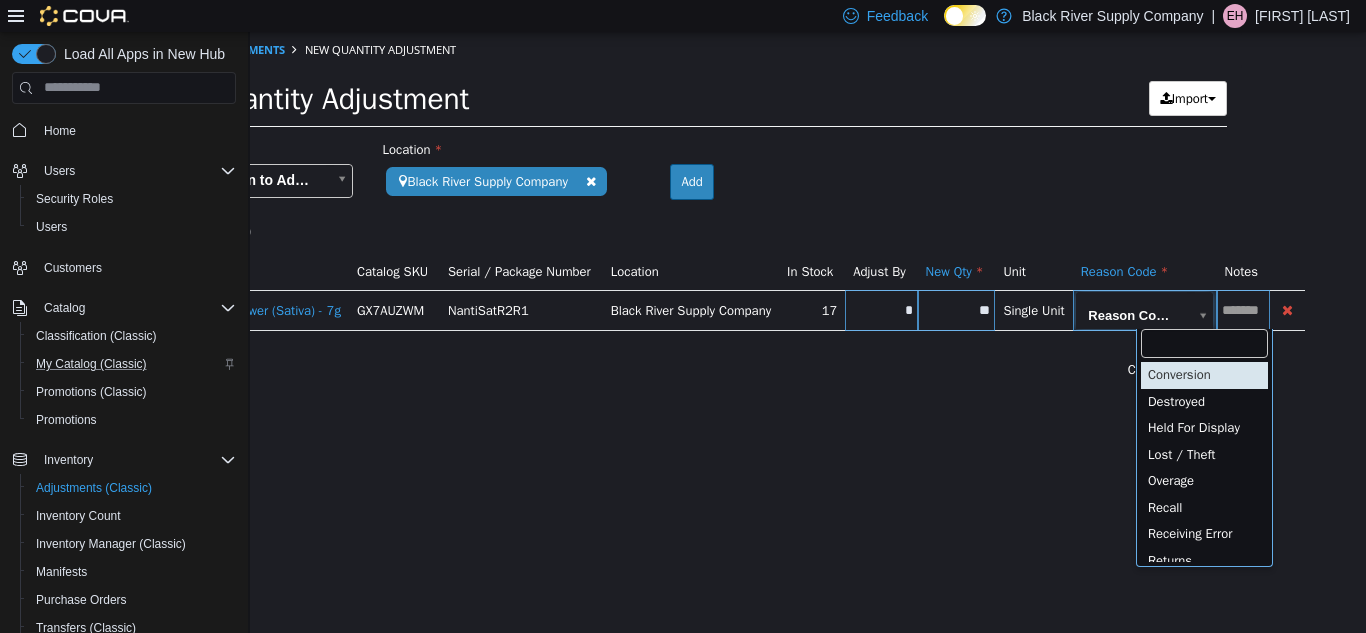 scroll, scrollTop: 0, scrollLeft: 36, axis: horizontal 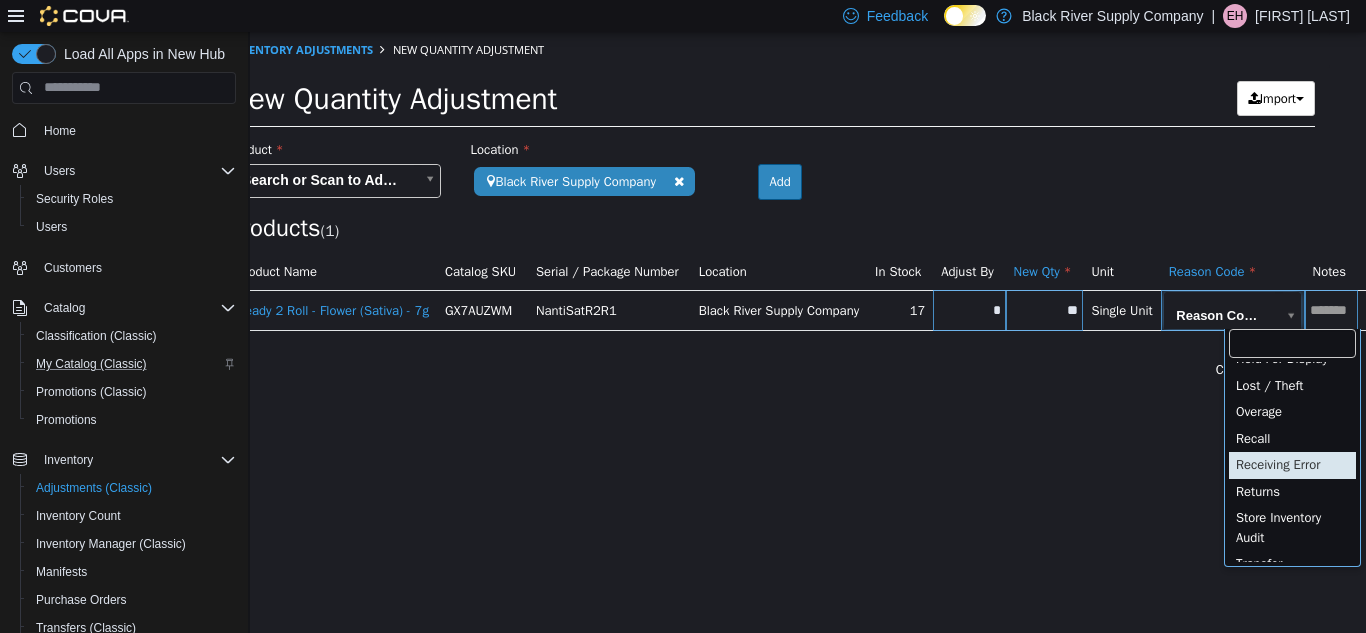 type on "**********" 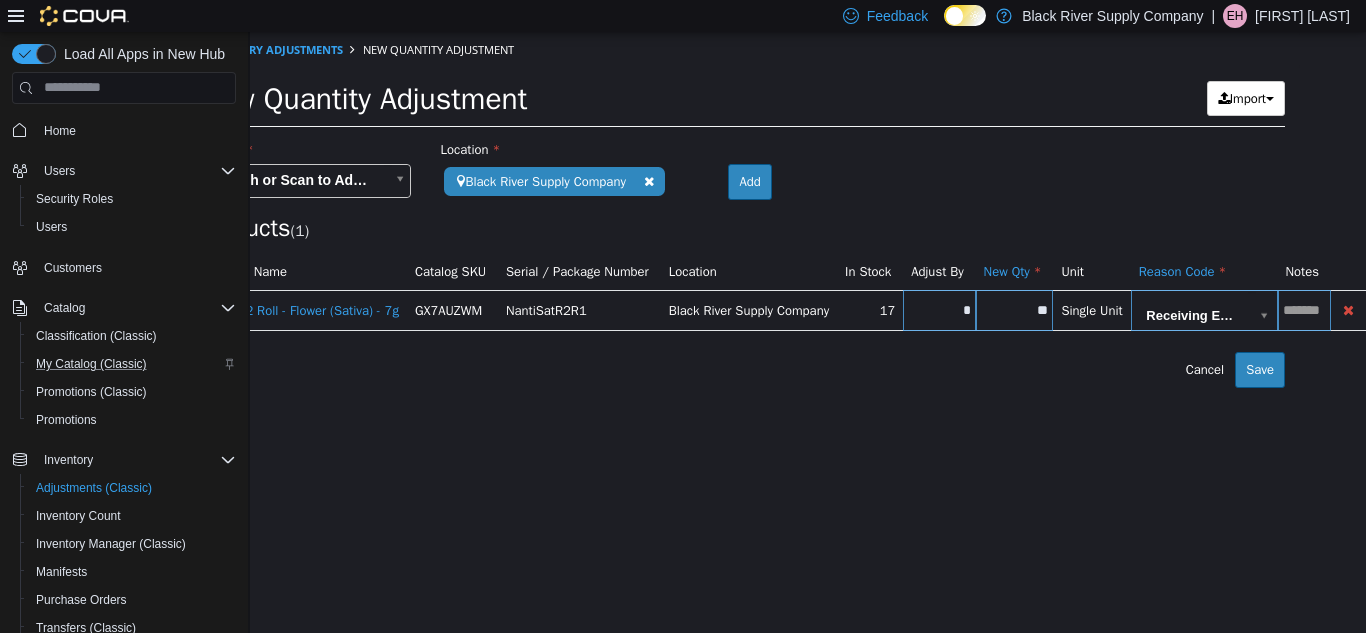 scroll, scrollTop: 0, scrollLeft: 127, axis: horizontal 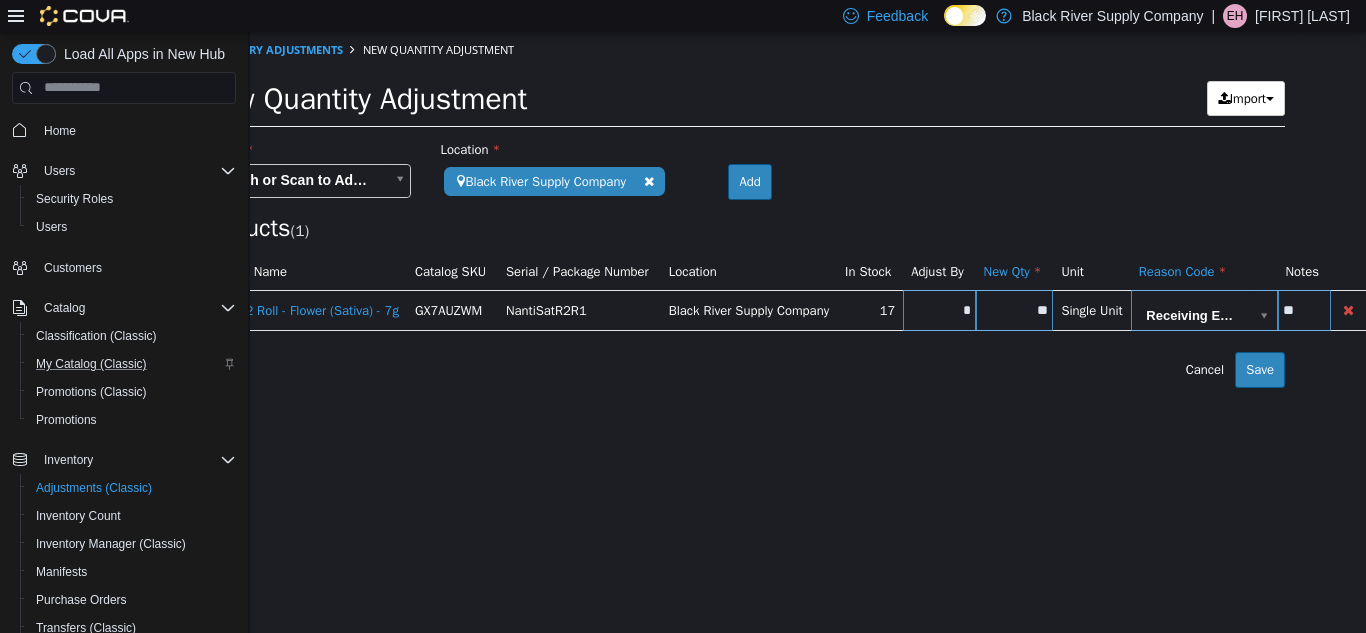 type on "*" 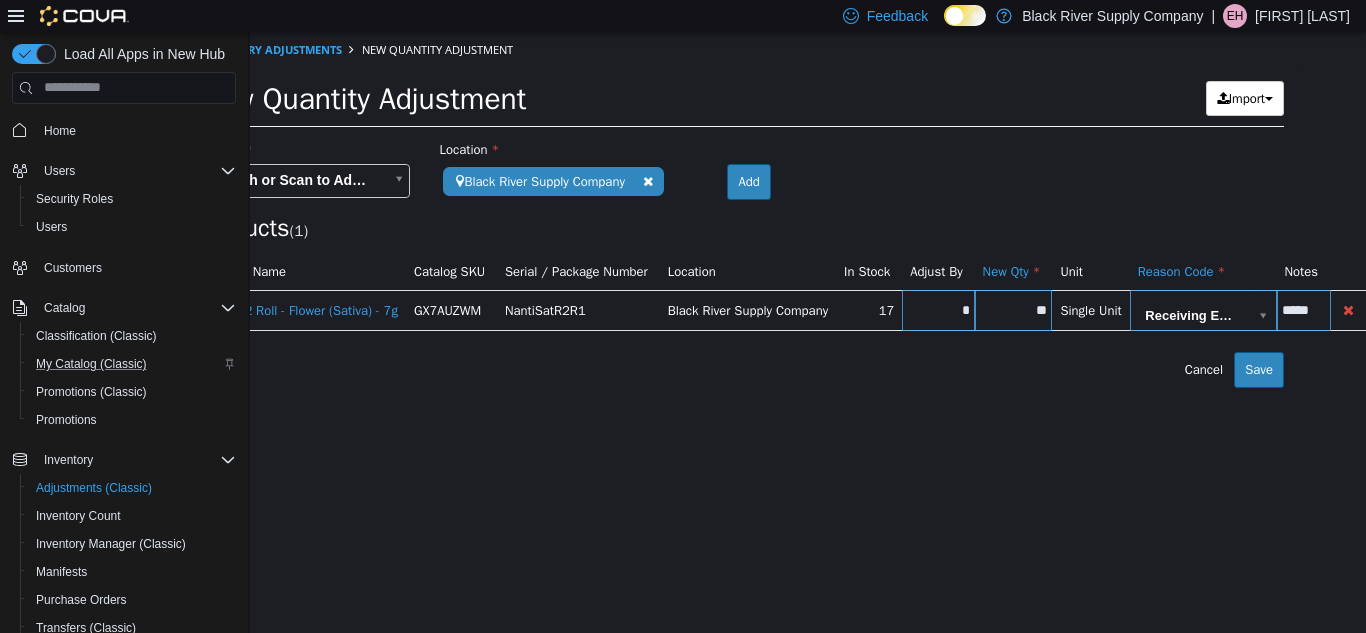 scroll, scrollTop: 0, scrollLeft: 0, axis: both 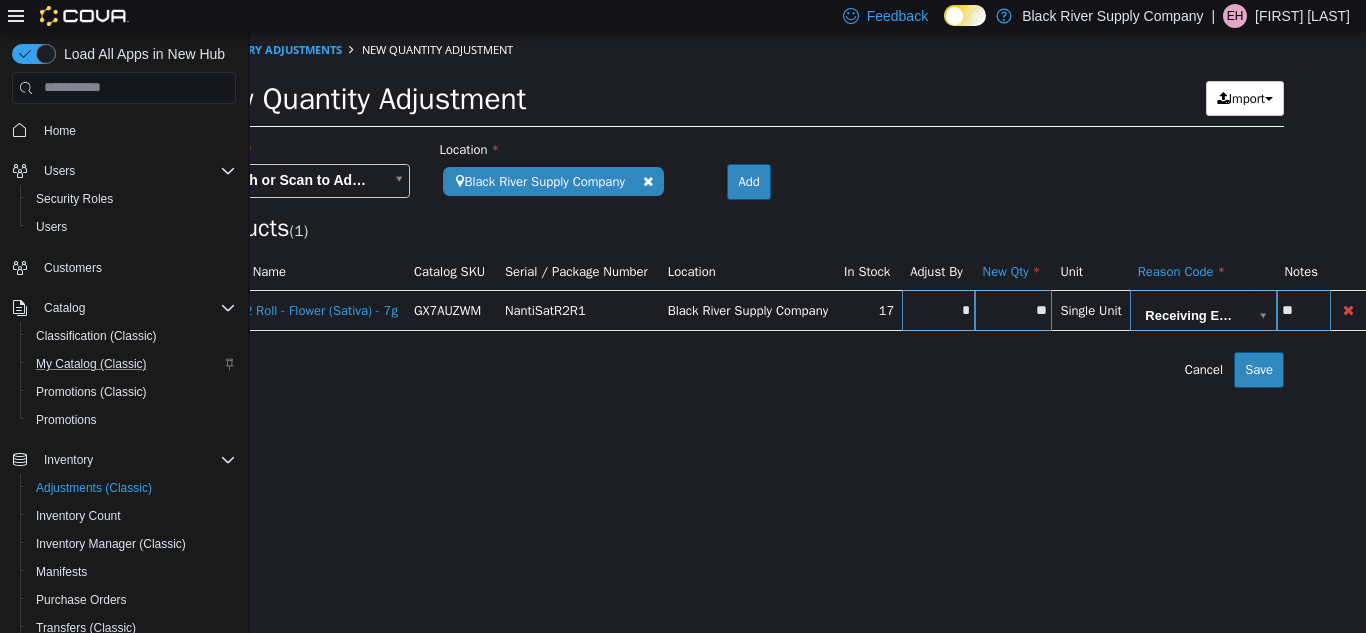 type on "*" 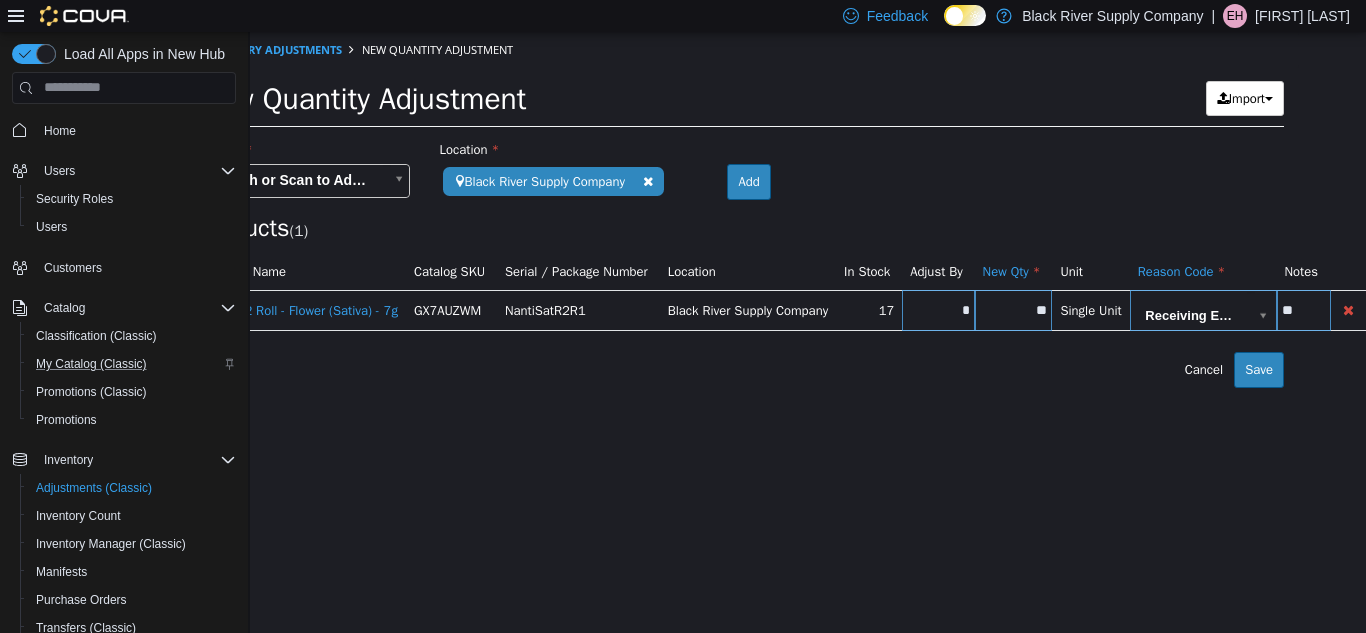 type on "*" 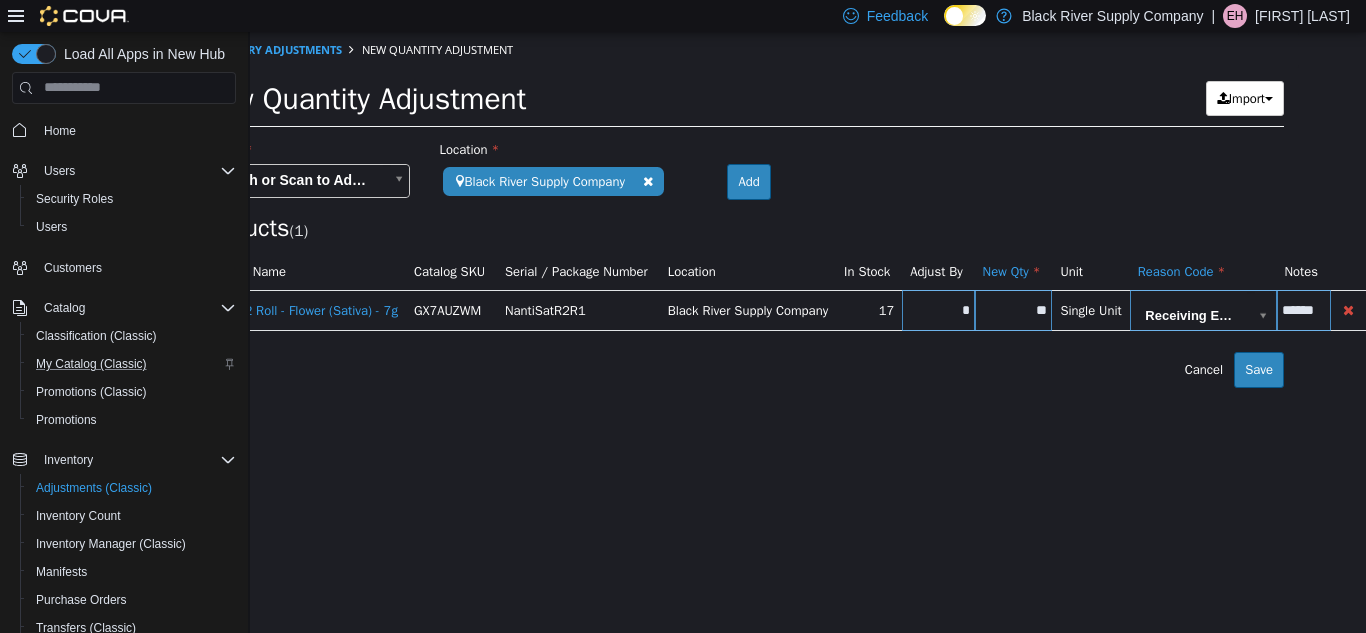 scroll, scrollTop: 0, scrollLeft: 0, axis: both 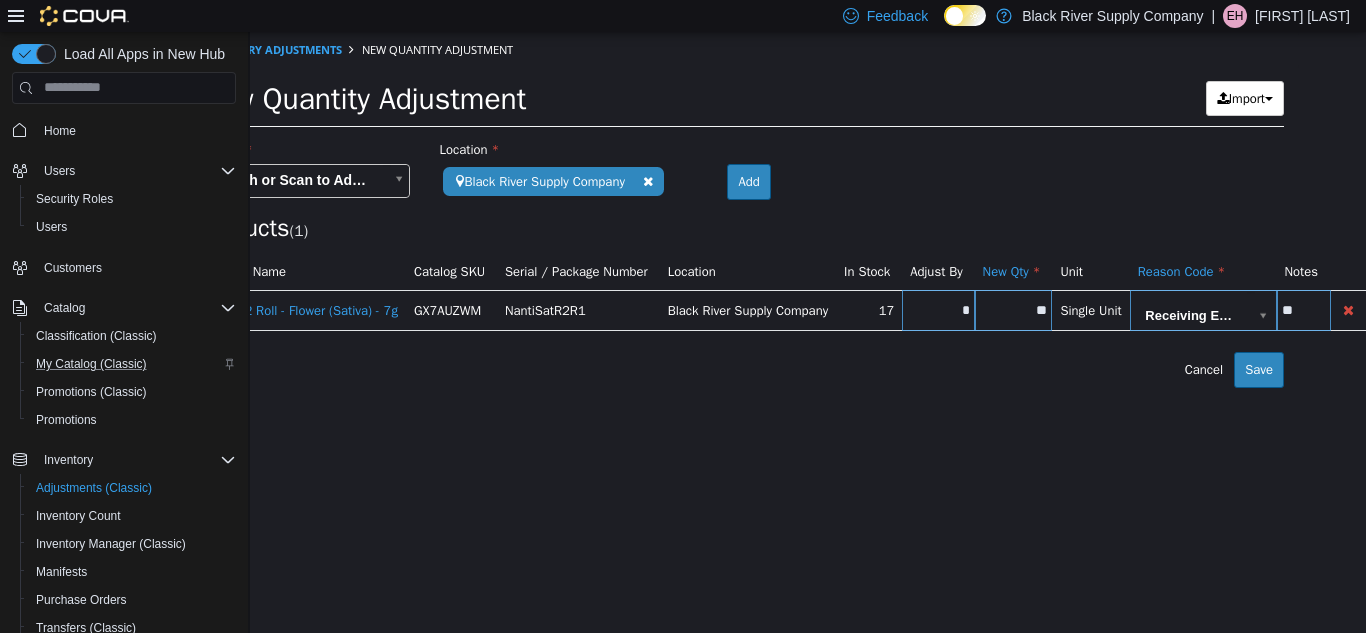 type on "*" 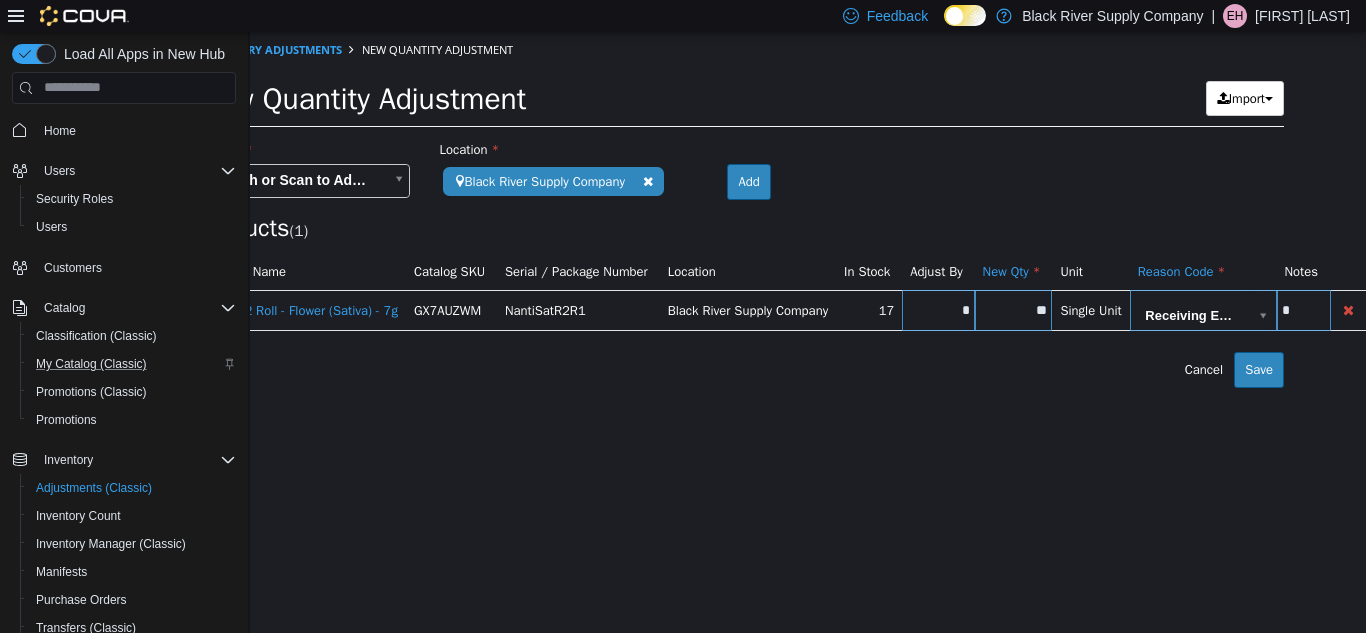 type 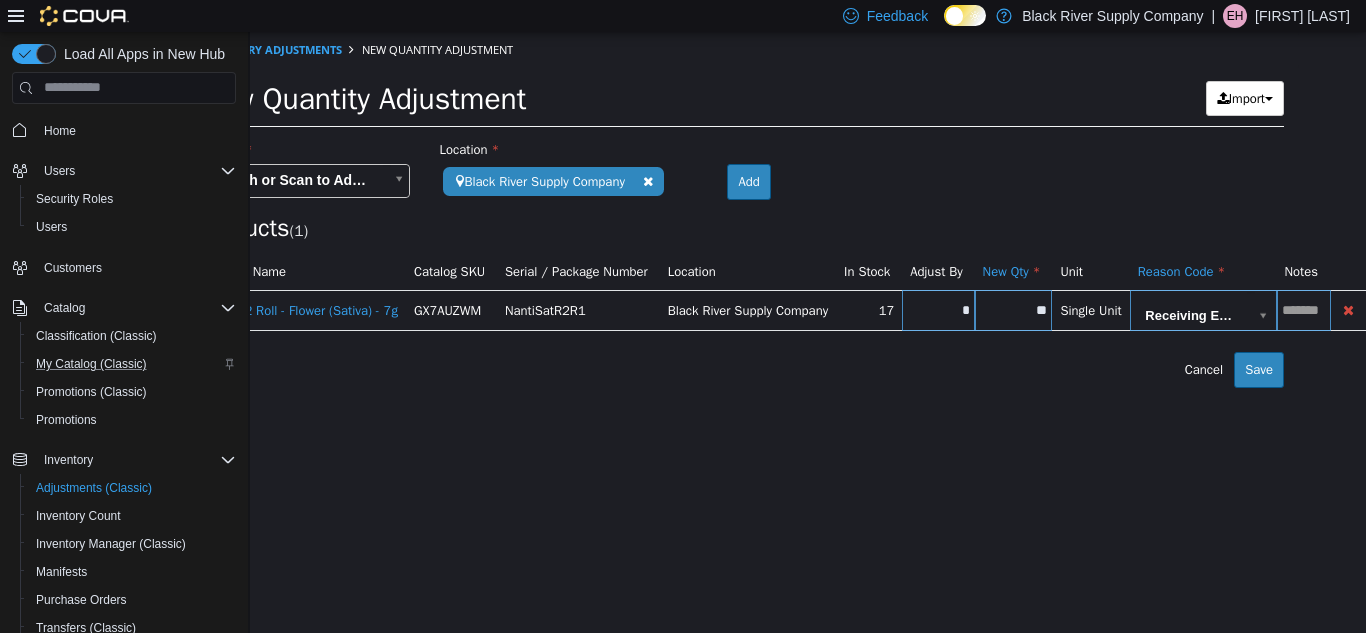 click on "*" at bounding box center (938, 309) 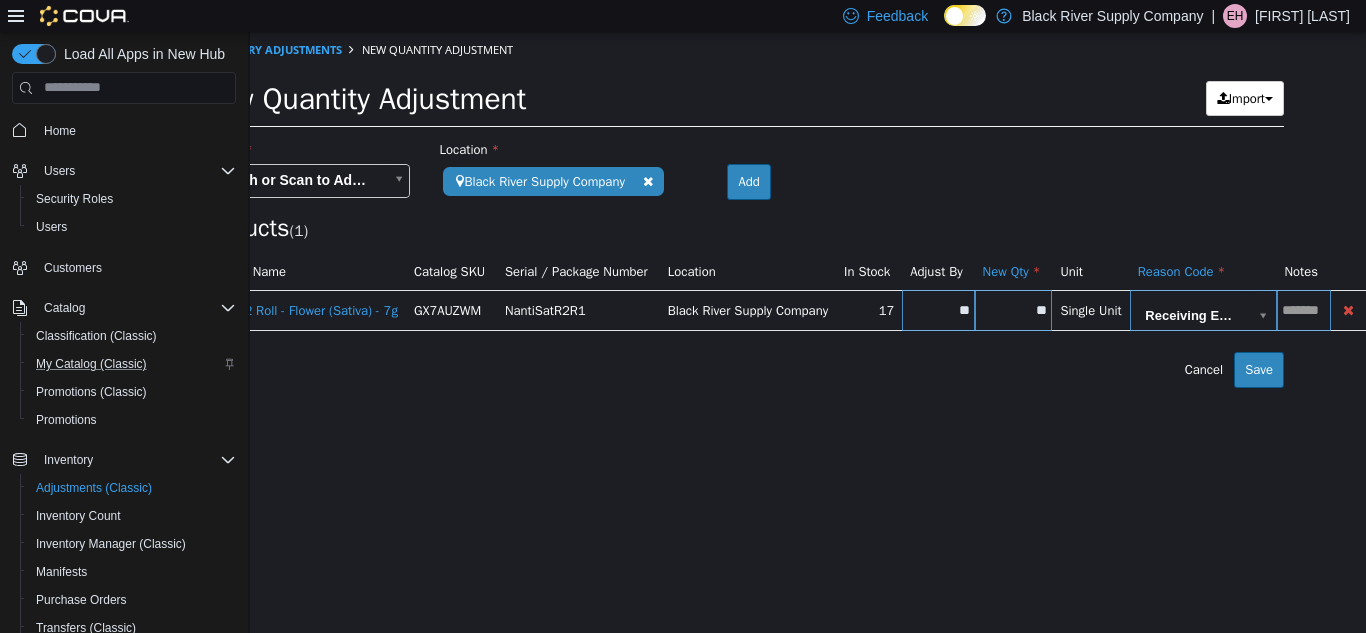 type on "*" 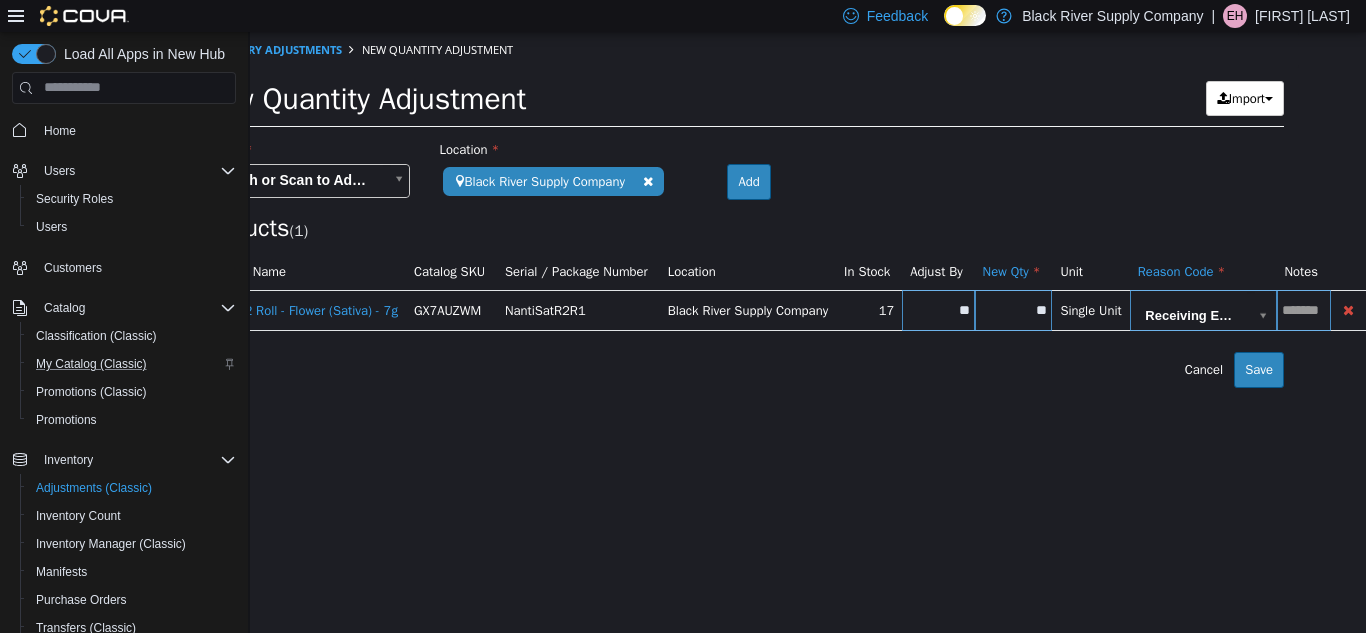 type on "*" 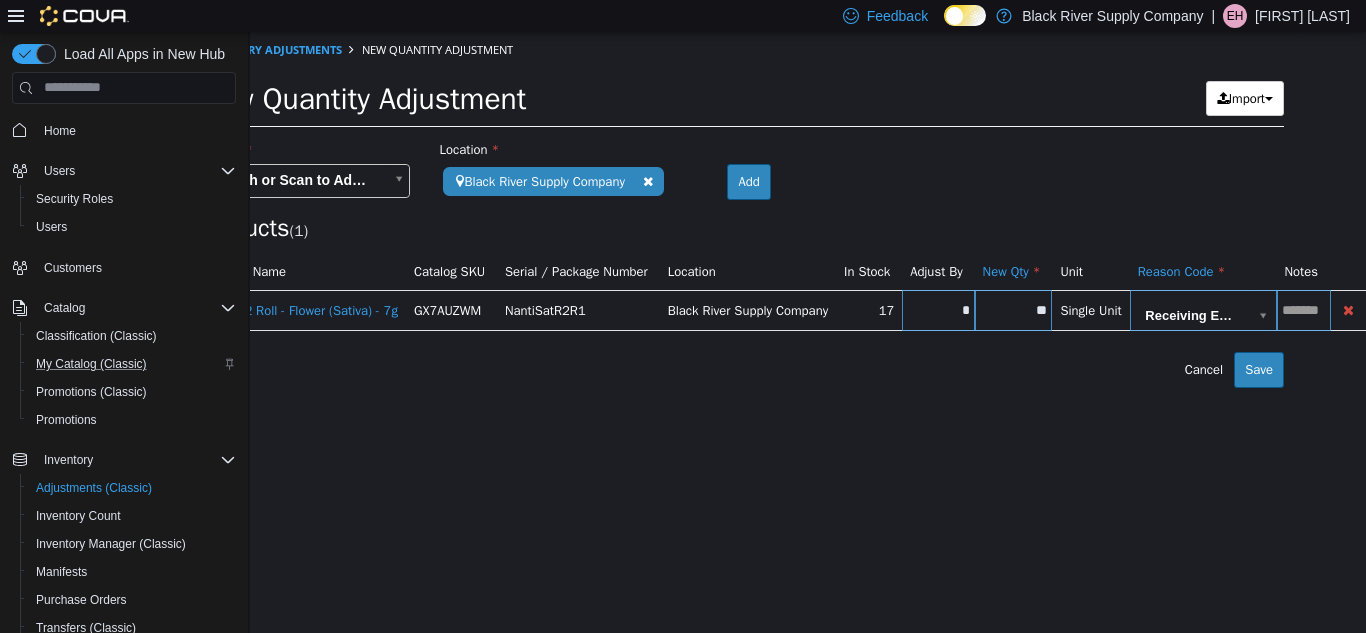 click on "**********" at bounding box center (741, 209) 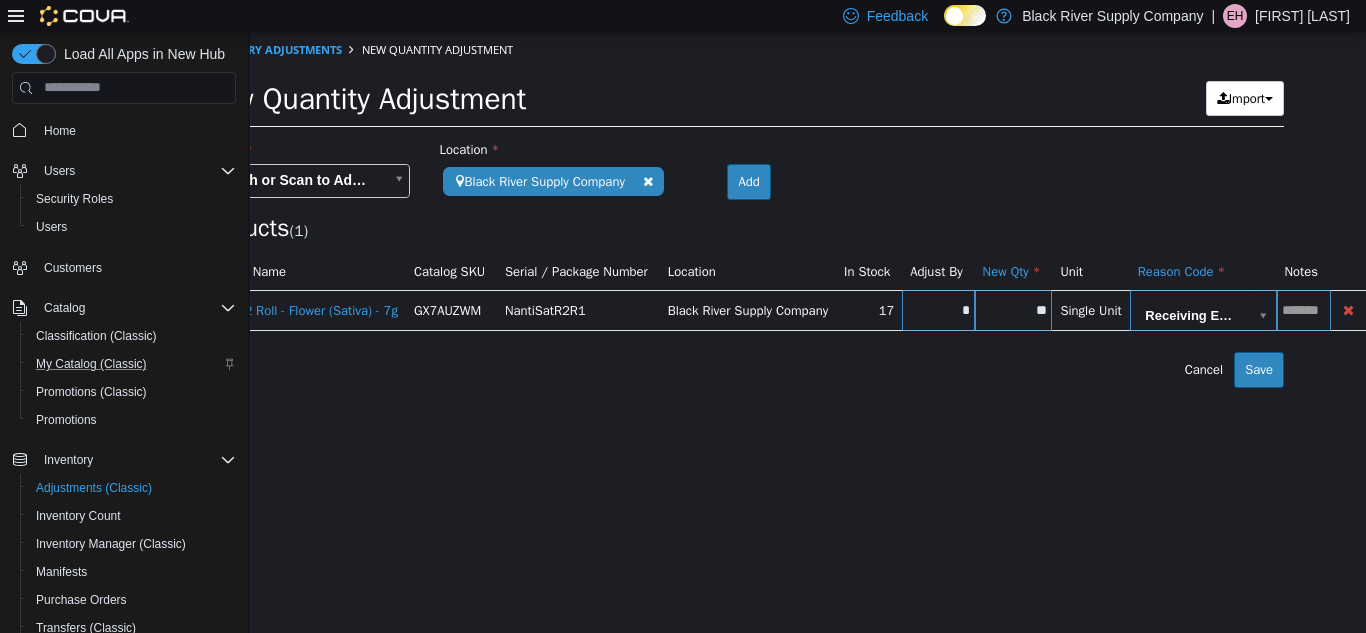 click at bounding box center (1304, 310) 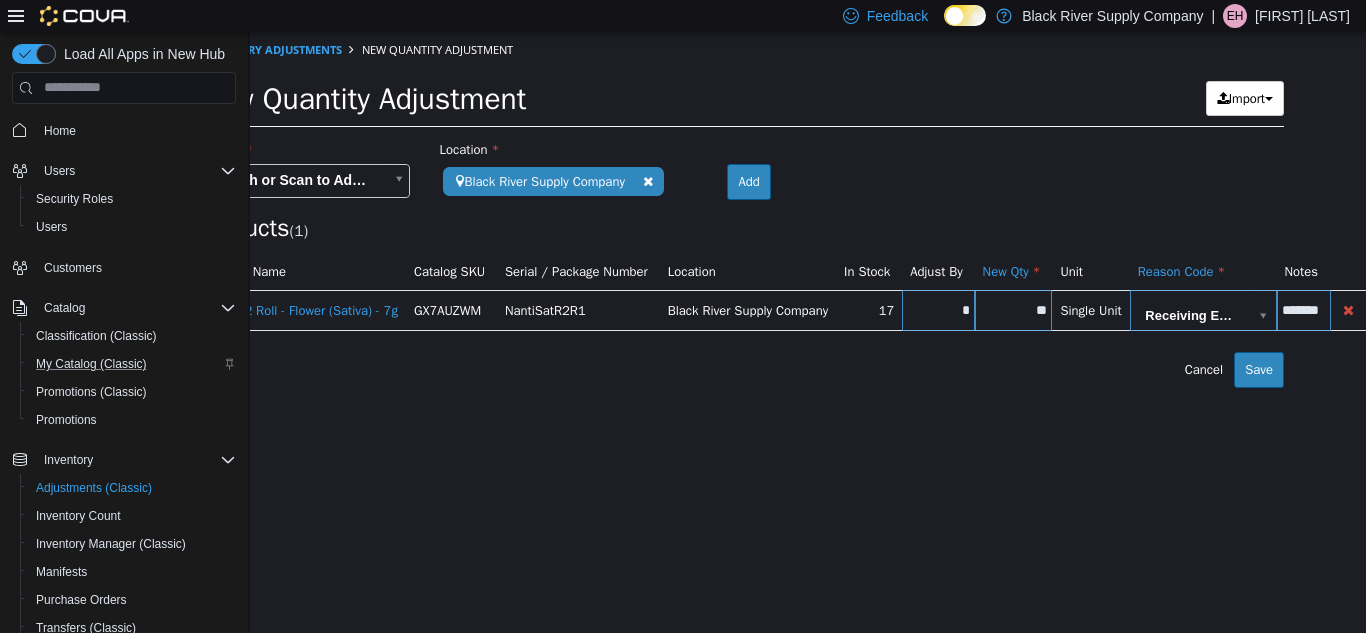 scroll, scrollTop: 0, scrollLeft: 0, axis: both 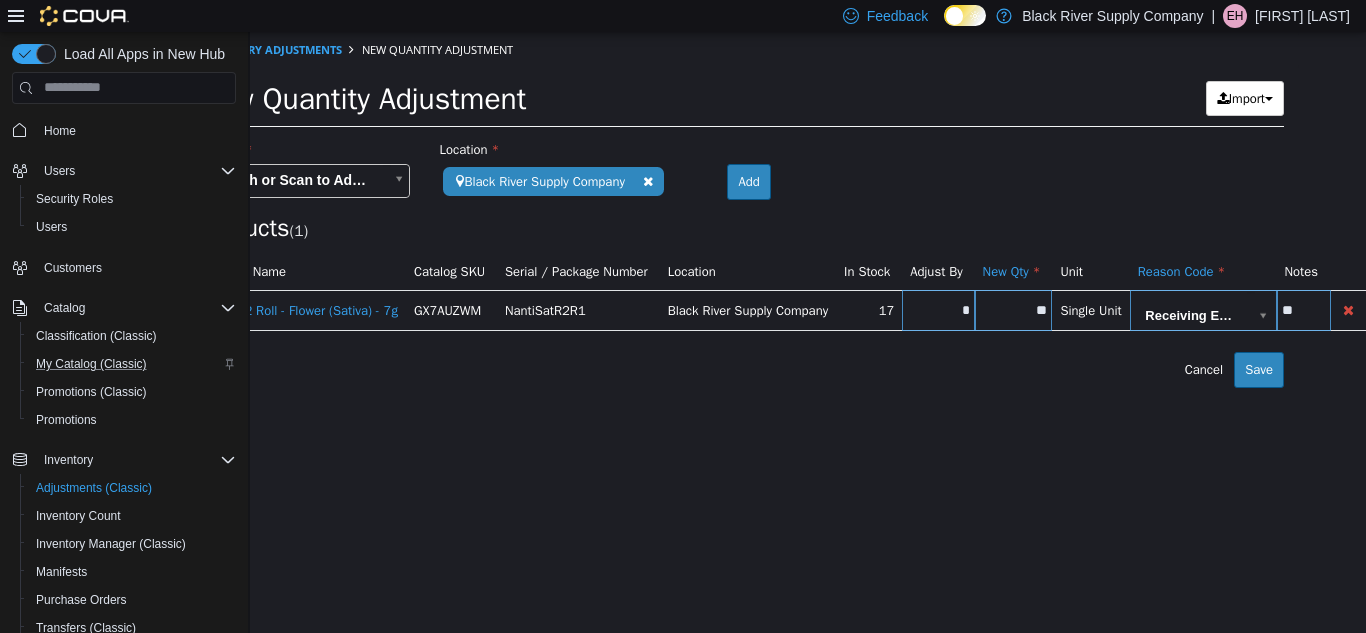 type on "*" 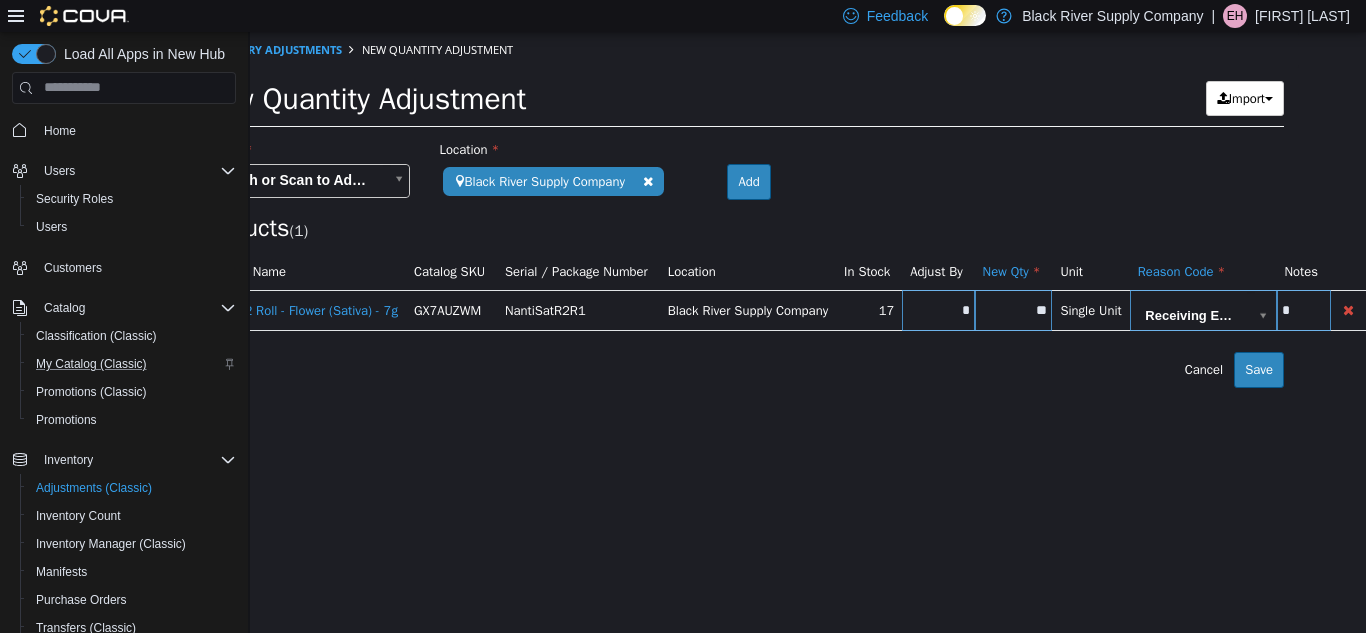 type 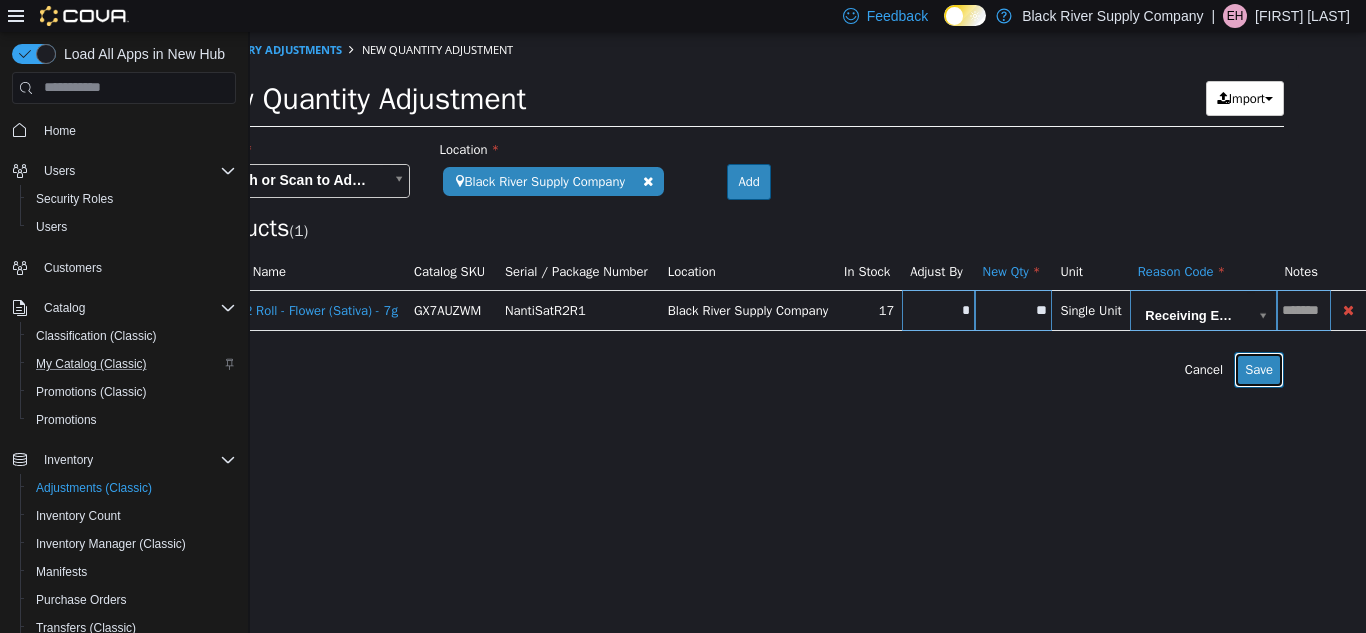 click on "Save" at bounding box center (1259, 369) 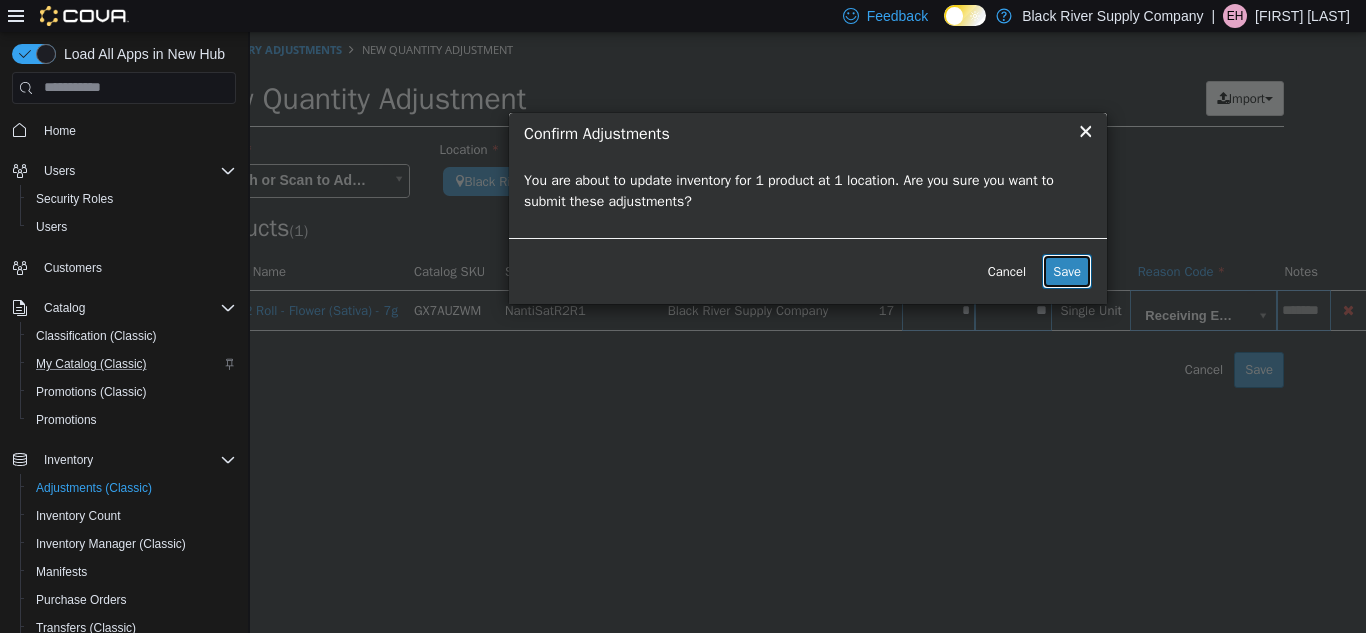 click on "Save" at bounding box center [1067, 271] 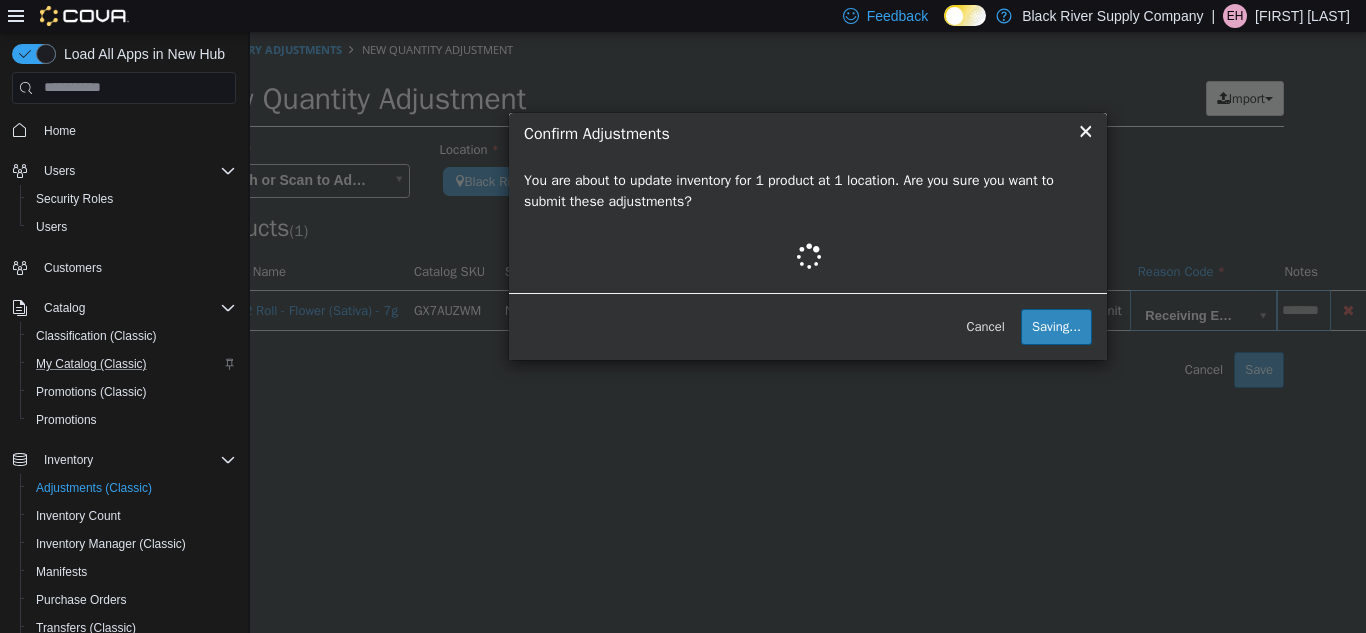 scroll, scrollTop: 0, scrollLeft: 0, axis: both 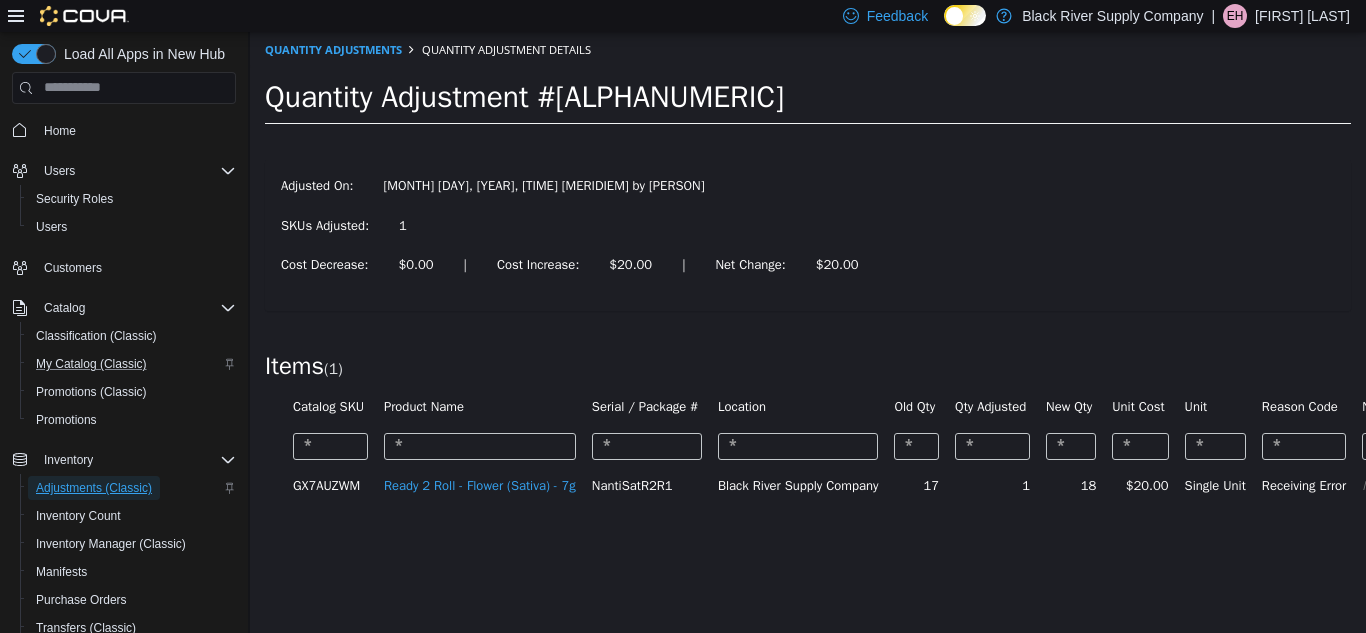 click on "Adjustments (Classic)" at bounding box center (94, 488) 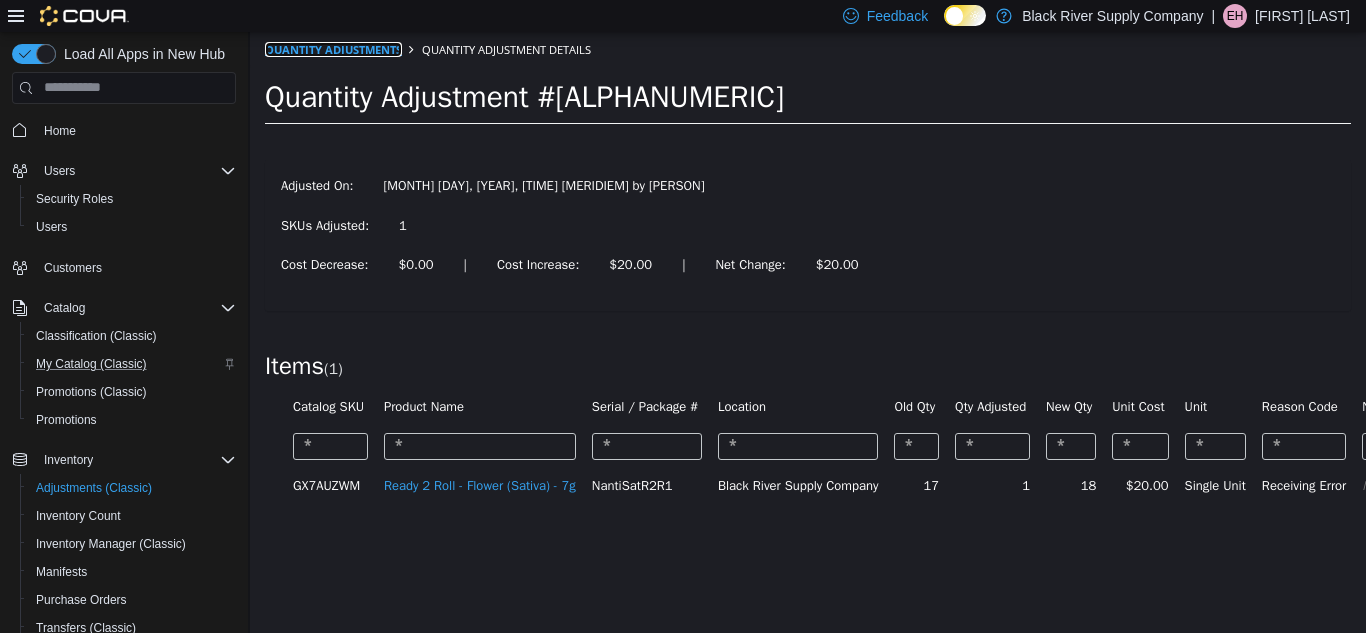 click on "Quantity Adjustments" at bounding box center [333, 48] 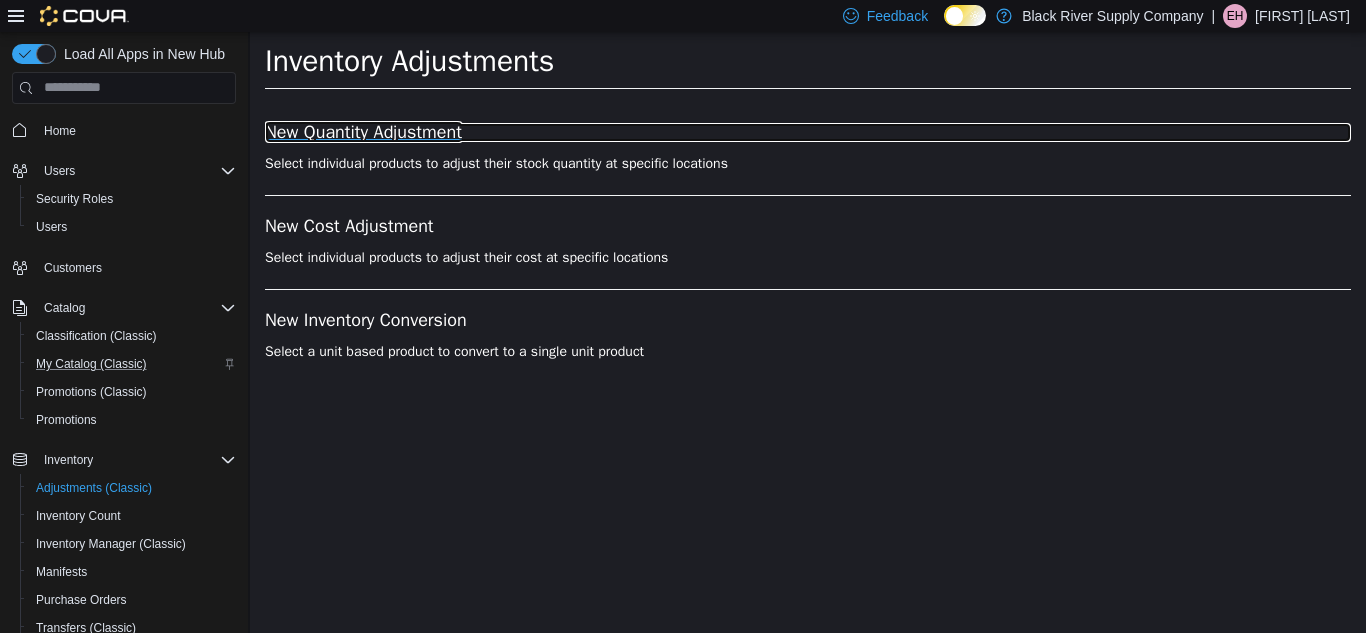 click on "New Quantity Adjustment" at bounding box center [808, 132] 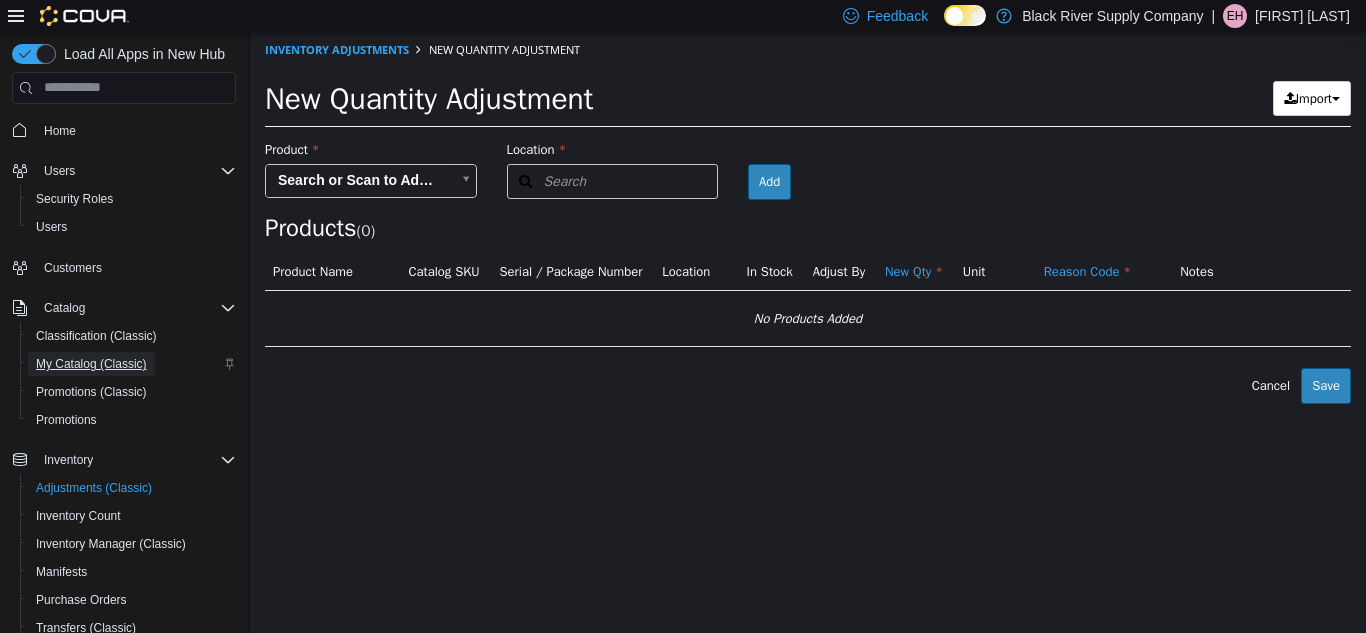 click on "My Catalog (Classic)" at bounding box center [91, 364] 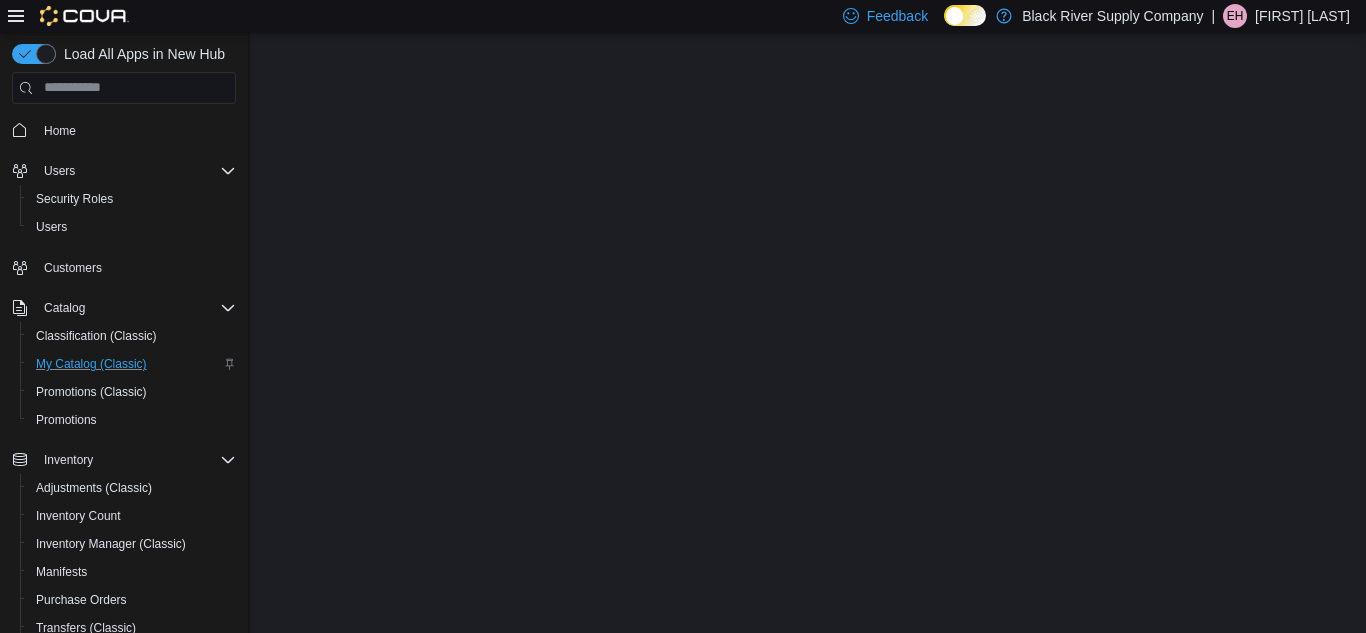 scroll, scrollTop: 0, scrollLeft: 0, axis: both 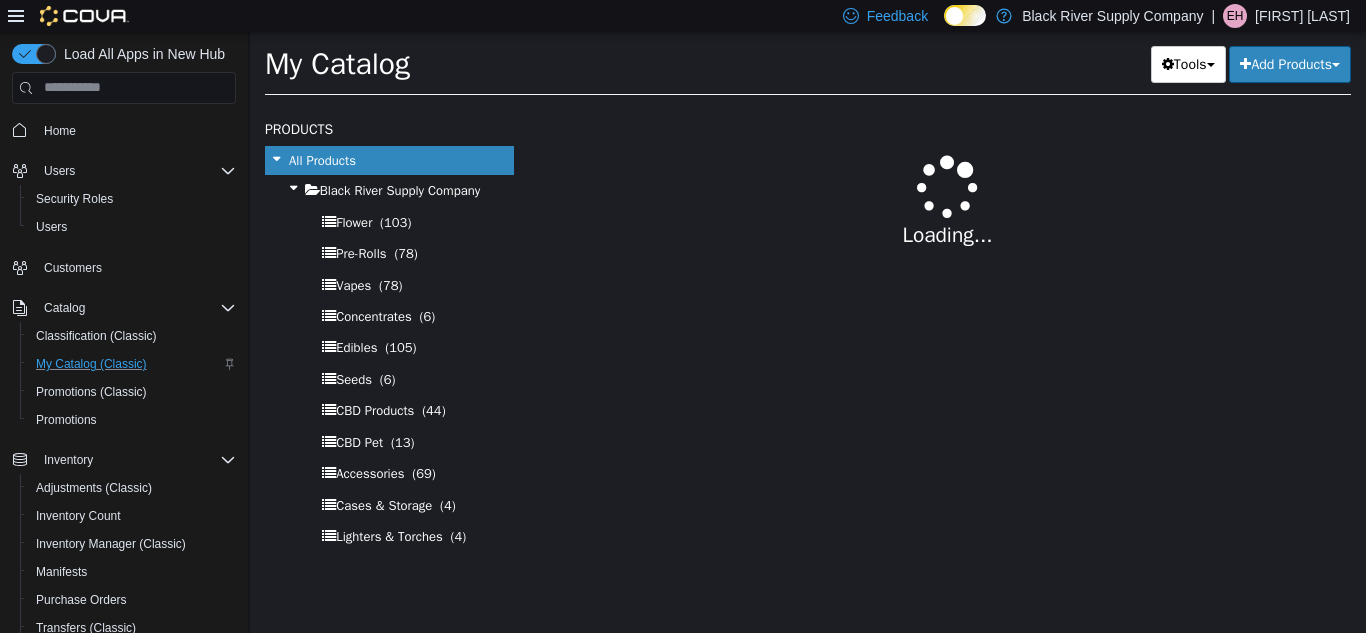 select on "**********" 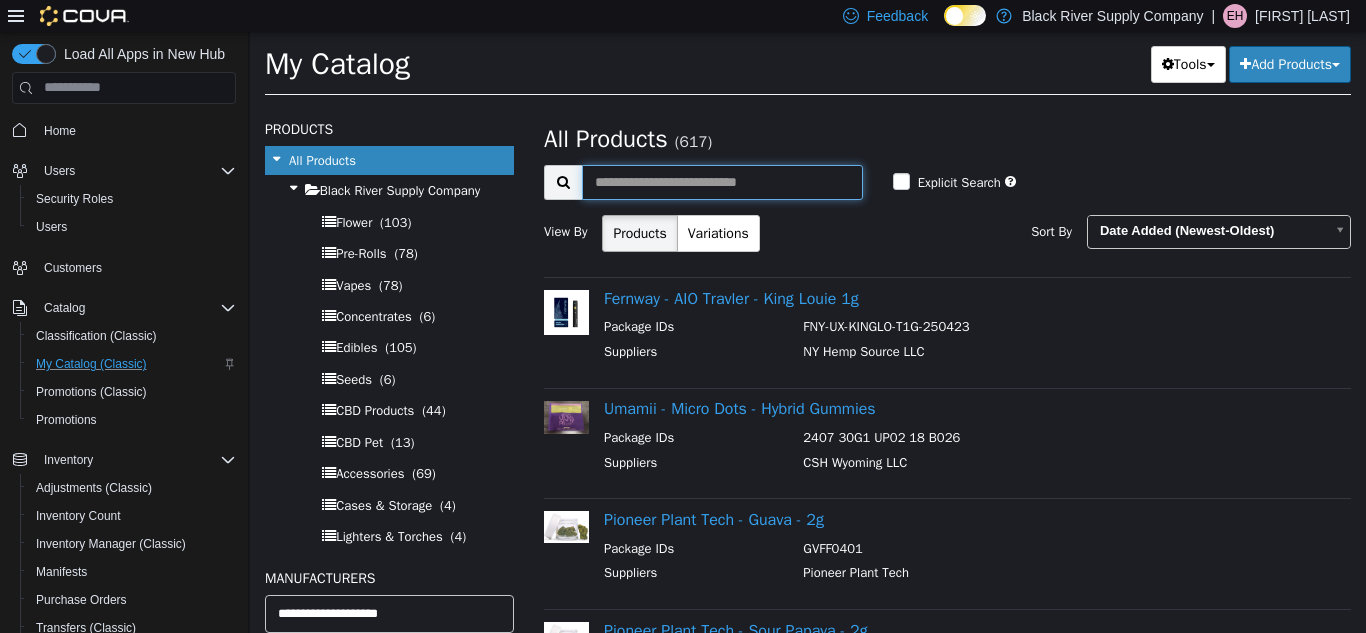 click at bounding box center (722, 181) 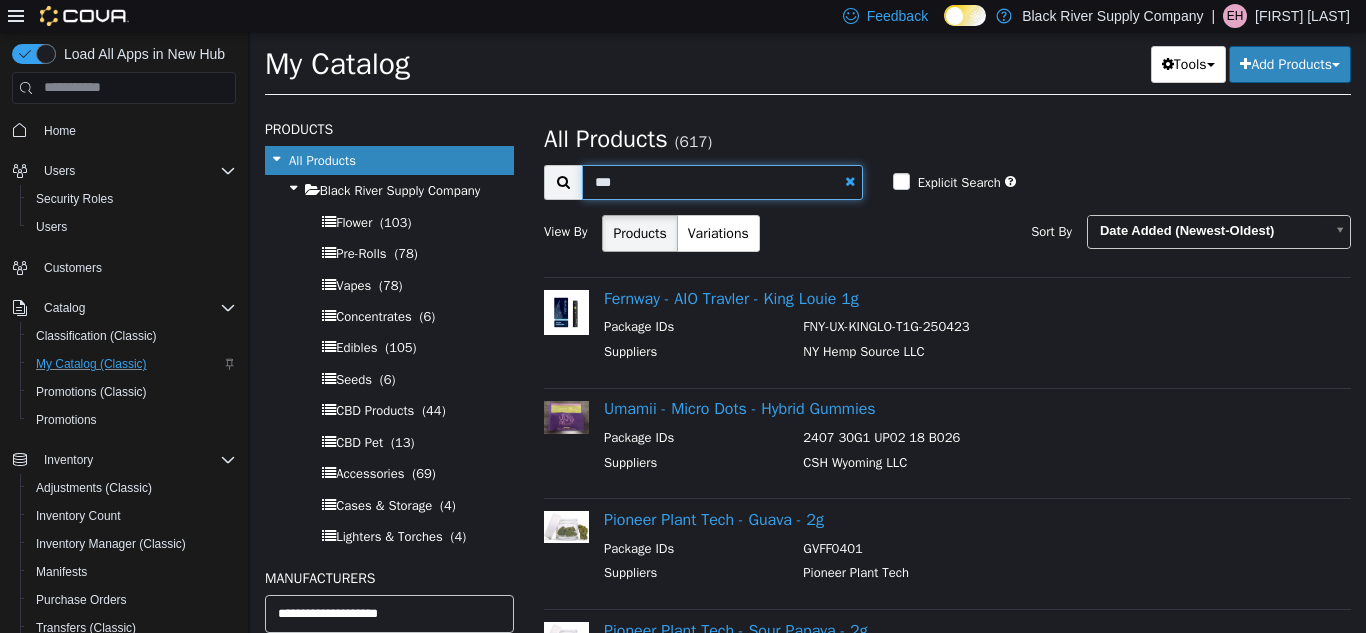 type on "***" 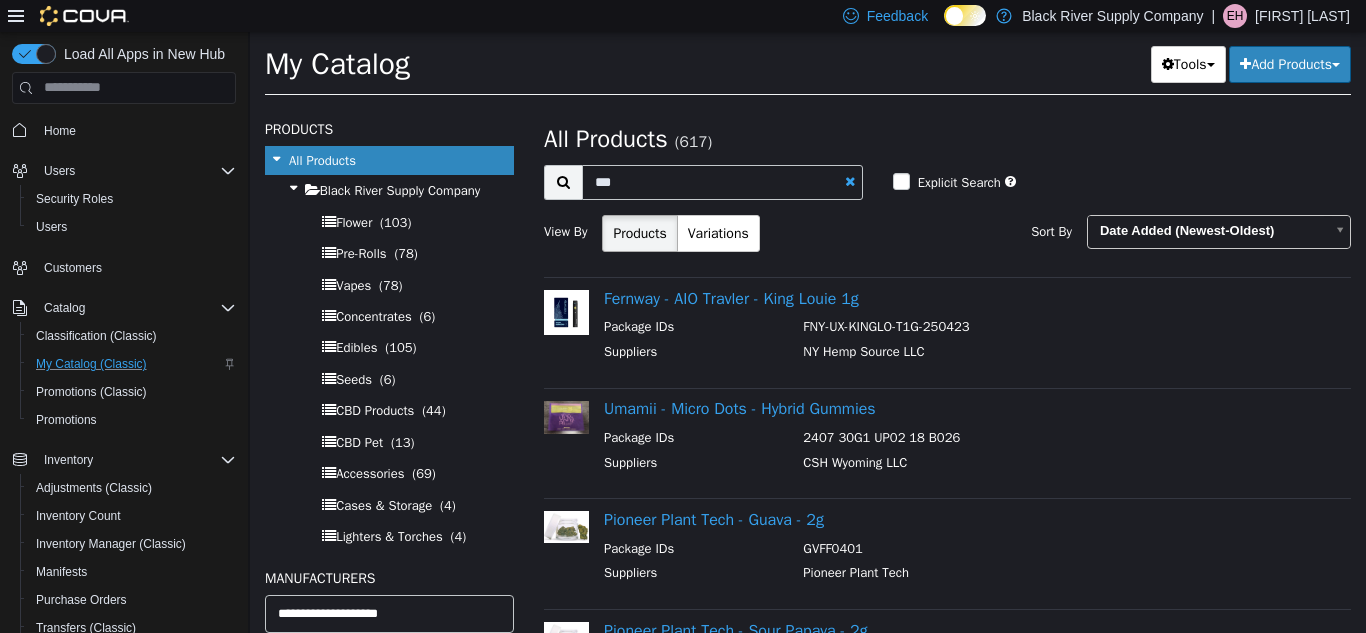 select on "**********" 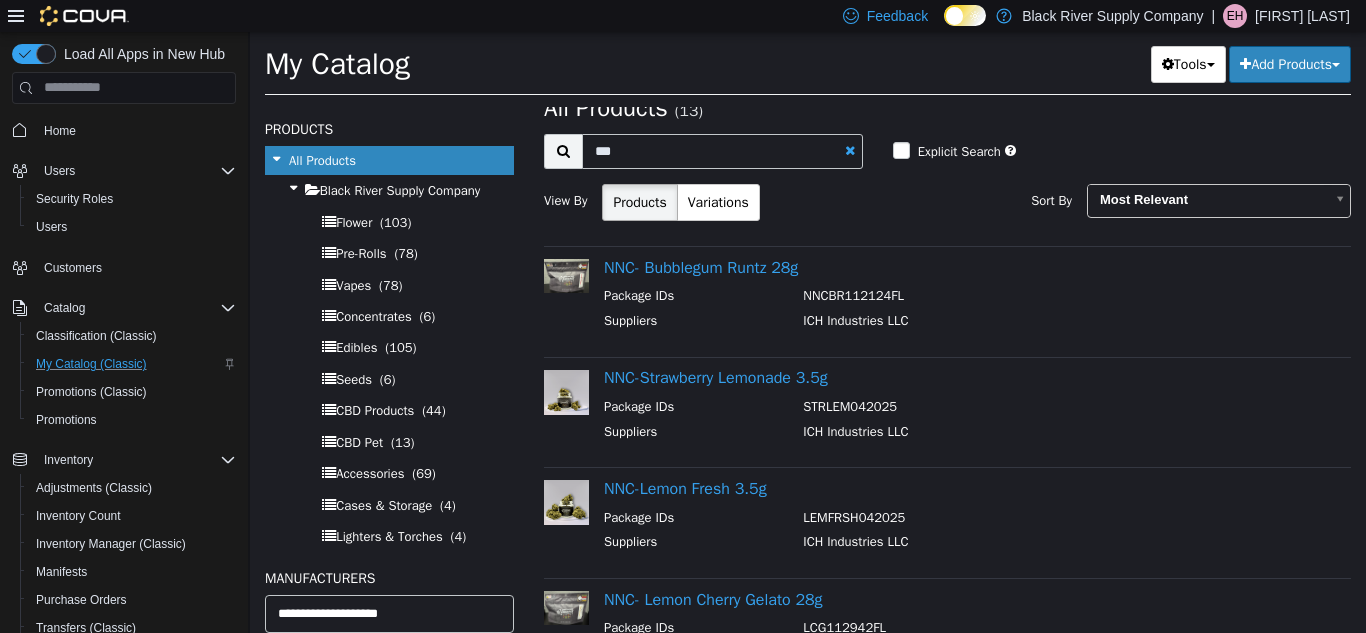 scroll, scrollTop: 0, scrollLeft: 0, axis: both 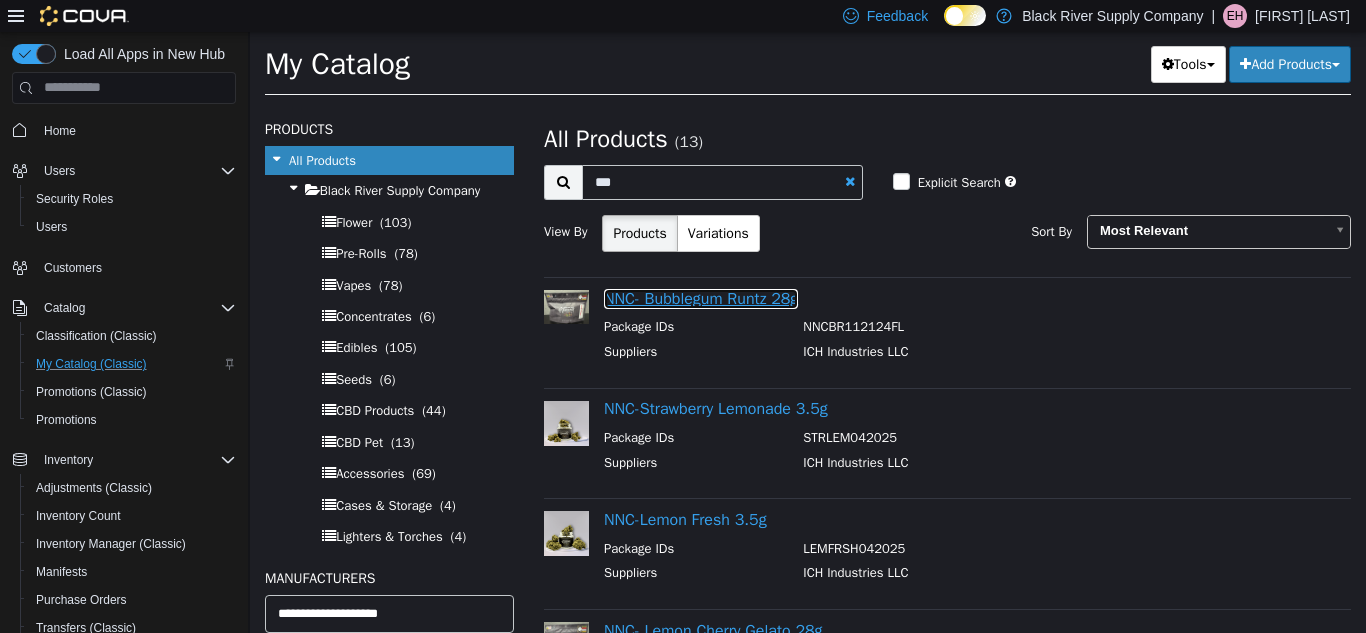 click on "NNC- Bubblegum Runtz 28g" at bounding box center [701, 298] 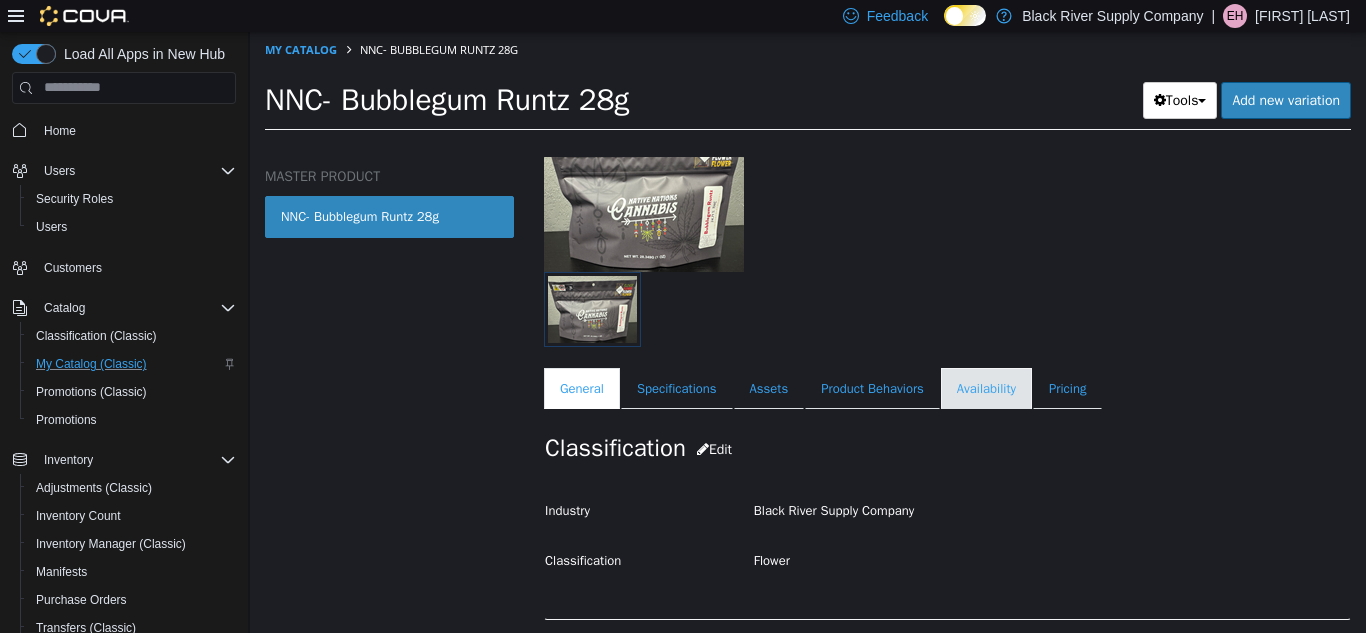 scroll, scrollTop: 170, scrollLeft: 0, axis: vertical 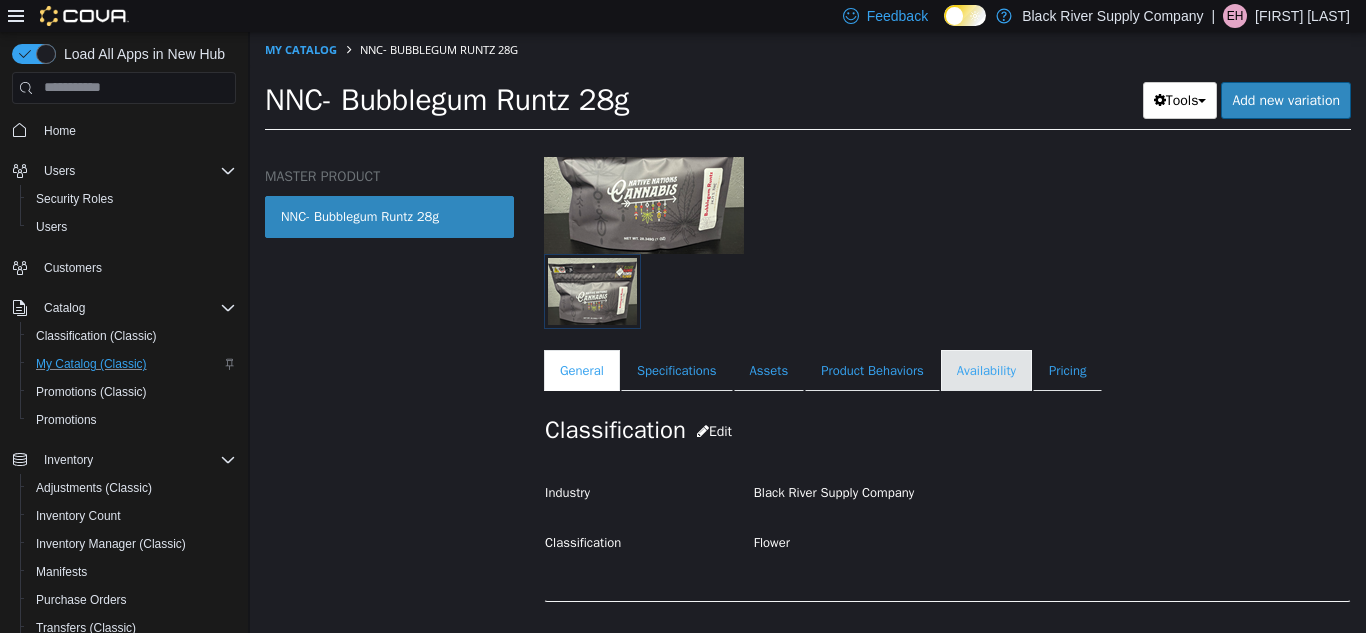 click on "Availability" at bounding box center (986, 370) 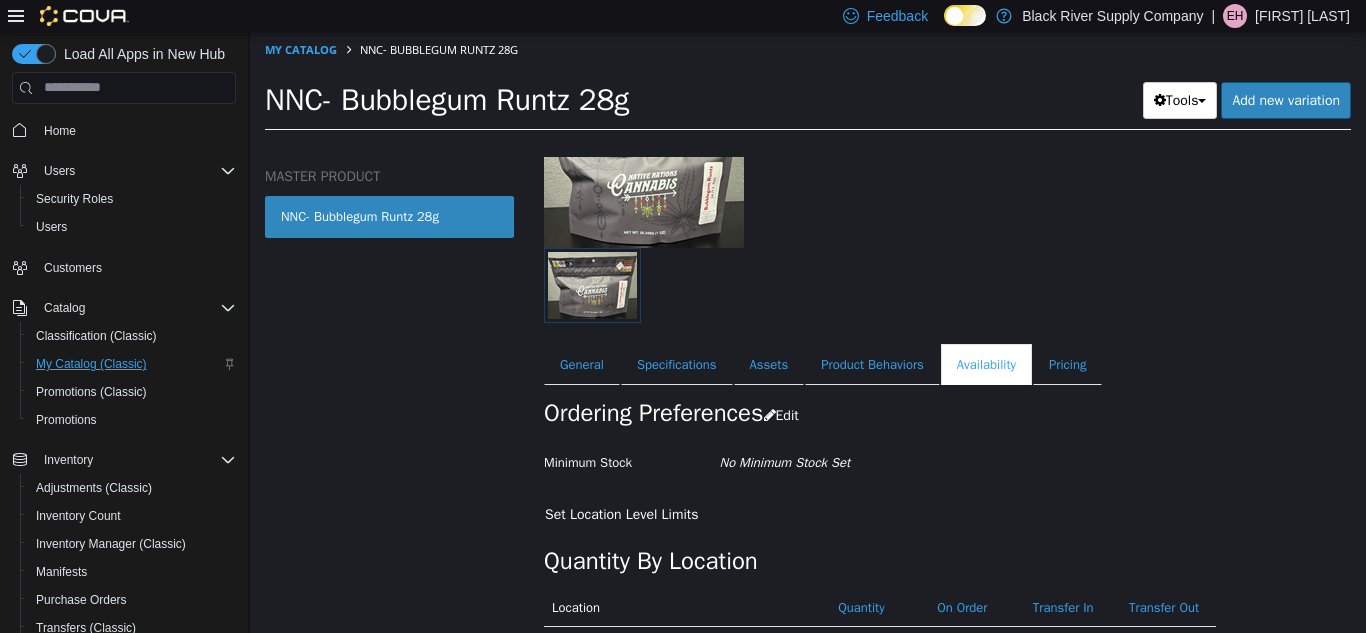 scroll, scrollTop: 0, scrollLeft: 0, axis: both 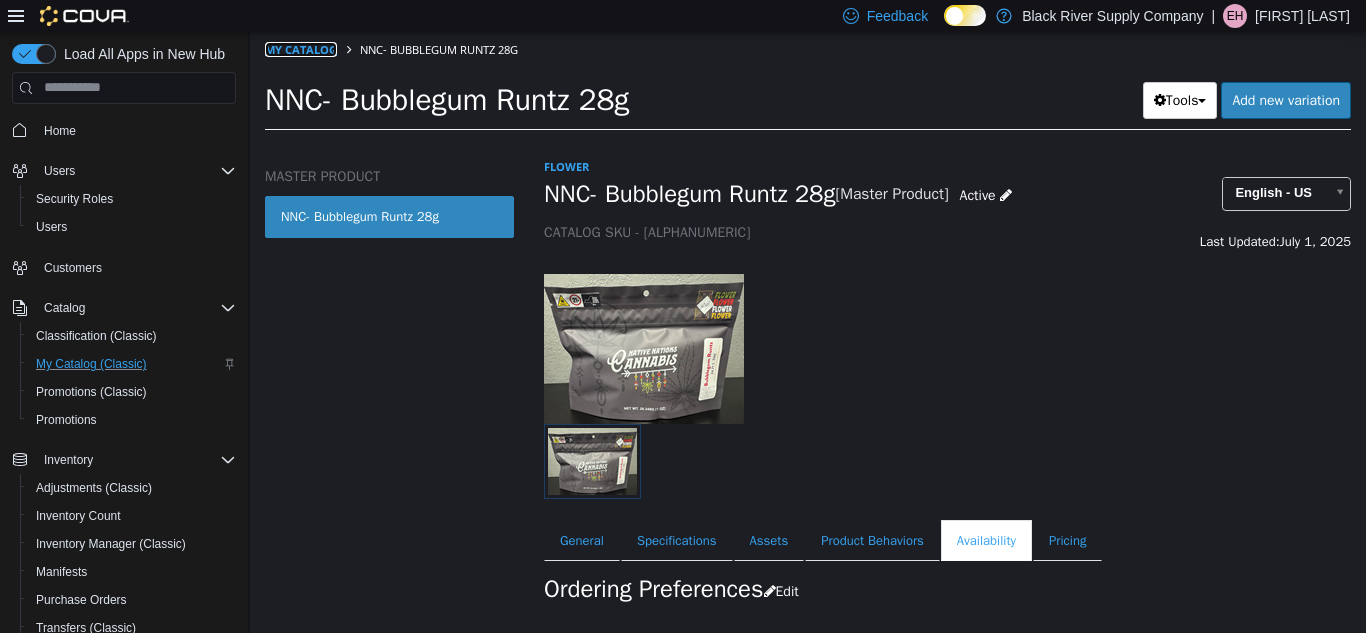 click on "My Catalog" at bounding box center (301, 48) 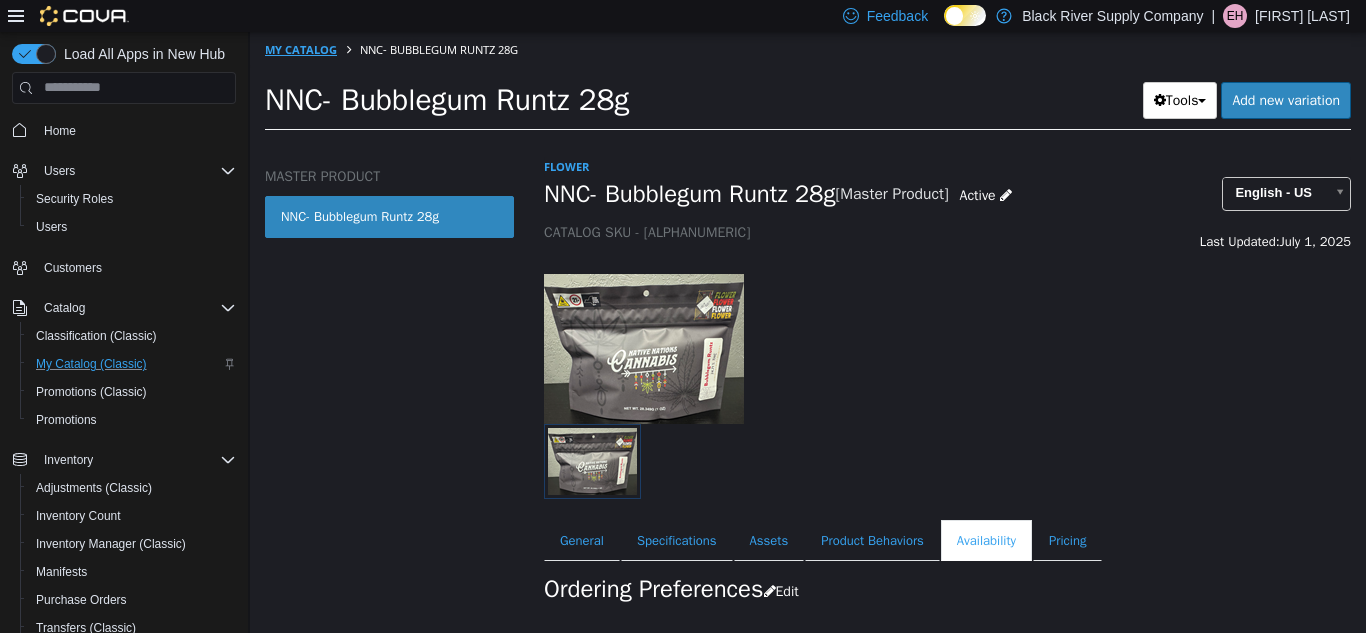 select on "**********" 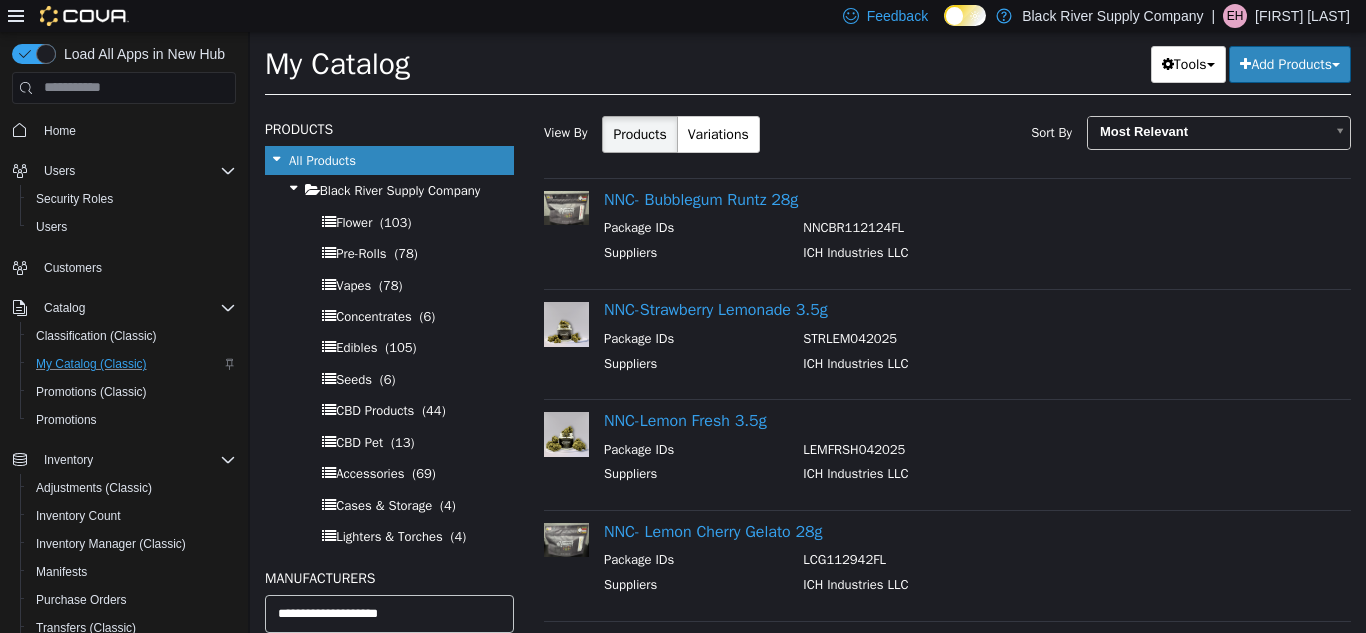 scroll, scrollTop: 100, scrollLeft: 0, axis: vertical 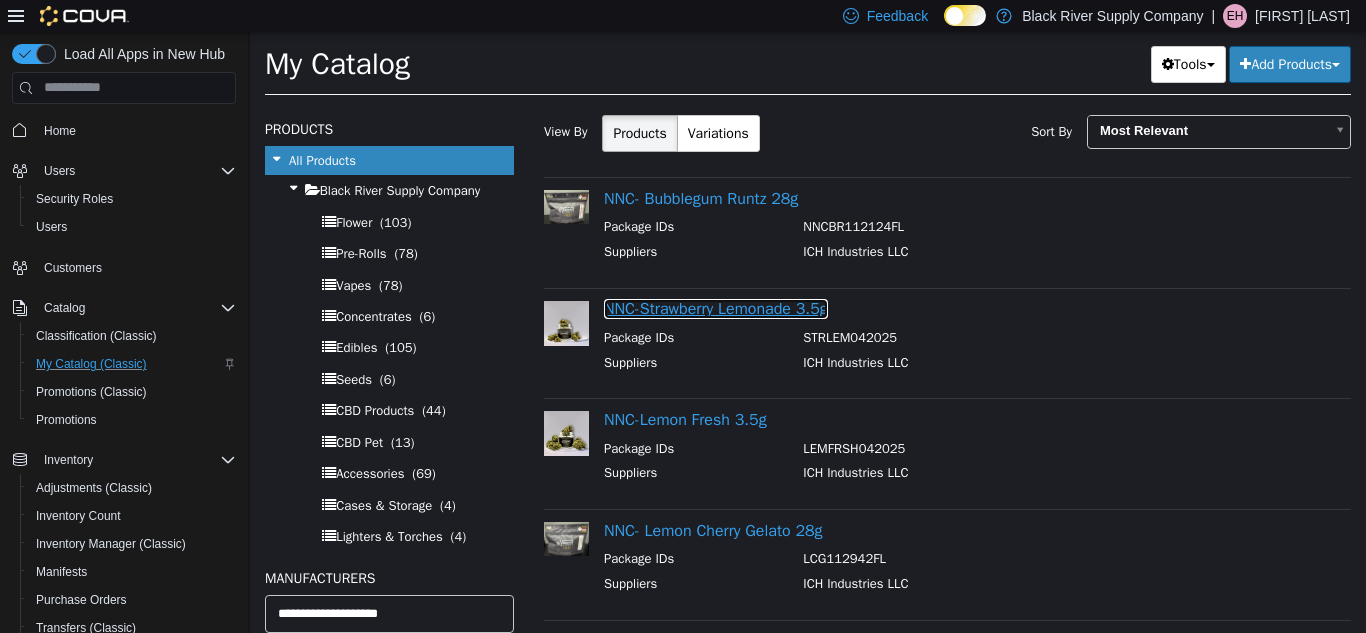 click on "NNC-Strawberry Lemonade 3.5g" at bounding box center (716, 308) 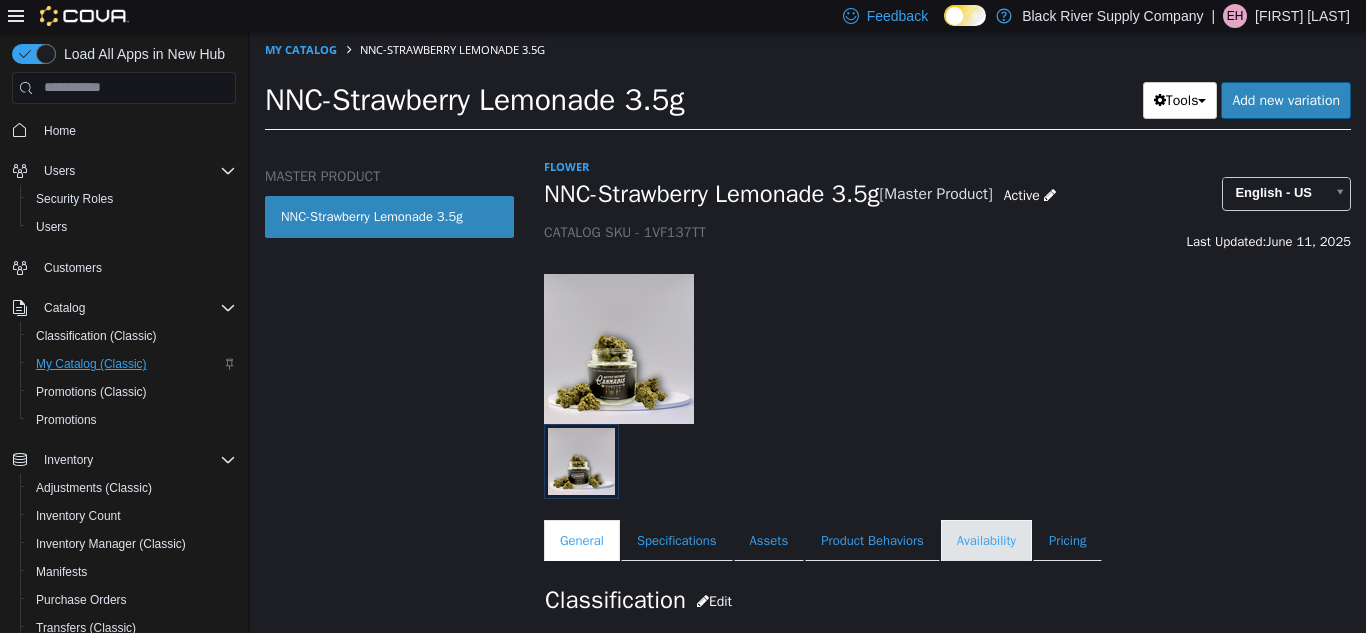 click on "Availability" at bounding box center (986, 540) 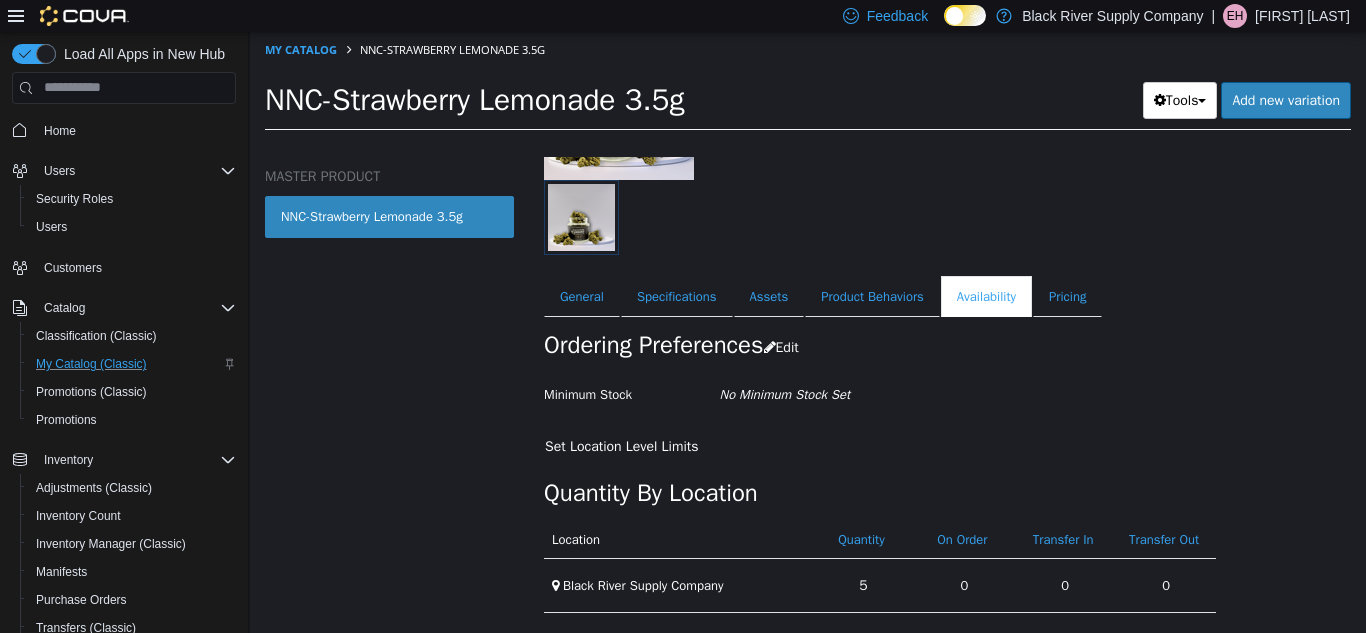 scroll, scrollTop: 245, scrollLeft: 0, axis: vertical 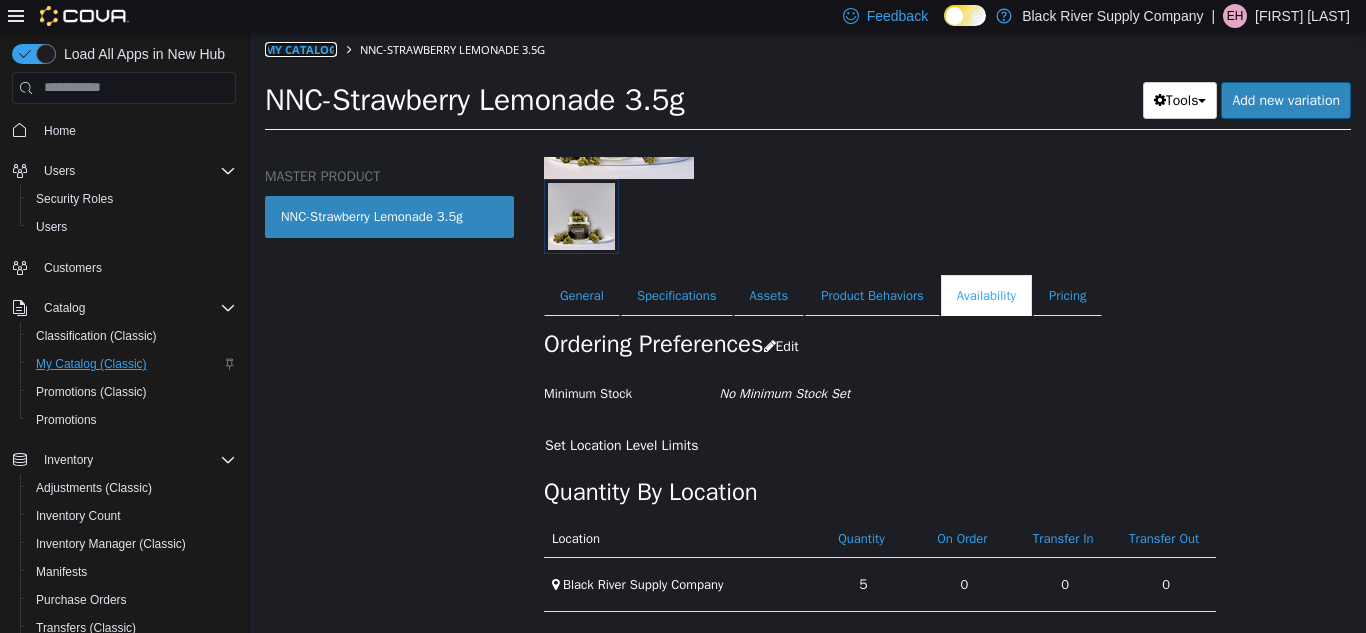 click on "My Catalog" at bounding box center [301, 48] 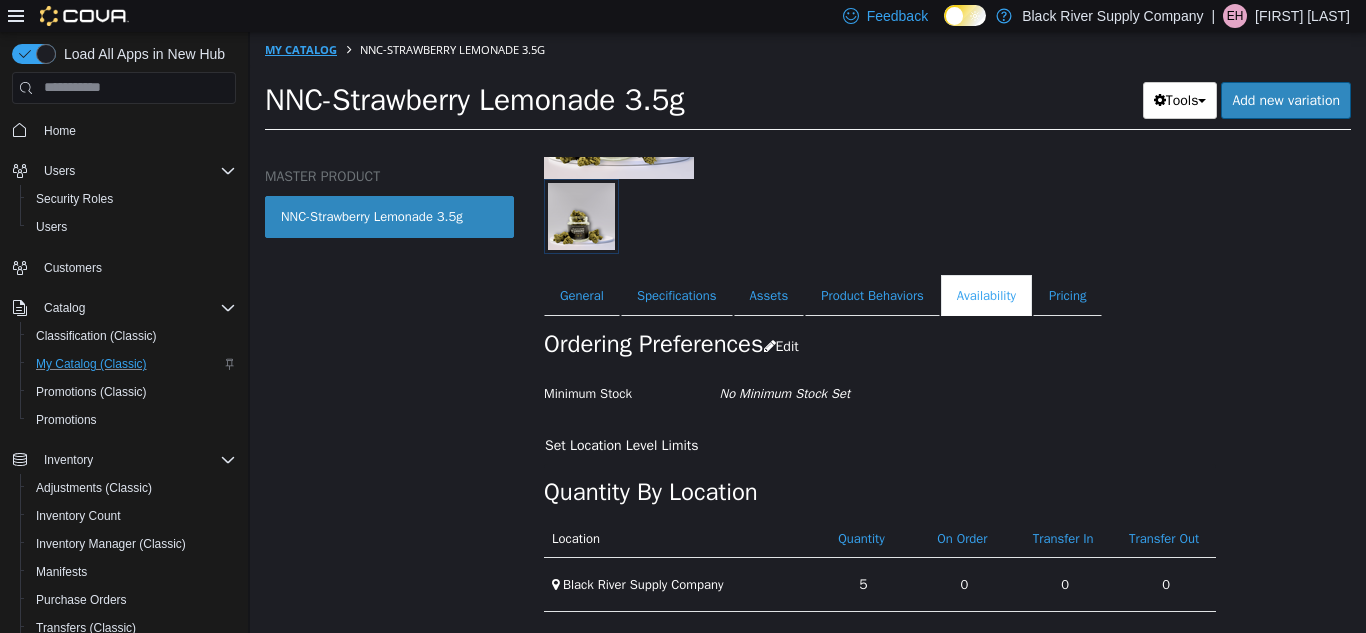 select on "**********" 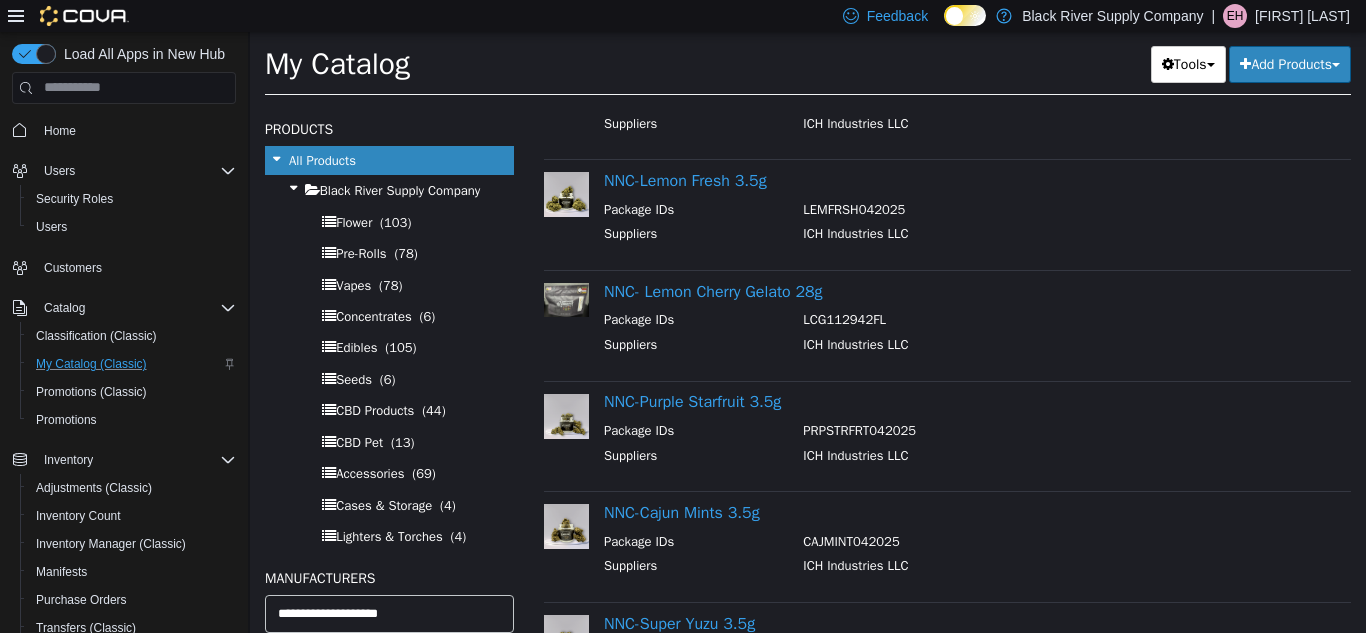 scroll, scrollTop: 340, scrollLeft: 0, axis: vertical 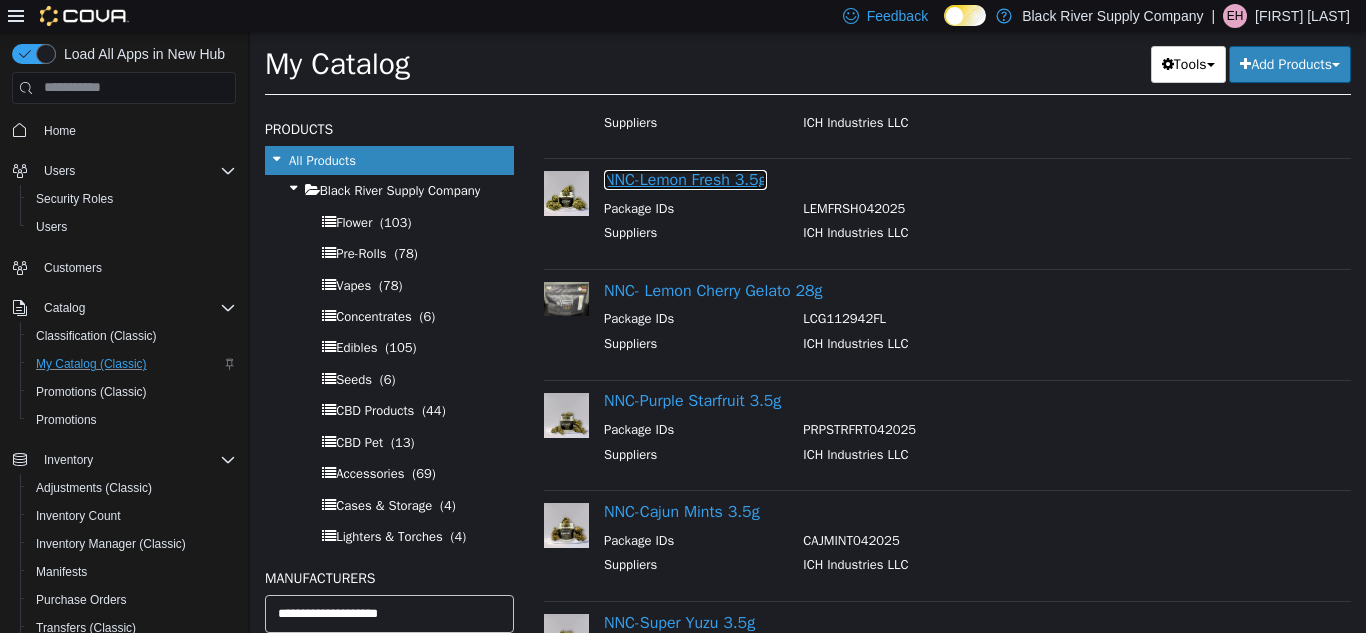click on "NNC-Lemon Fresh 3.5g" at bounding box center [685, 179] 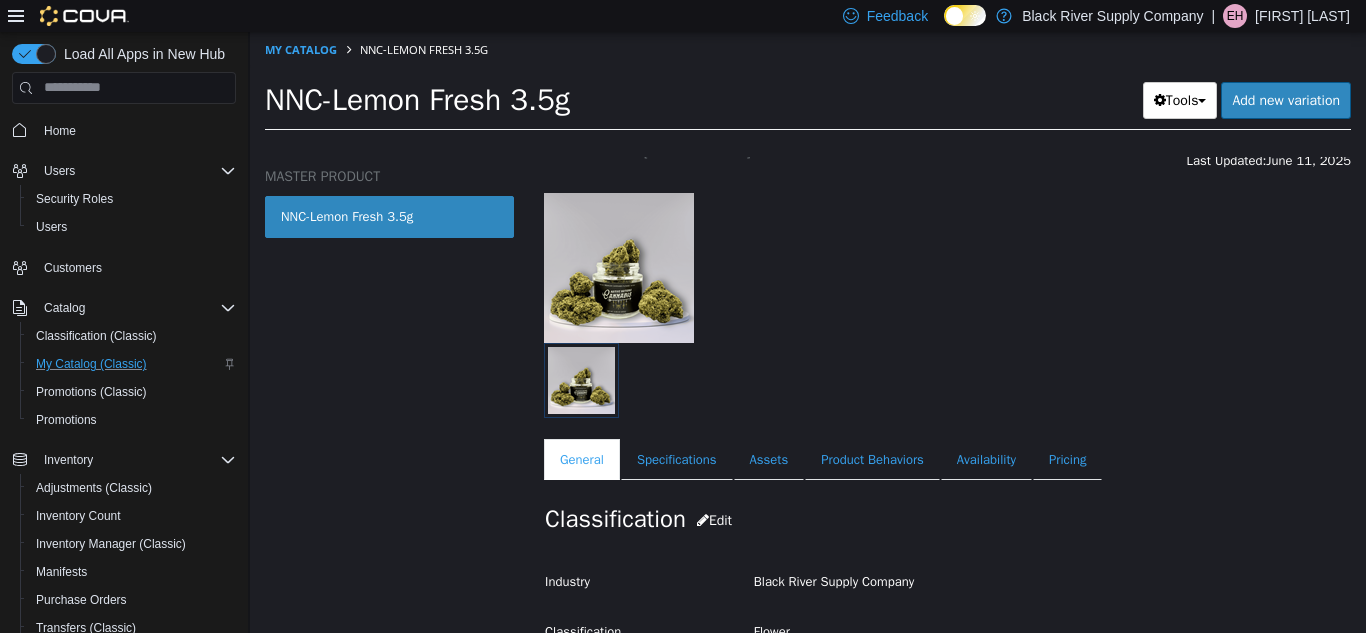scroll, scrollTop: 320, scrollLeft: 0, axis: vertical 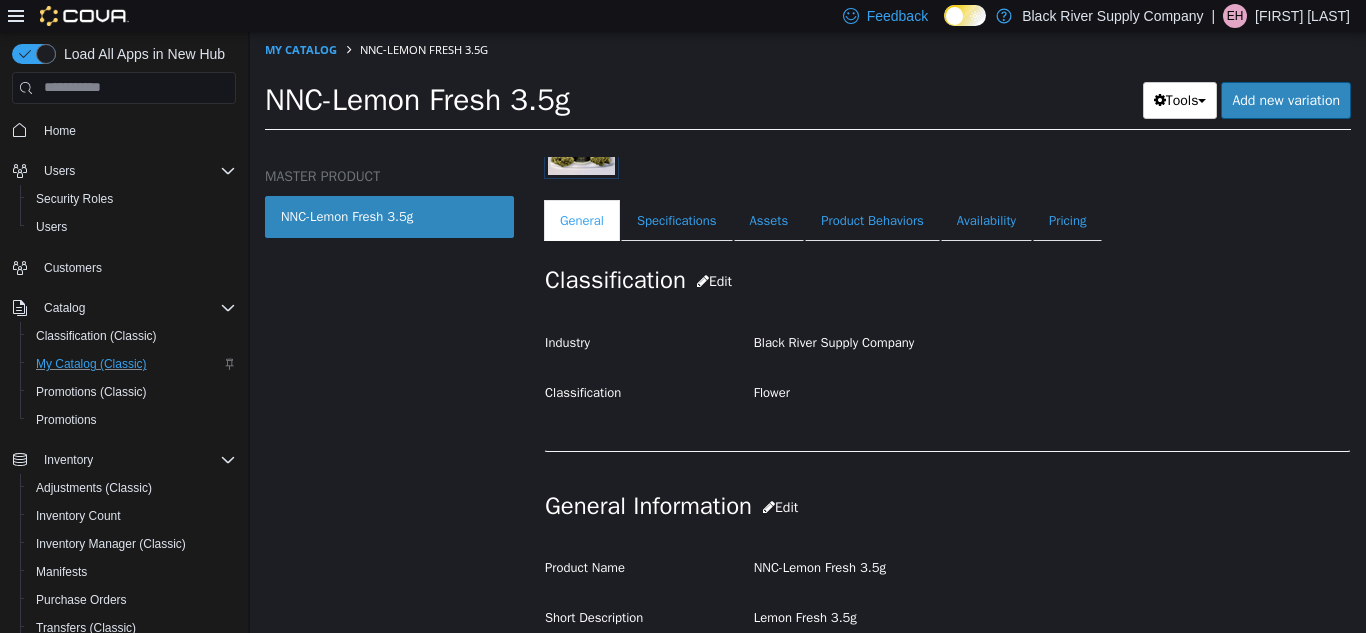 click on "Availability" at bounding box center (986, 220) 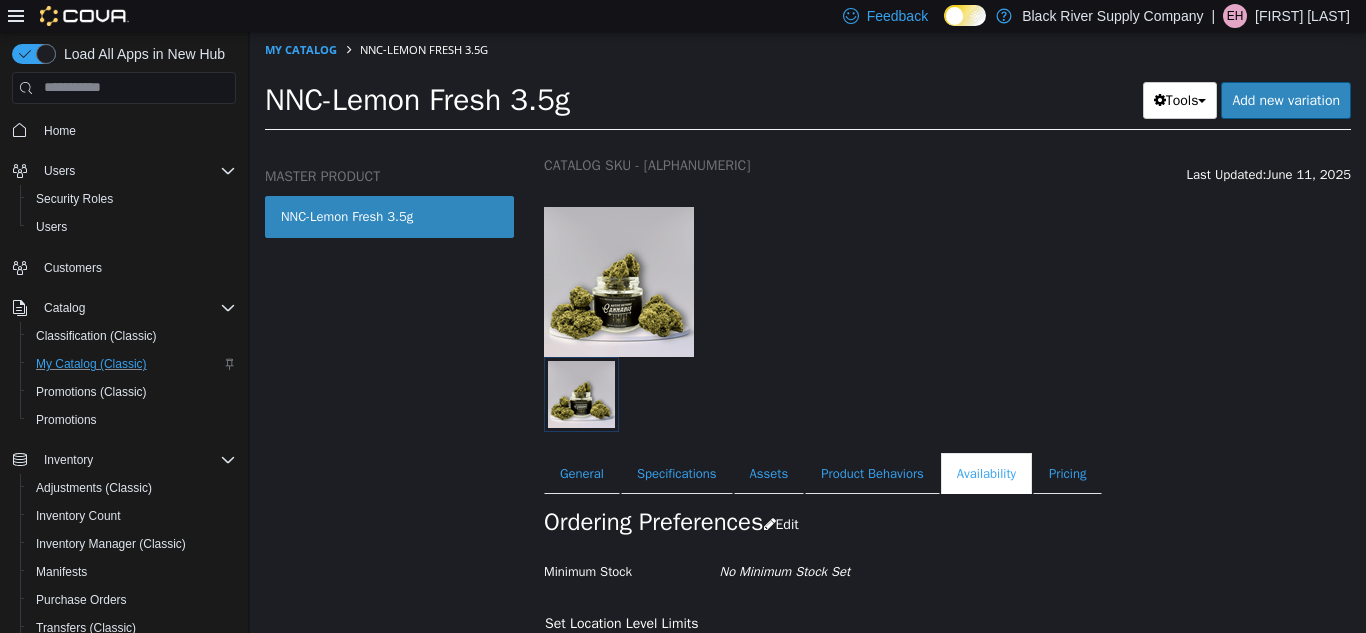 scroll, scrollTop: 227, scrollLeft: 0, axis: vertical 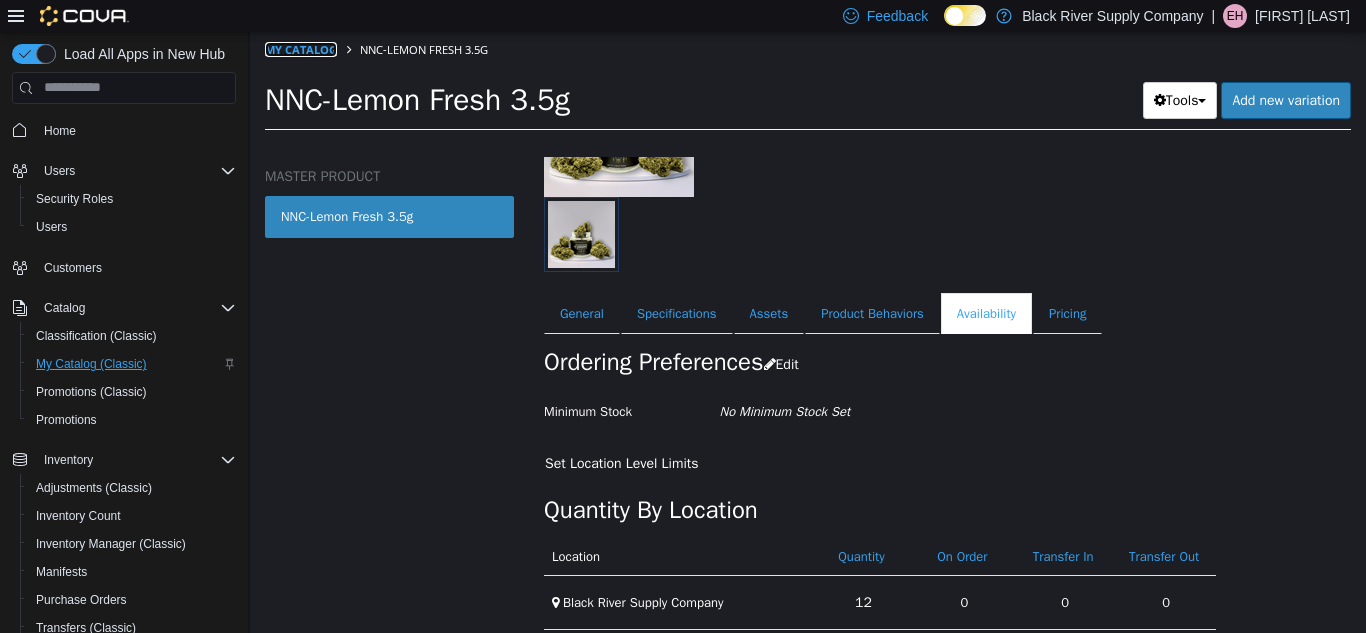 click on "My Catalog" at bounding box center [301, 48] 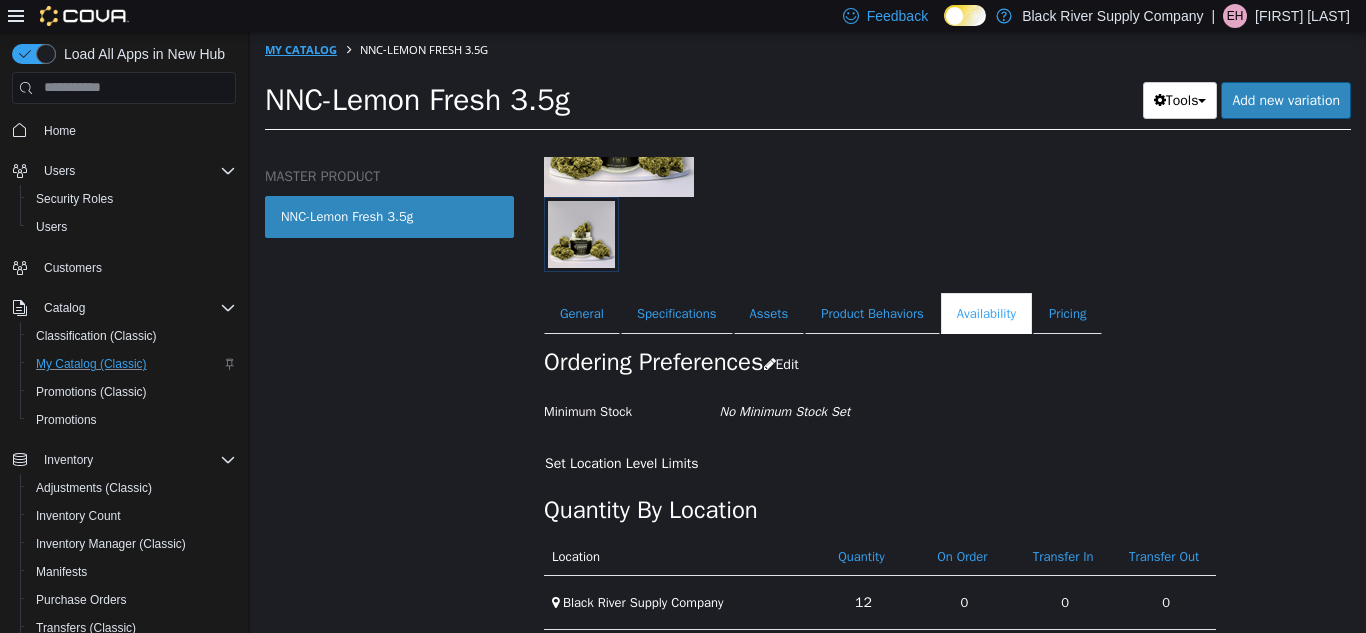 select on "**********" 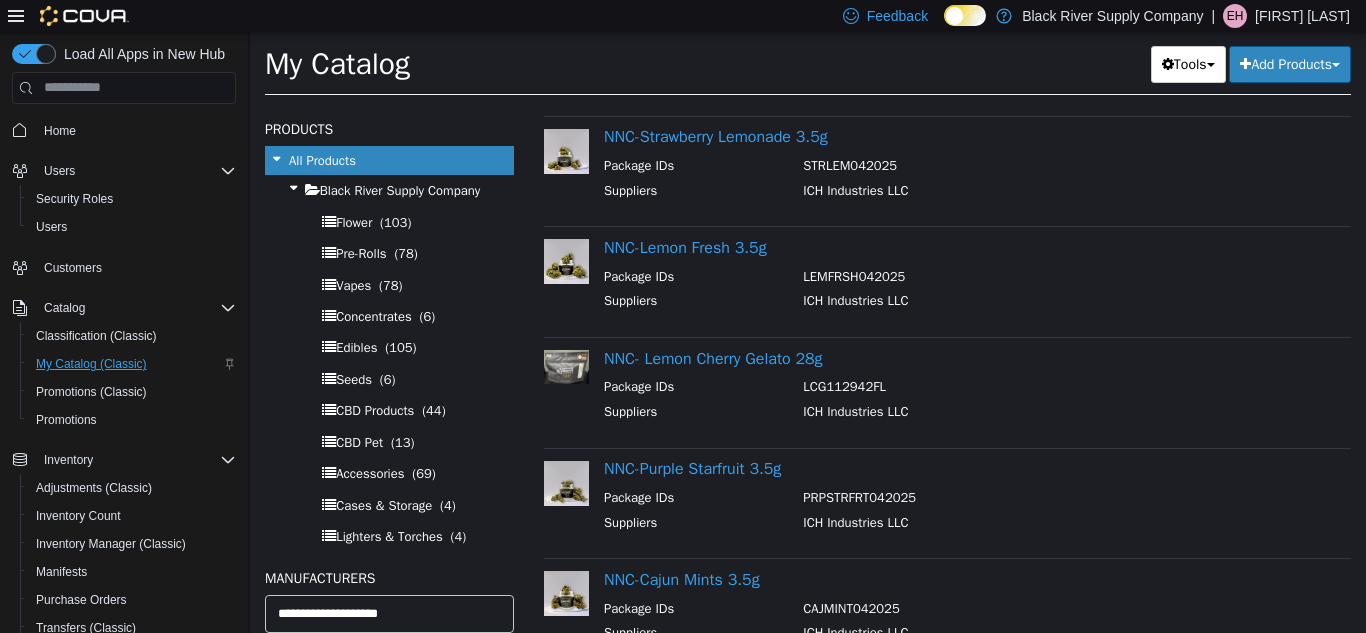 scroll, scrollTop: 273, scrollLeft: 0, axis: vertical 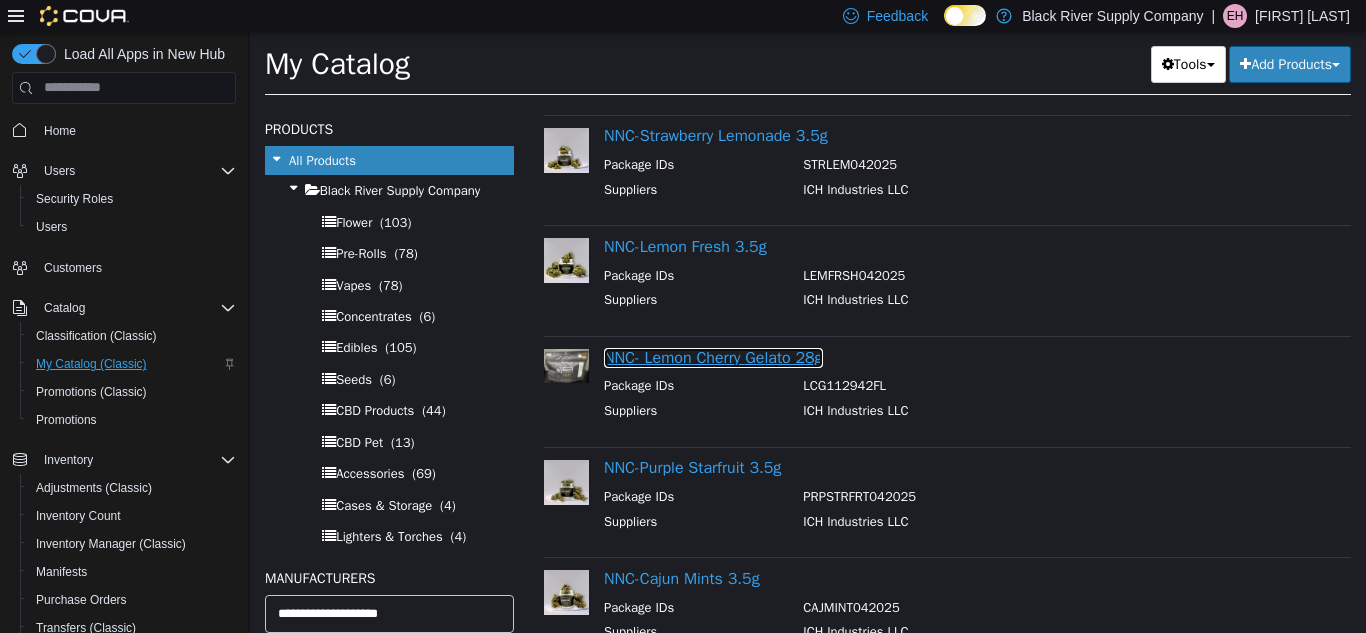 click on "NNC- Lemon Cherry Gelato 28g" at bounding box center (713, 357) 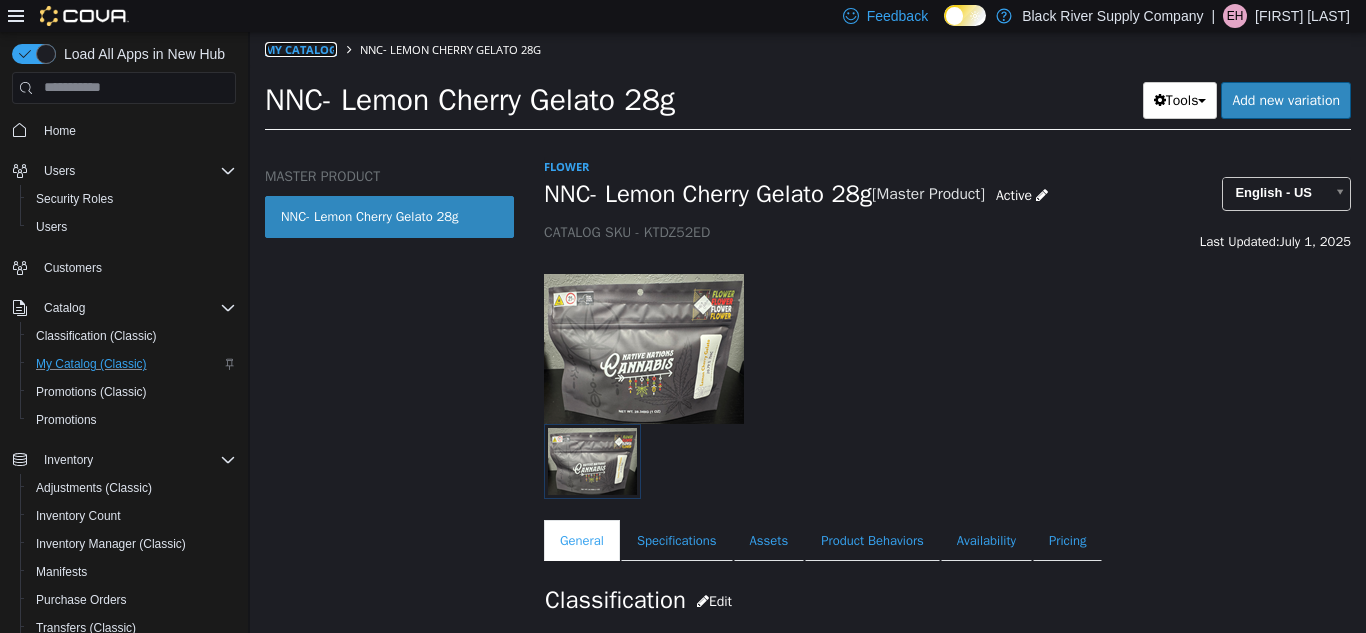 click on "My Catalog" at bounding box center [301, 48] 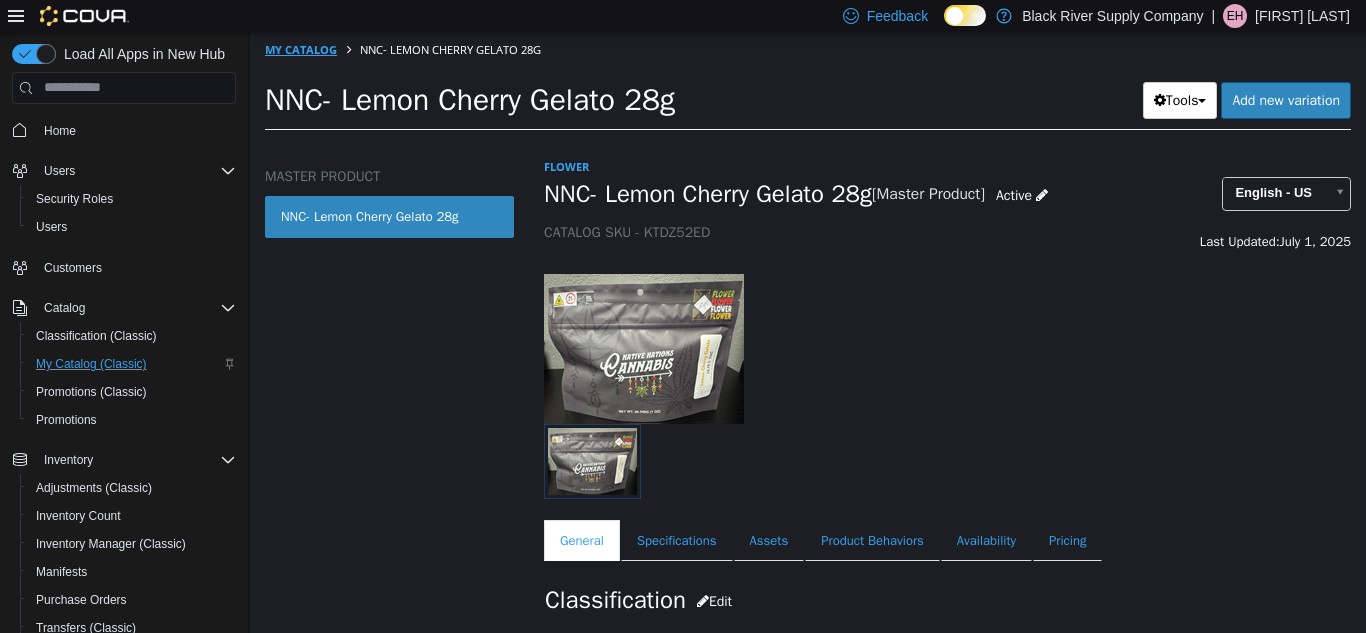 select on "**********" 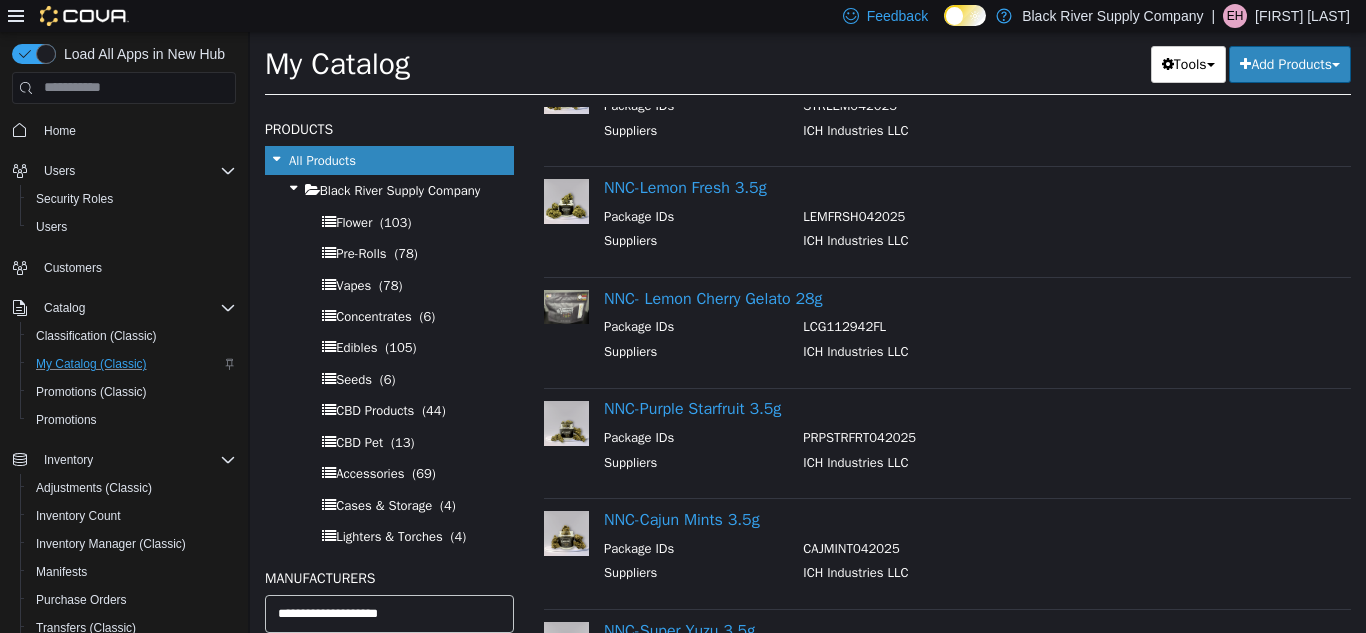 scroll, scrollTop: 384, scrollLeft: 0, axis: vertical 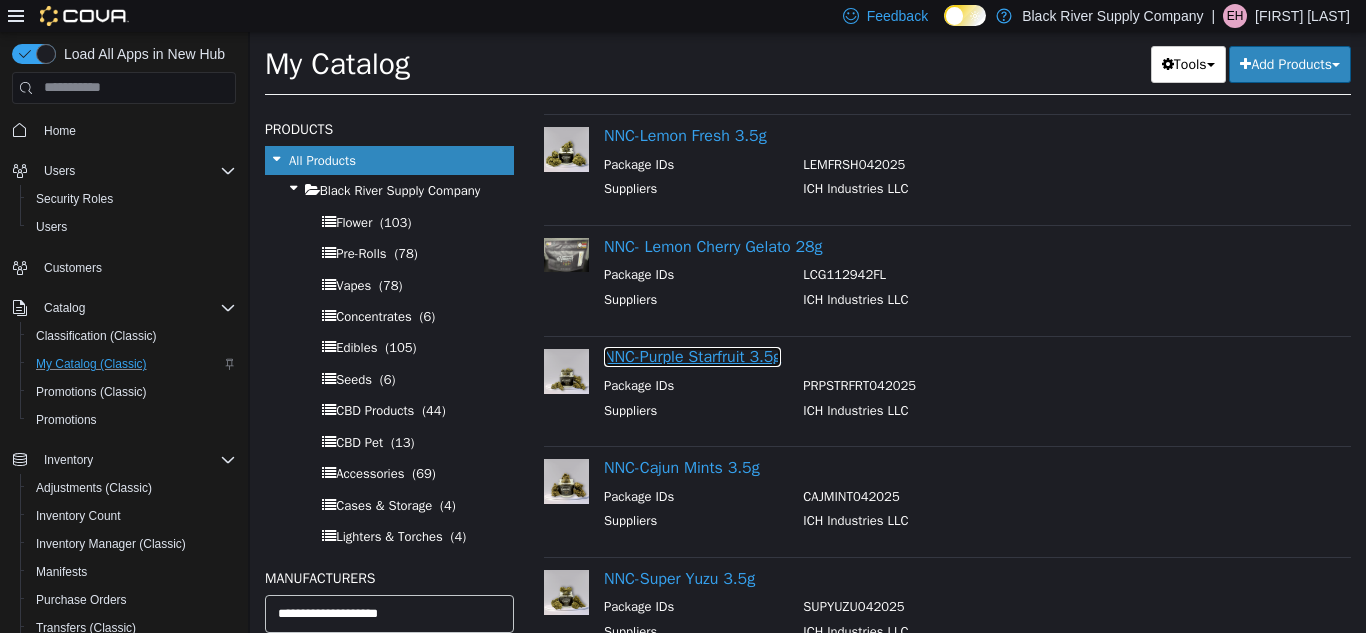 click on "NNC-Purple Starfruit 3.5g" at bounding box center (692, 356) 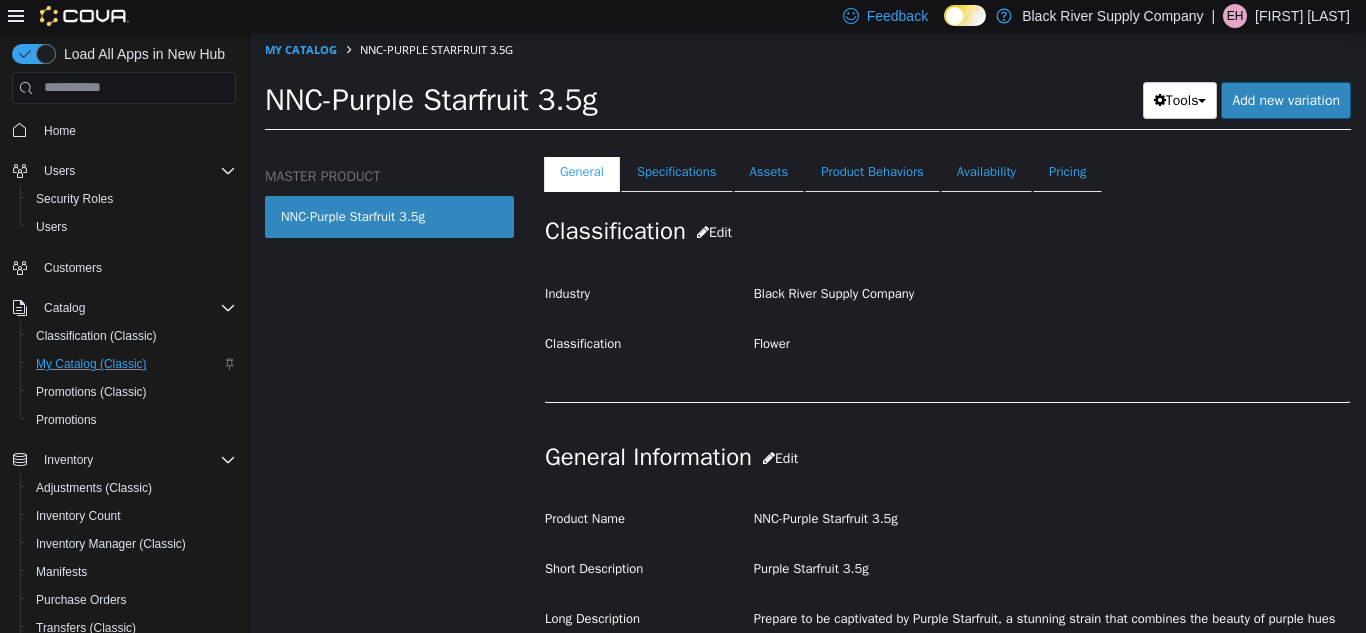 scroll, scrollTop: 374, scrollLeft: 0, axis: vertical 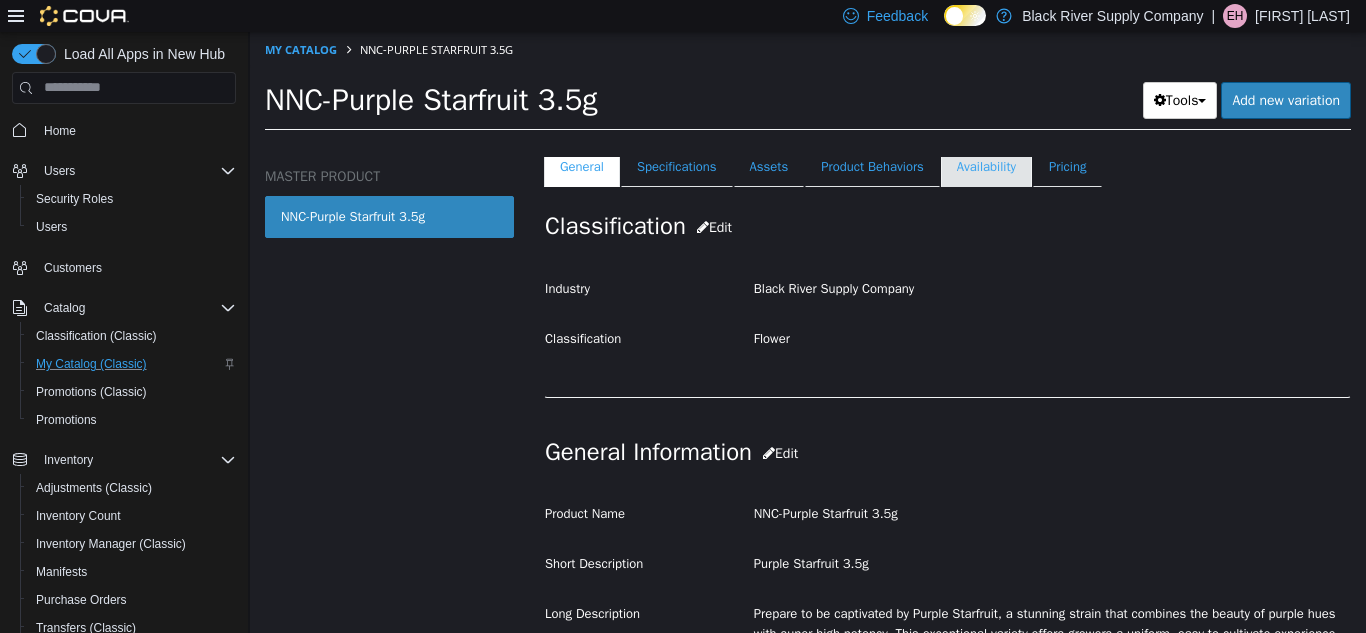 click on "Availability" at bounding box center [986, 166] 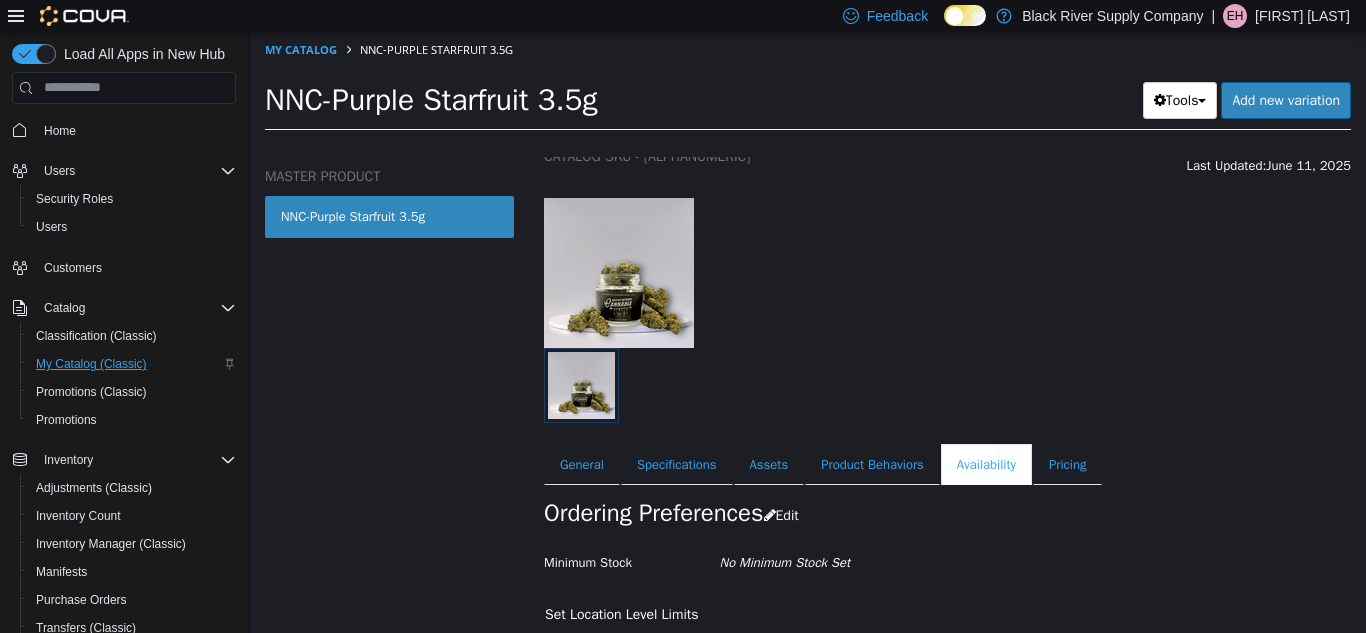 scroll, scrollTop: 245, scrollLeft: 0, axis: vertical 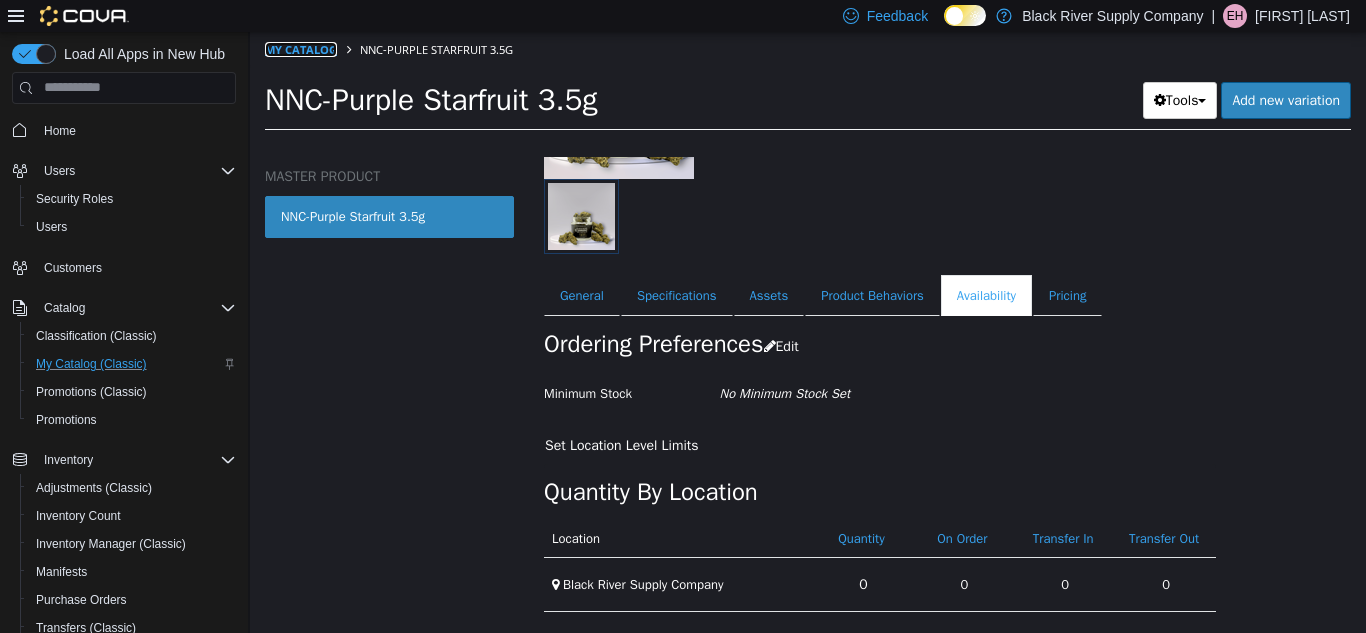 click on "My Catalog" at bounding box center [301, 48] 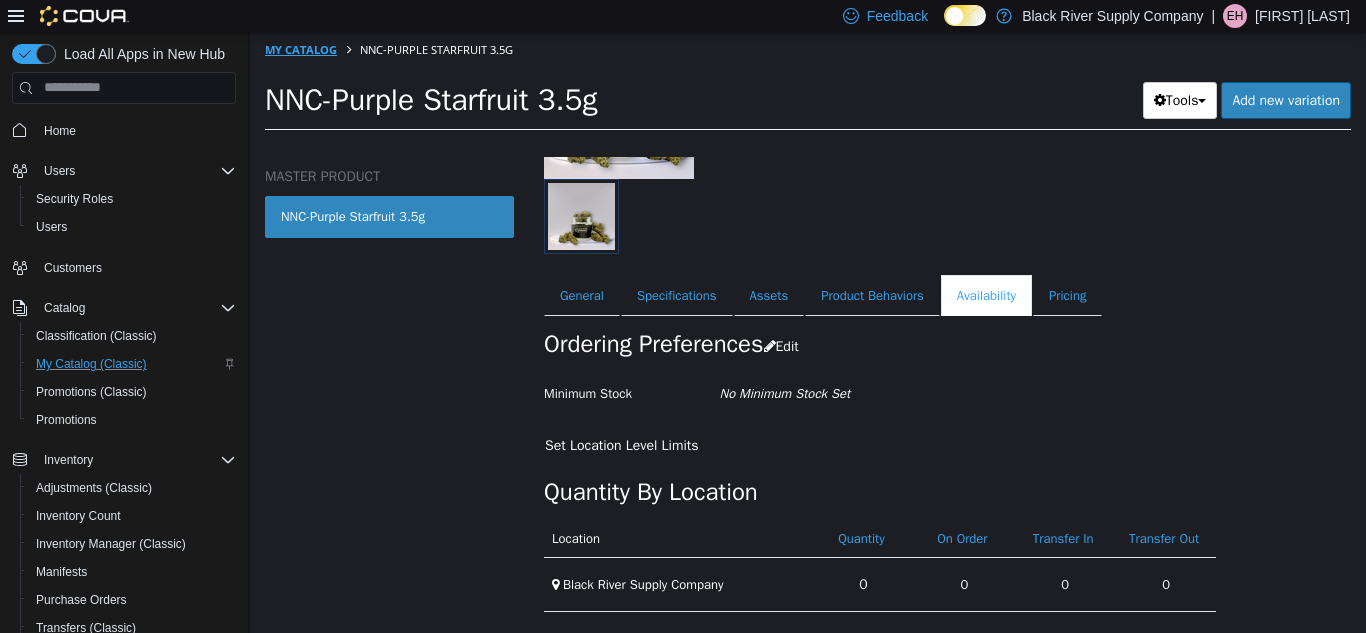 select on "**********" 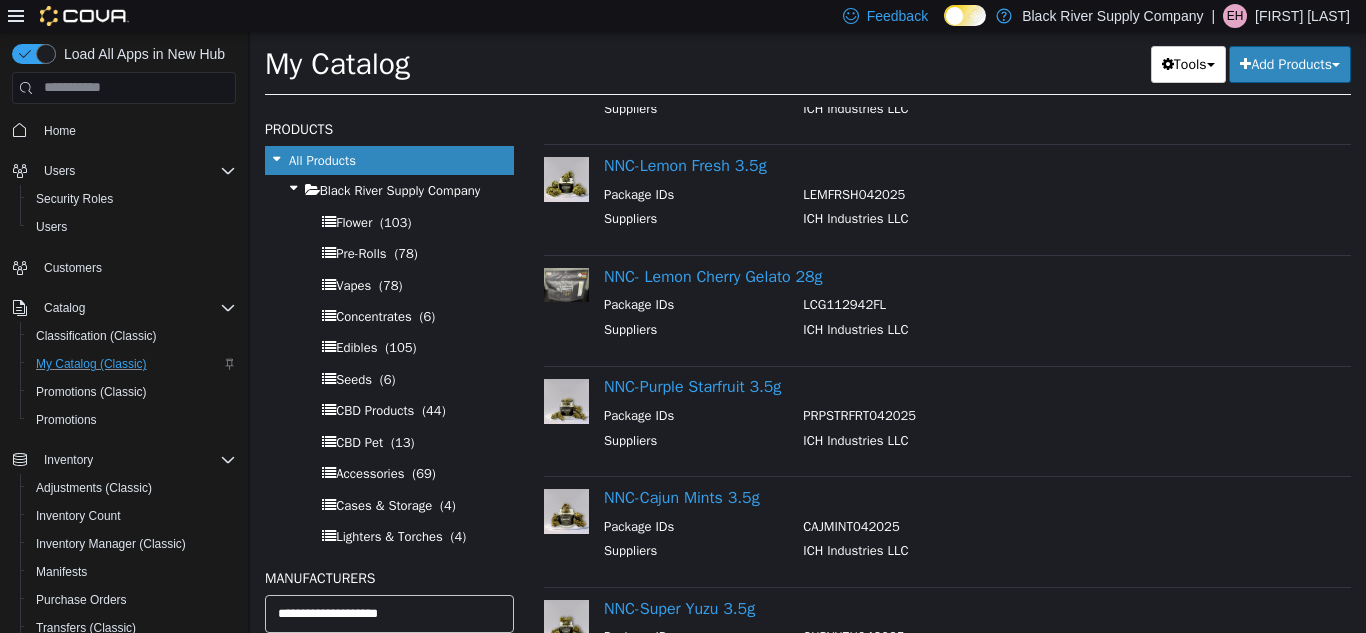 scroll, scrollTop: 387, scrollLeft: 0, axis: vertical 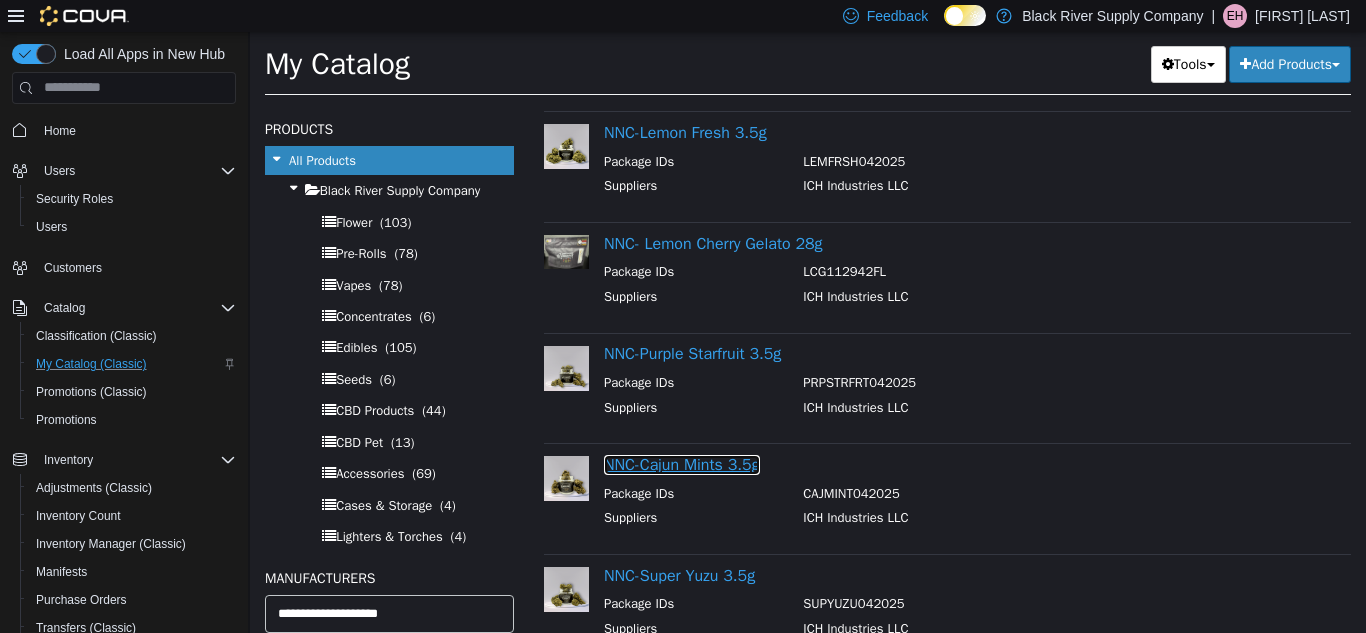 click on "NNC-Cajun Mints 3.5g" at bounding box center (682, 464) 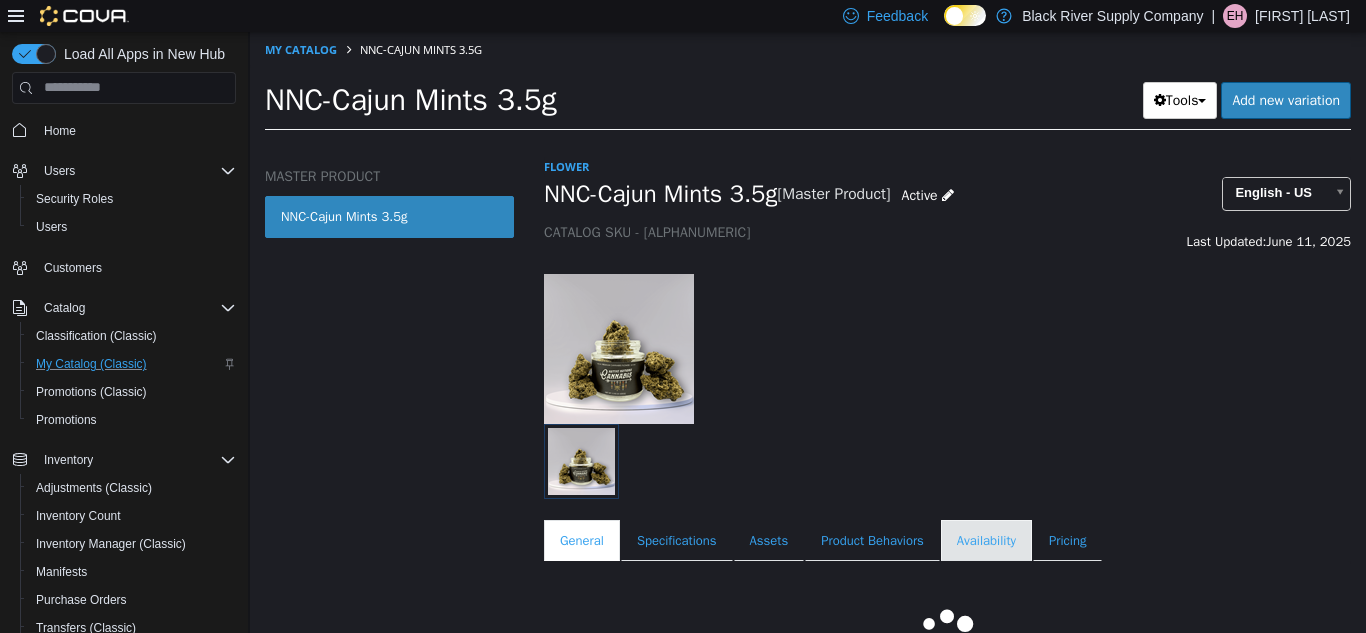 click on "Flower
NNC-Cajun Mints 3.5g
[Master Product] Active   CATALOG SKU - 5NEPDGQ1     English - US                             Last Updated:  [DATE]
General Specifications Assets Product Behaviors Availability Pricing
Marketing
Loading...
General Information  Edit Product Name
NNC-Cajun Mints 3.5g
Short Description
Cajun Mints 3.5g
Long Description
Dive into the bayou of relaxation with Cajun Mints, an exceptional indica-dominant strain that combines the best of Wedding Cake, Kush Mints, and Cajun Moon. This unique strain offers a spicy, minty retreat from the daily hustle and bustle, making it perfect for those seeking a soothing escape.
*Flavor Profile: Minty, Spicy *Effect Profile: Relaxed, Sleepy, Hungry *Lineage: Wedding Cake x Cush Mints x Cajun Moon
*Total Active Cannabinoids: 22.33%
MSRP
< empty >
Release Date
< empty >
Cancel Save Changes Manufacturer  Edit Manufacturer
< empty >
Cancel Save Manufacturer SKUs  Edit" at bounding box center (947, 358) 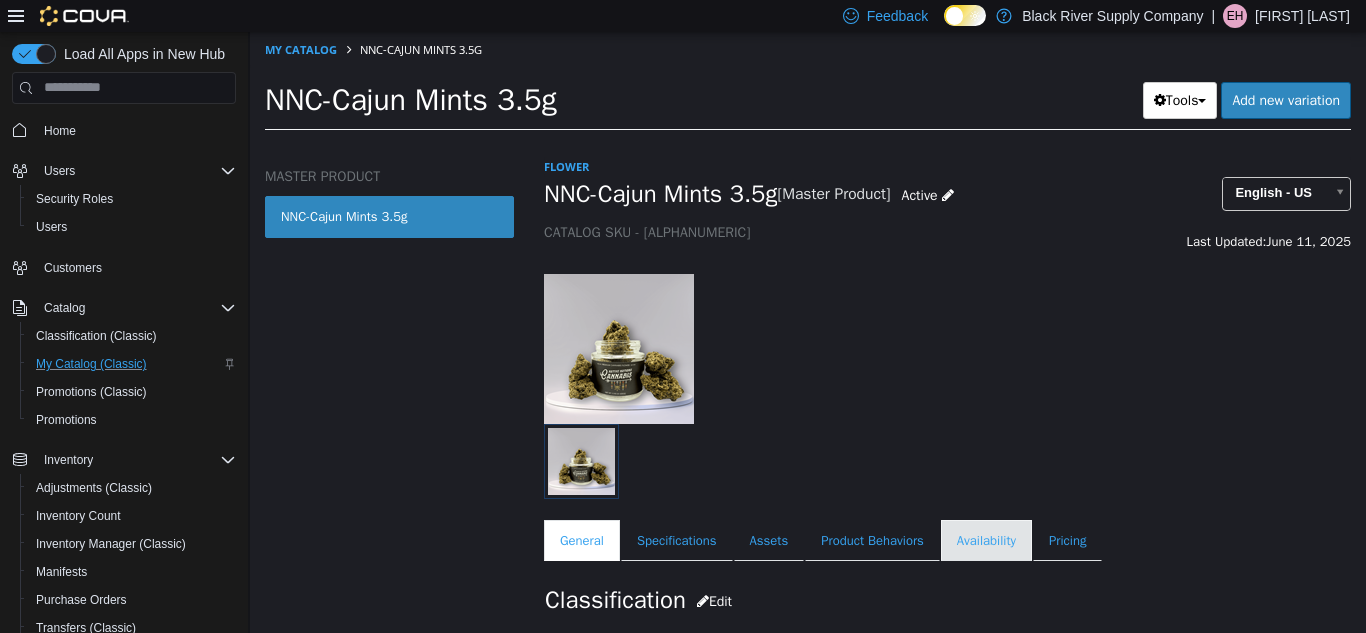 click on "Availability" at bounding box center [986, 540] 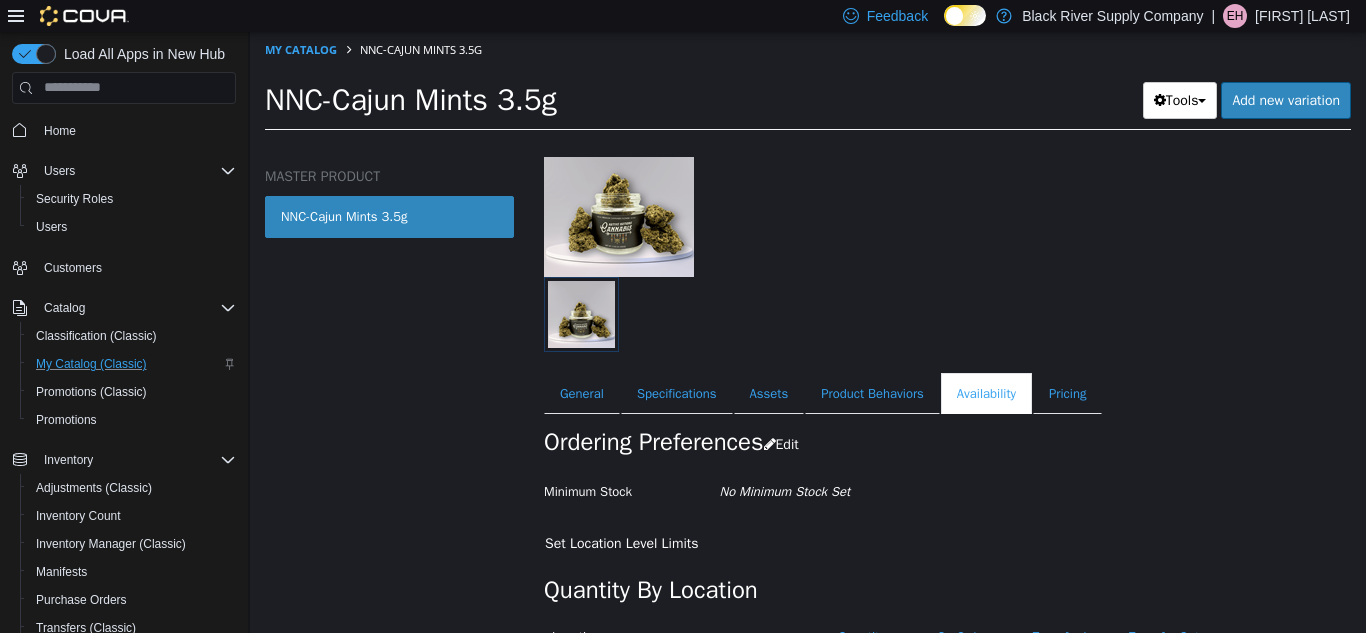 scroll, scrollTop: 245, scrollLeft: 0, axis: vertical 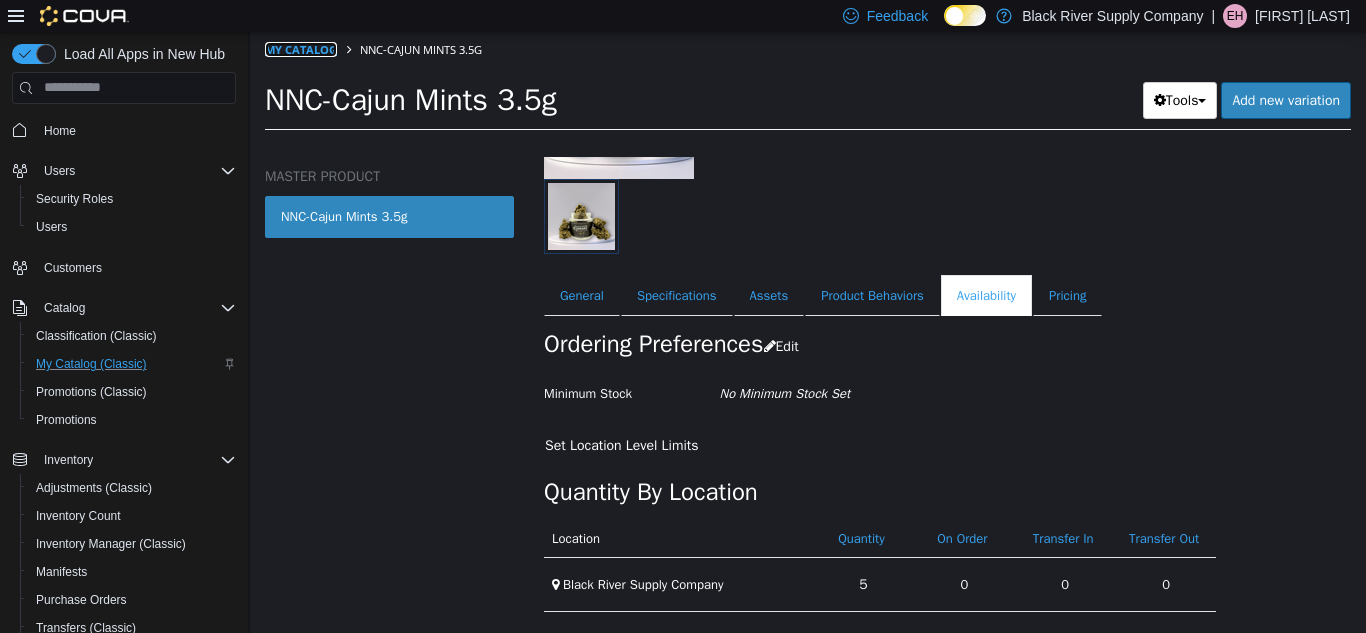 click on "My Catalog" at bounding box center [301, 48] 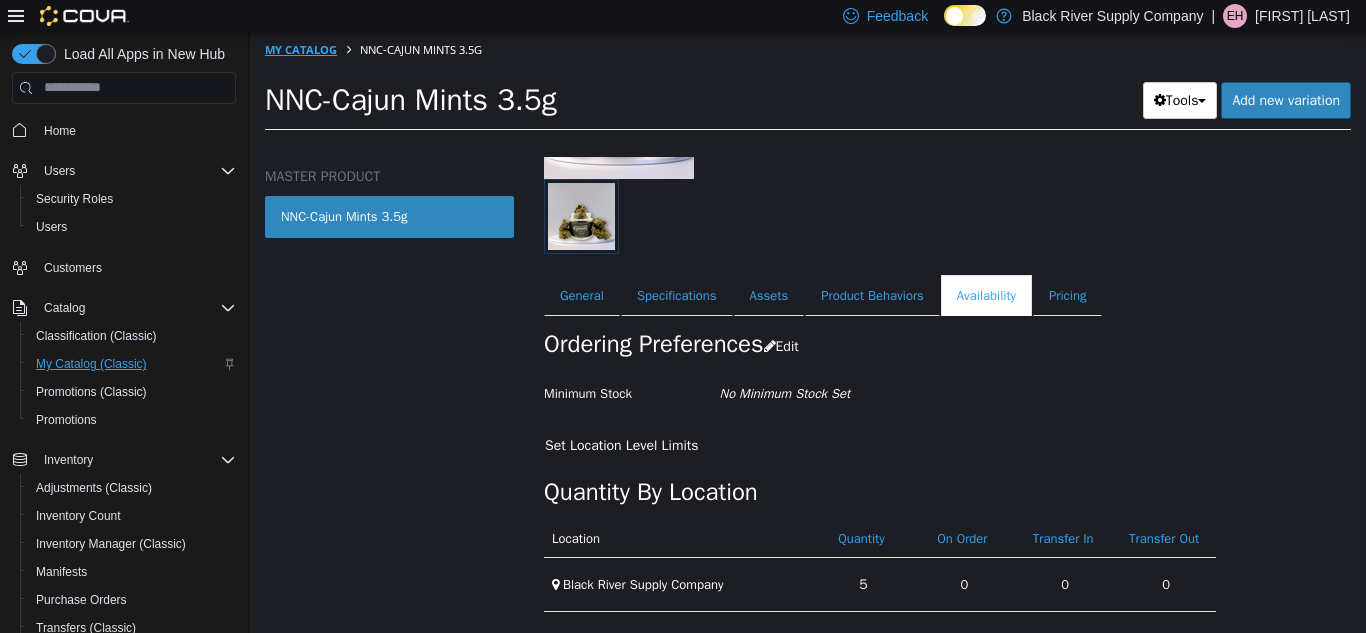 select on "**********" 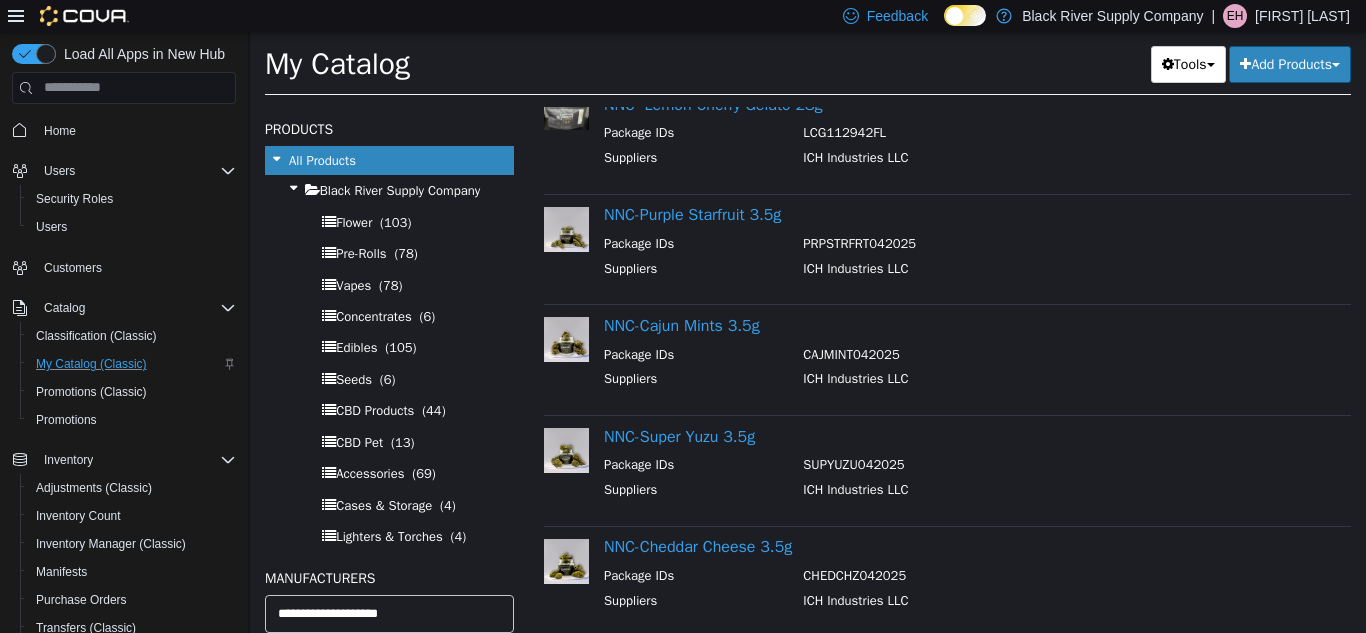 scroll, scrollTop: 527, scrollLeft: 0, axis: vertical 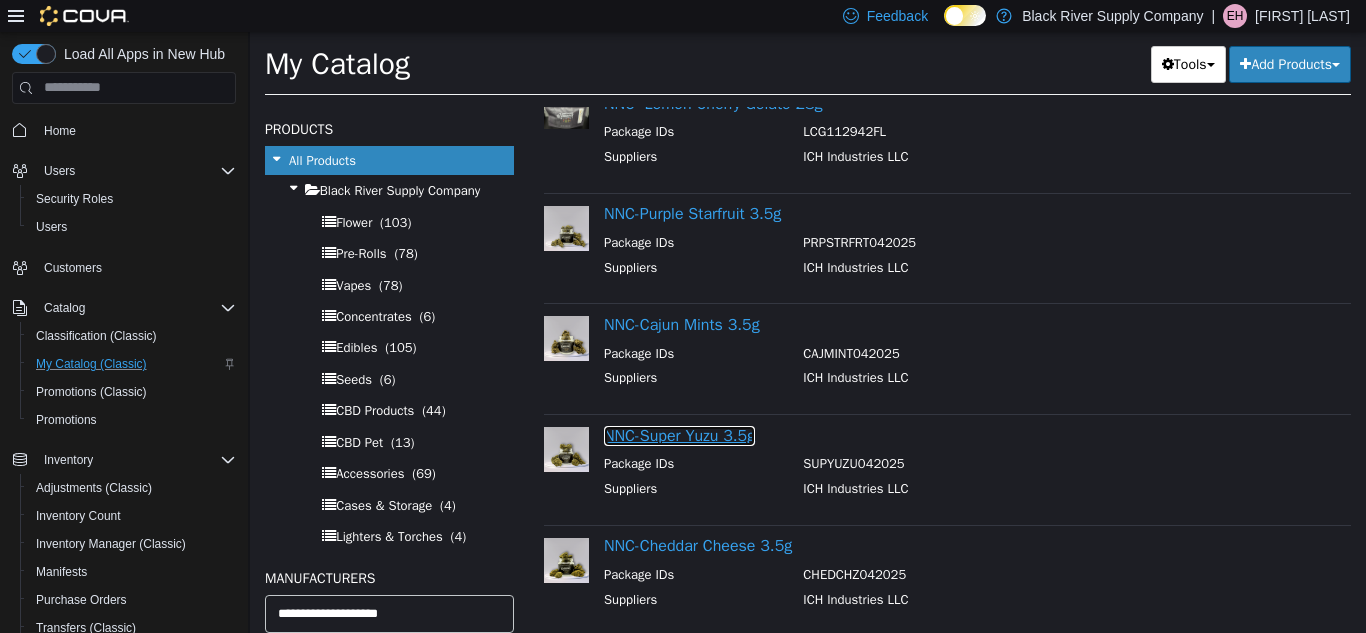 click on "NNC-Super Yuzu 3.5g" at bounding box center (679, 435) 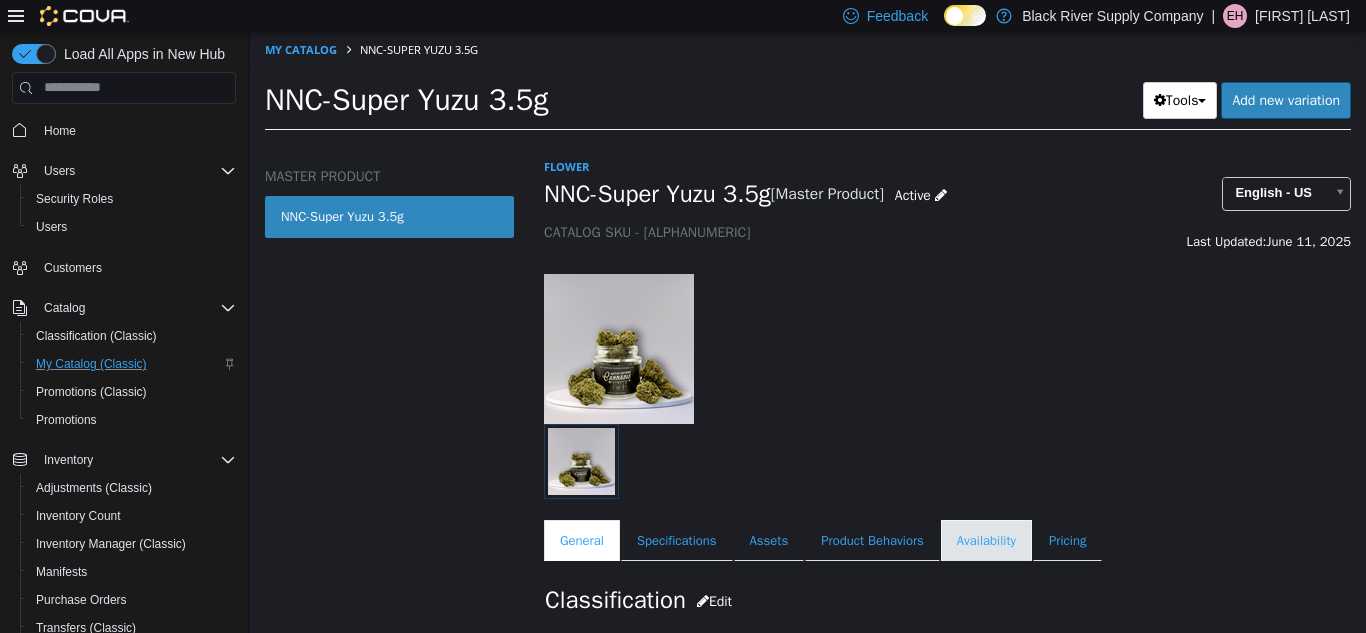 click on "Availability" at bounding box center [986, 540] 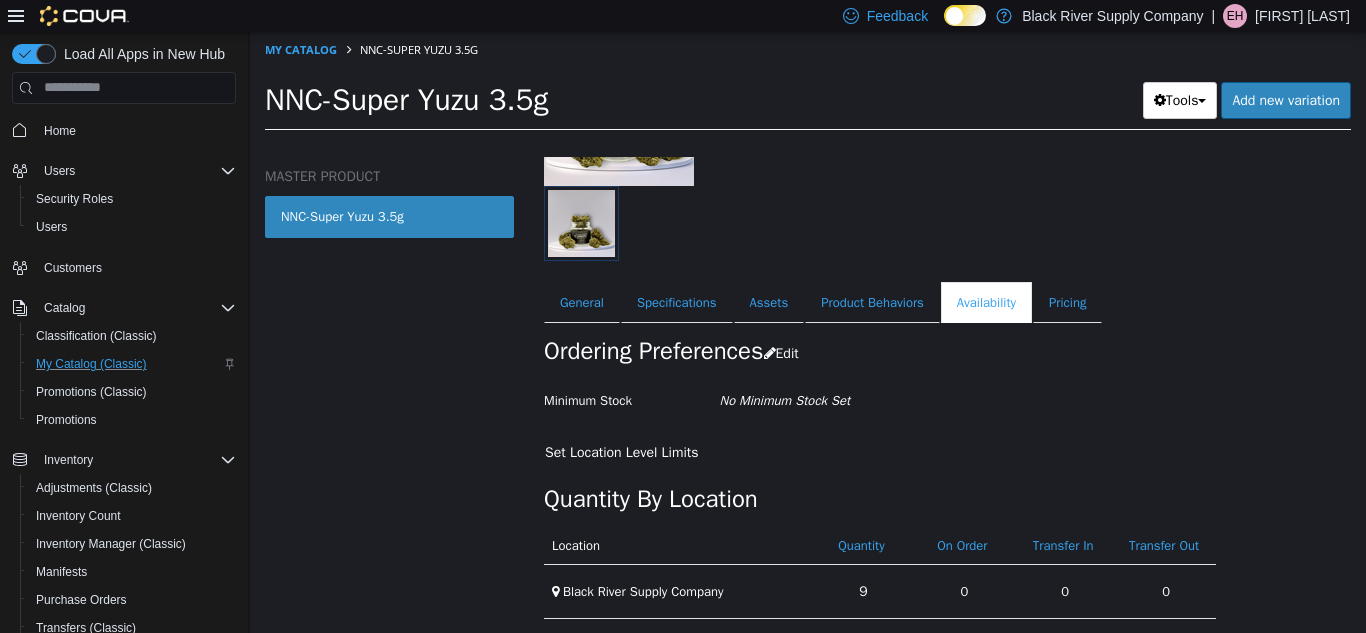 scroll, scrollTop: 240, scrollLeft: 0, axis: vertical 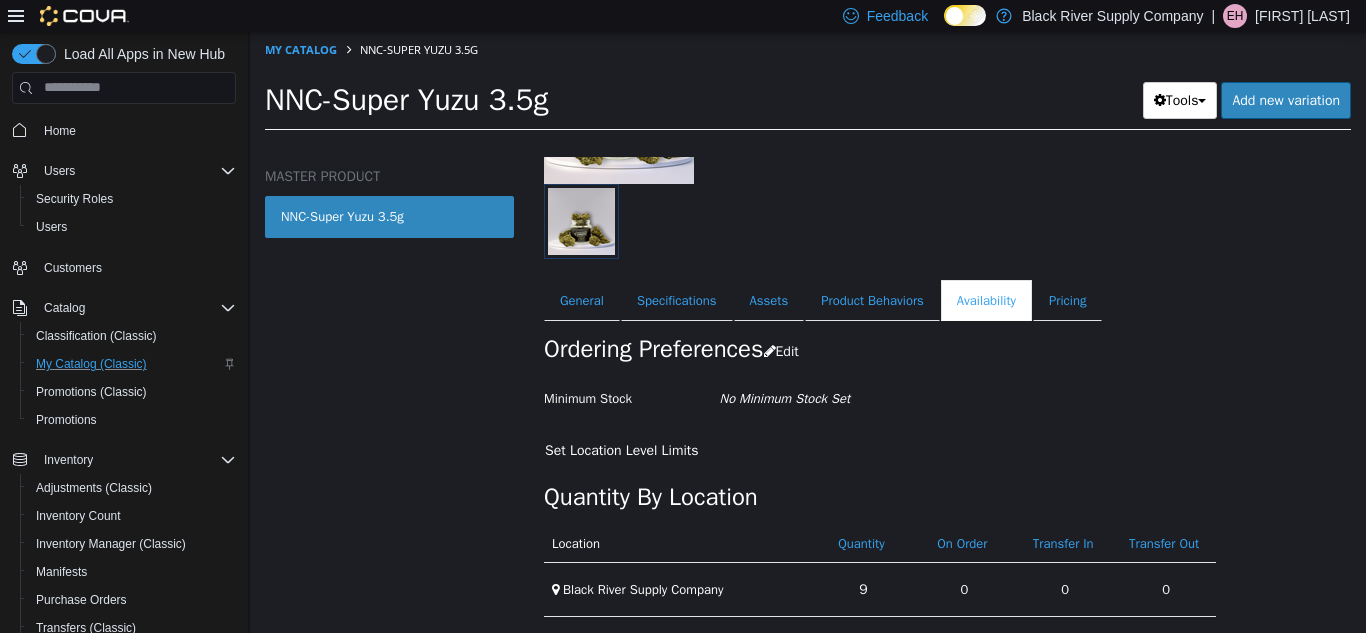 click on "My Catalog" at bounding box center (302, 48) 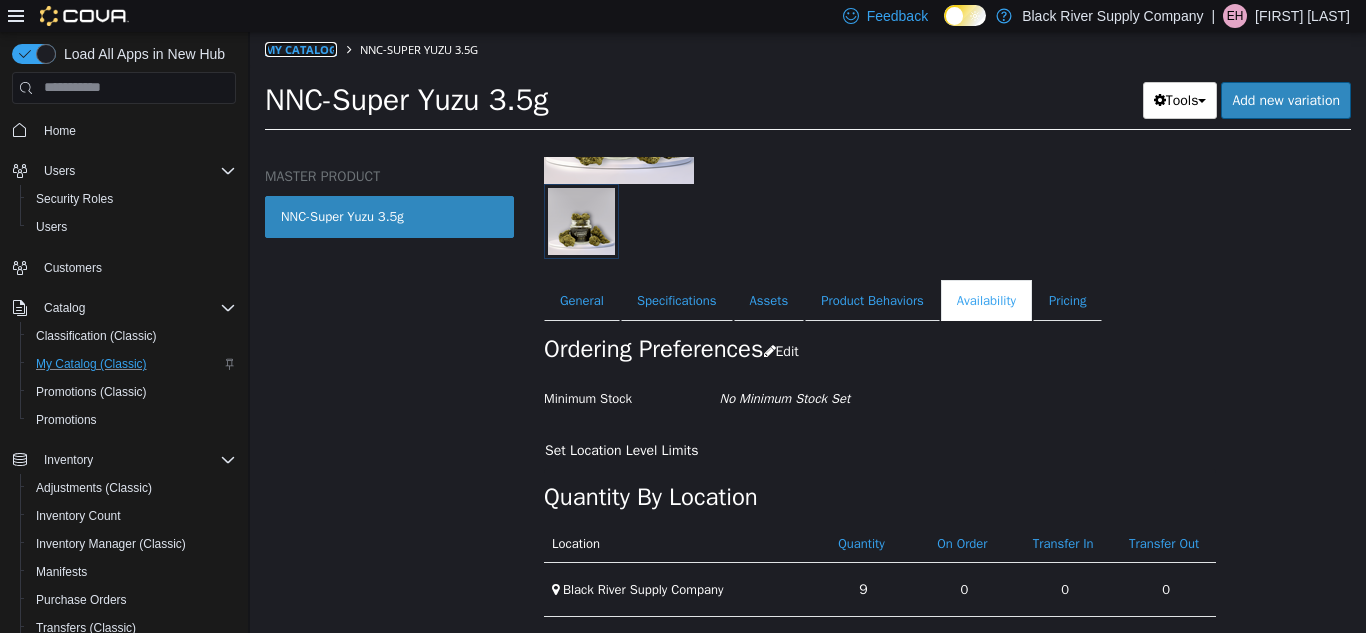 click on "My Catalog" at bounding box center (301, 48) 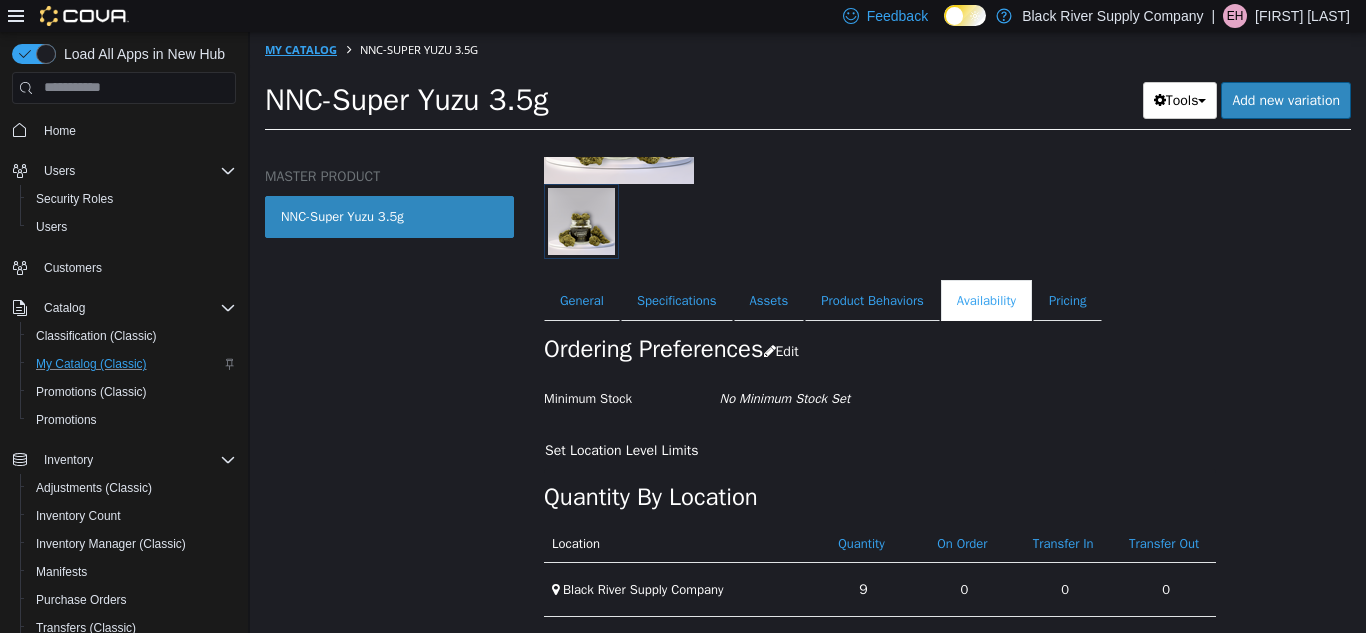 select on "**********" 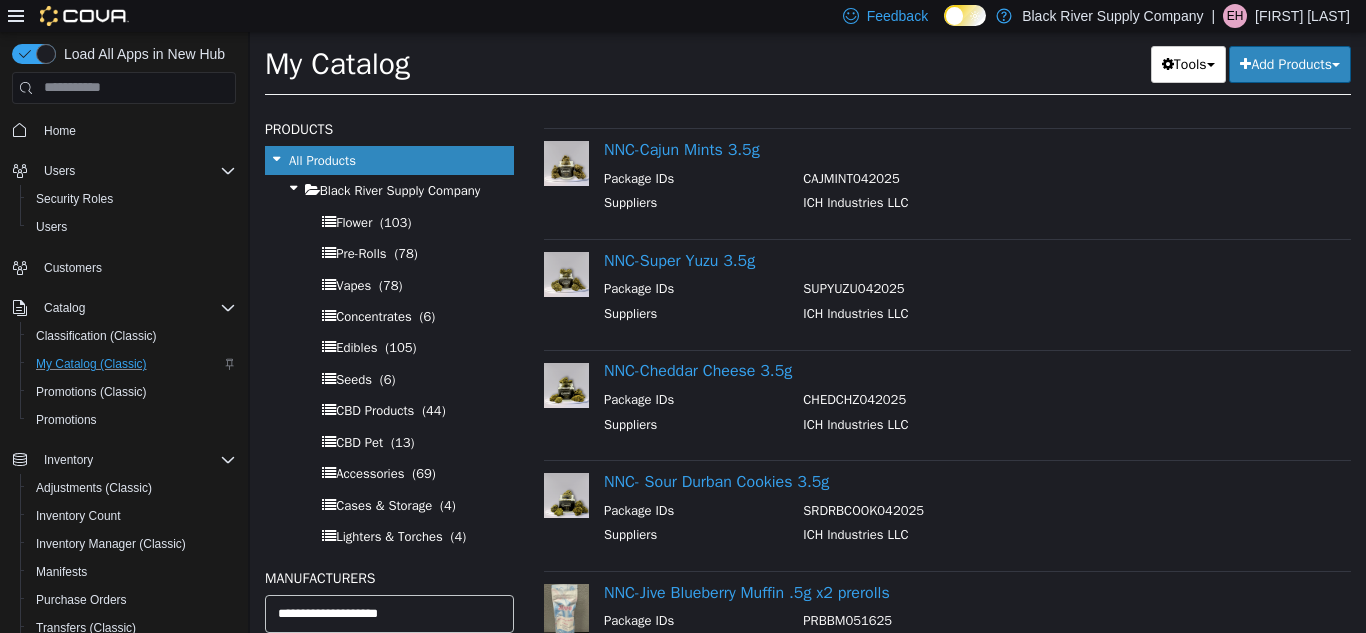 scroll, scrollTop: 727, scrollLeft: 0, axis: vertical 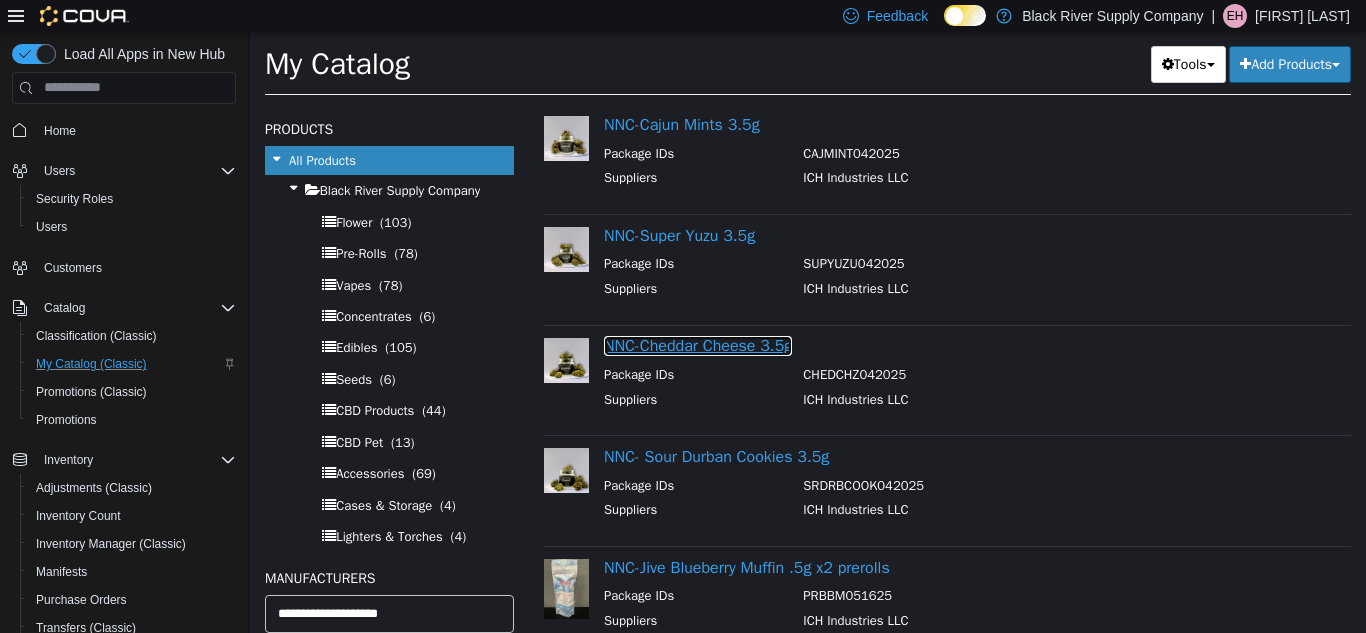 click on "NNC-Cheddar Cheese 3.5g" at bounding box center (698, 345) 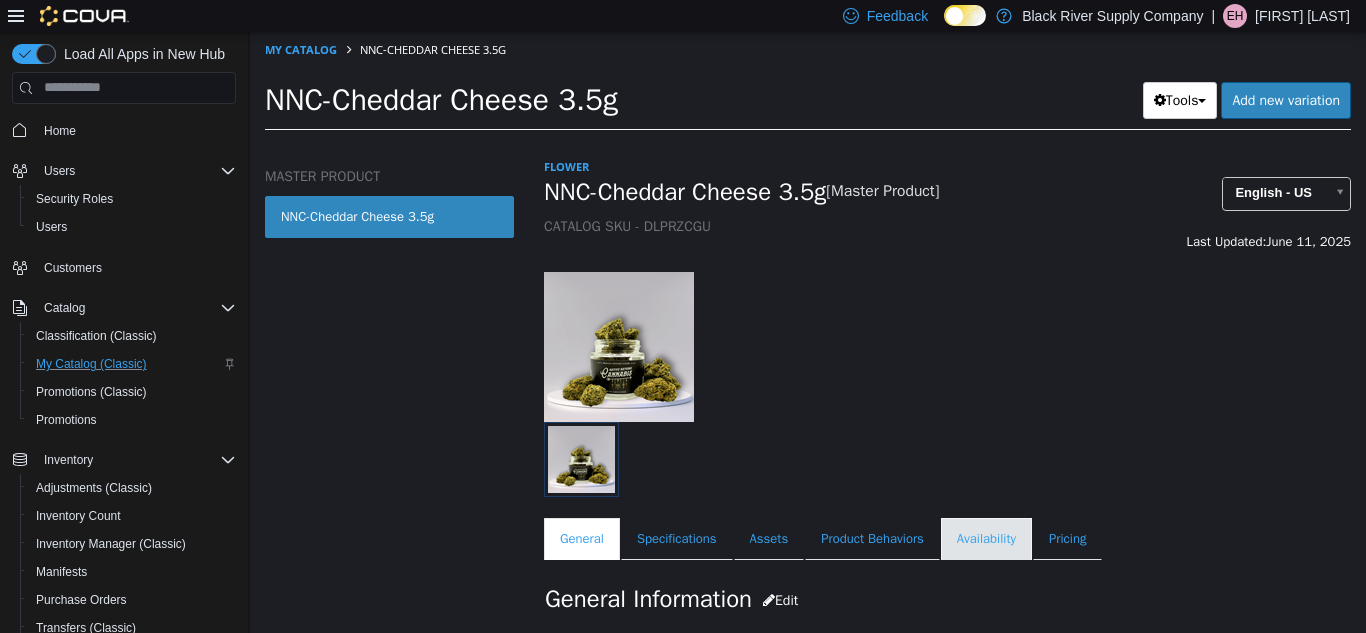 click on "Availability" at bounding box center [986, 538] 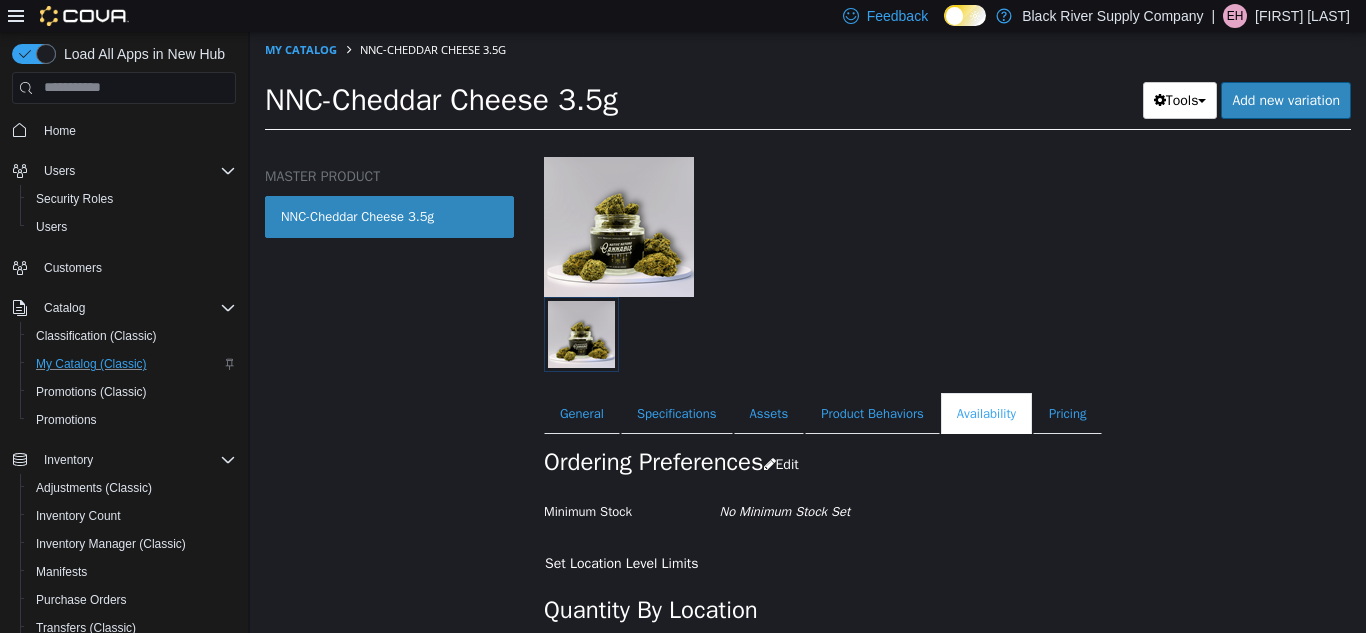 scroll, scrollTop: 227, scrollLeft: 0, axis: vertical 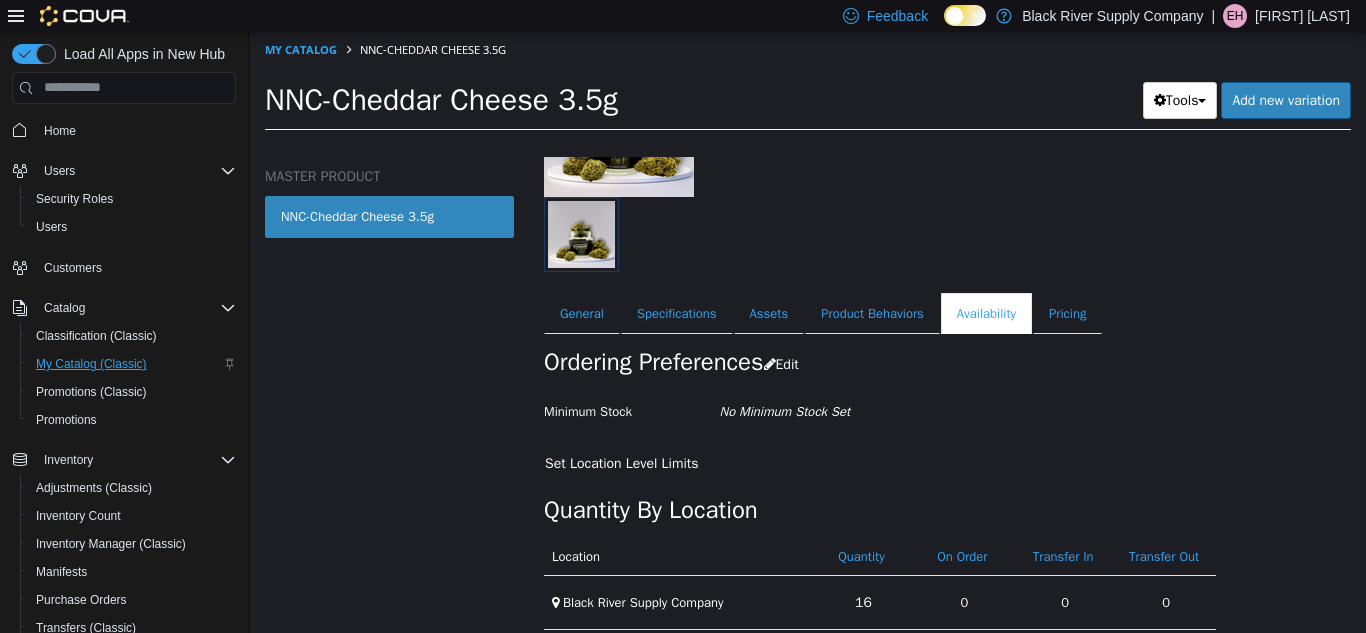 click on "My Catalog" at bounding box center [302, 48] 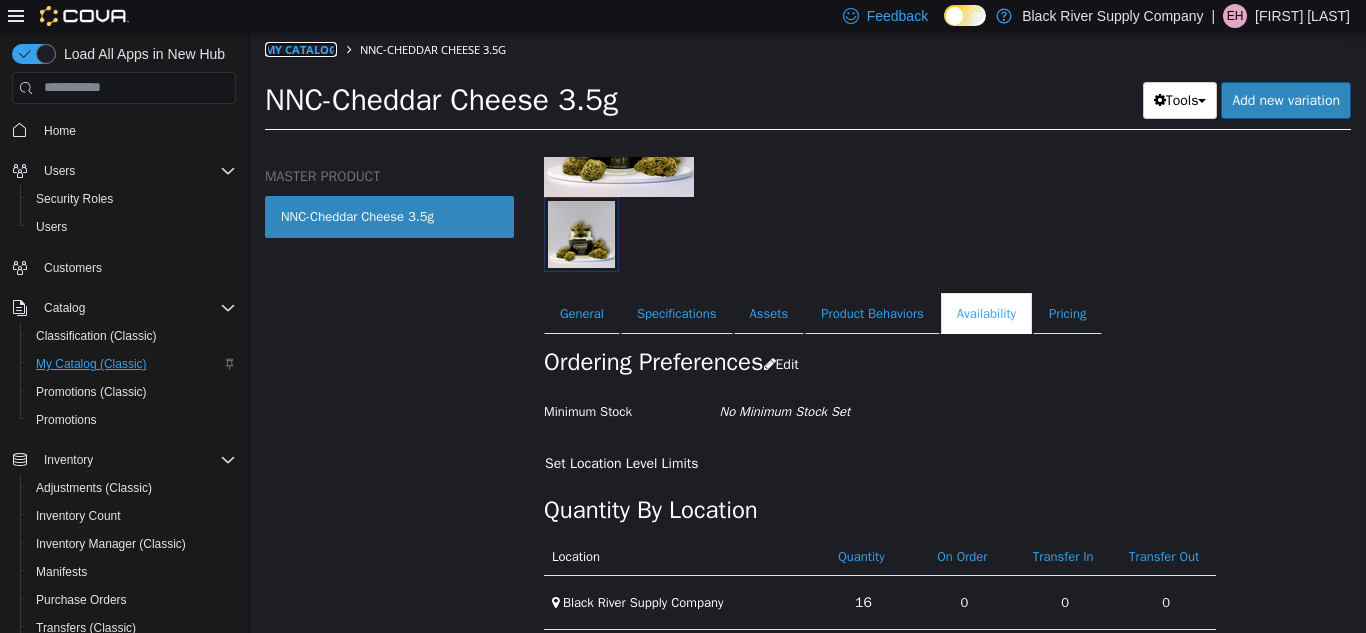click on "My Catalog" at bounding box center (301, 48) 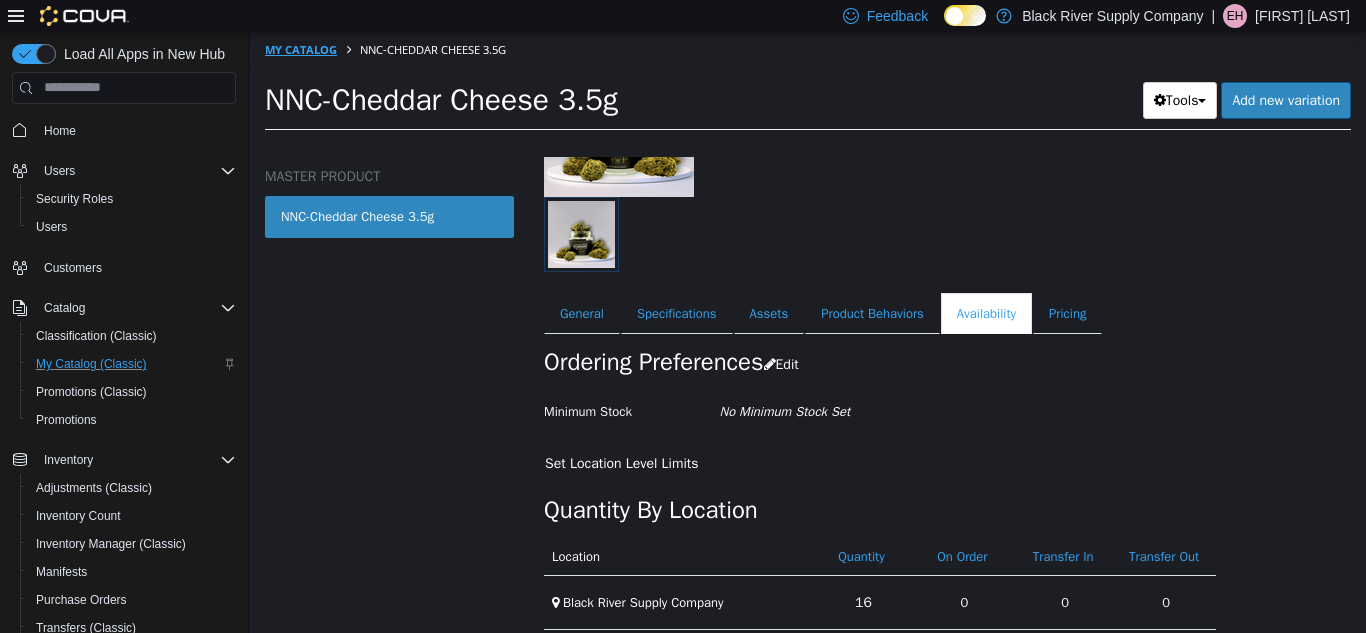 select on "**********" 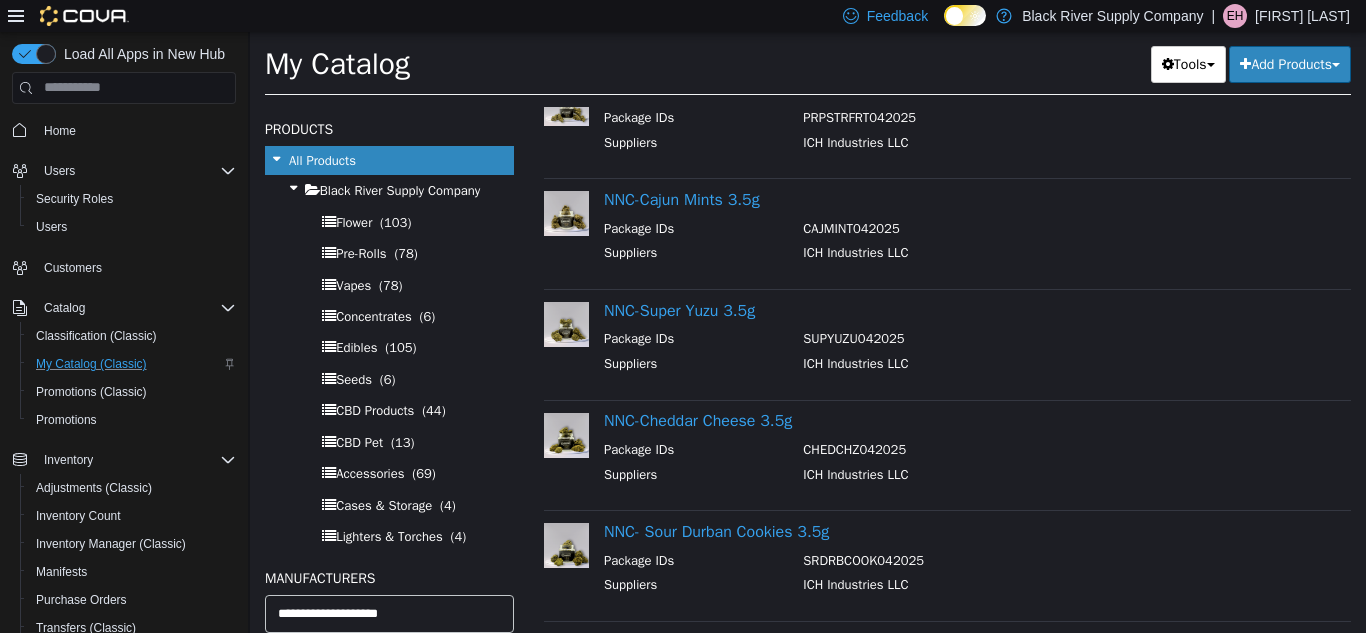 scroll, scrollTop: 665, scrollLeft: 0, axis: vertical 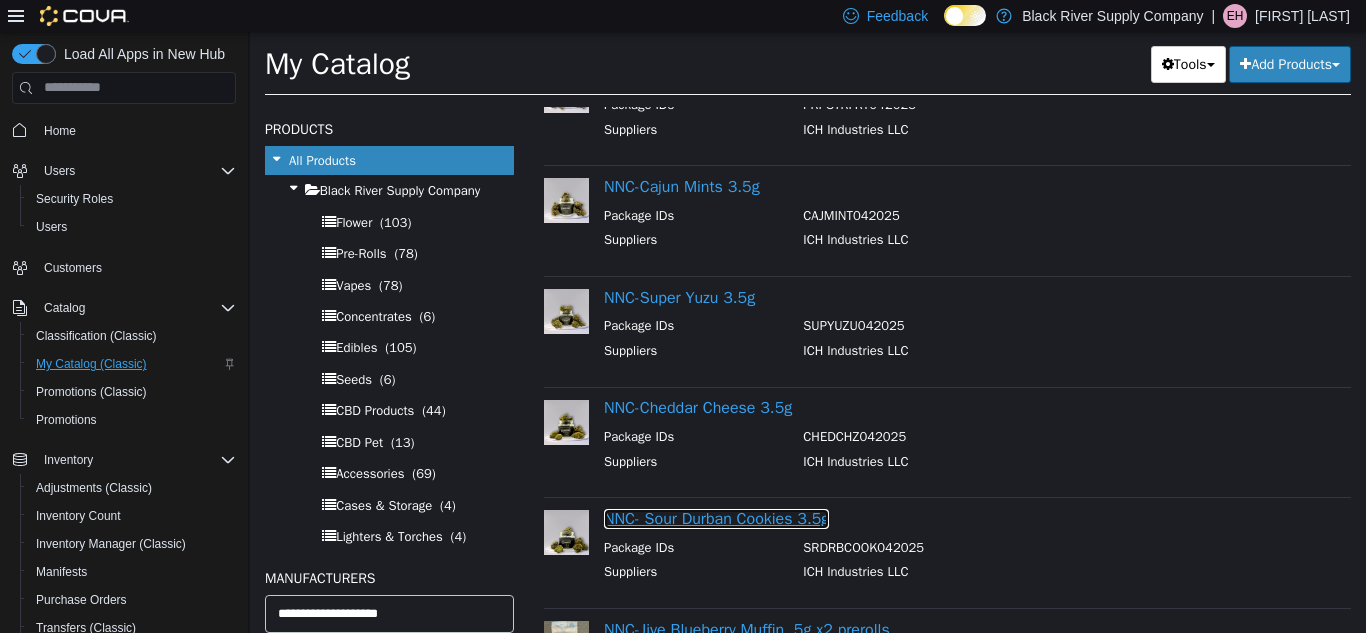 click on "NNC- Sour Durban Cookies 3.5g" at bounding box center [716, 518] 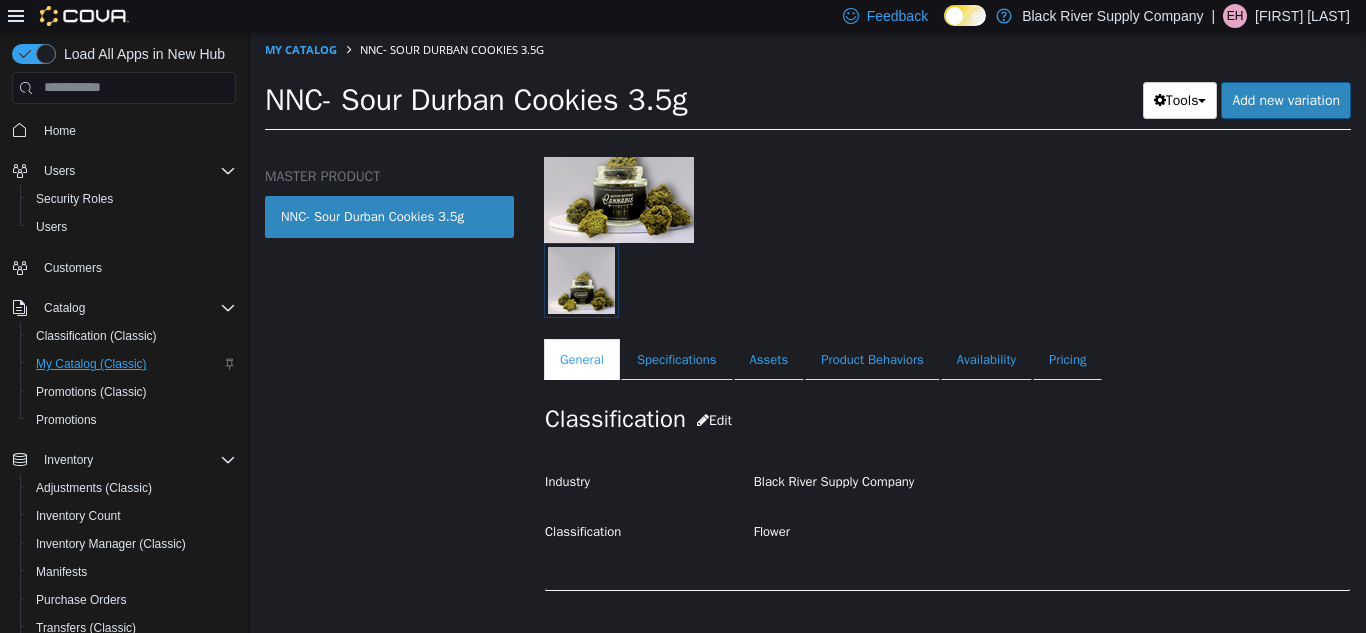 scroll, scrollTop: 214, scrollLeft: 0, axis: vertical 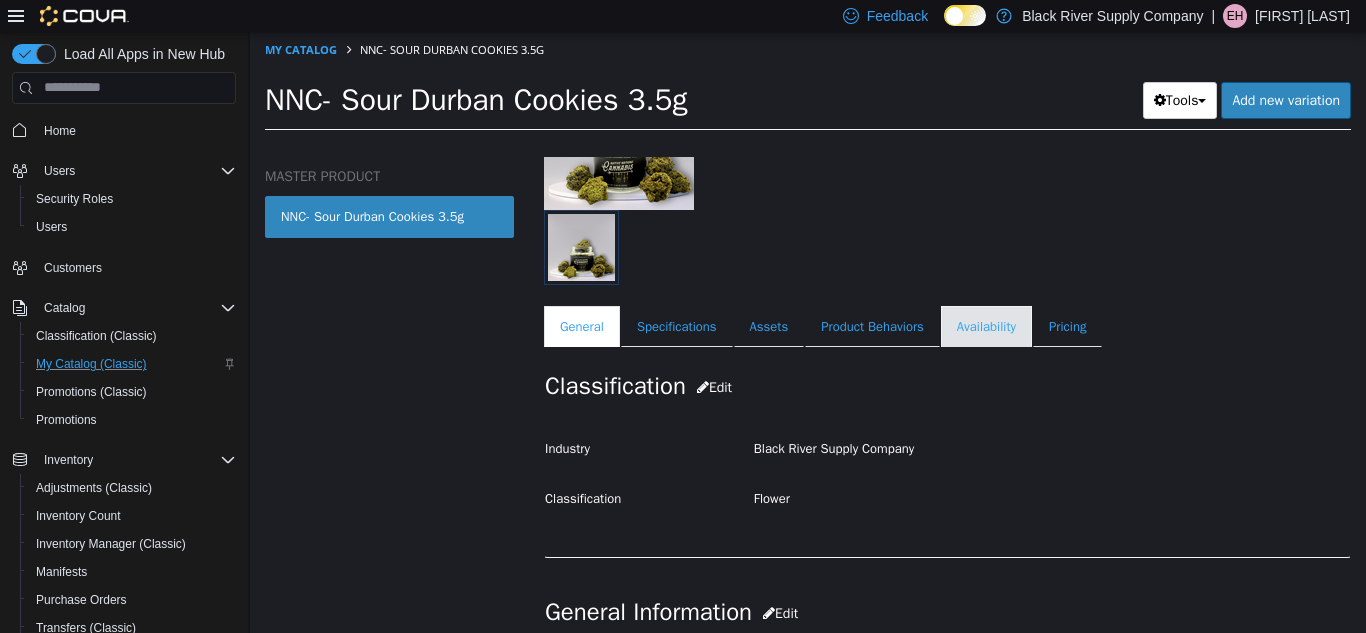 click on "Availability" at bounding box center [986, 326] 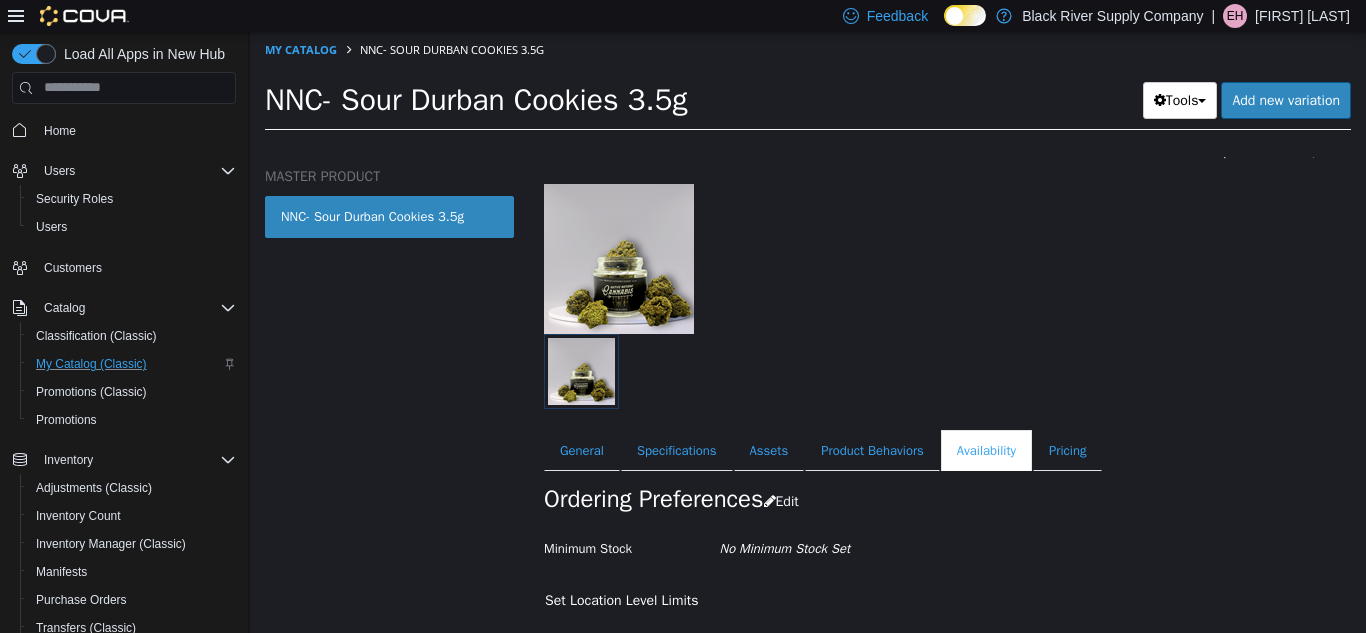 scroll, scrollTop: 227, scrollLeft: 0, axis: vertical 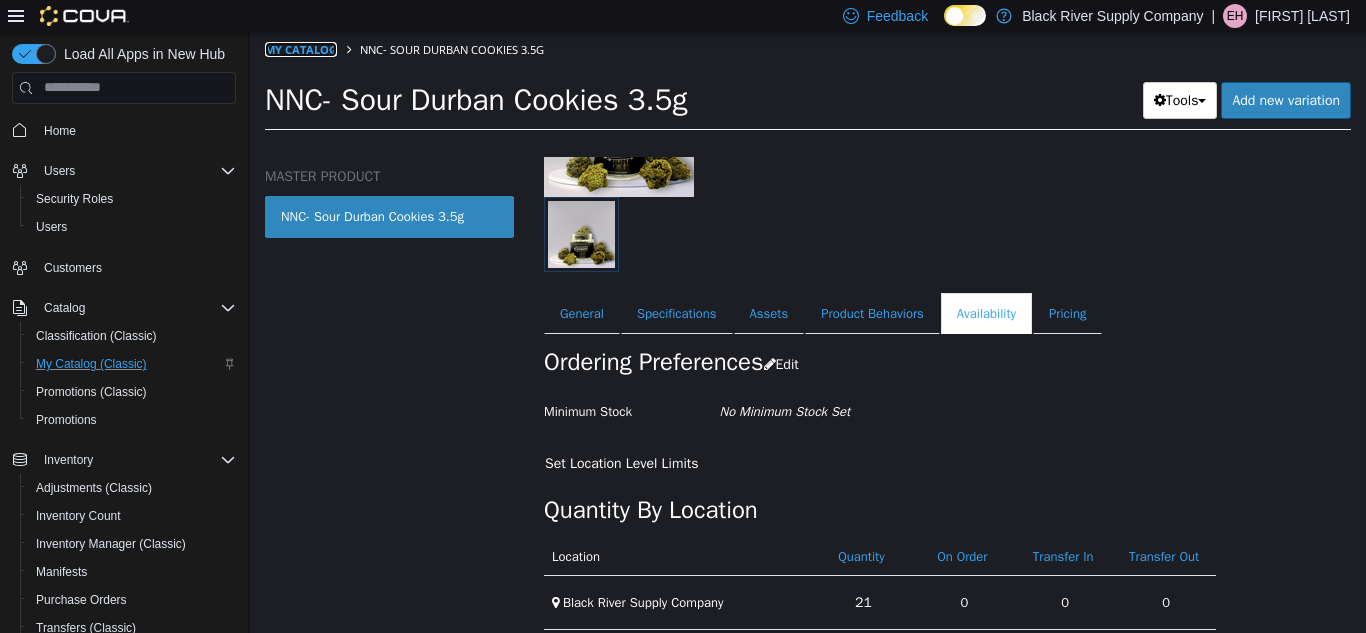 click on "My Catalog" at bounding box center [301, 48] 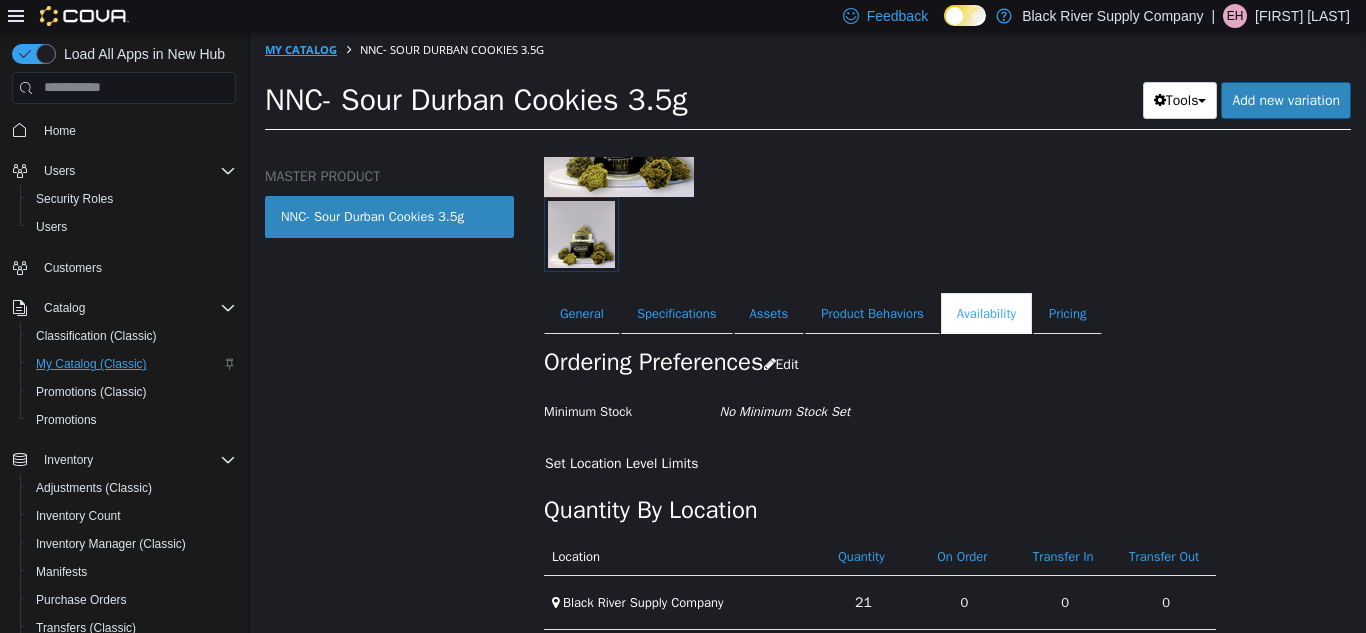 select on "**********" 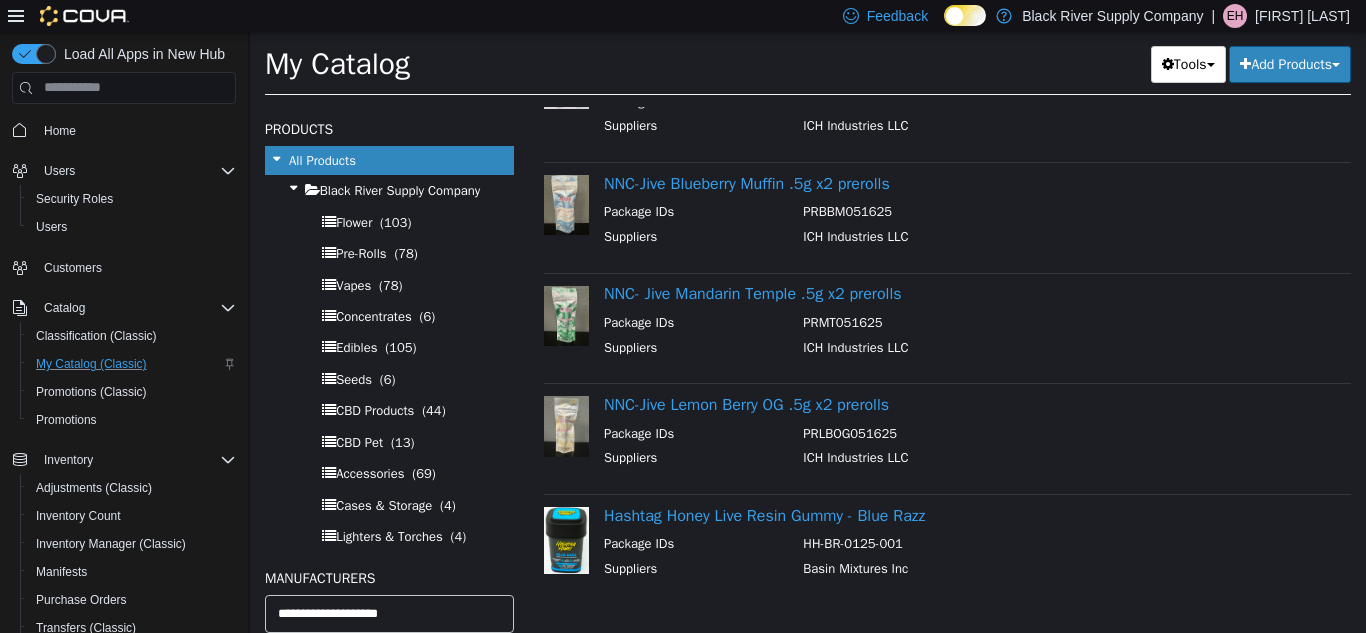 scroll, scrollTop: 1101, scrollLeft: 0, axis: vertical 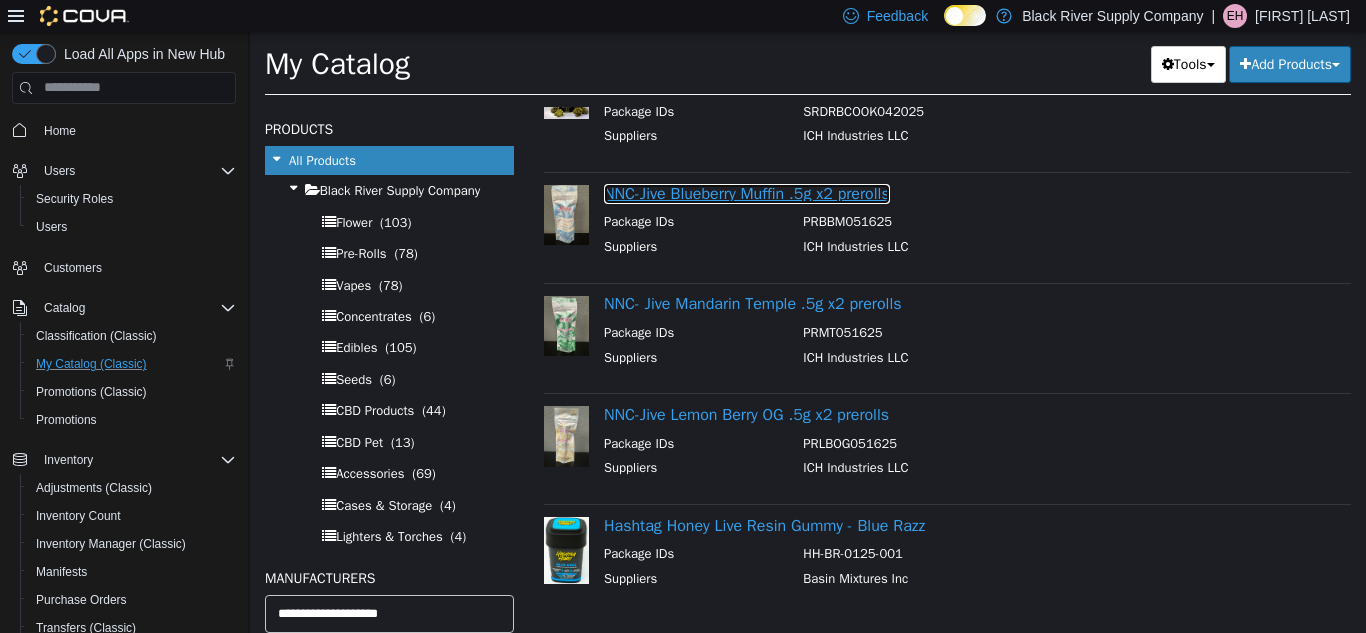 click on "NNC-Jive Blueberry Muffin .5g x2 prerolls" at bounding box center [747, 193] 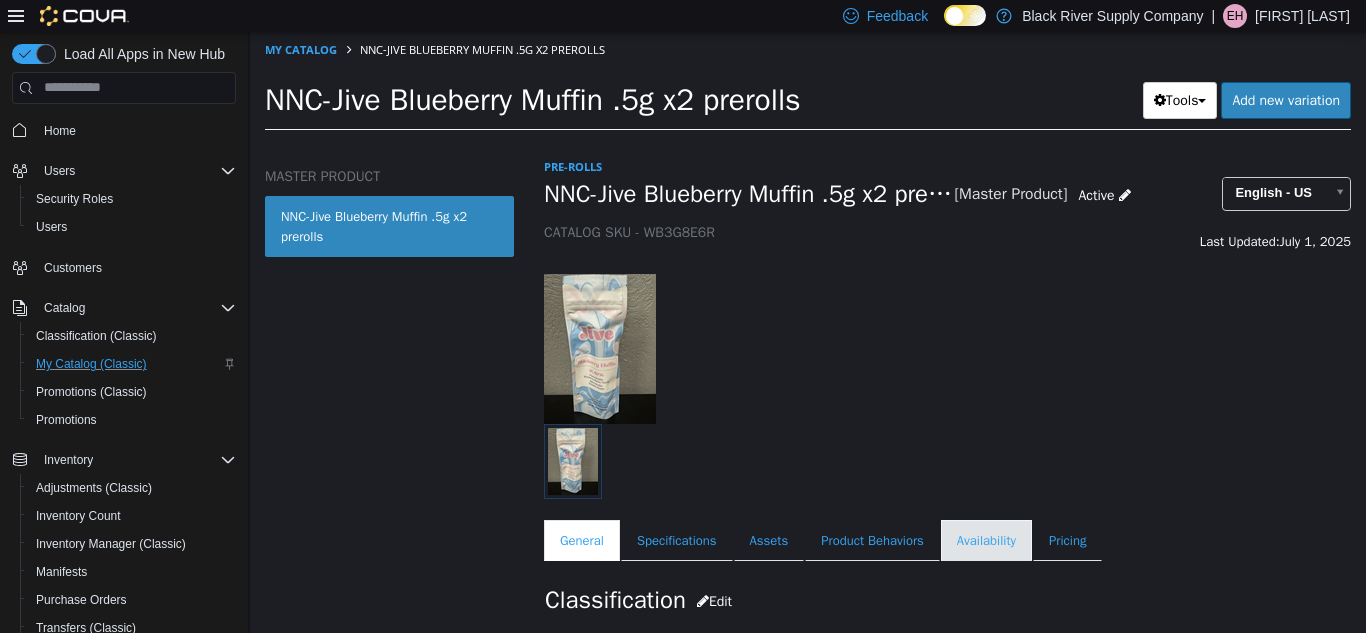 click on "Availability" at bounding box center (986, 540) 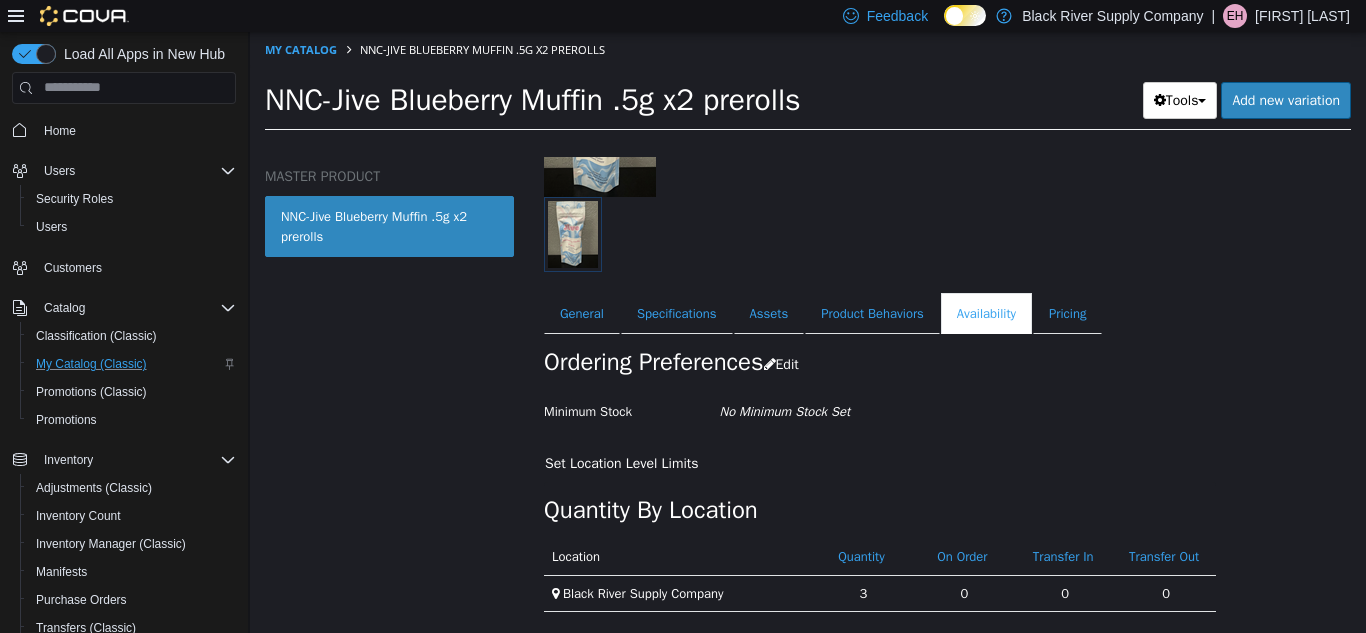 scroll, scrollTop: 245, scrollLeft: 0, axis: vertical 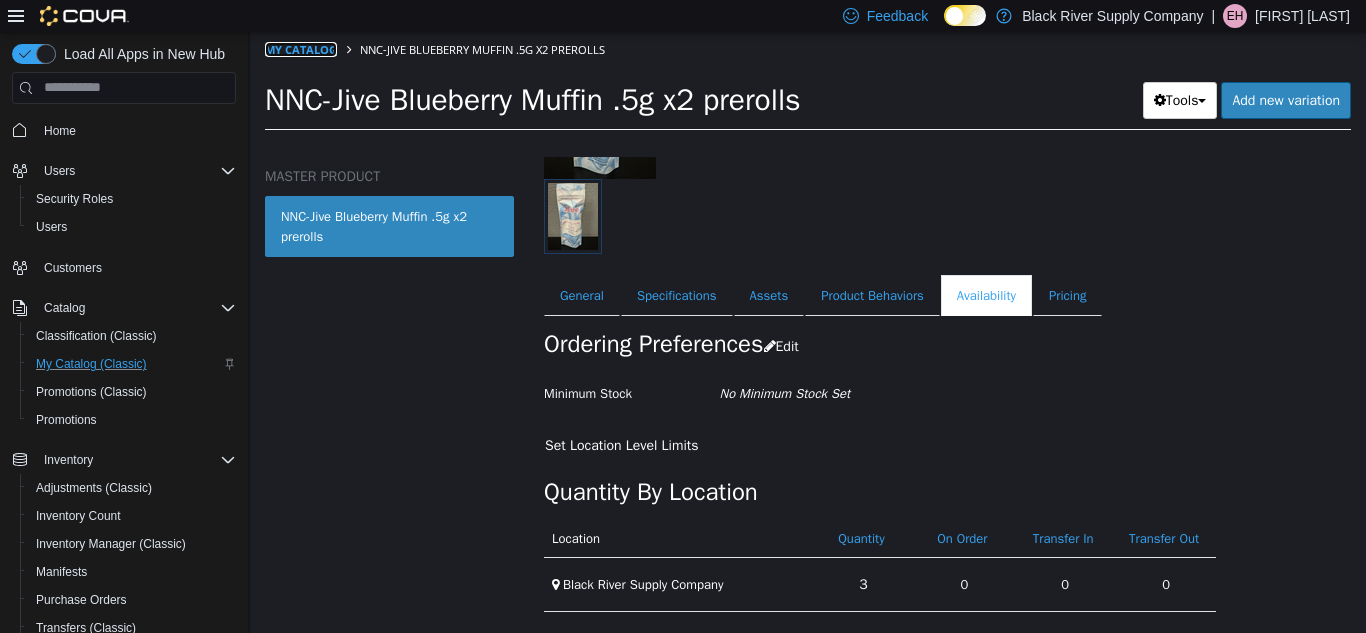 click on "My Catalog" at bounding box center [301, 48] 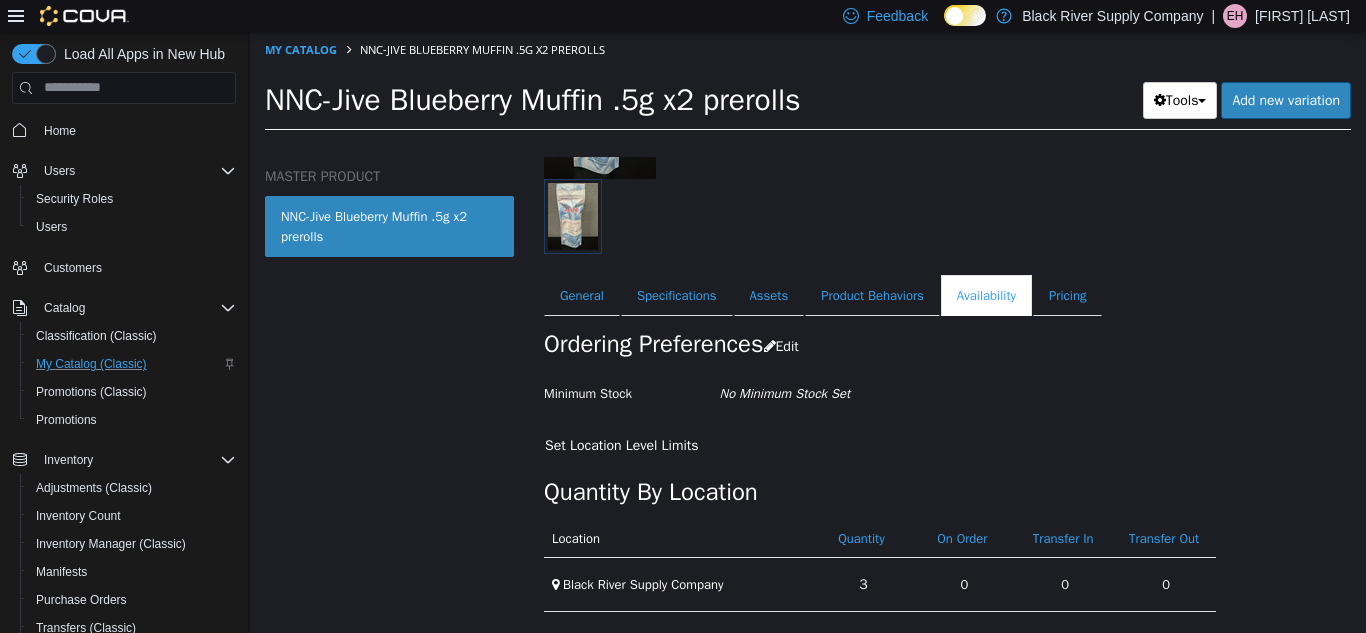 select on "**********" 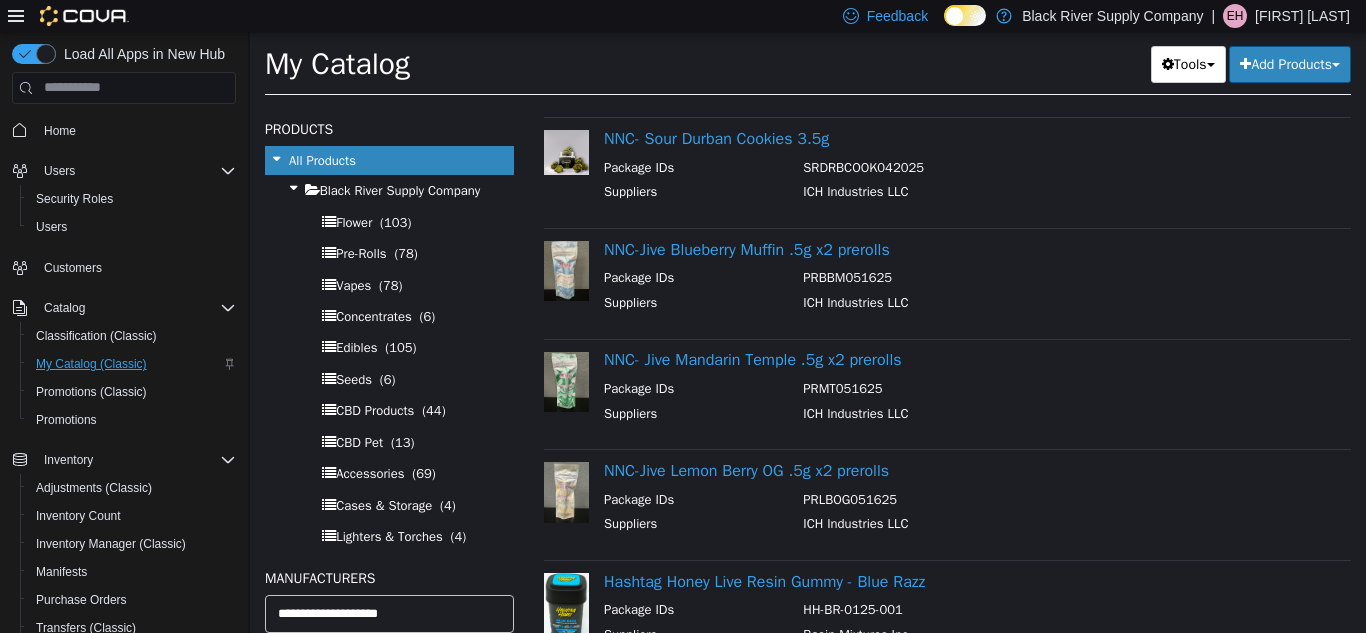 scroll, scrollTop: 1055, scrollLeft: 0, axis: vertical 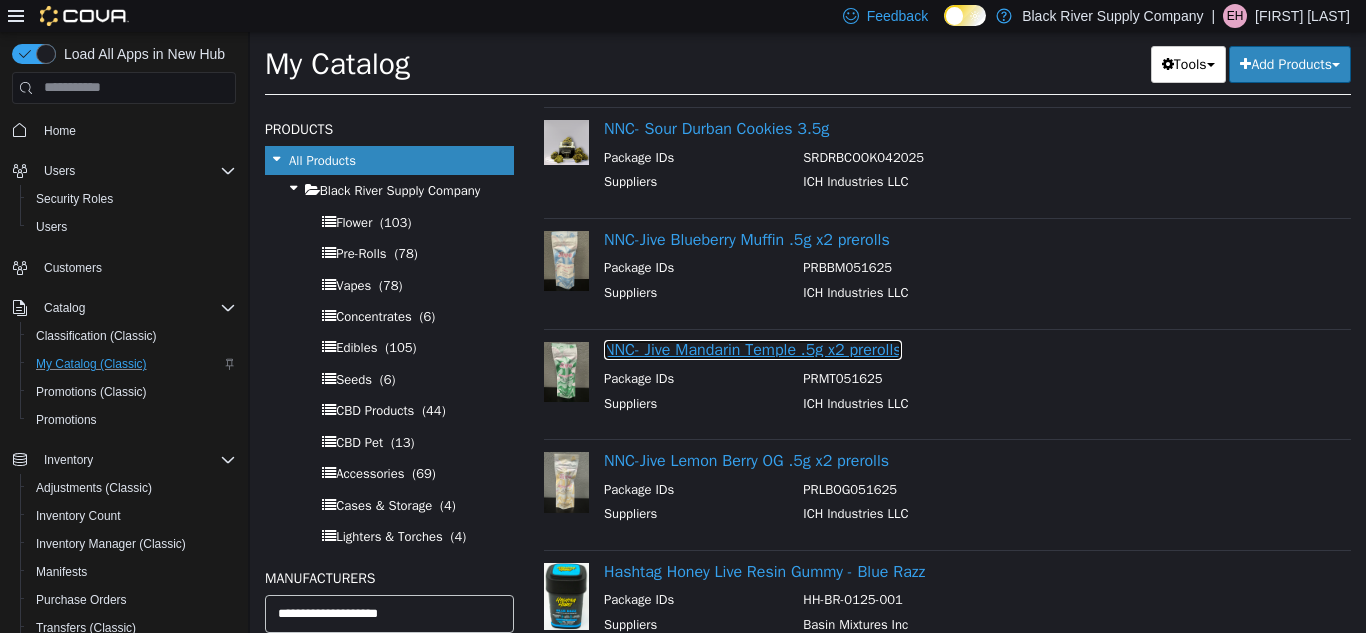 click on "NNC- Jive Mandarin Temple .5g x2 prerolls" at bounding box center (753, 349) 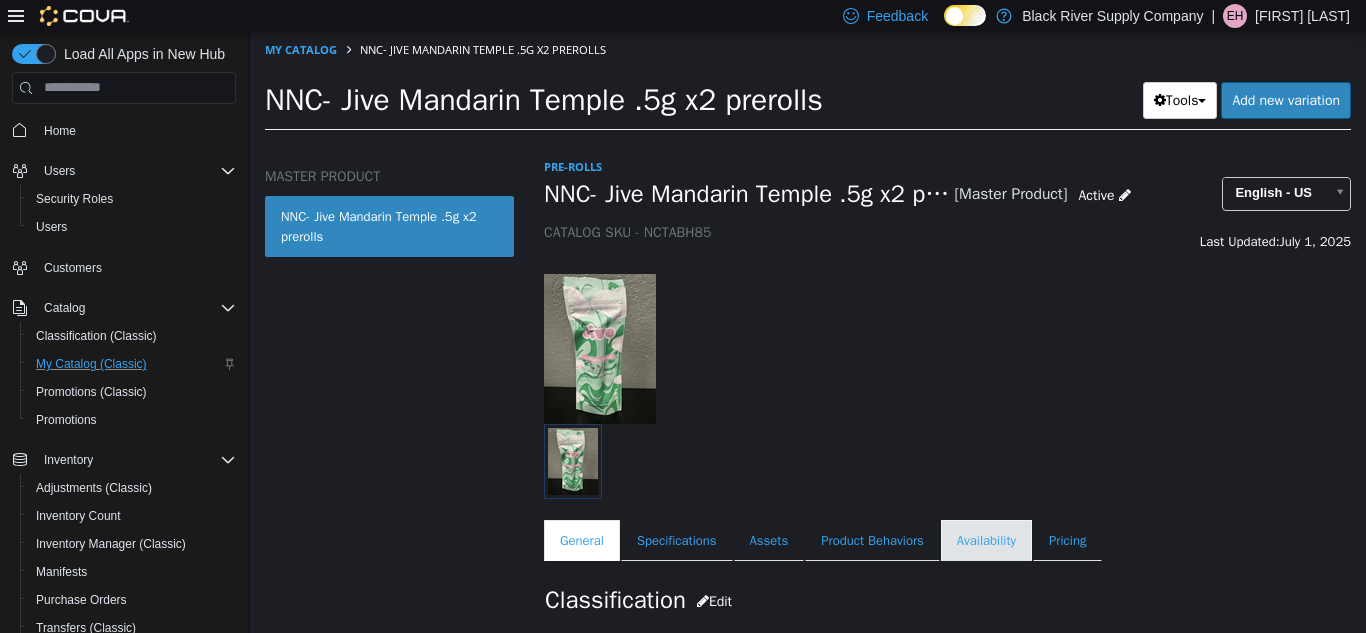 click on "Availability" at bounding box center [986, 540] 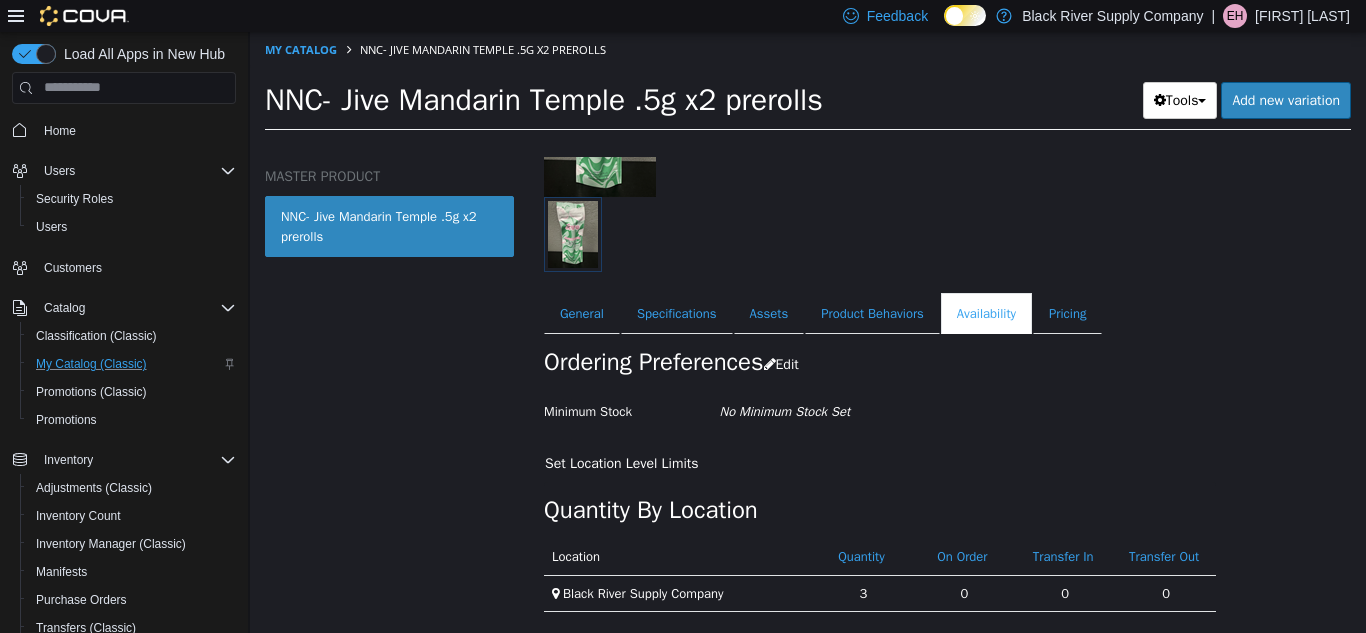 scroll, scrollTop: 245, scrollLeft: 0, axis: vertical 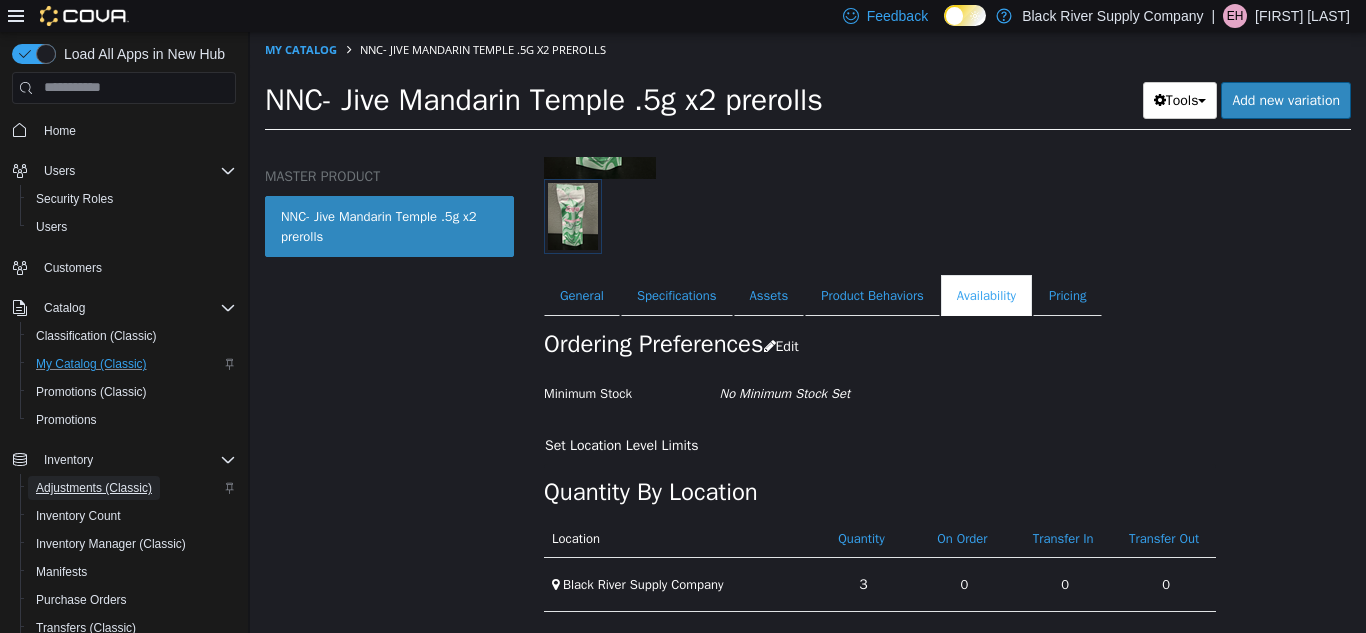 click on "Adjustments (Classic)" at bounding box center [94, 488] 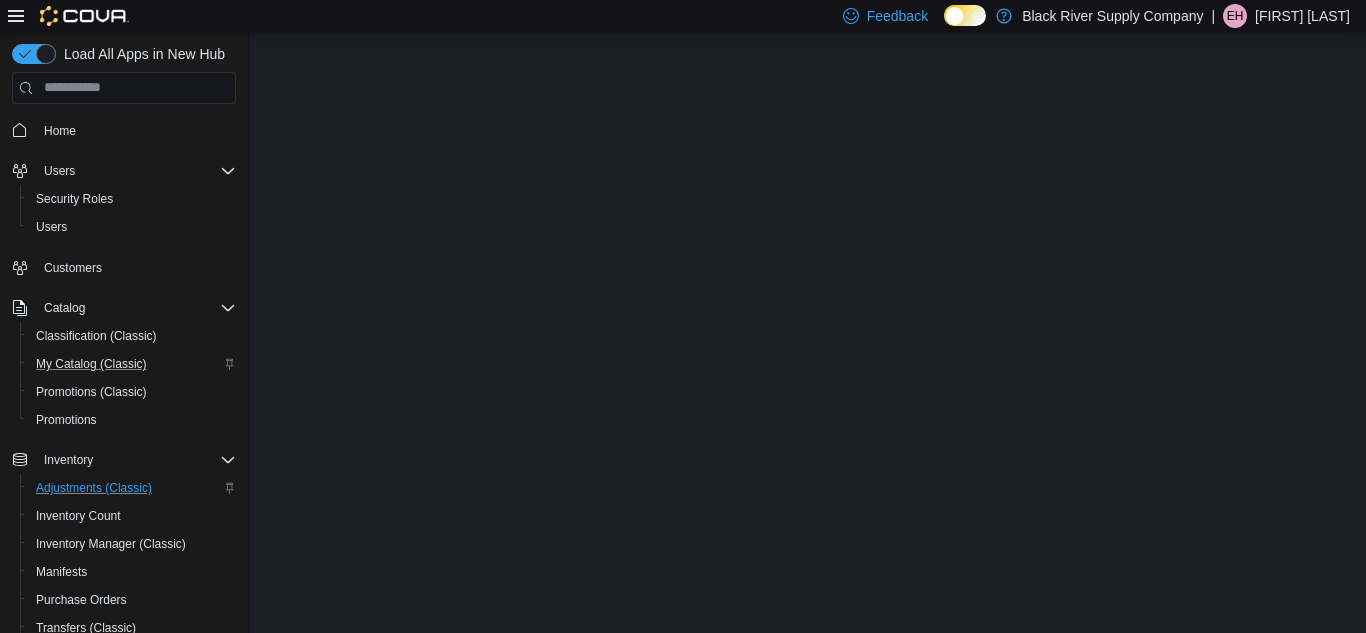 scroll, scrollTop: 0, scrollLeft: 0, axis: both 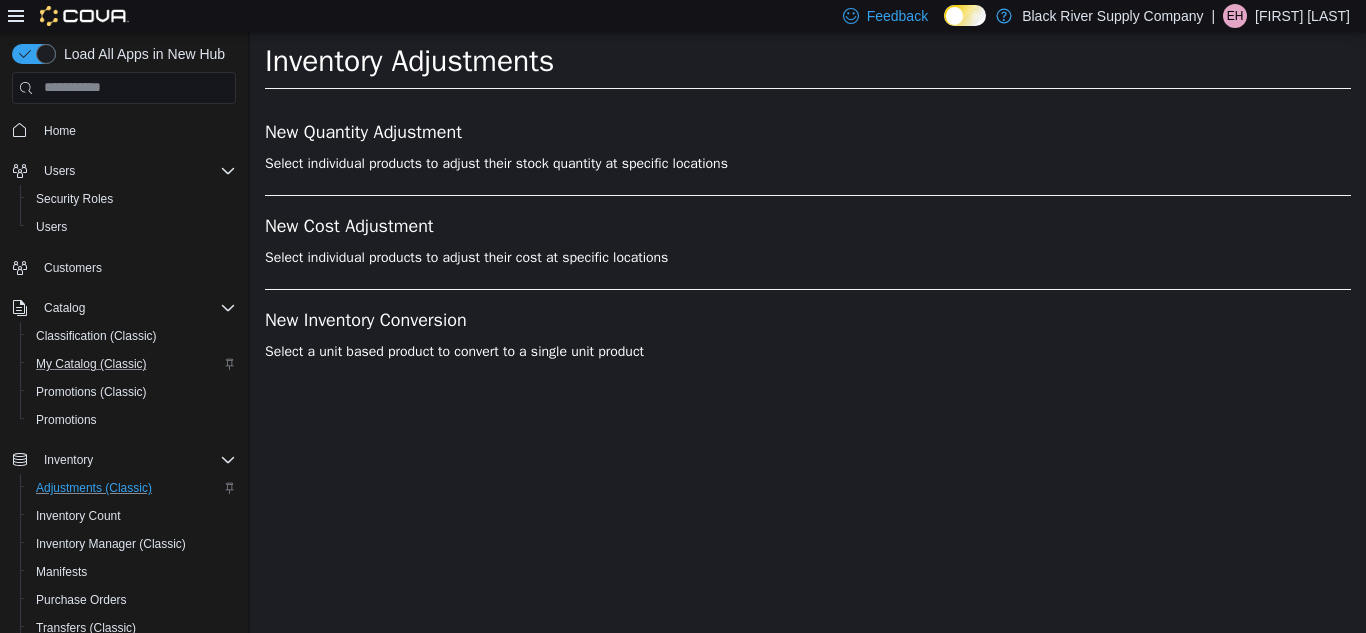 click on "New Quantity Adjustment Select individual products to adjust their stock quantity at specific locations" at bounding box center [808, 158] 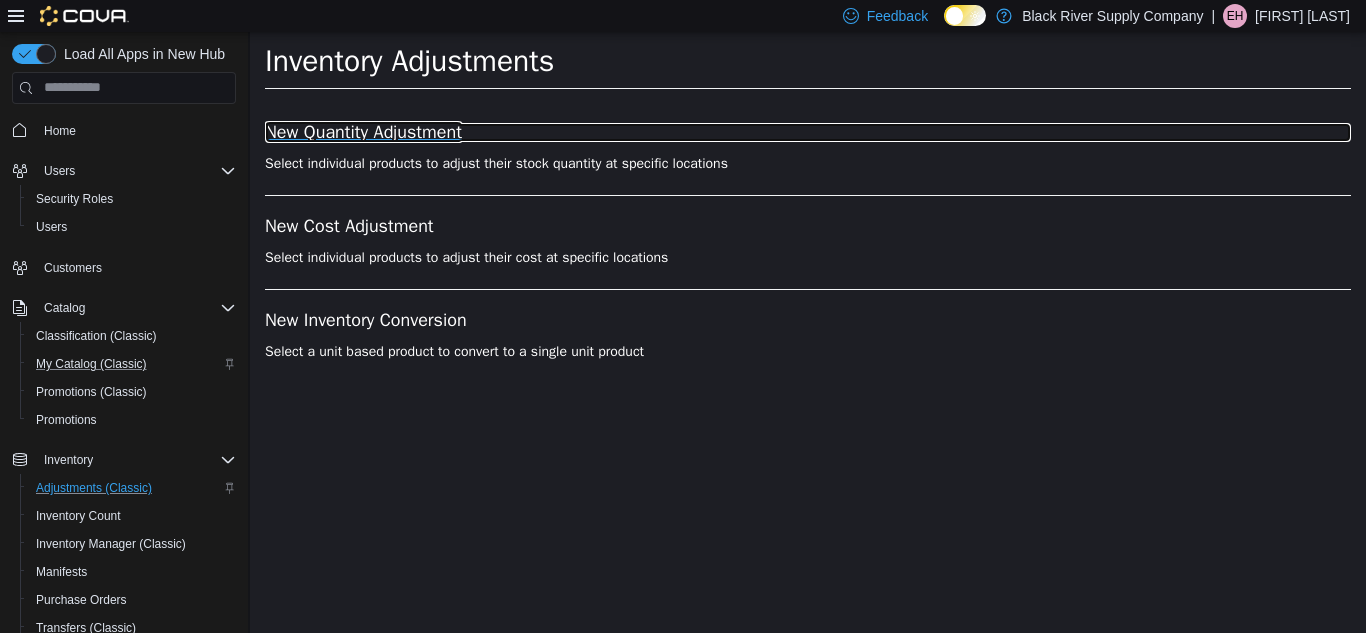 click on "New Quantity Adjustment" at bounding box center [808, 132] 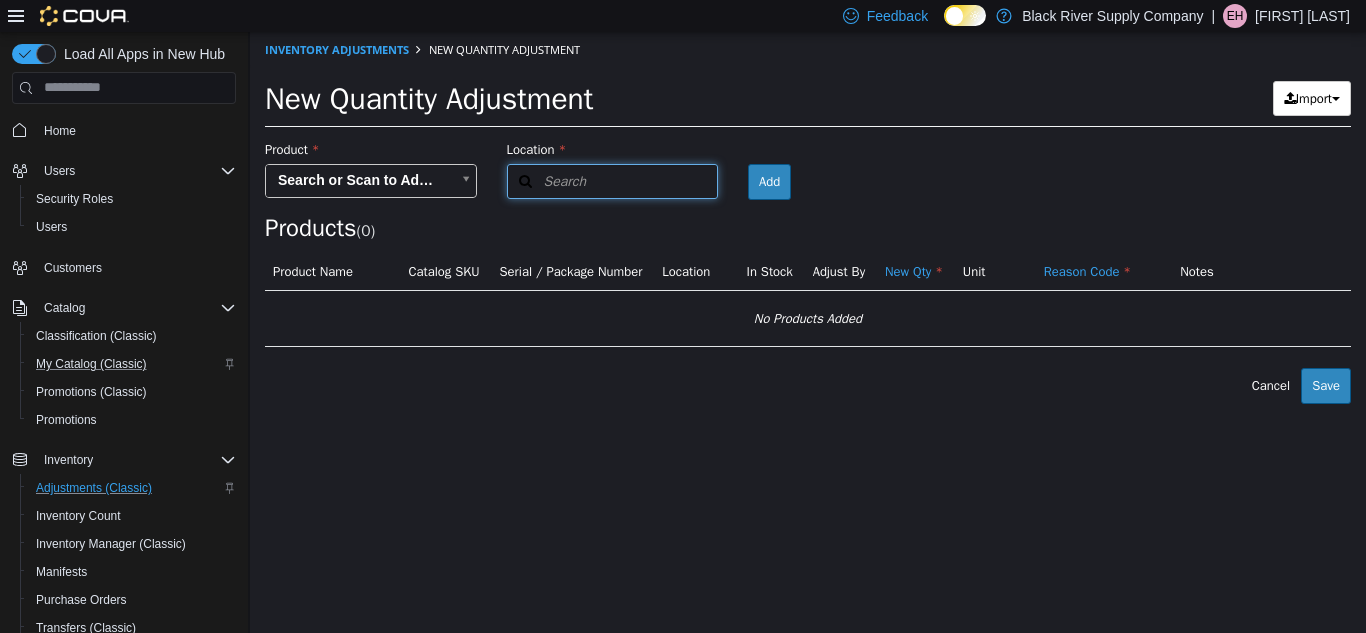 click on "Search" at bounding box center (547, 180) 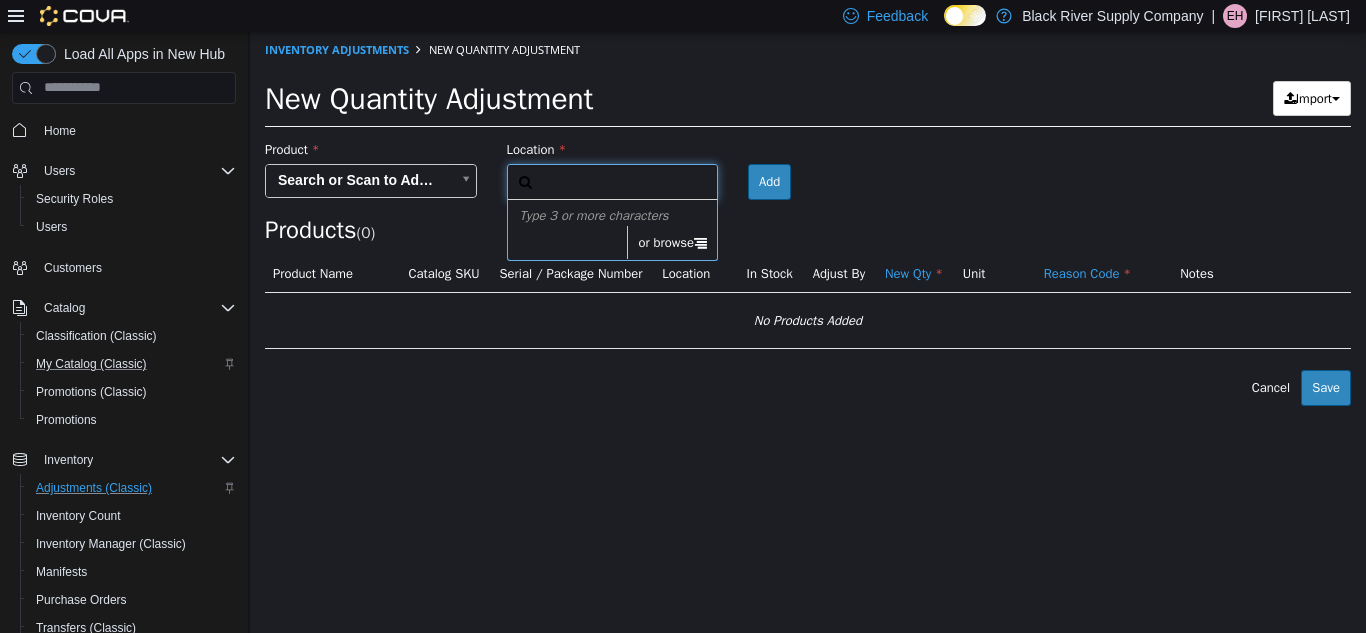click at bounding box center [700, 241] 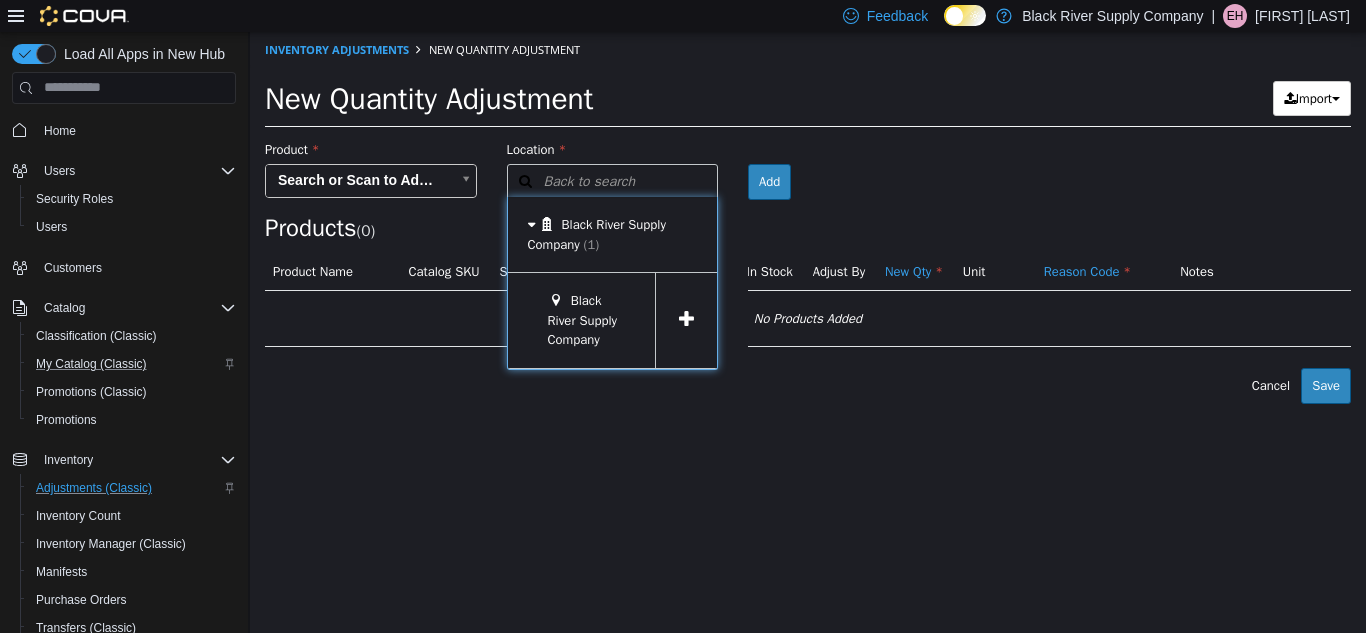 click at bounding box center [686, 319] 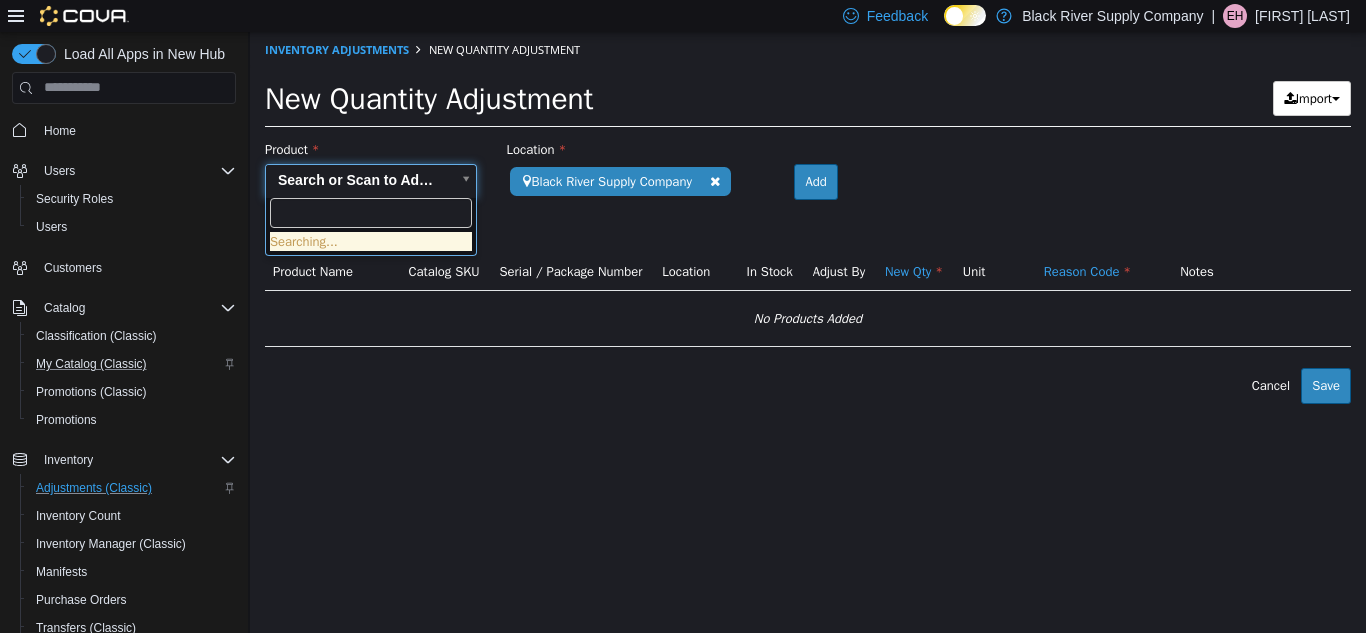 click on "**********" at bounding box center [808, 217] 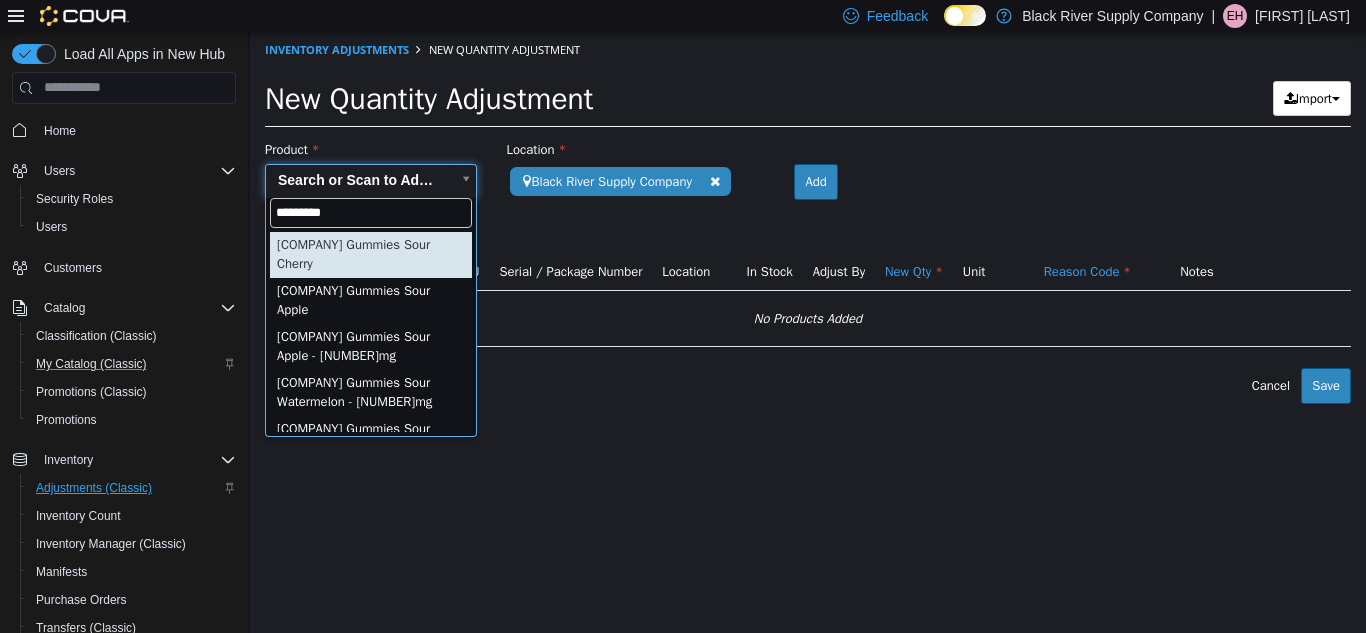 click on "*********" at bounding box center [371, 212] 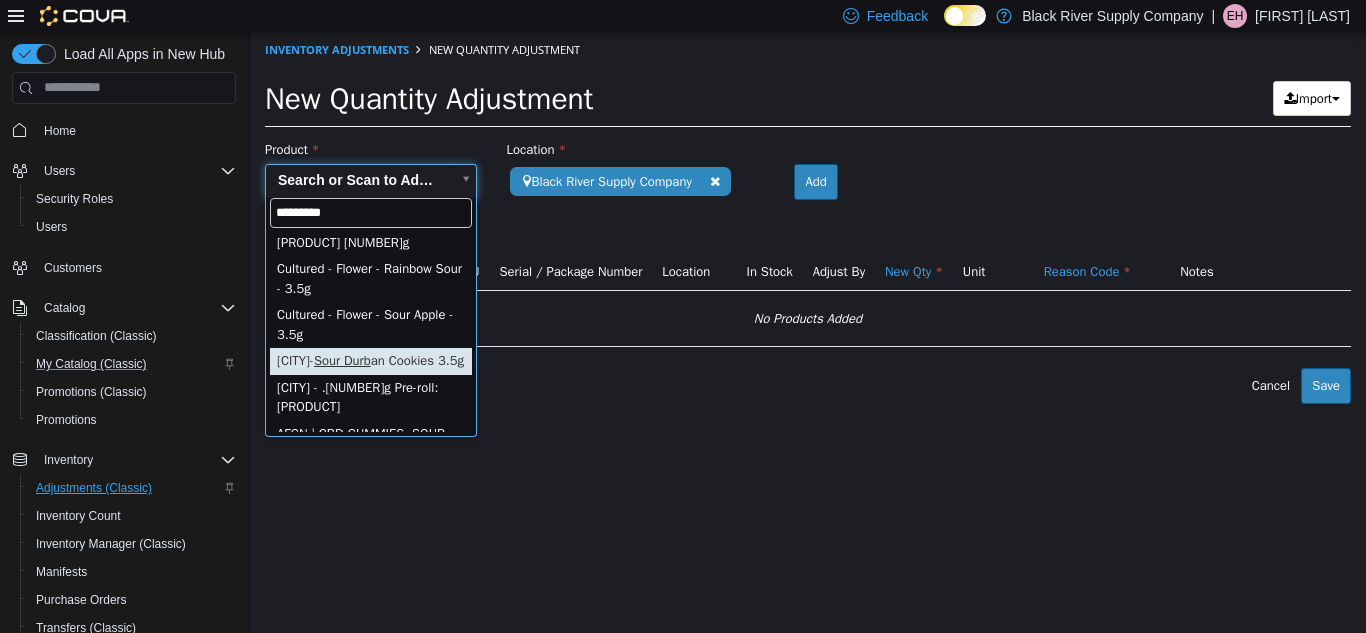 scroll, scrollTop: 412, scrollLeft: 0, axis: vertical 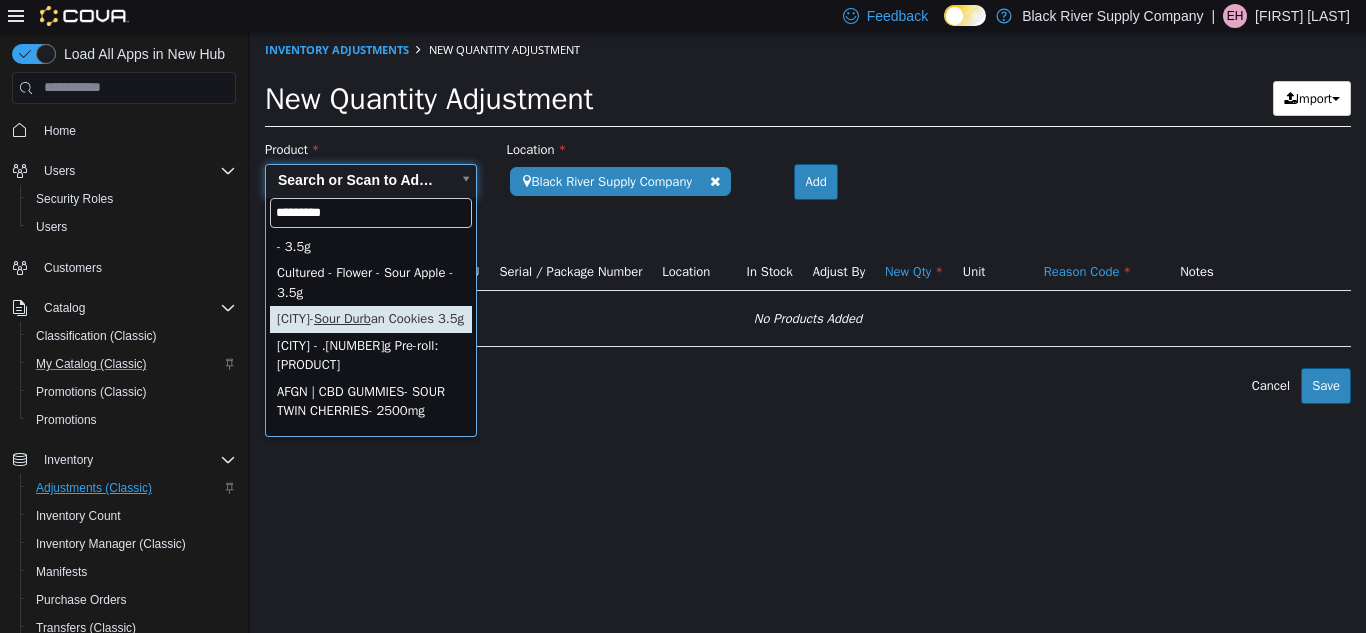type on "*********" 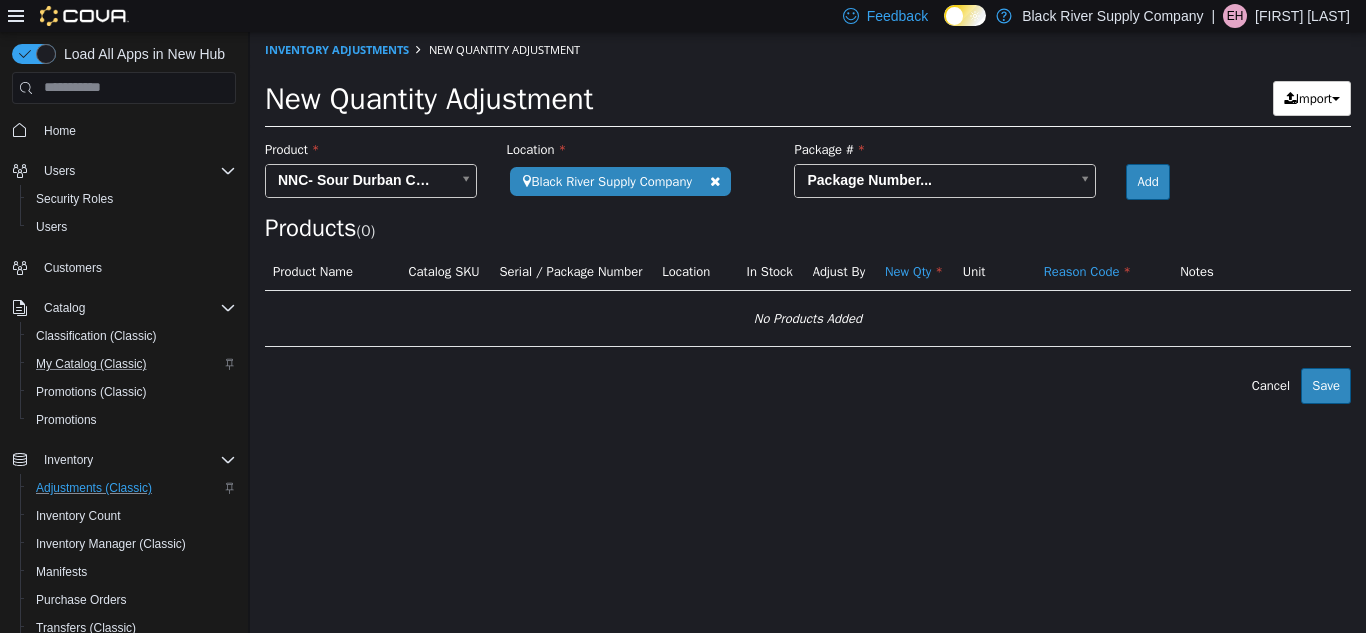 click on "**********" at bounding box center (808, 217) 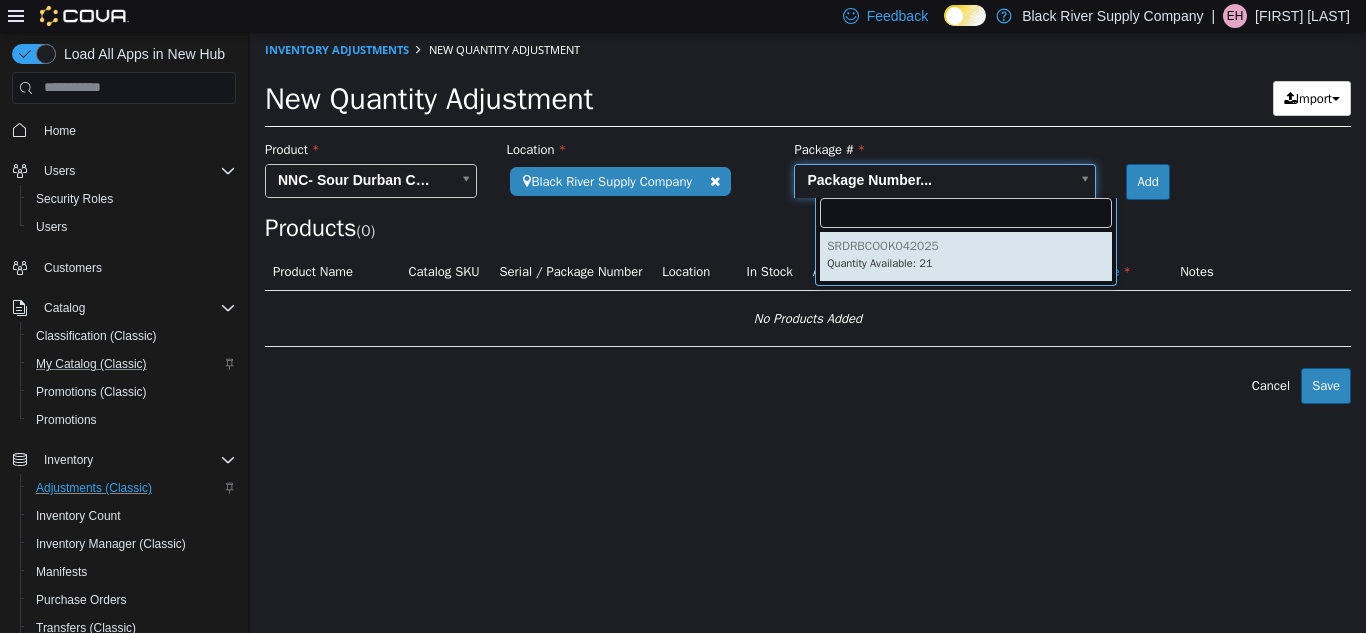 type on "**********" 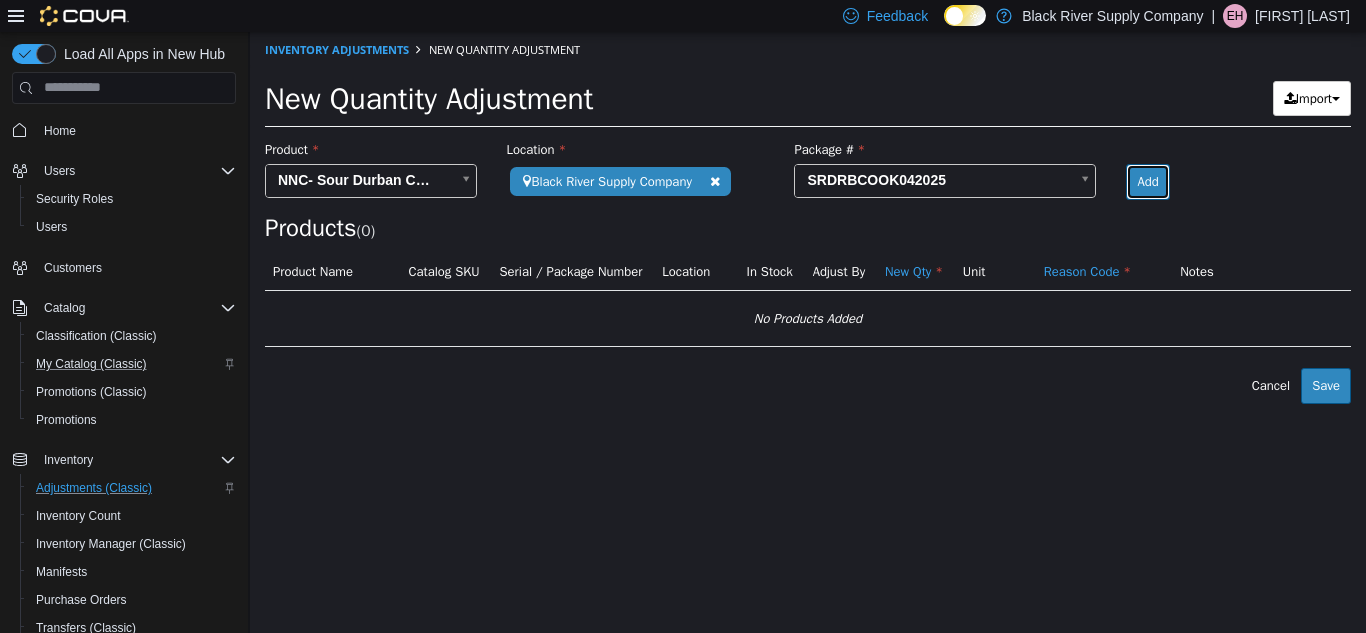 click on "Add" at bounding box center [1147, 181] 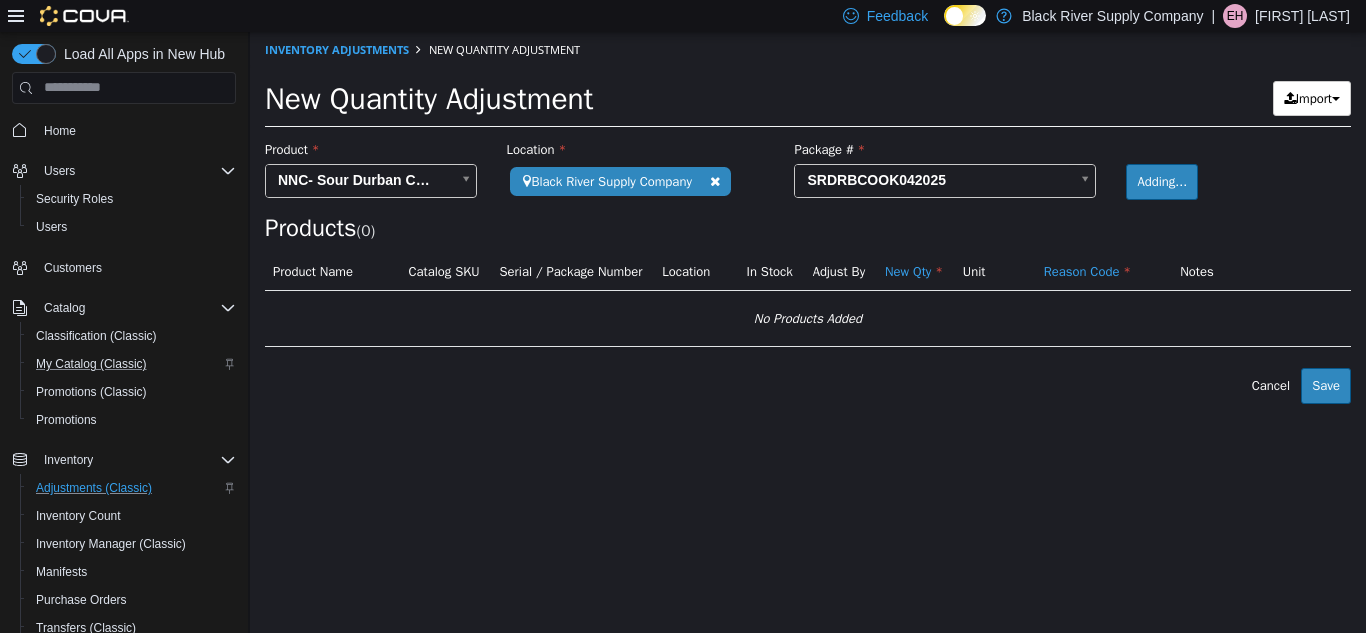 type 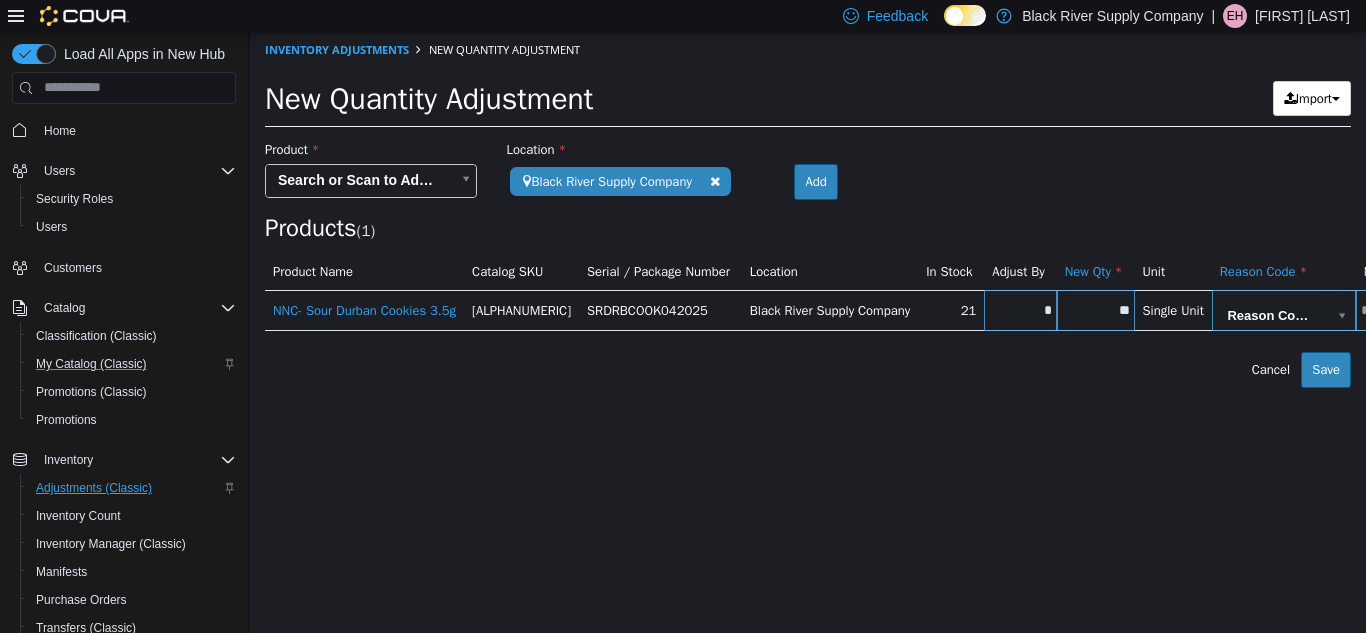 click on "*" at bounding box center (1020, 309) 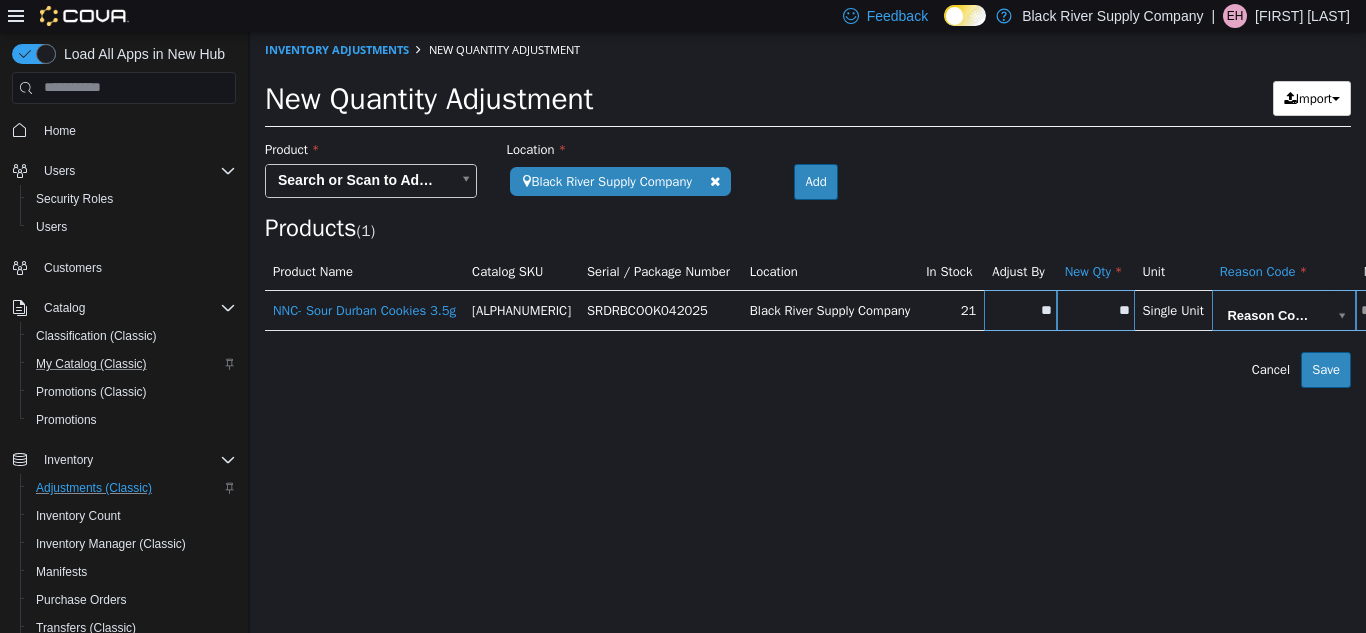 type on "**" 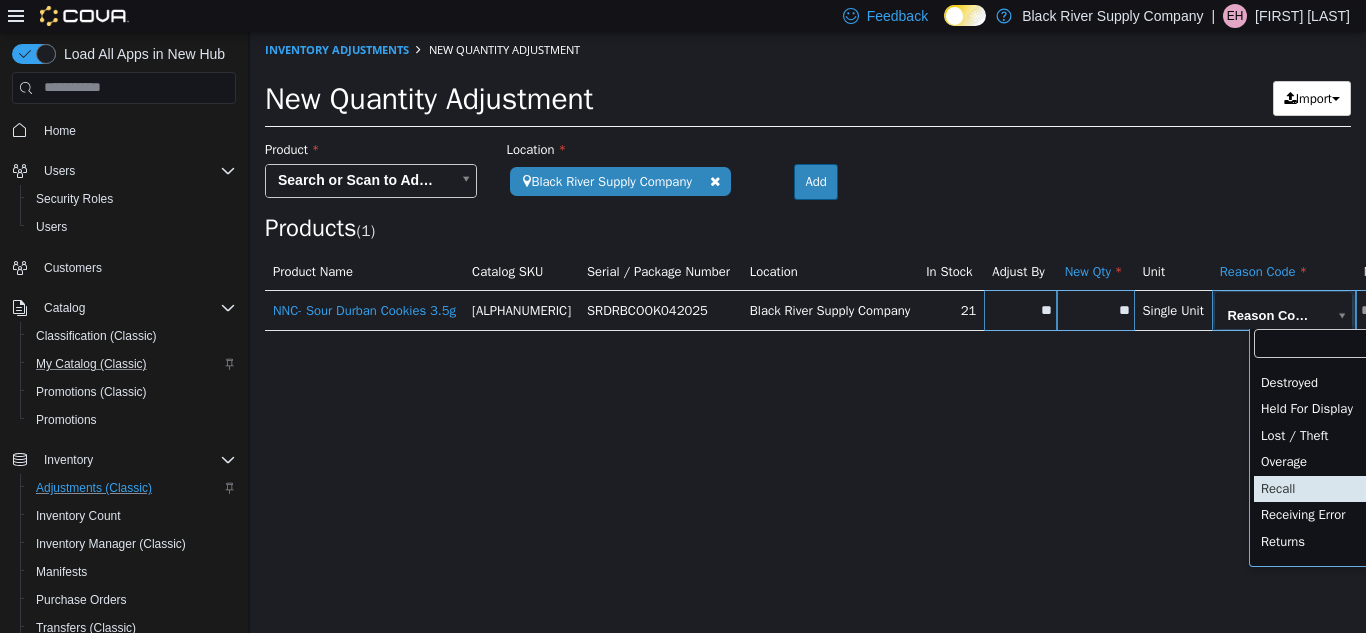 scroll, scrollTop: 20, scrollLeft: 0, axis: vertical 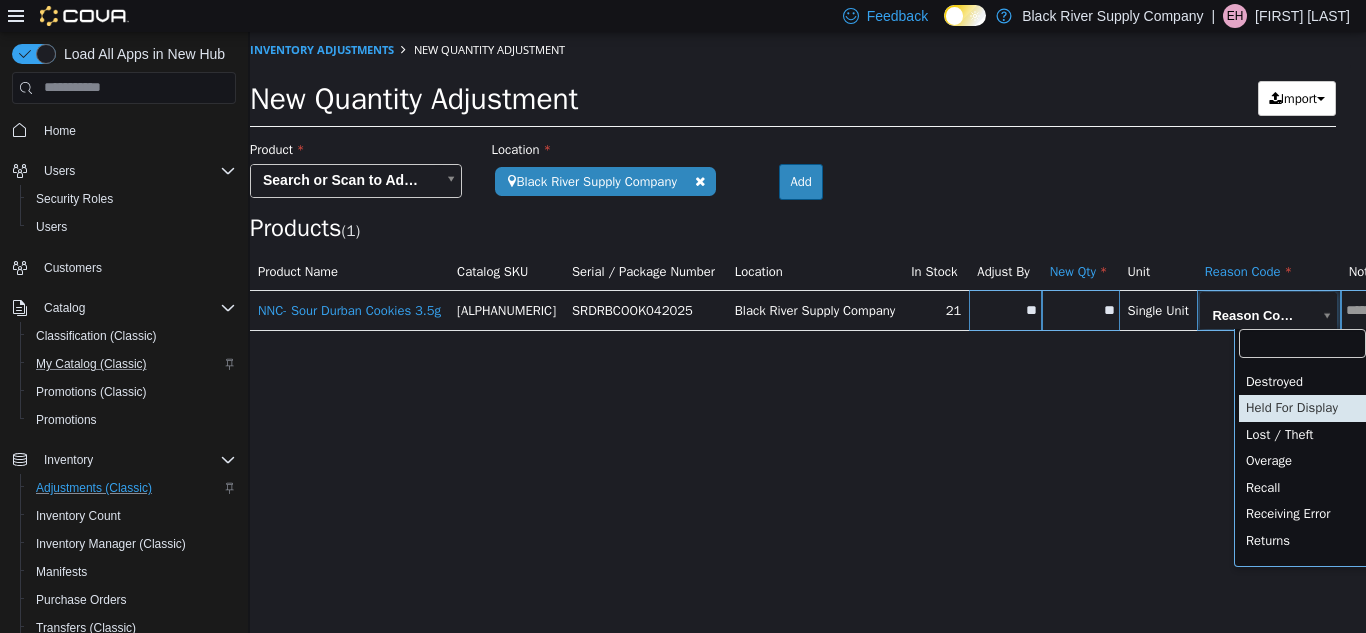 type on "**********" 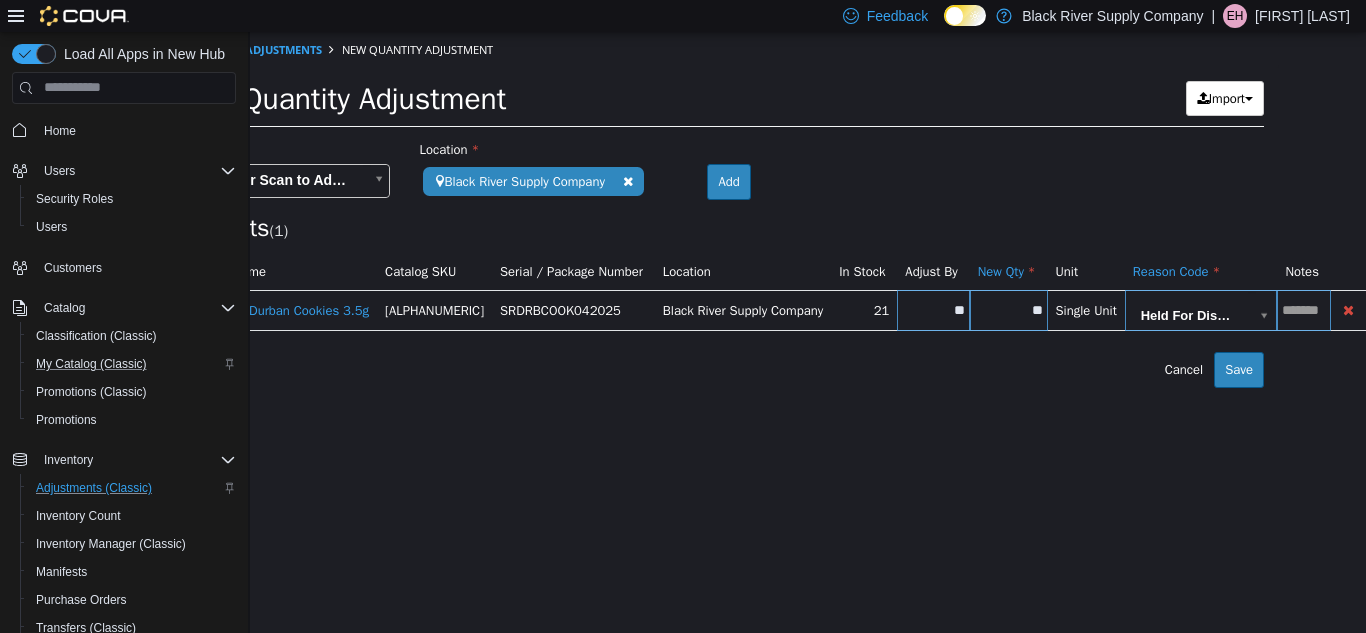 scroll, scrollTop: 0, scrollLeft: 122, axis: horizontal 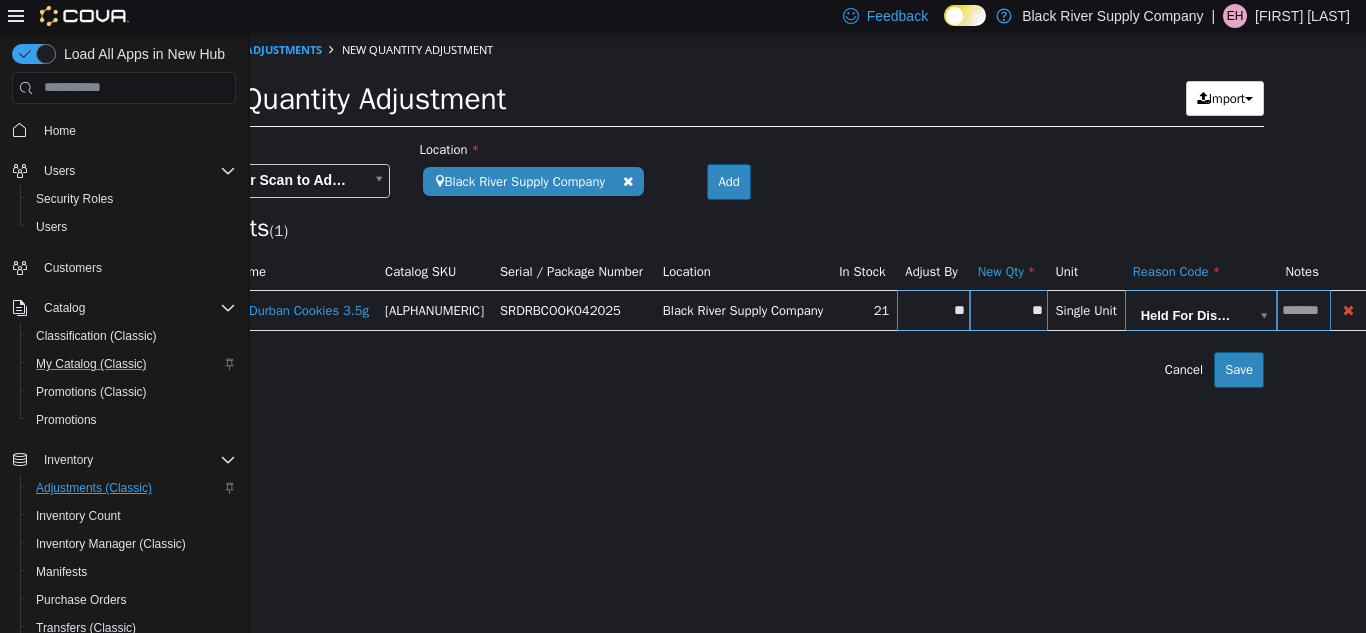 click at bounding box center (1303, 309) 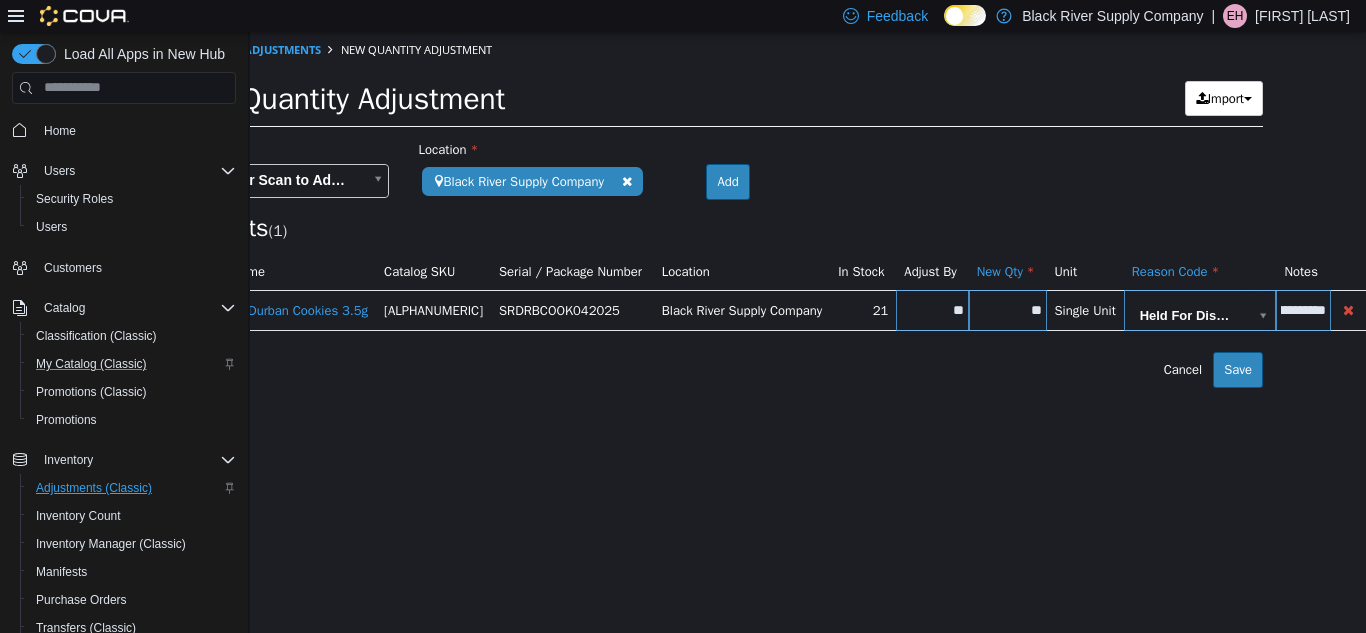 scroll, scrollTop: 0, scrollLeft: 112, axis: horizontal 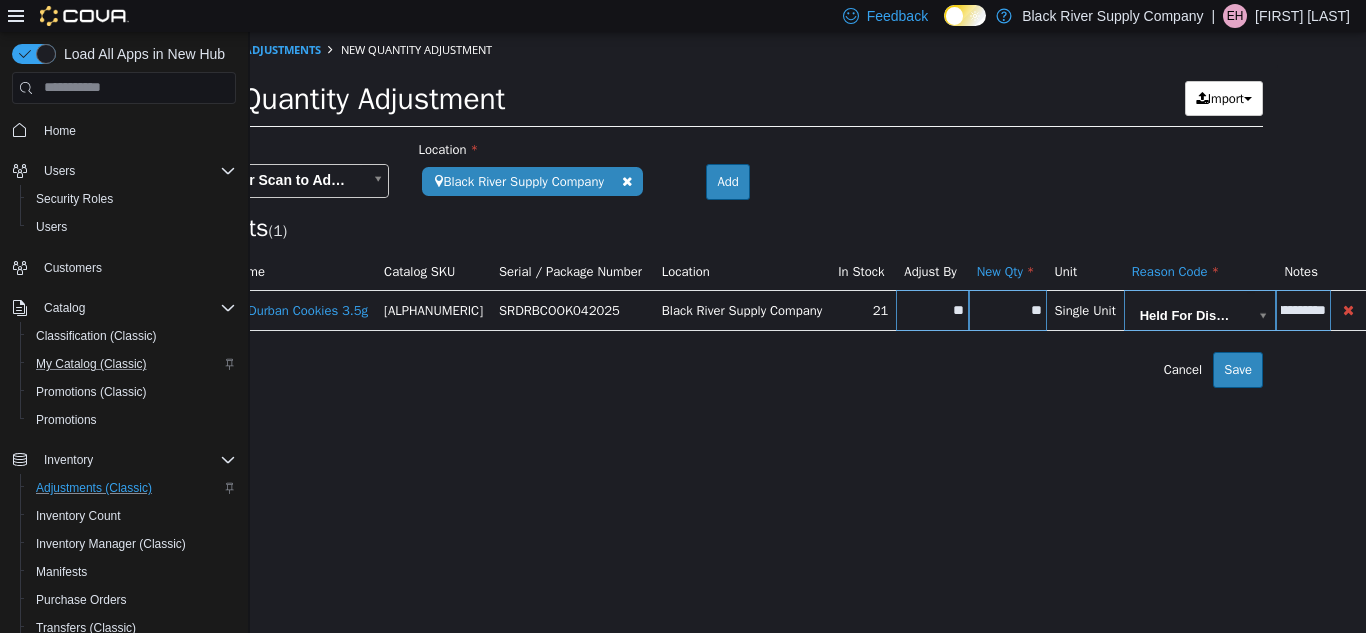 type on "**********" 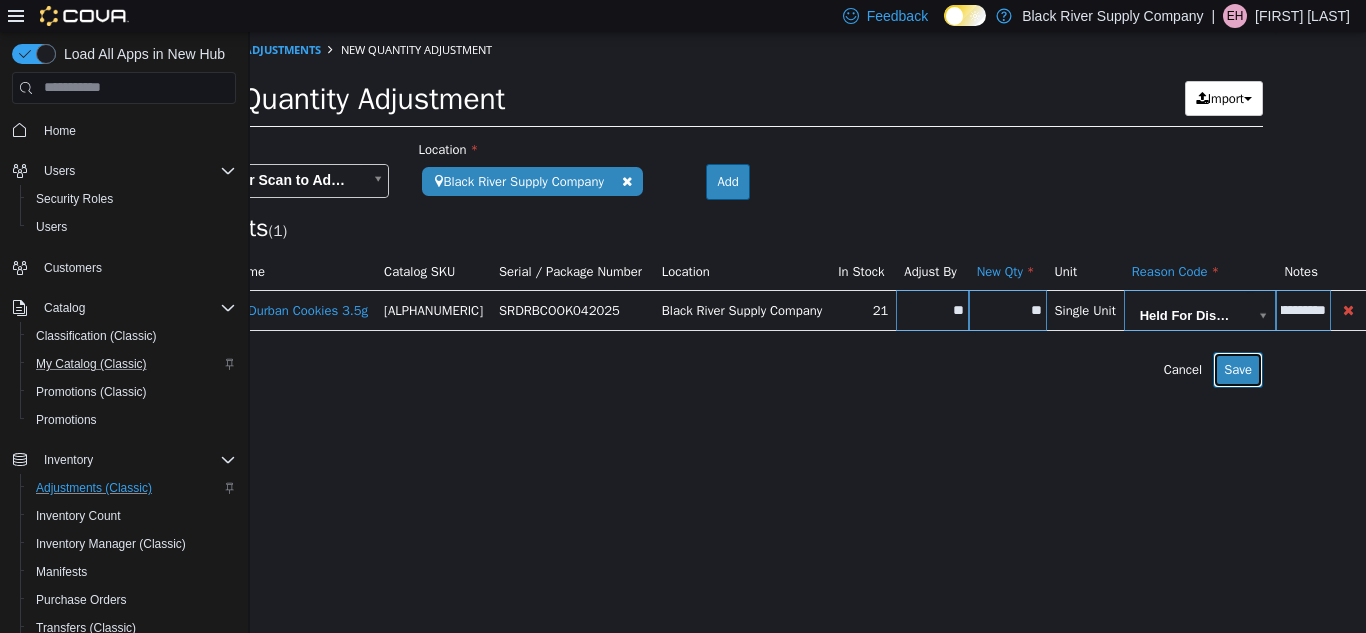 click on "Save" at bounding box center [1238, 369] 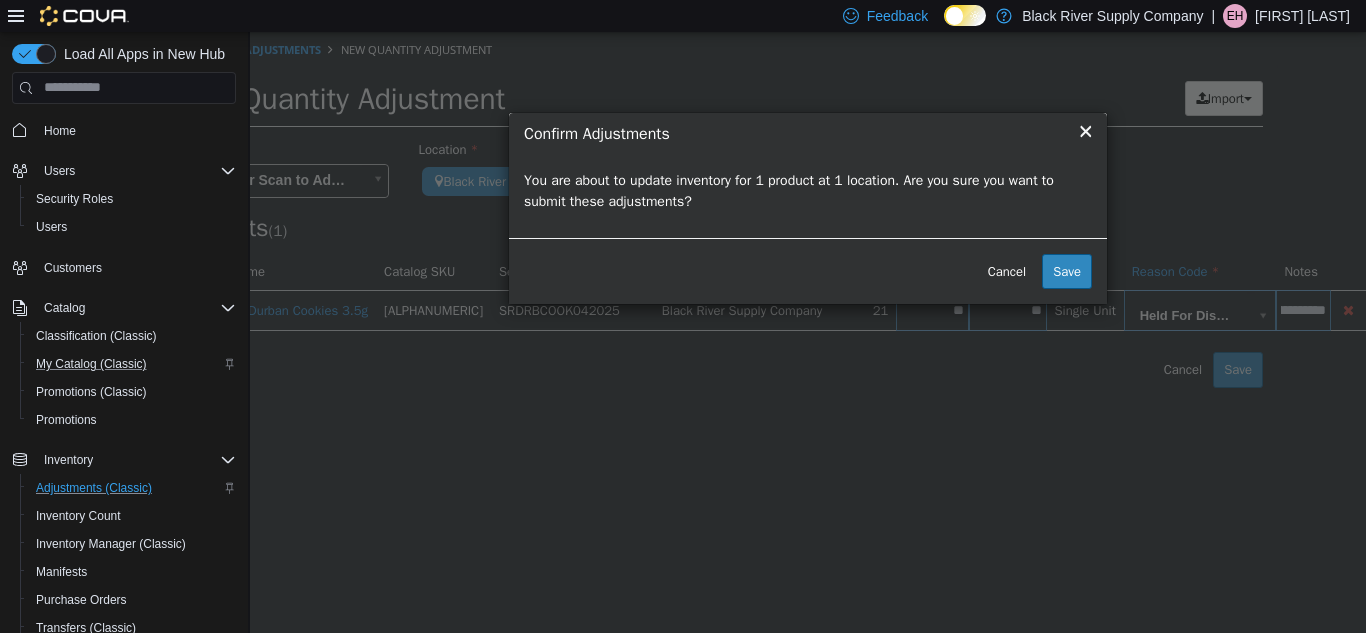 scroll, scrollTop: 0, scrollLeft: 0, axis: both 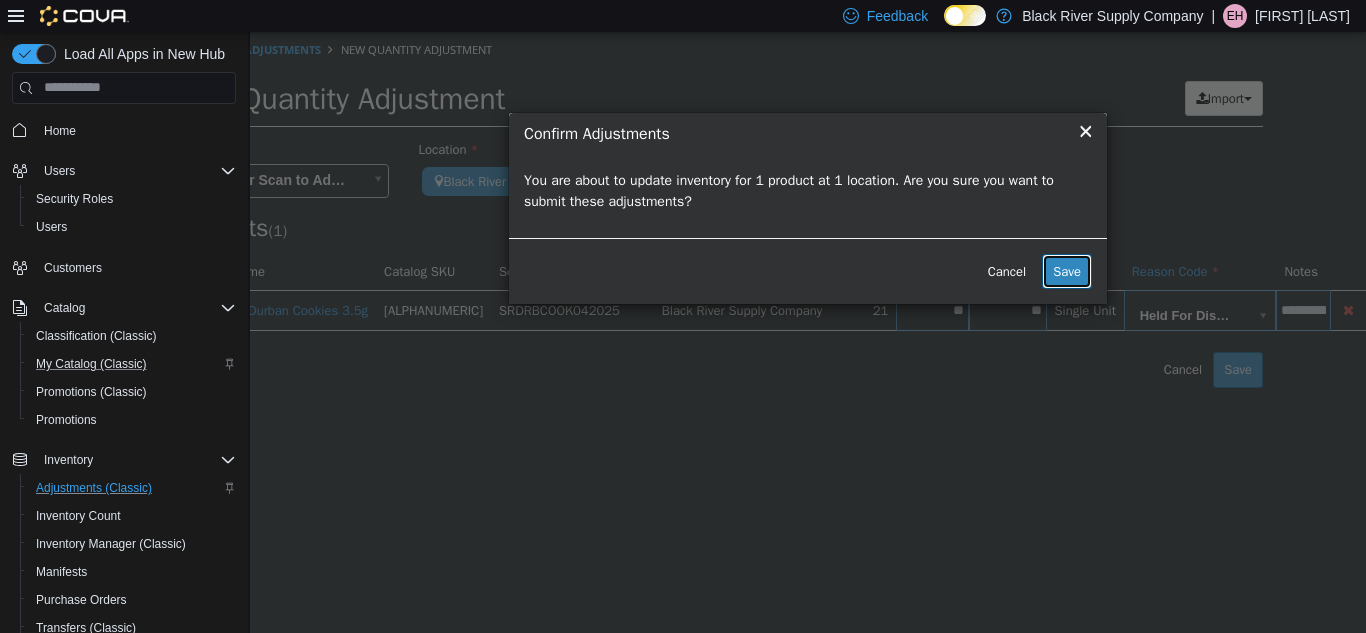 click on "Save" at bounding box center (1067, 271) 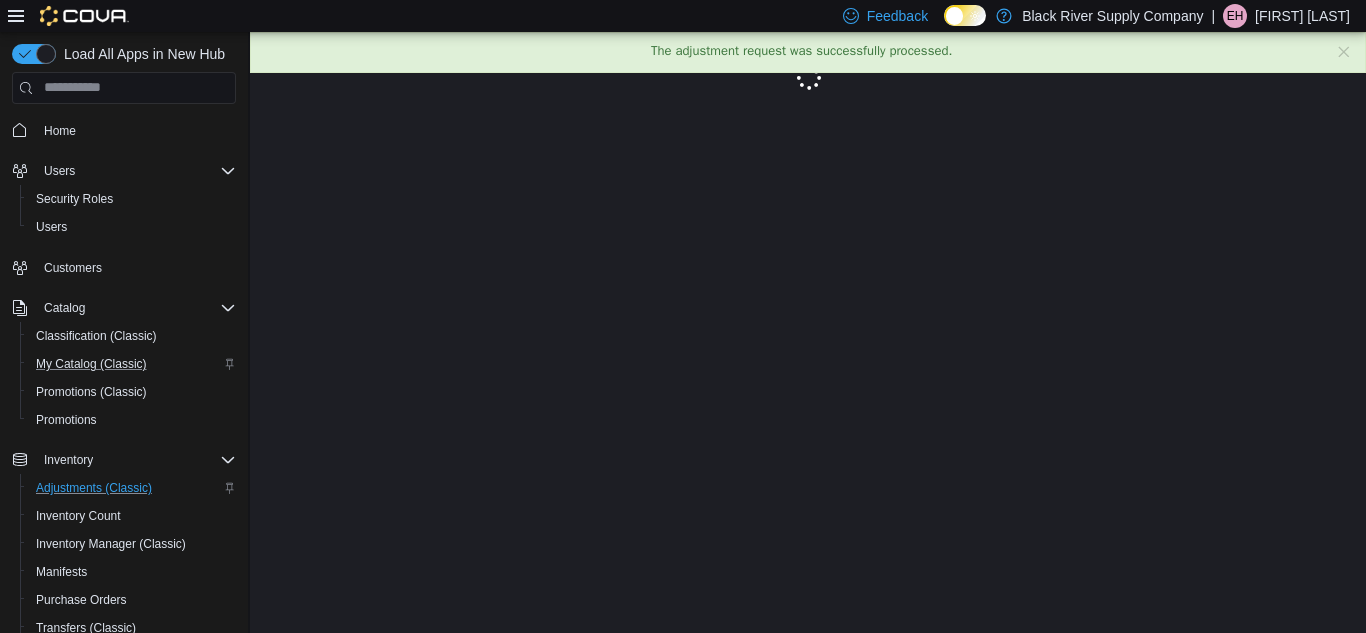 scroll, scrollTop: 0, scrollLeft: 0, axis: both 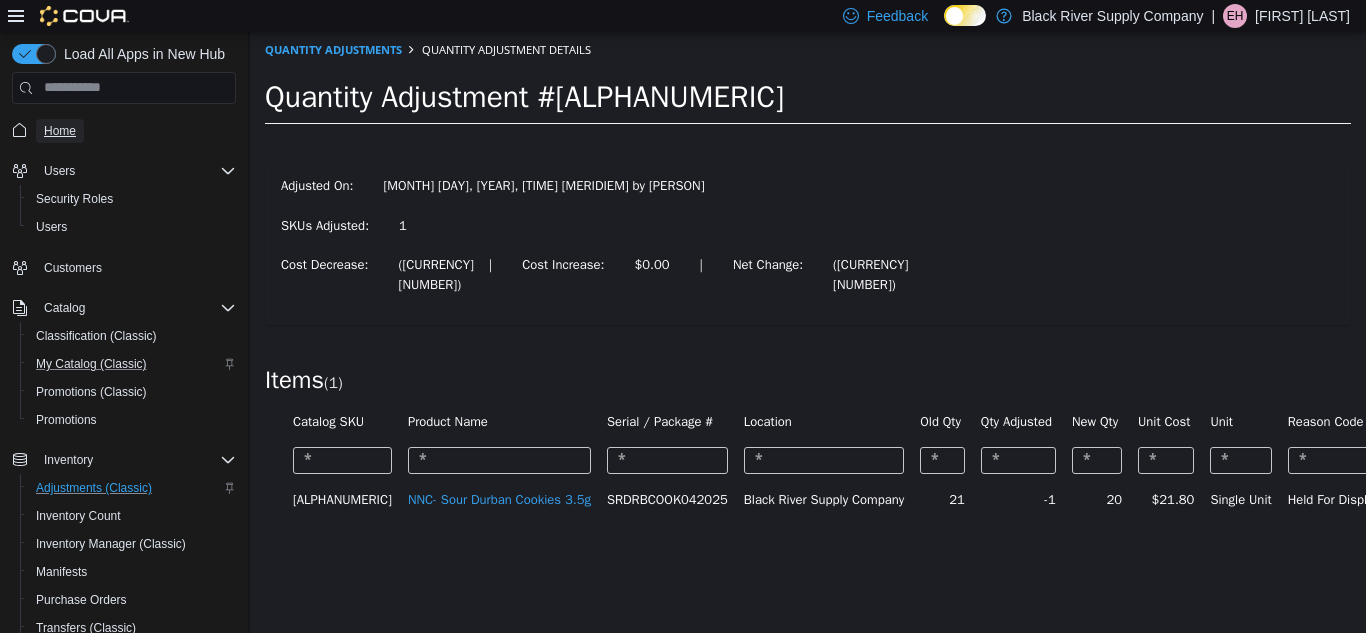 click on "Home" at bounding box center [60, 131] 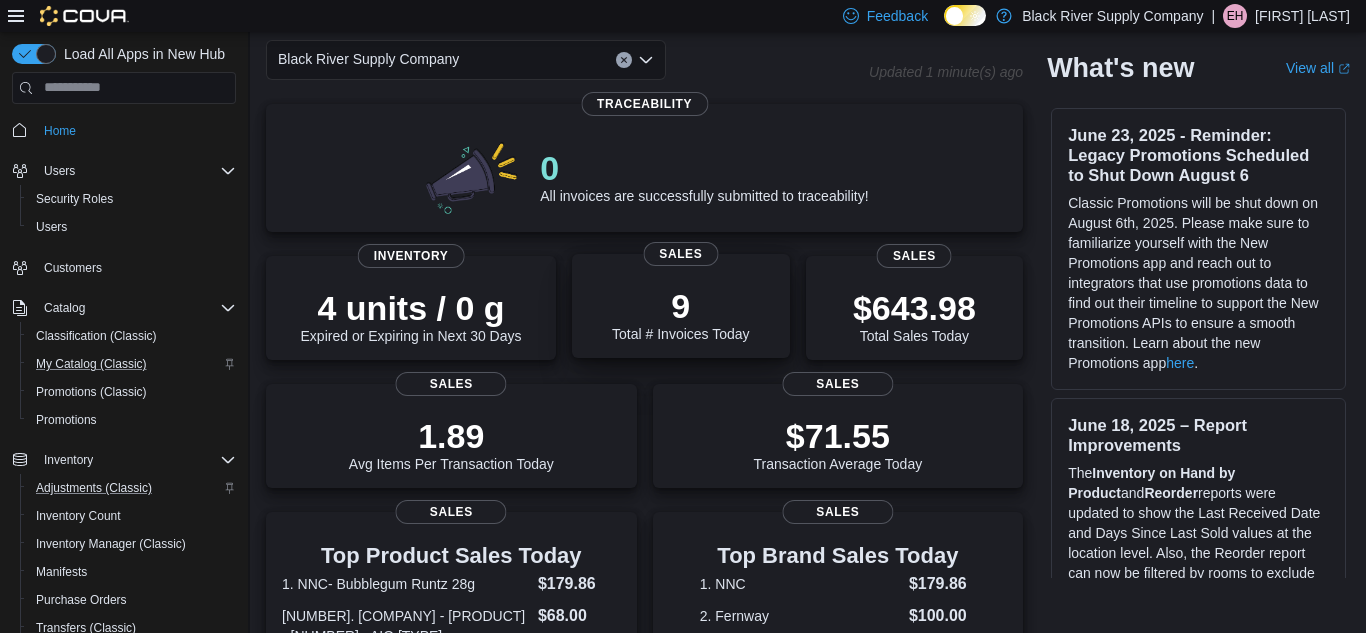 scroll, scrollTop: 0, scrollLeft: 0, axis: both 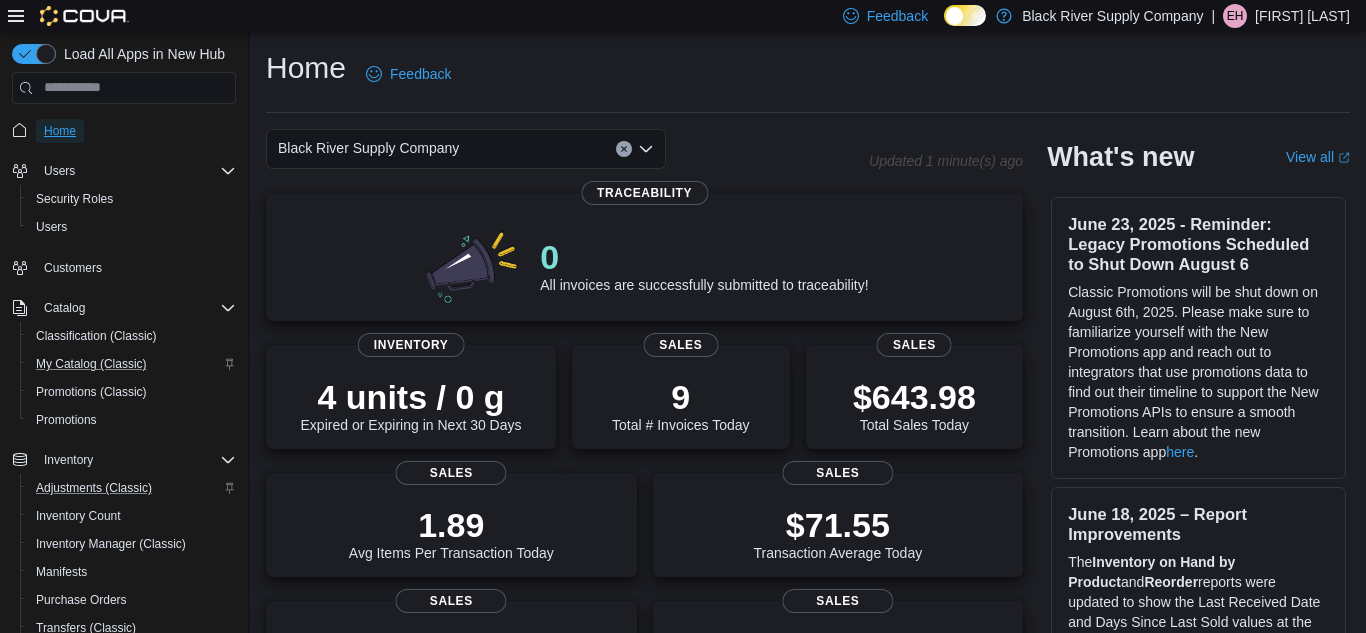 click on "Home" at bounding box center (60, 131) 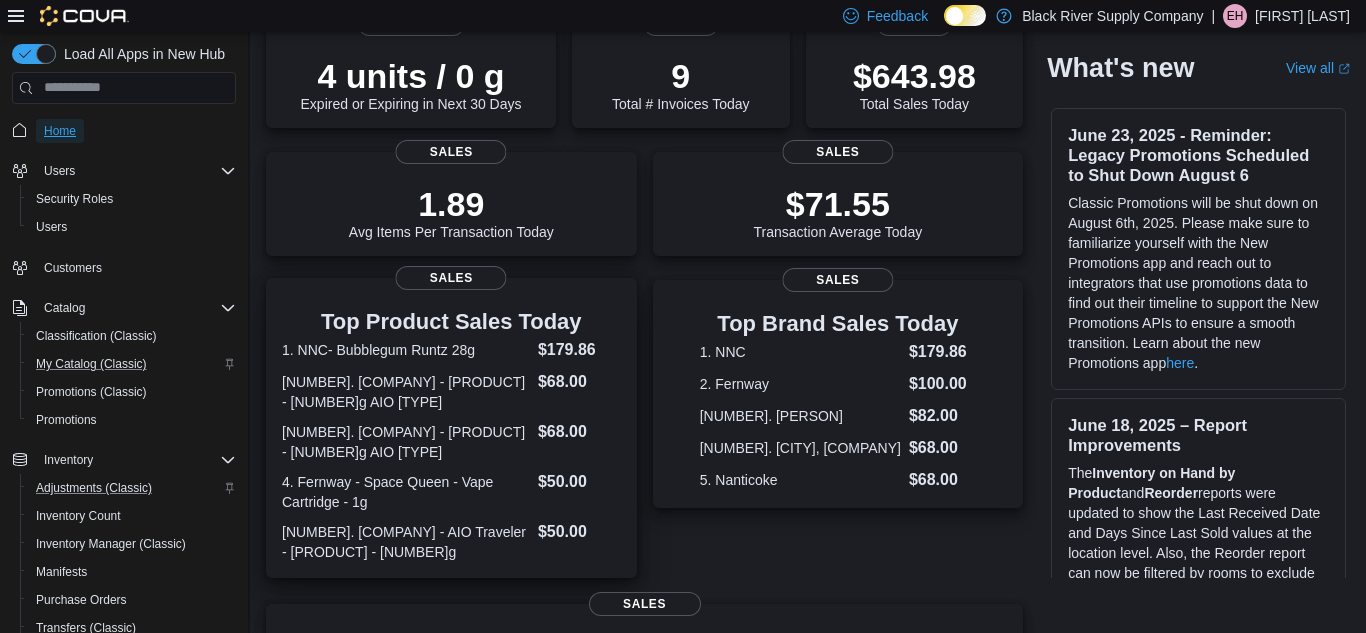 scroll, scrollTop: 304, scrollLeft: 0, axis: vertical 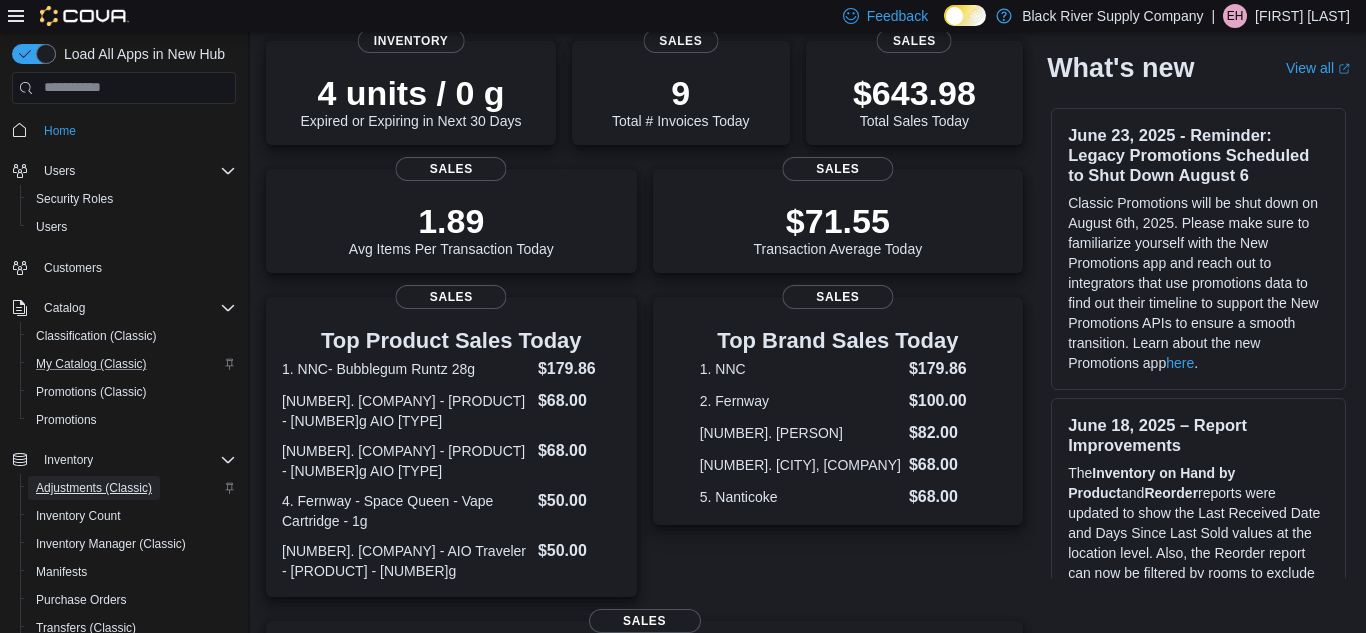 click on "Adjustments (Classic)" at bounding box center [94, 488] 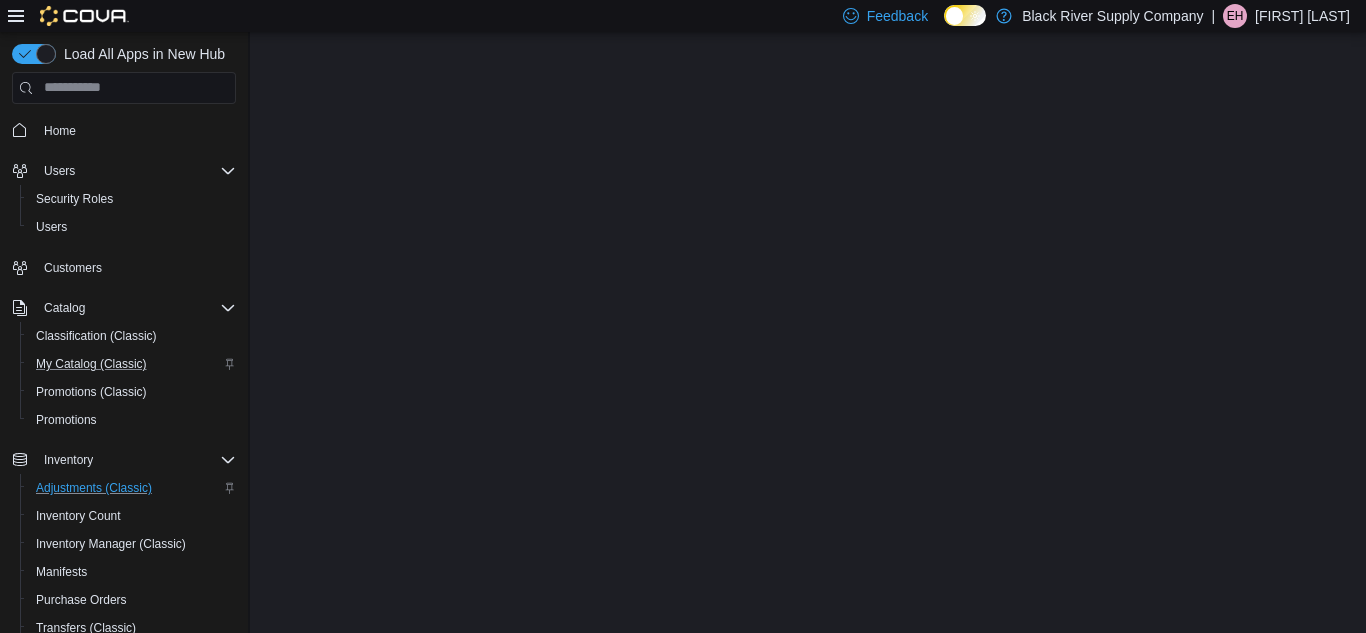 scroll, scrollTop: 0, scrollLeft: 0, axis: both 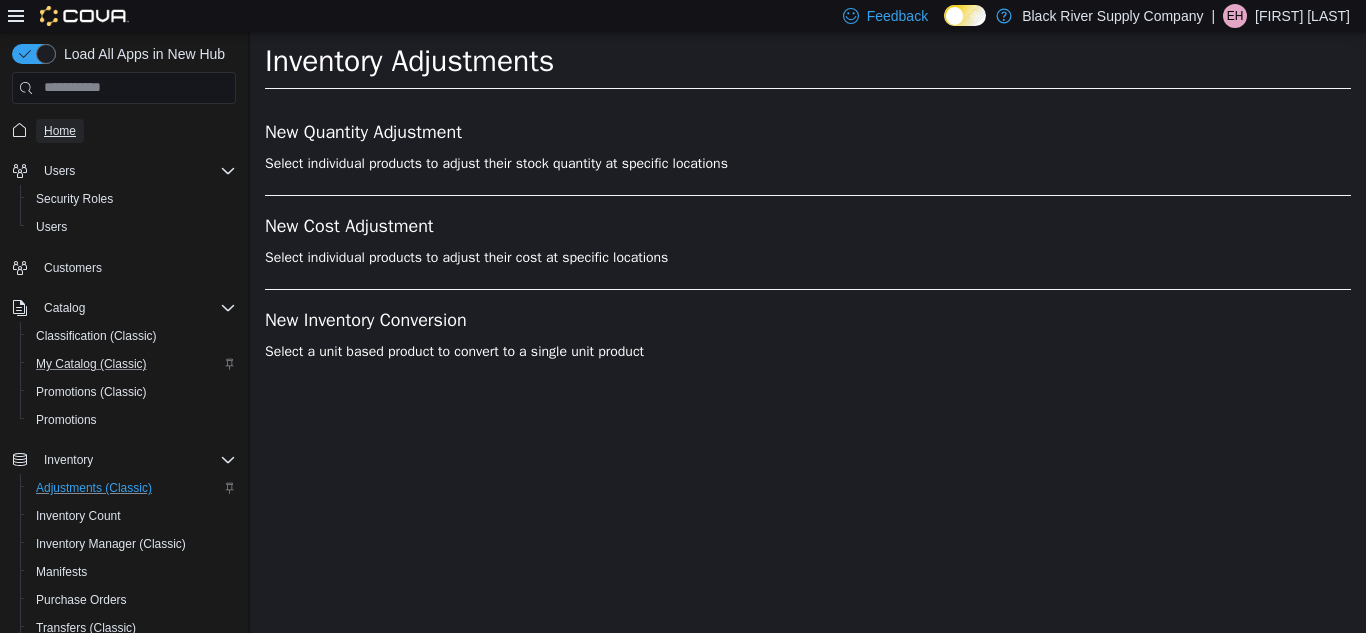 click on "Home" at bounding box center (60, 131) 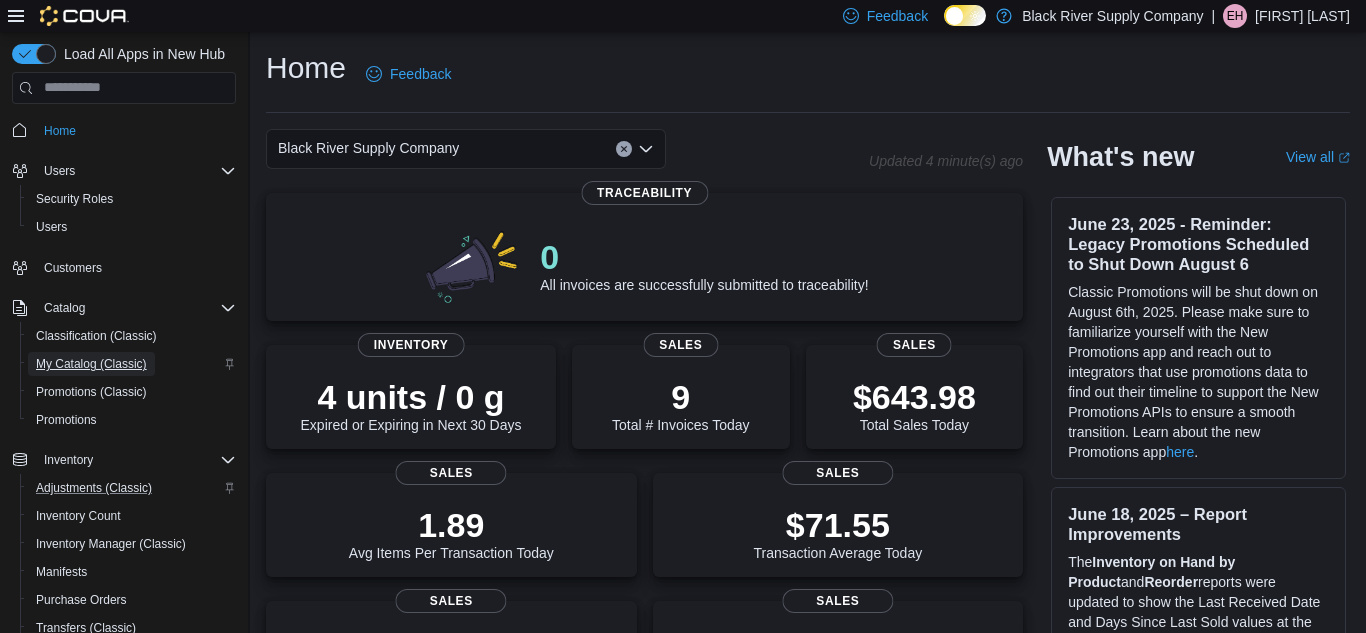 click on "My Catalog (Classic)" at bounding box center (91, 364) 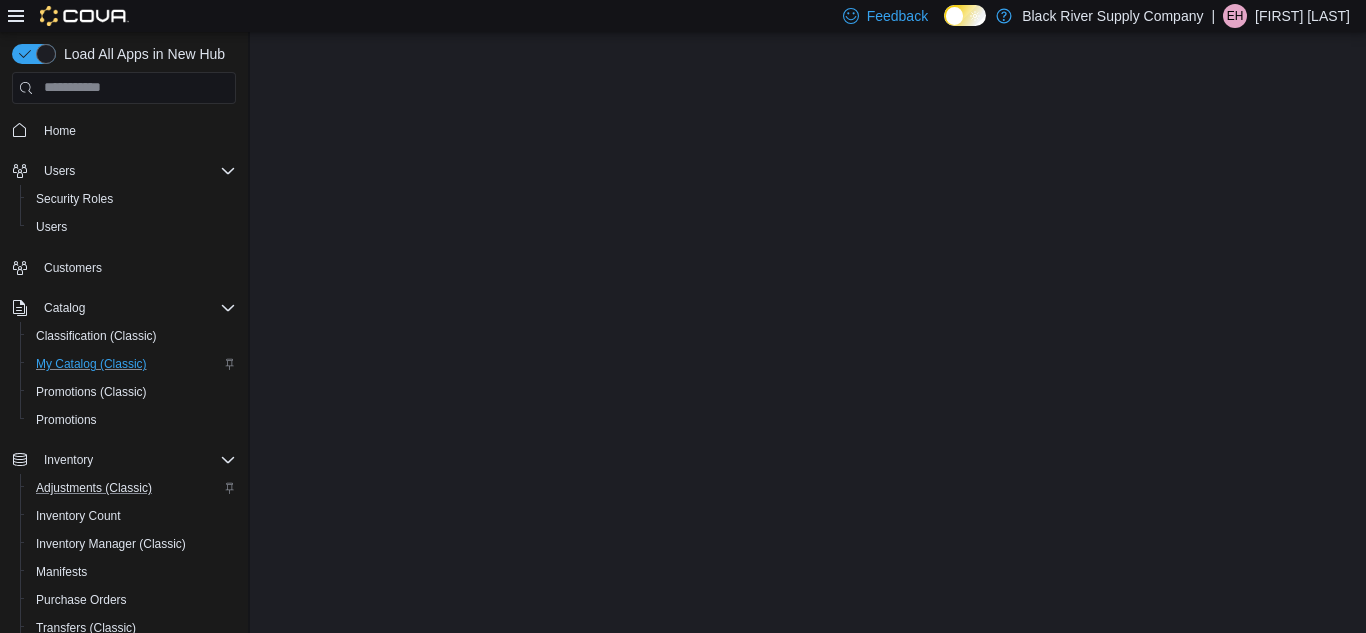 scroll, scrollTop: 0, scrollLeft: 0, axis: both 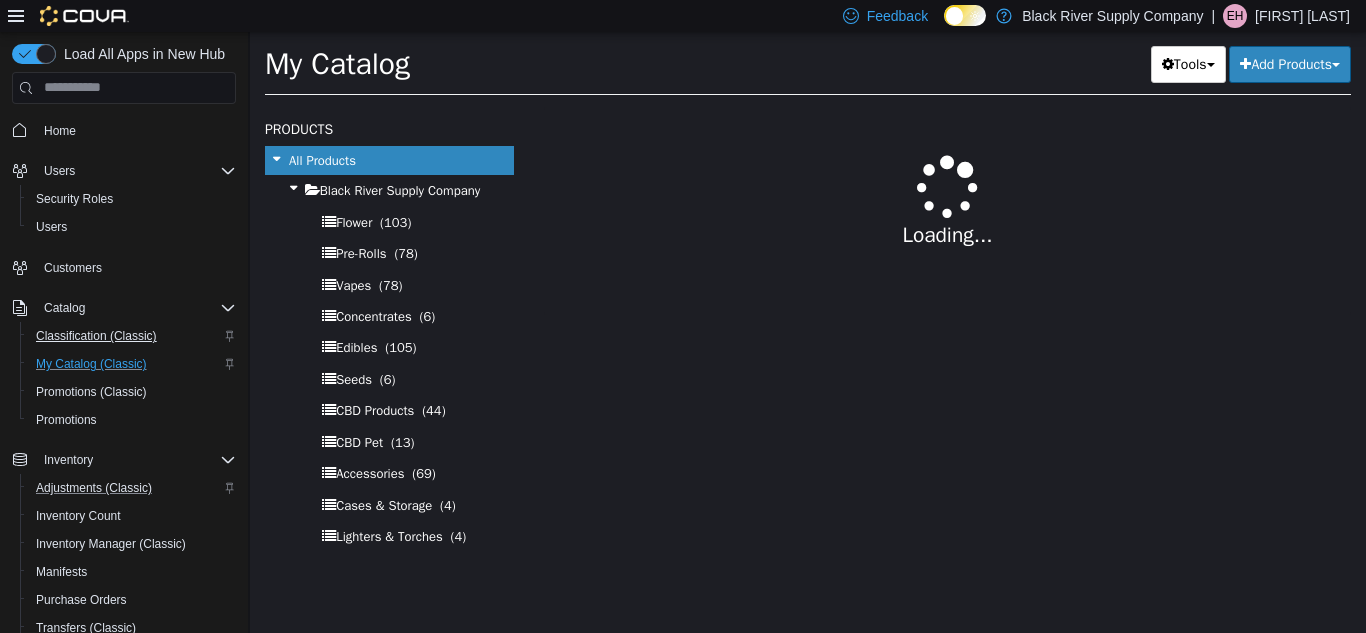 select on "**********" 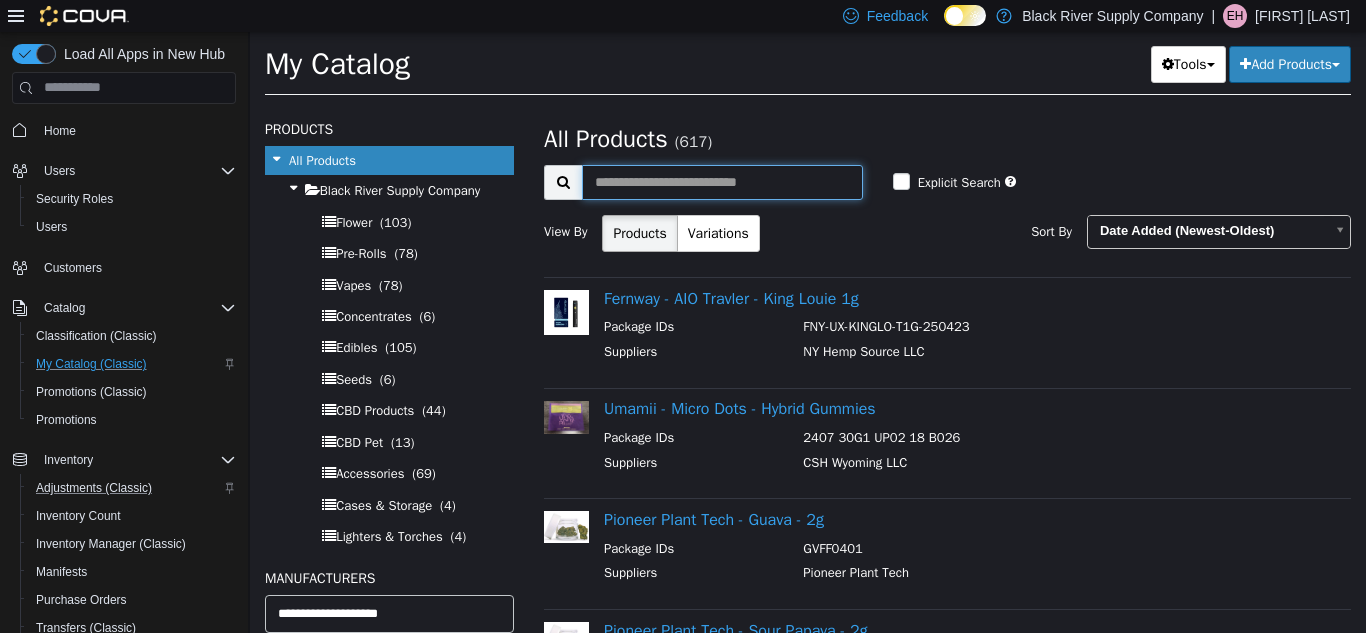 click at bounding box center (722, 181) 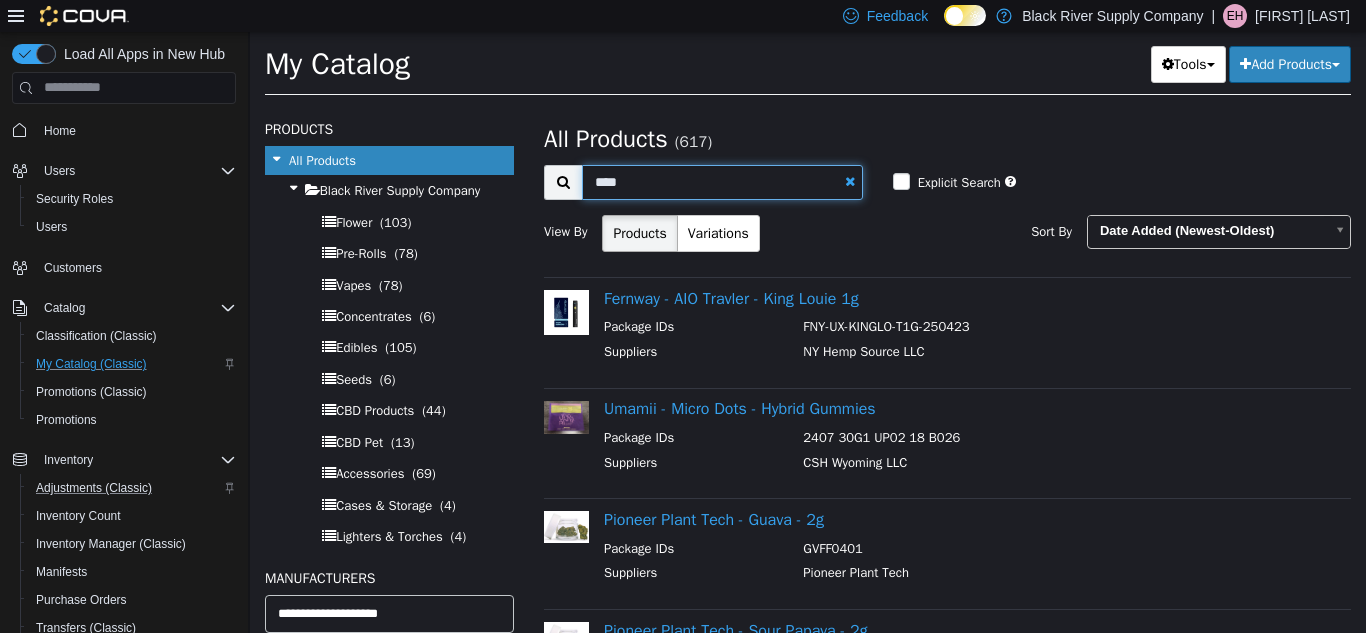 type on "*****" 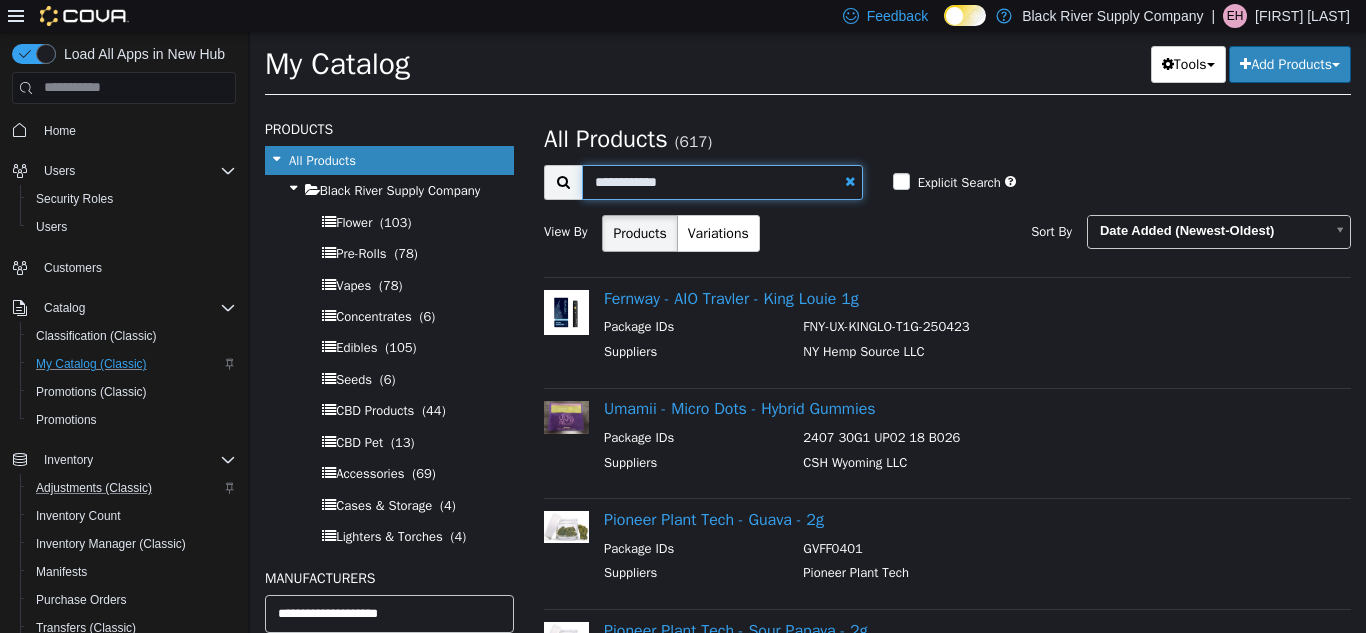type on "**********" 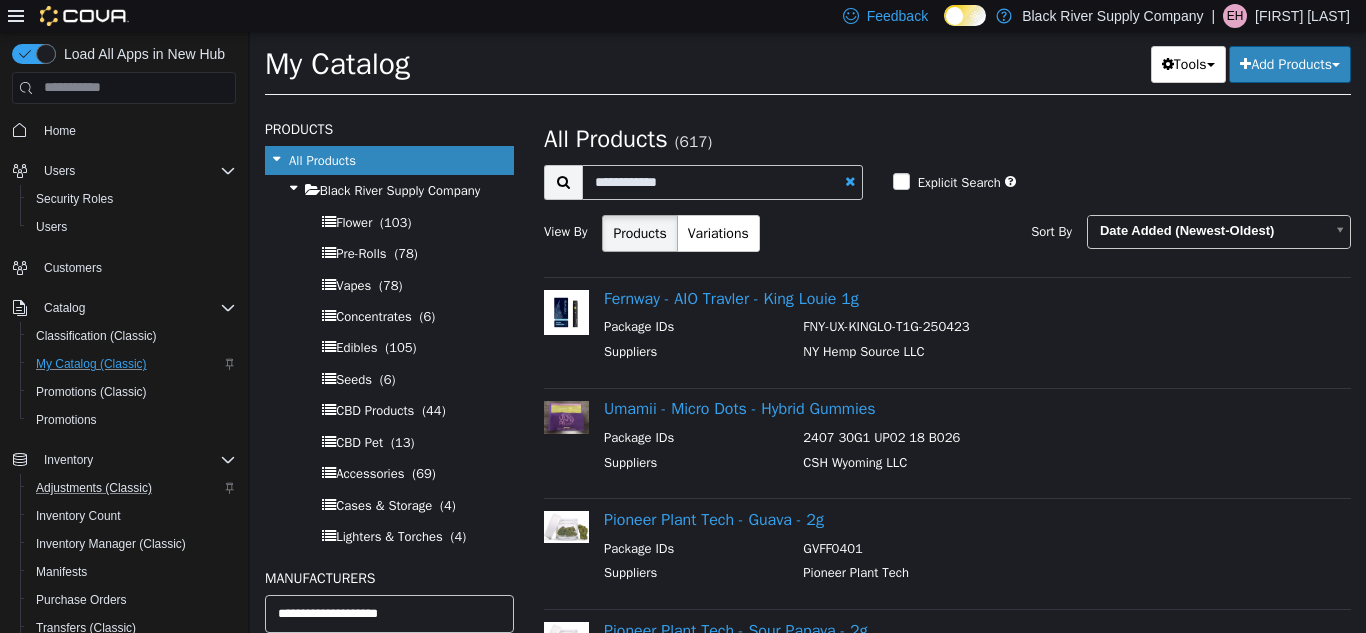 select on "**********" 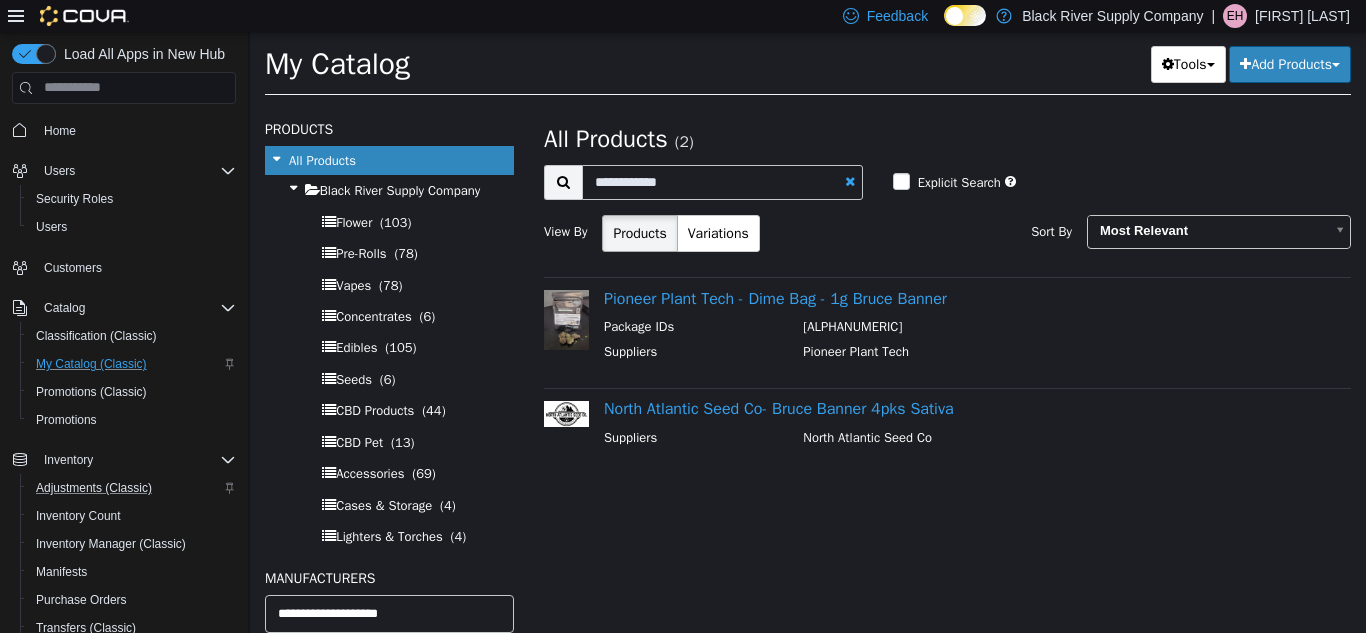 click on "Pioneer Plant Tech - Dime Bag - 1g Bruce Banner
Package IDs BB2412FF01
Suppliers Pioneer Plant Tech" at bounding box center (947, 326) 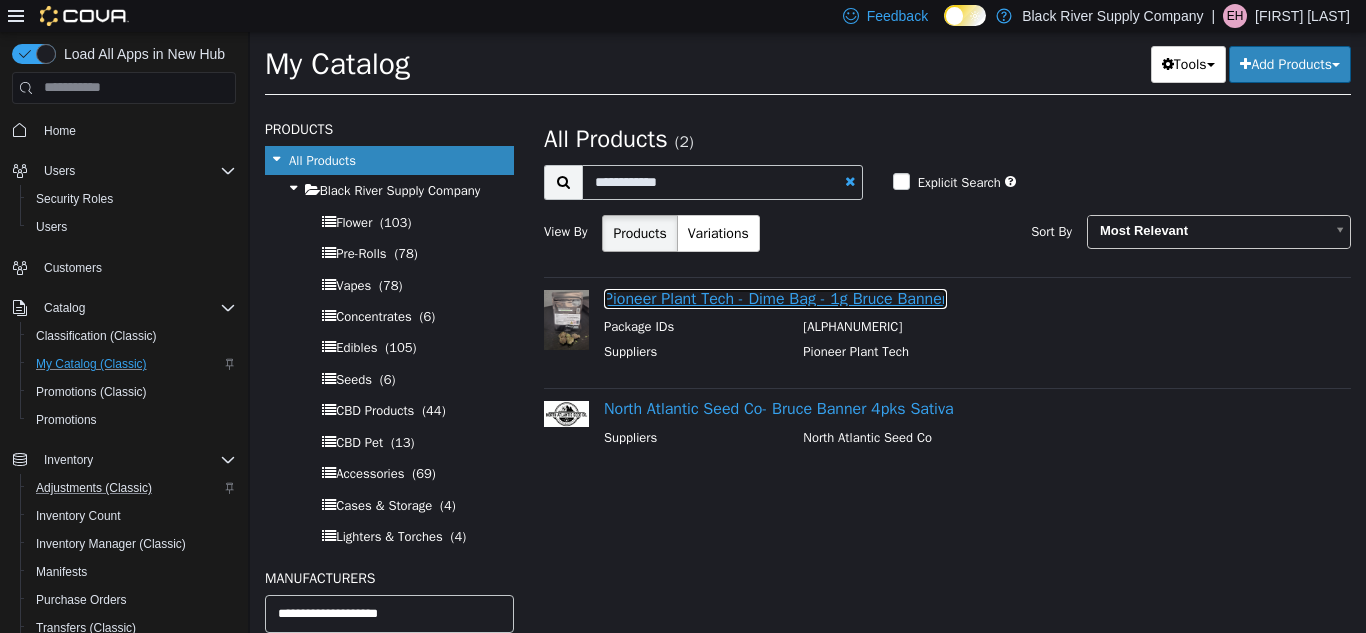 click on "Pioneer Plant Tech - Dime Bag - 1g Bruce Banner" at bounding box center [775, 298] 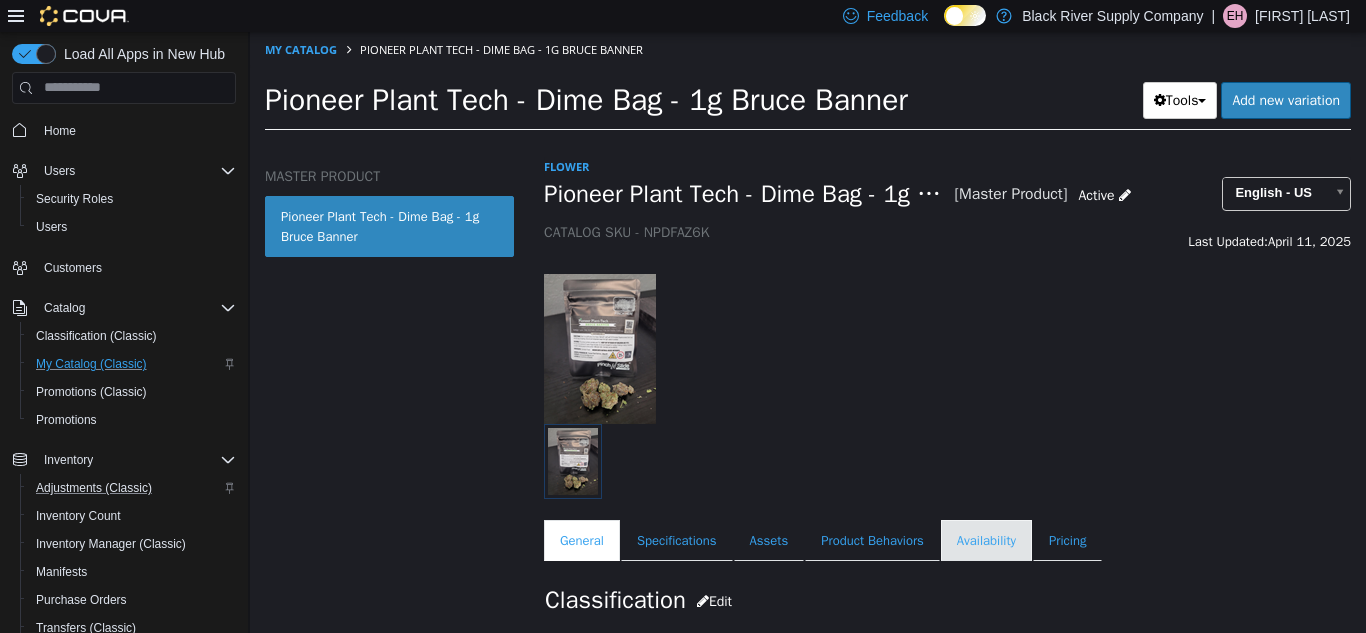 click on "Availability" at bounding box center [986, 540] 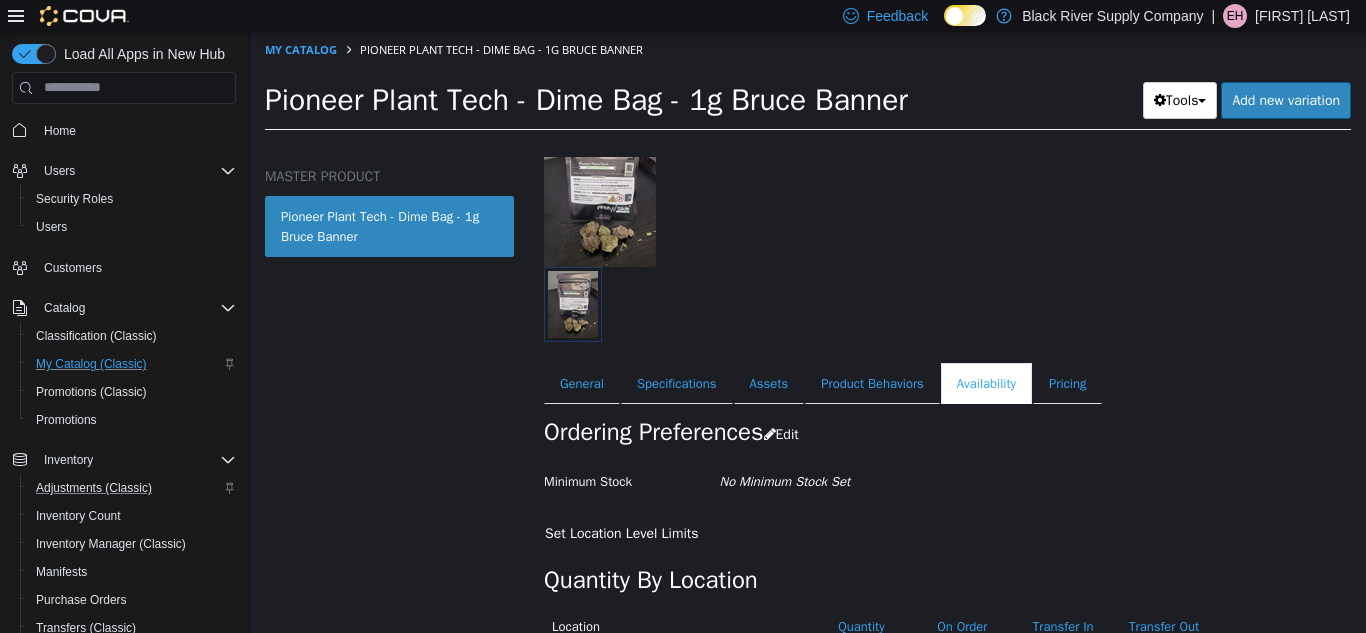 scroll, scrollTop: 245, scrollLeft: 0, axis: vertical 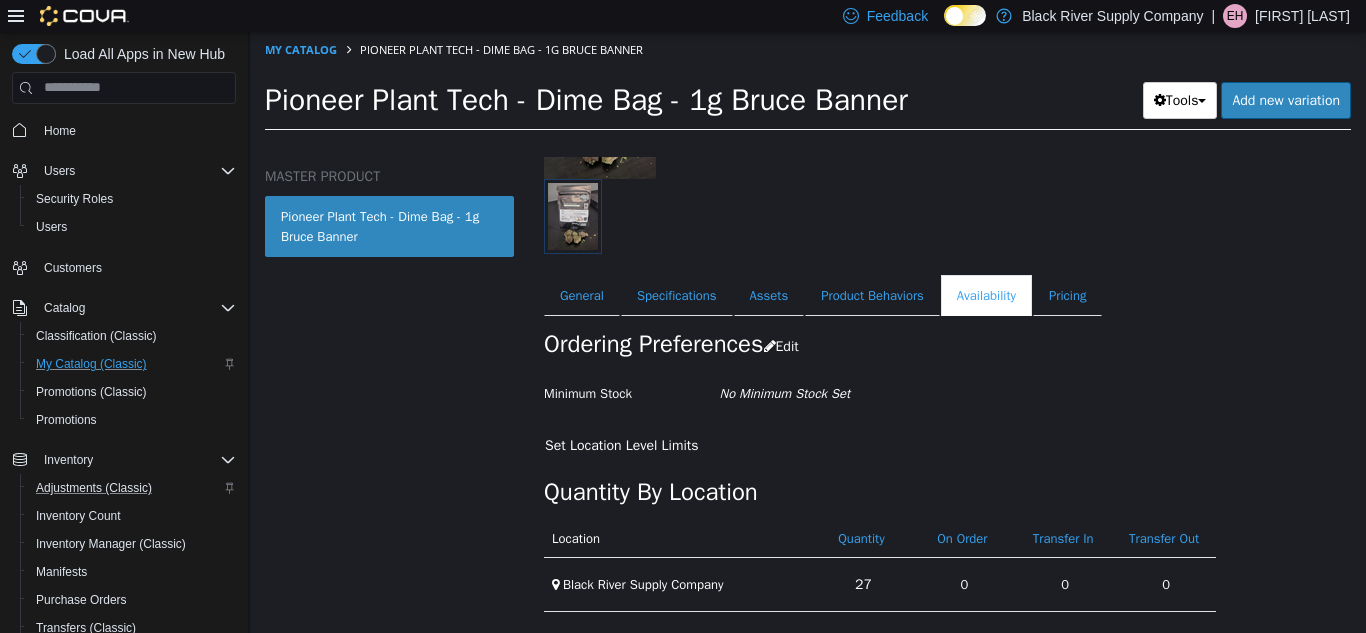click on "[COMPANY] - Dime Bag - [NUMBER]g [PRODUCT]
Tools
Clone Print Labels   Add new variation" at bounding box center [808, 105] 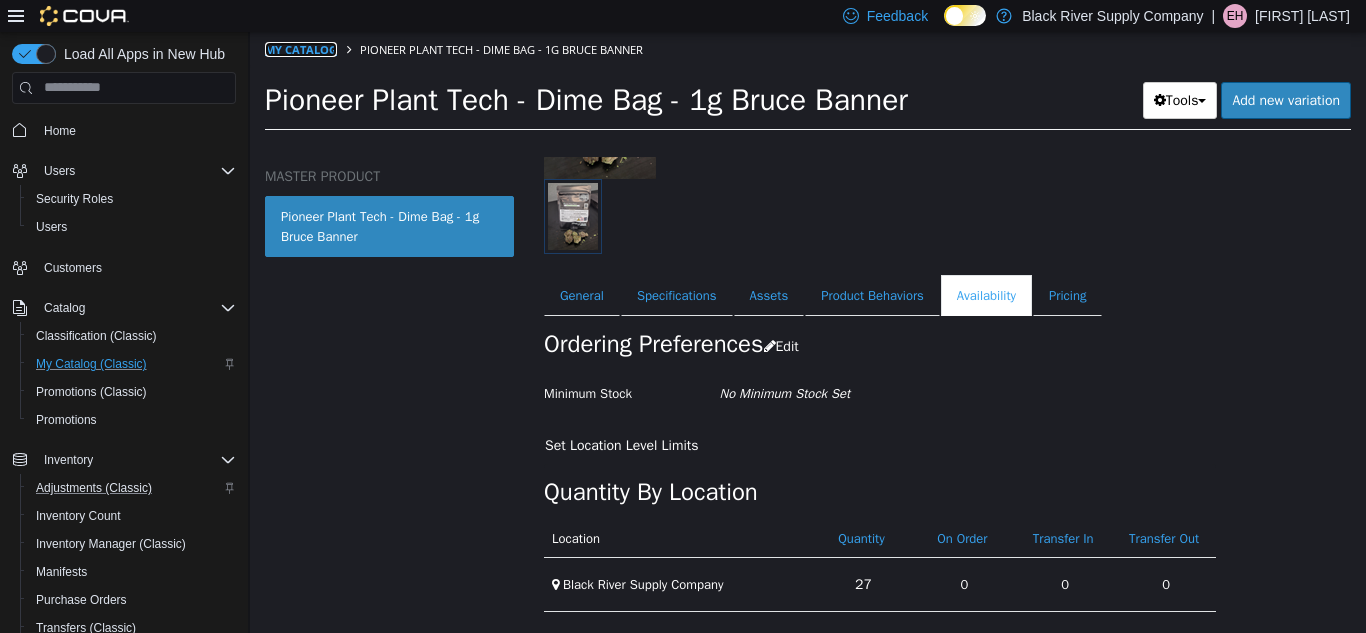 click on "My Catalog" at bounding box center (301, 48) 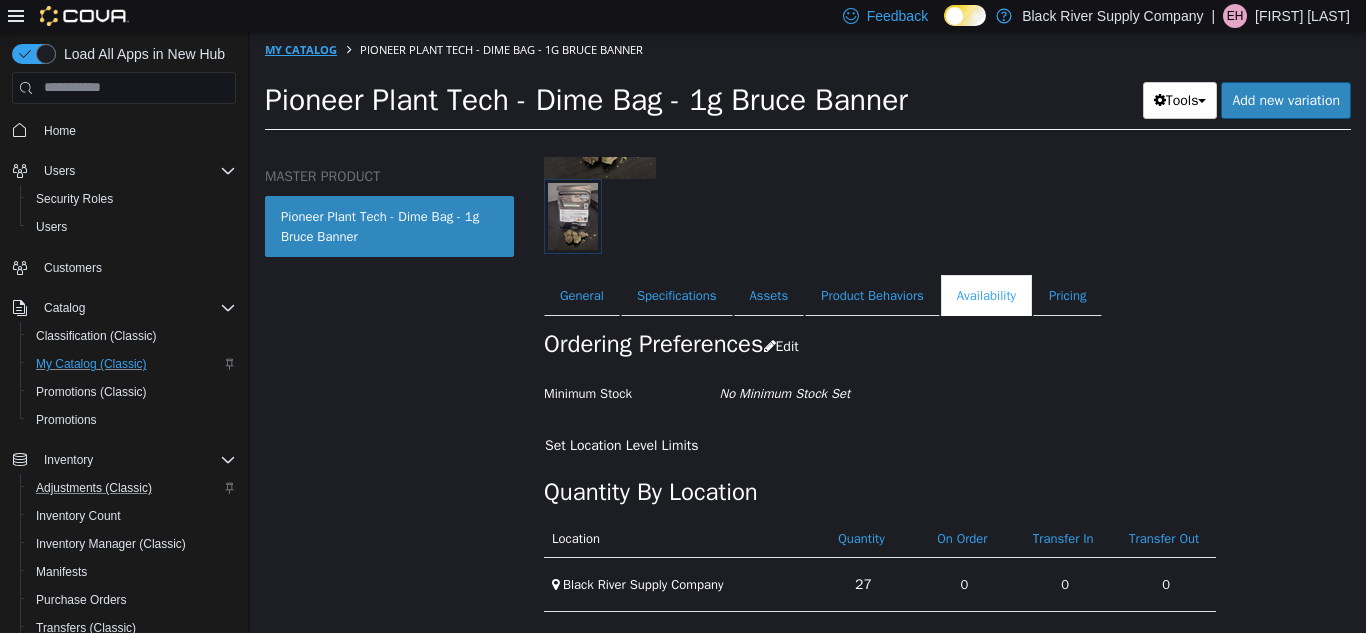 select on "**********" 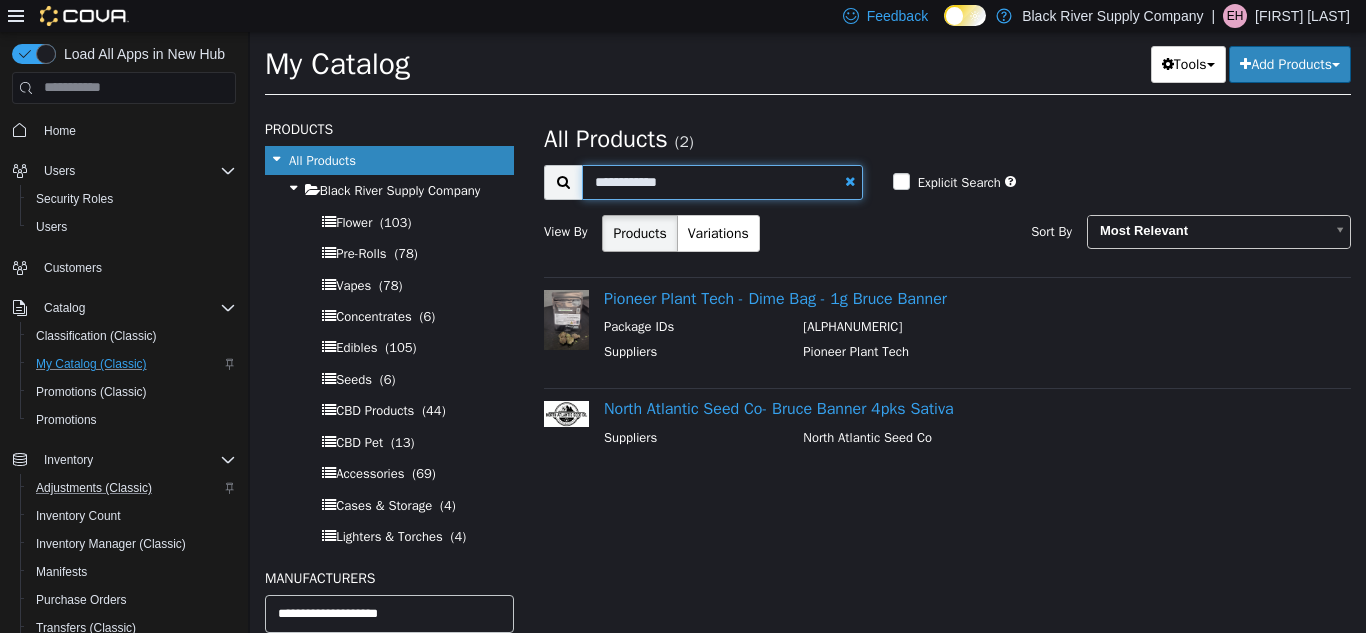 click on "**********" at bounding box center (722, 181) 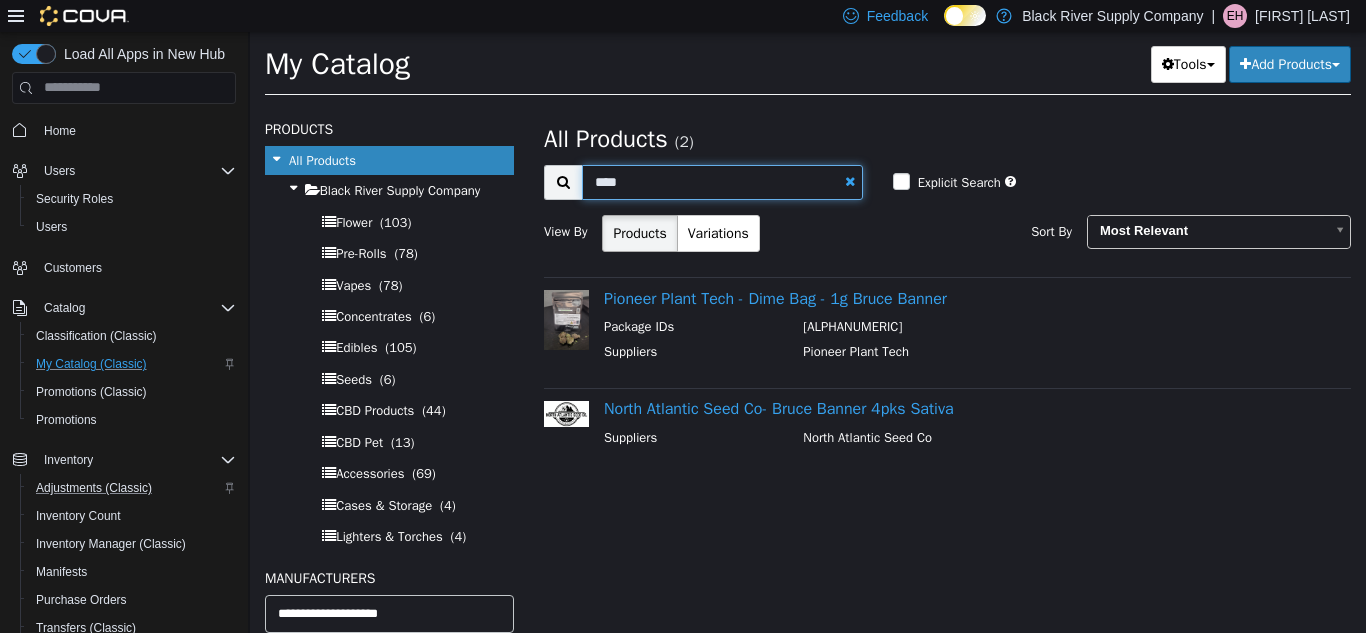 type on "****" 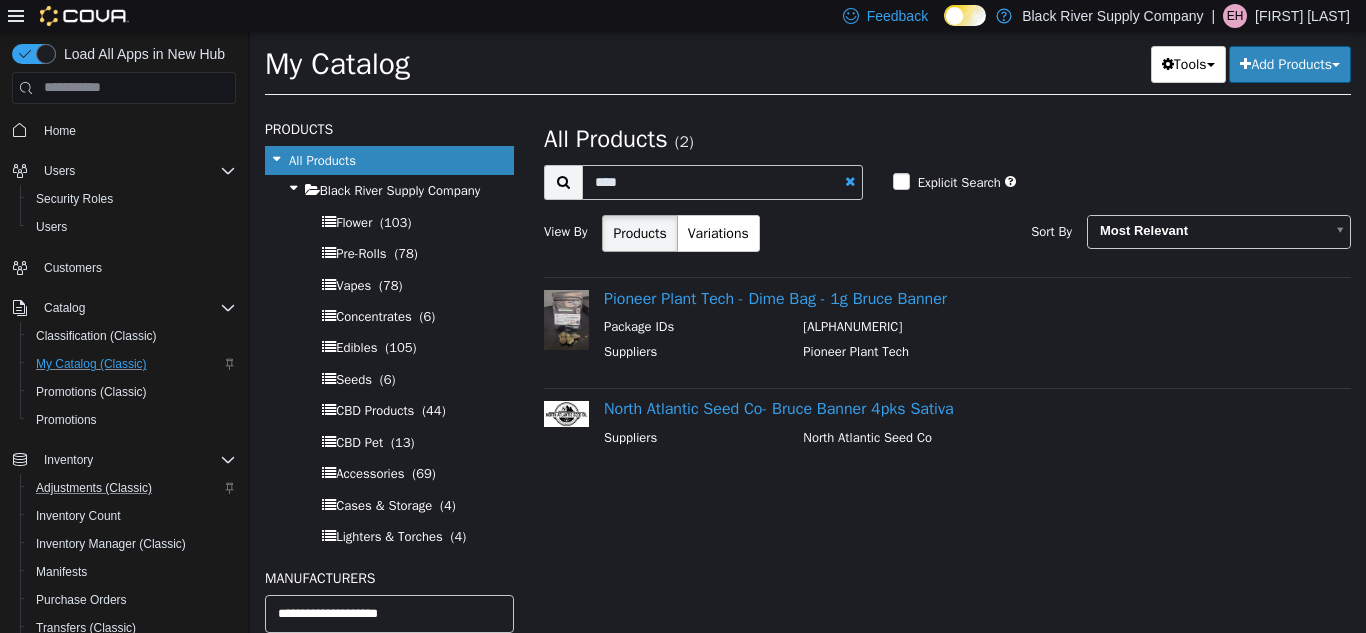 select on "**********" 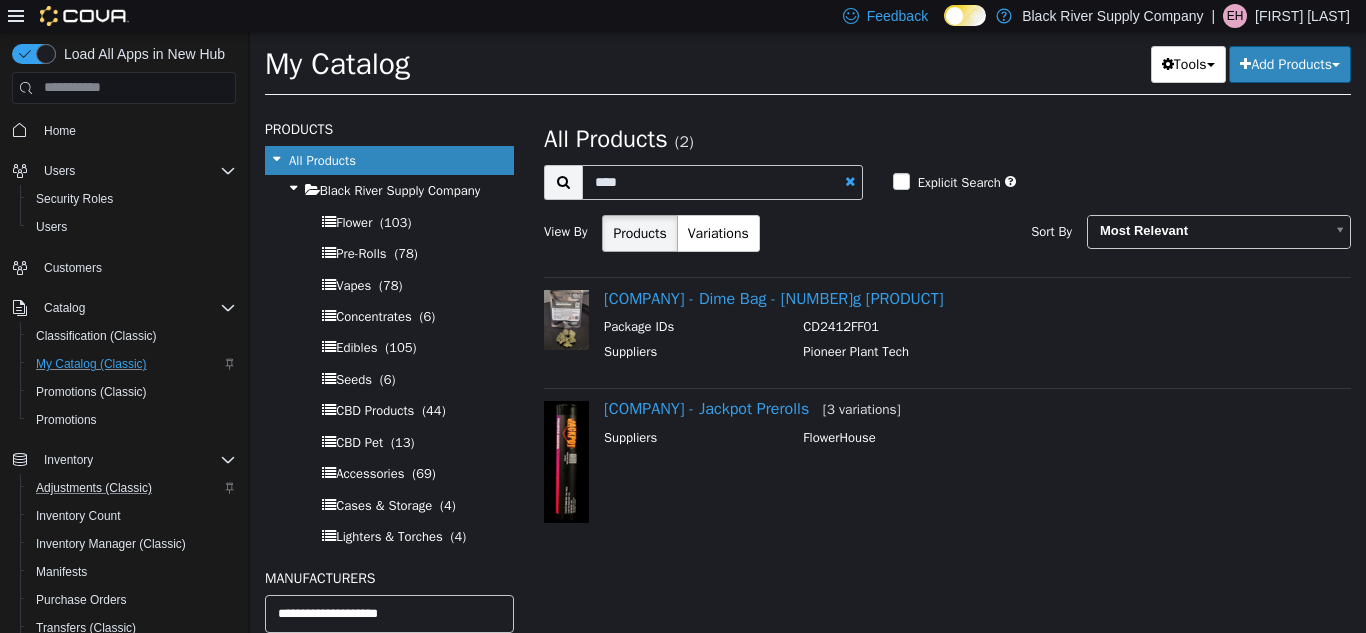 click on "[COMPANY] - Dime Bag - [NUMBER]g [PRODUCT]
Package IDs [ALPHANUMERIC]
Suppliers [COMPANY]" at bounding box center [947, 326] 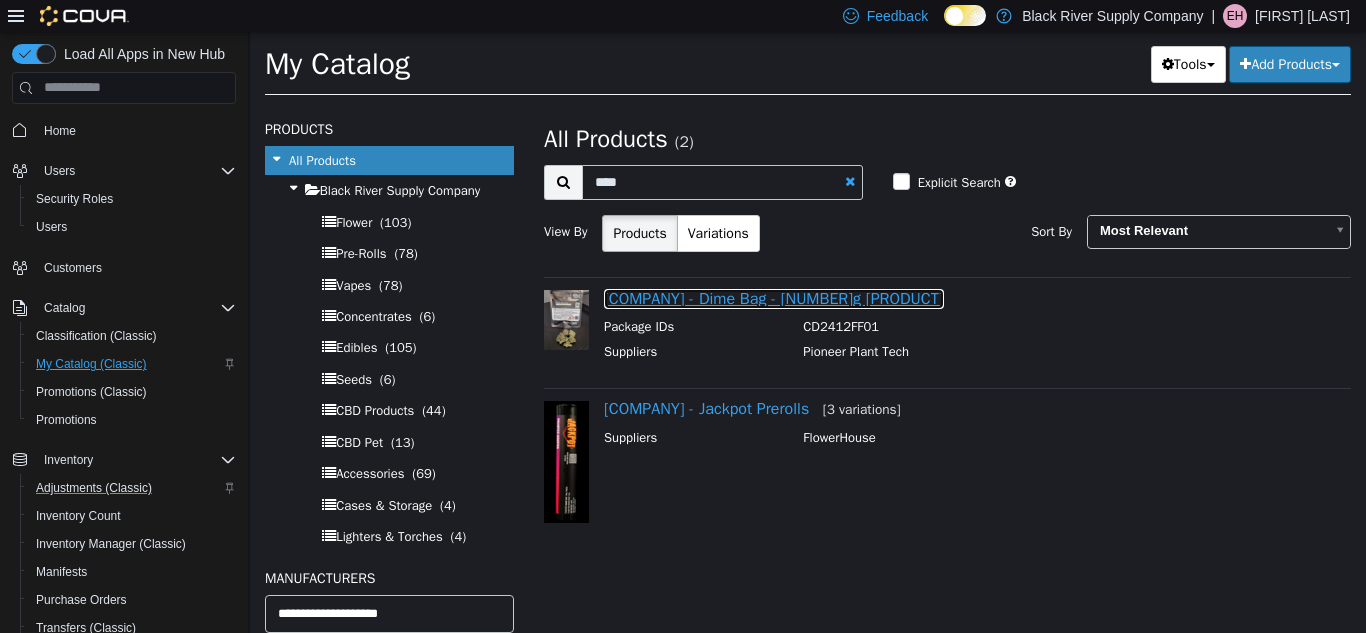 click on "[COMPANY] - Dime Bag - [NUMBER]g [PRODUCT]" at bounding box center (774, 298) 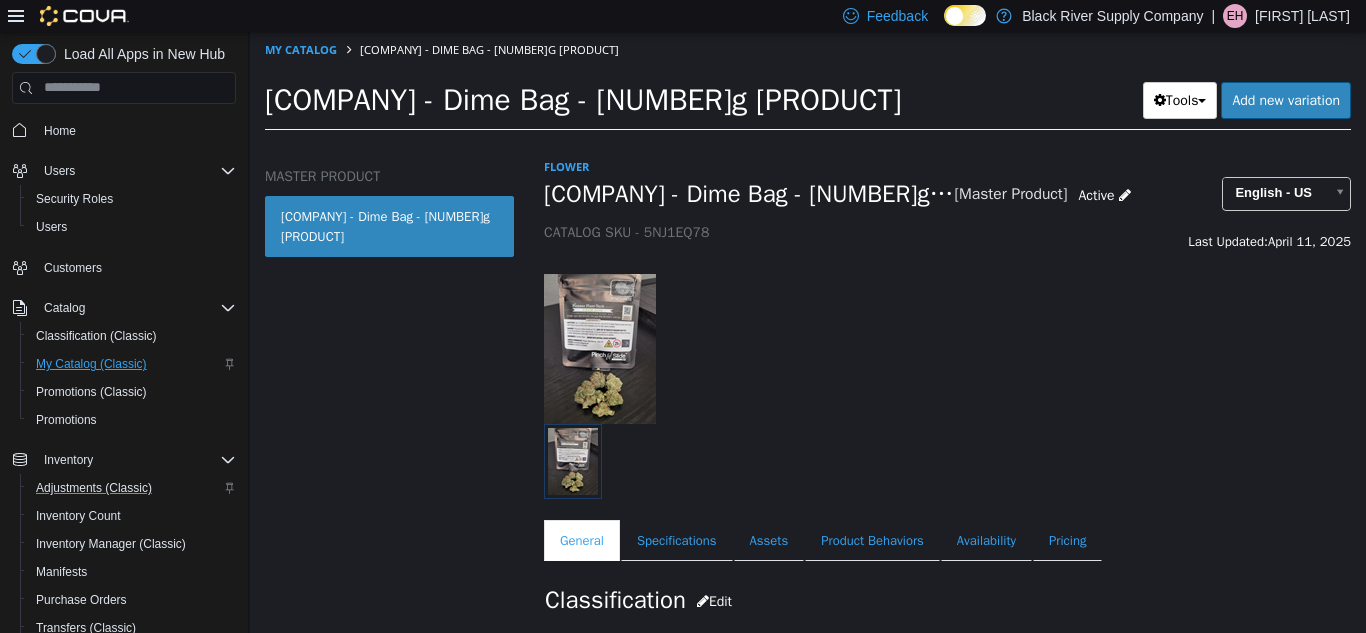 click on "Flower
Pioneer Plant Tech - Dime Bag - 1g Chem Dog
[Master Product] Active   CATALOG SKU - 5NJ1EQ78     English - US                             Last Updated:  April 11, 2025
General Specifications Assets Product Behaviors Availability Pricing
Marketing Classification  Edit Industry
Black River Supply Company
Classification
Flower
Cancel Save Changes General Information  Edit Product Name
Pioneer Plant Tech - Dime Bag - 1g Chem Dog
Short Description
< empty >
Long Description
< empty >
MSRP
< empty >
Release Date
< empty >
Cancel Save Changes Manufacturer  Edit Manufacturer
< empty >
Cancel Save Manufacturer SKUs  Edit SKU Description
CD2412FF01
Cancel Save Supplier SKUs  Edit SKU Supplier Description
CD2412FF01
Pioneer Plant Tech
Cancel Save UPCs  Edit UPC Description Cancel Save Additional SKUs Retail Management SKU (RMS) < empty >" at bounding box center [947, 358] 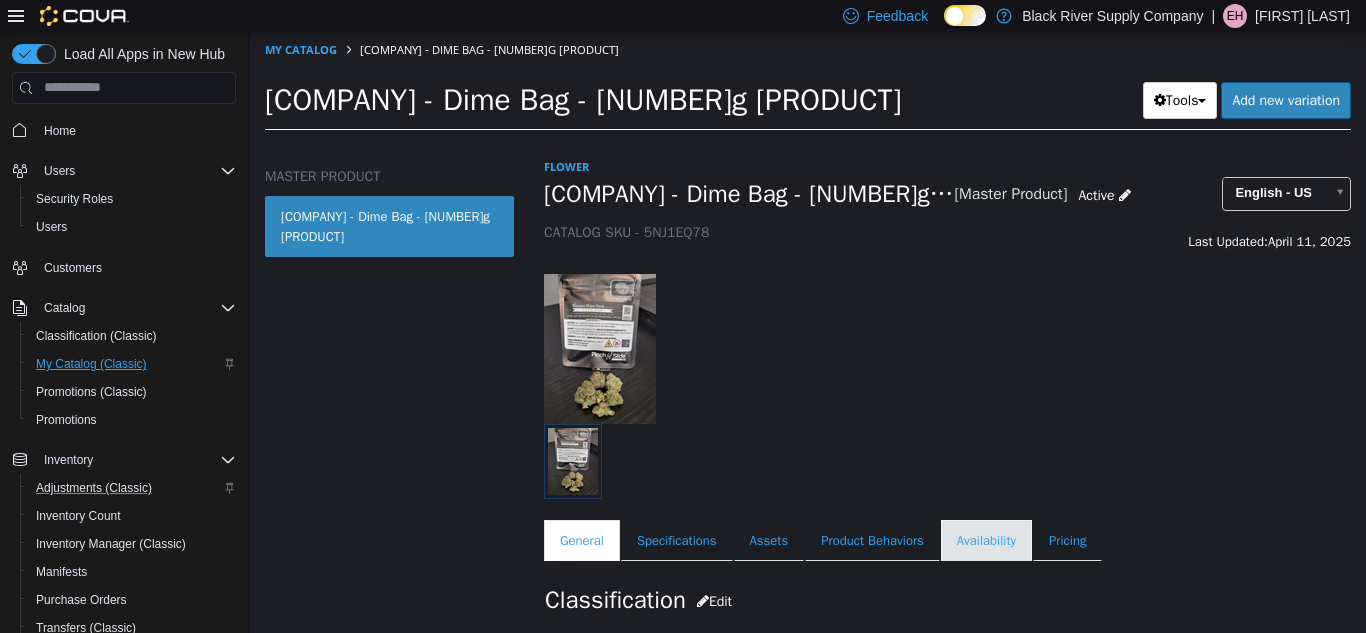 click on "Availability" at bounding box center (986, 540) 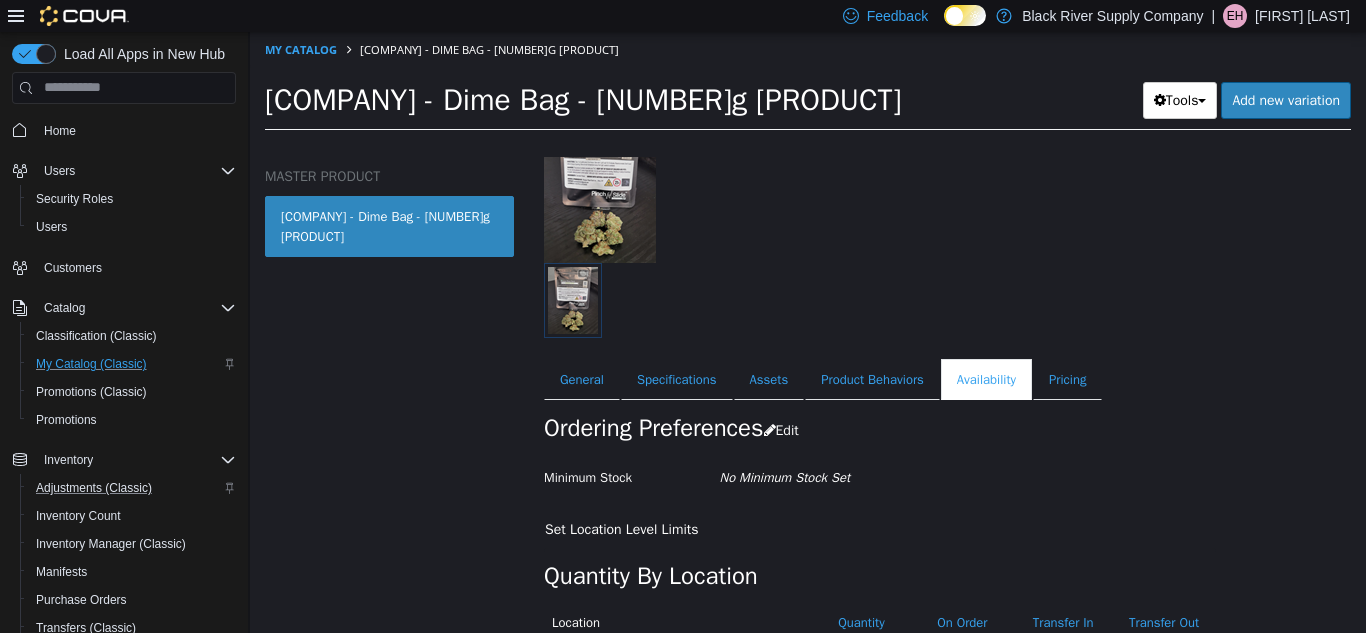scroll, scrollTop: 245, scrollLeft: 0, axis: vertical 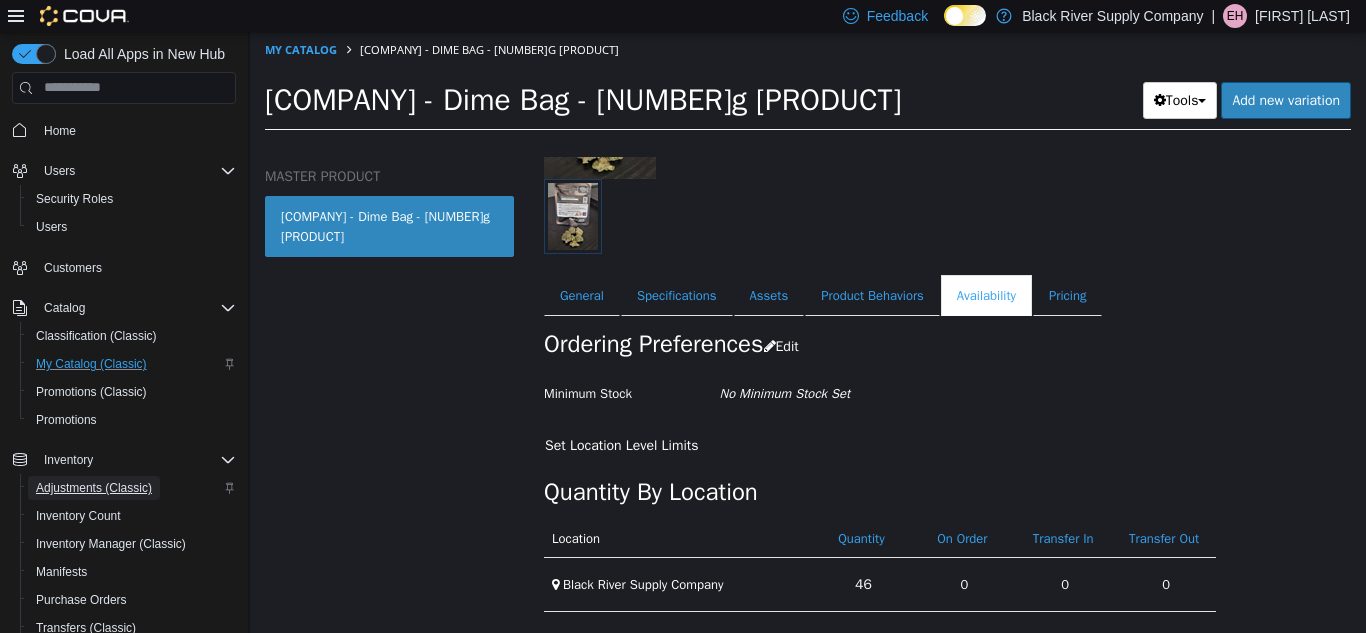click on "Adjustments (Classic)" at bounding box center (94, 488) 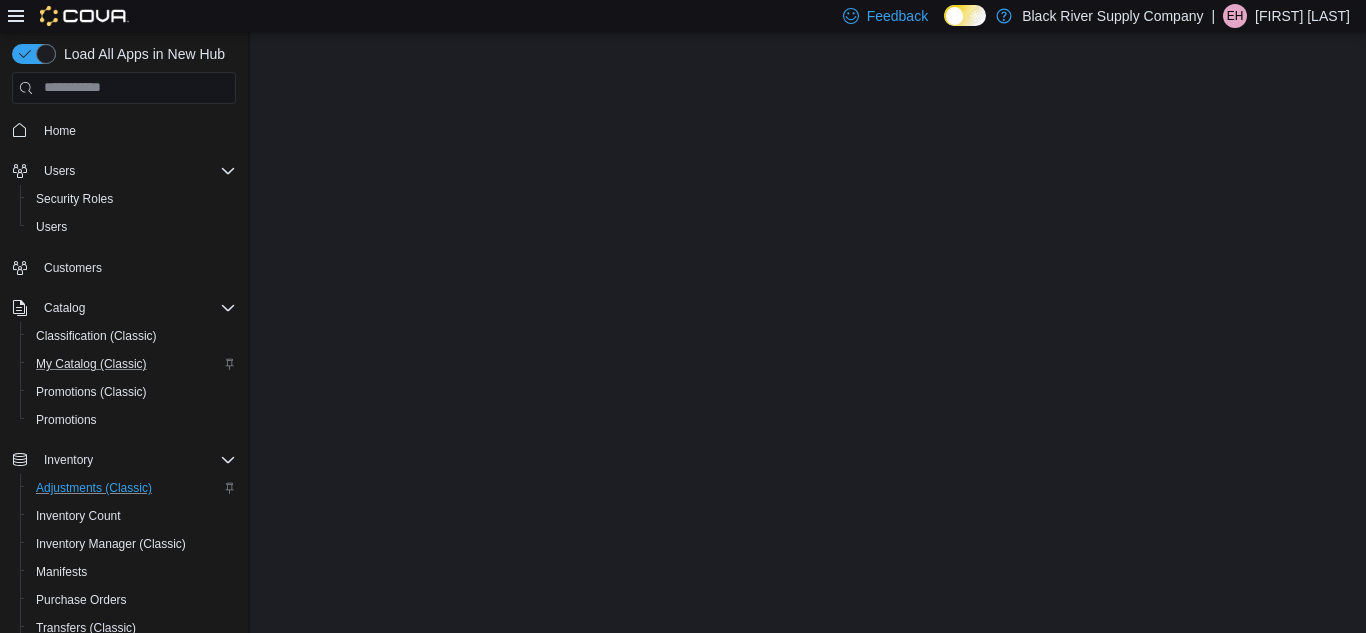 scroll, scrollTop: 0, scrollLeft: 0, axis: both 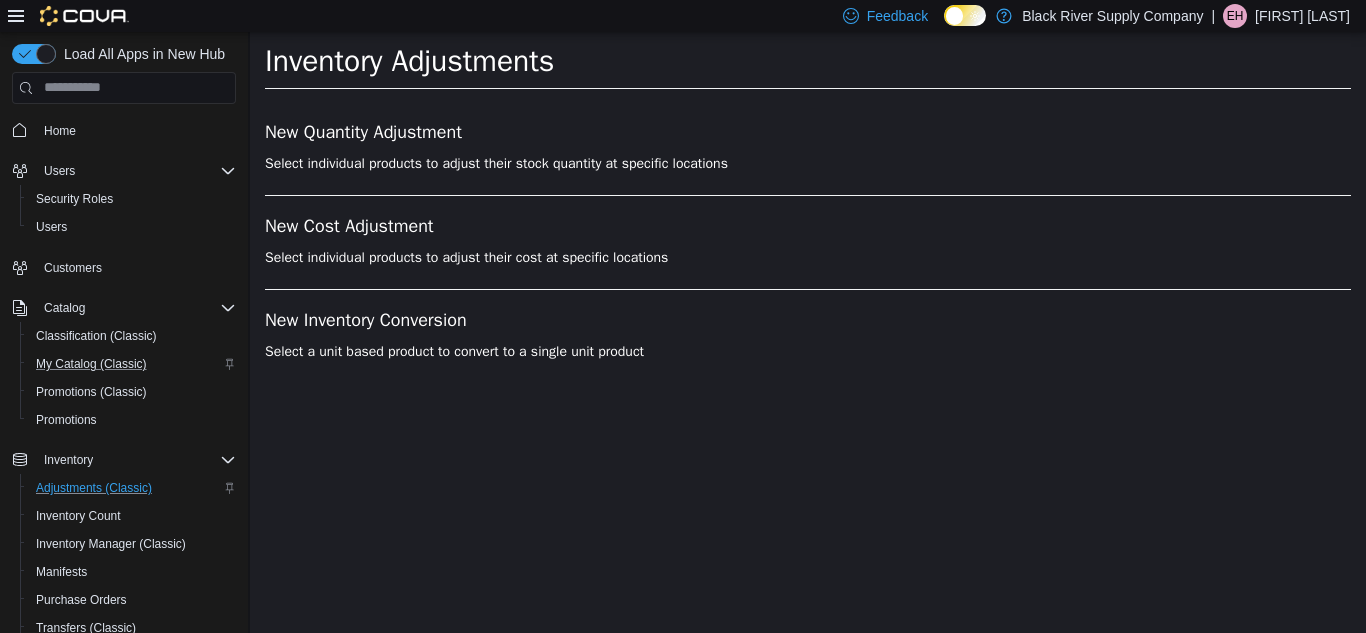 click on "New Quantity Adjustment Select individual products to adjust their stock quantity at specific locations New Cost Adjustment Select individual products to adjust their cost at specific locations New Inventory Conversion Select a unit based product to convert to a single unit product" at bounding box center (808, 236) 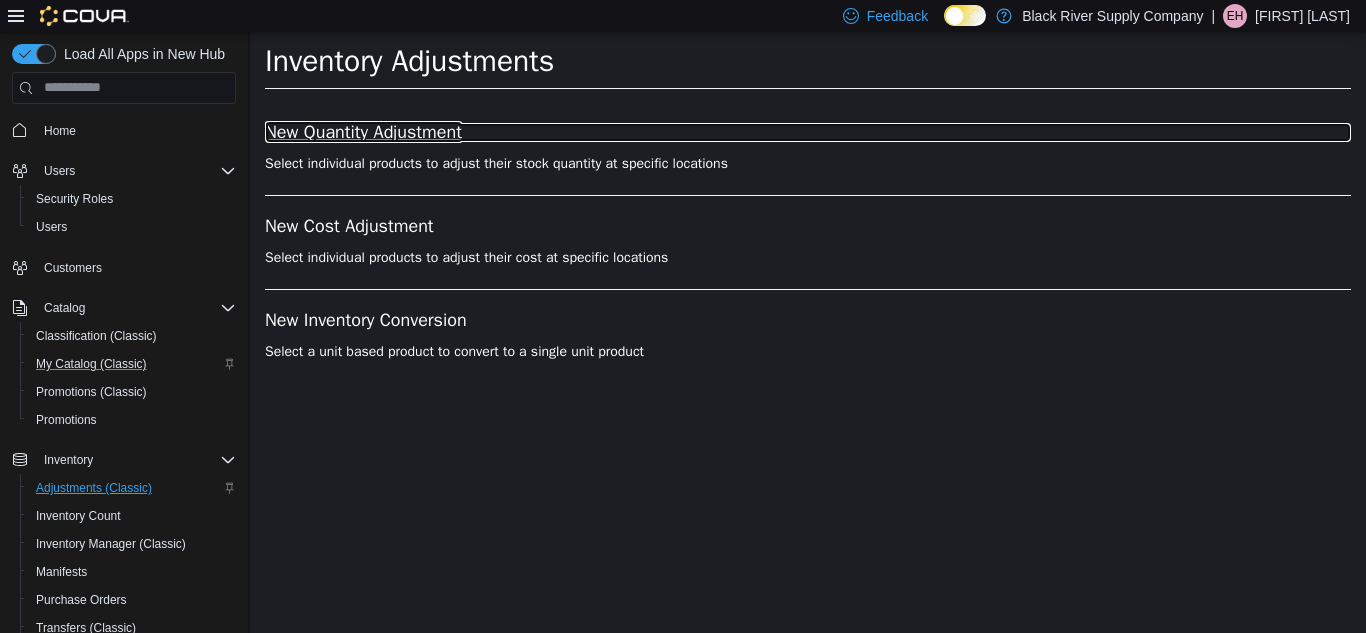click on "New Quantity Adjustment" at bounding box center [808, 132] 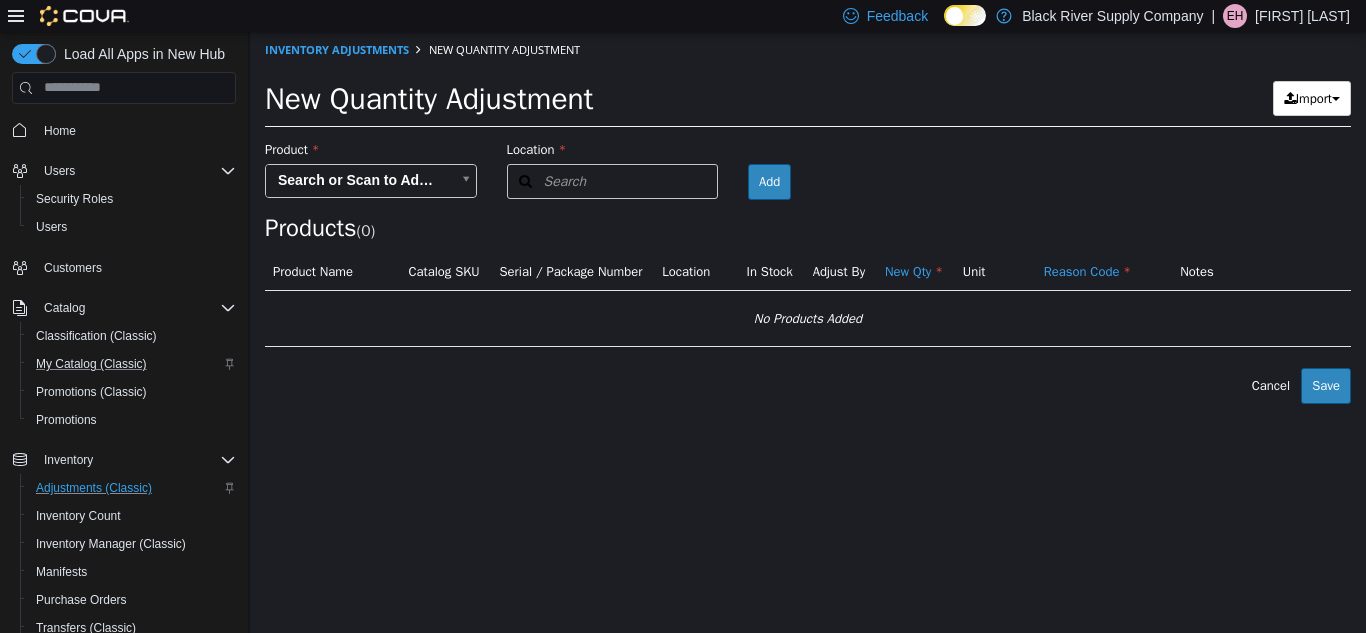 click on "×
Inventory Adjustments
New Quantity Adjustment
New Quantity Adjustment
Import  Inventory Export (.CSV) Package List (.TXT)
Product     Search or Scan to Add Product                             Location Search Type 3 or more characters or browse       Black River Supply Company     (1)         Black River Supply Company         Room   Add Products  ( 0 ) Product Name Catalog SKU Serial / Package Number Location In Stock Adjust By New Qty Unit Reason Code Notes No Products Added Error saving adjustment please resolve the errors above. Cancel Save" at bounding box center [808, 217] 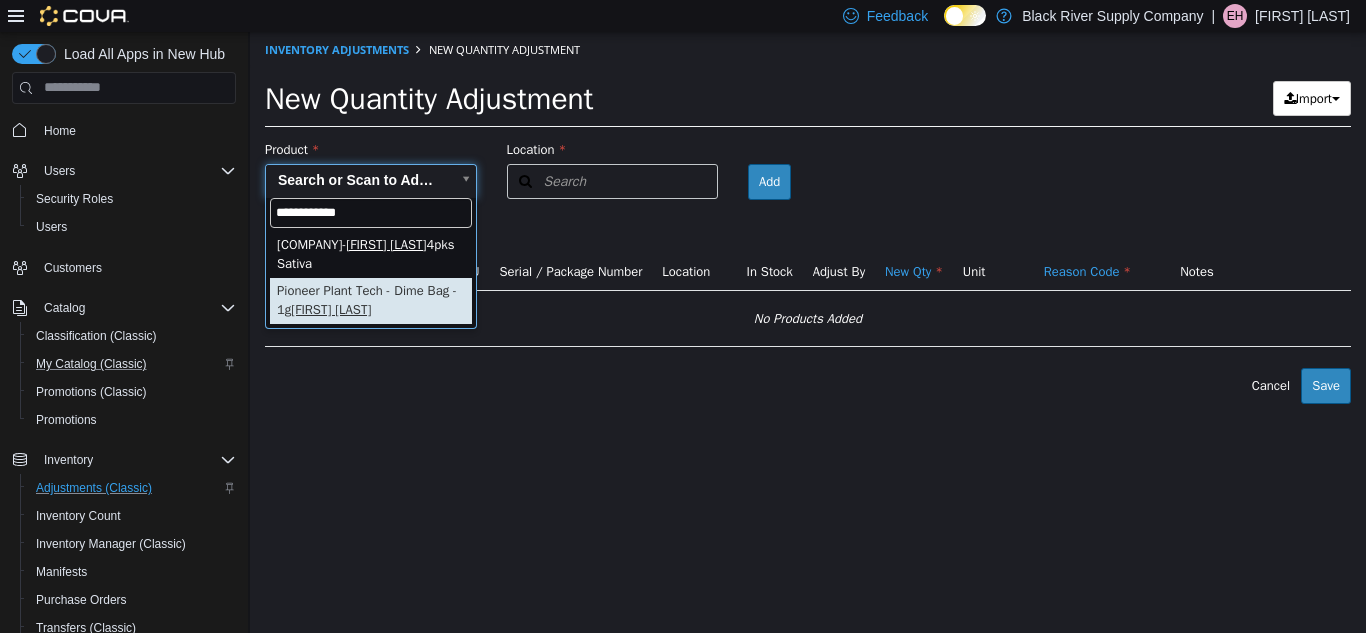 type on "**********" 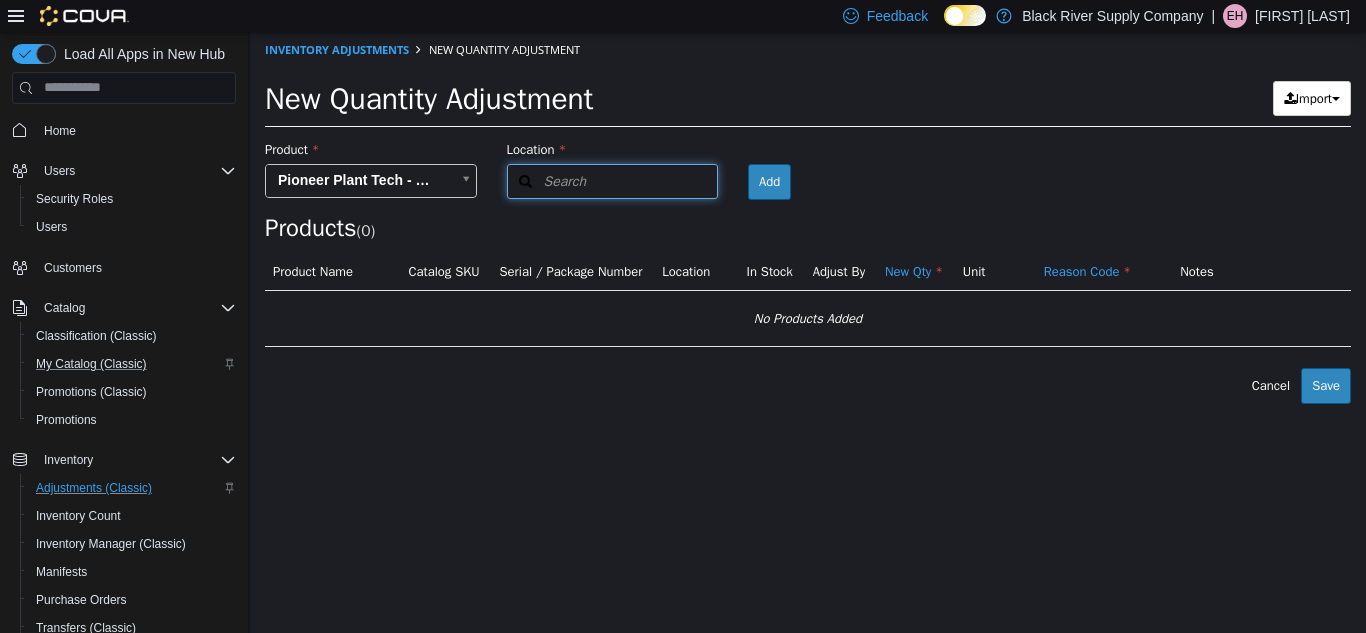 click on "Search" at bounding box center [613, 180] 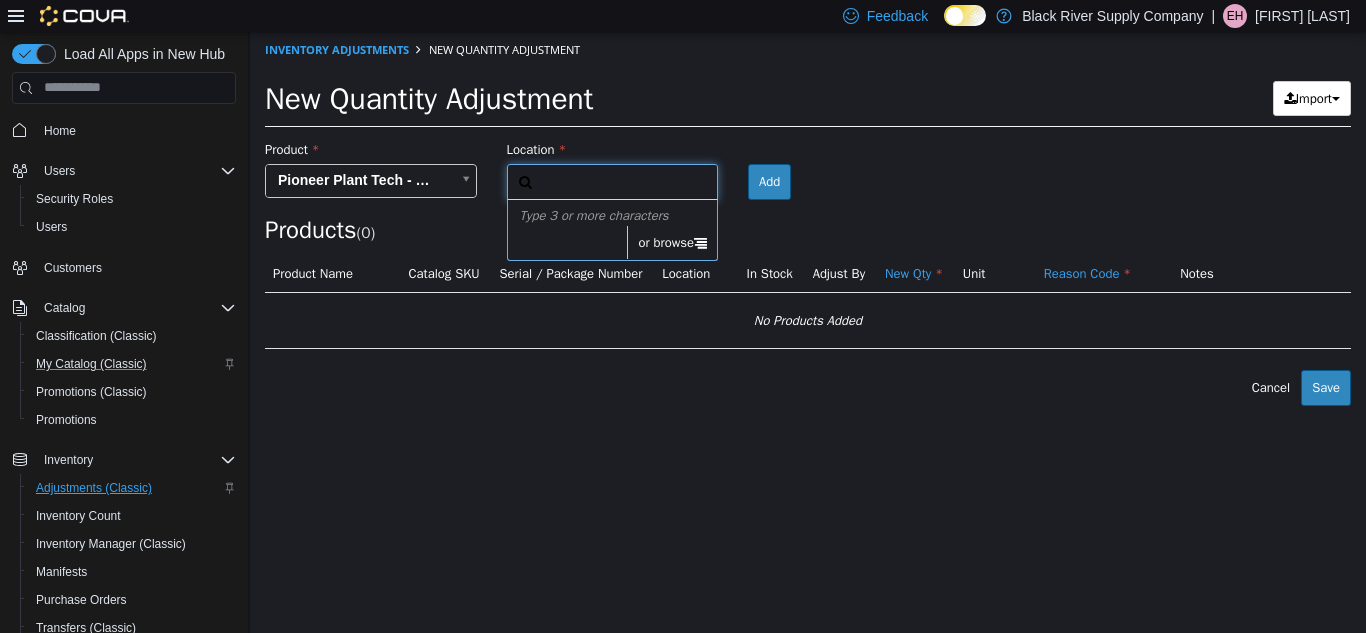 click on "or browse" at bounding box center [672, 242] 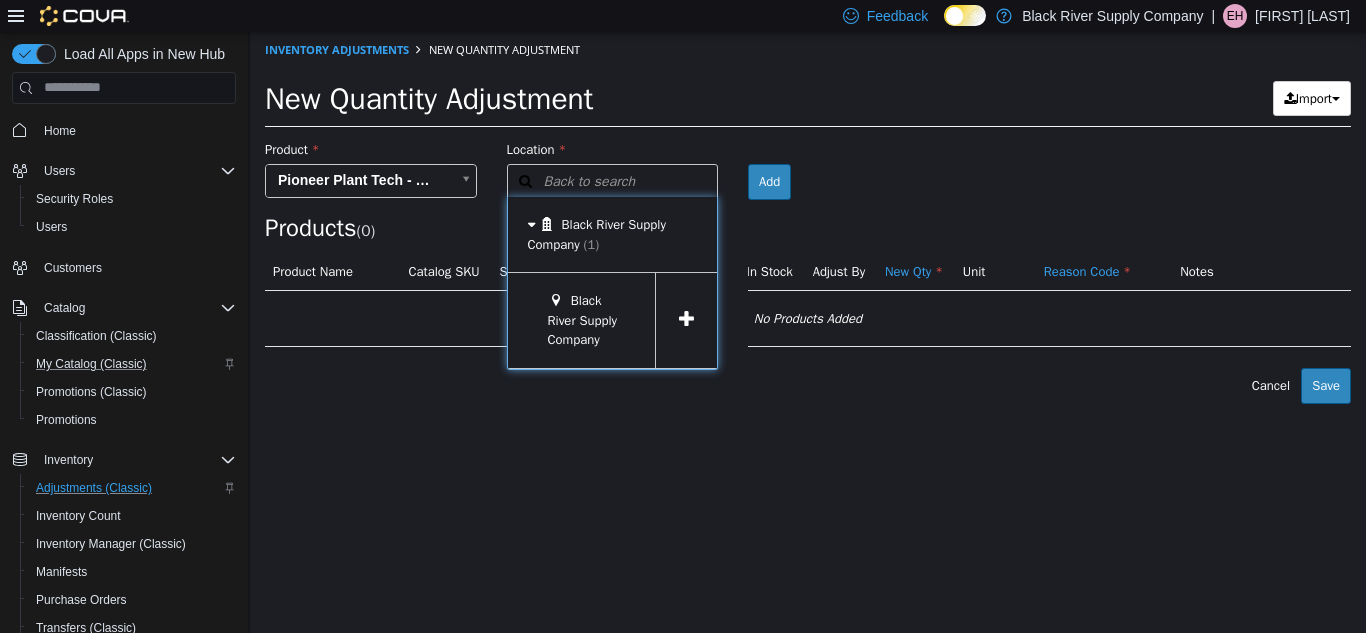 click at bounding box center [686, 318] 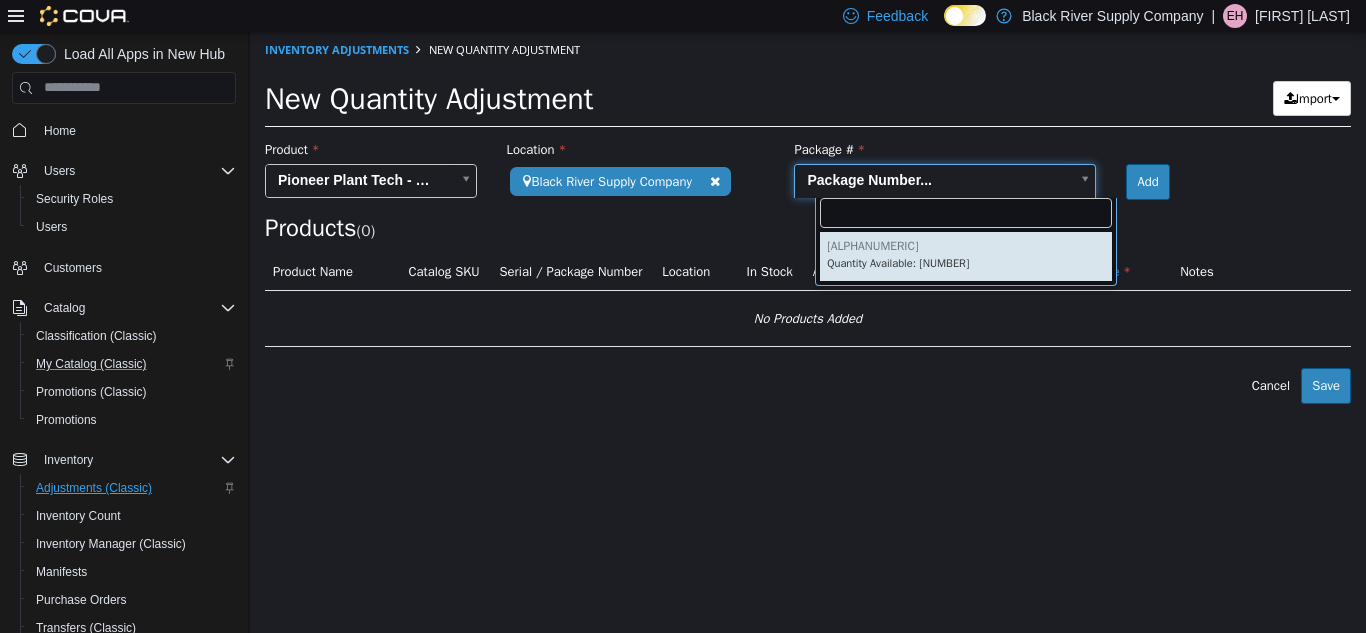 click on "**********" at bounding box center (808, 217) 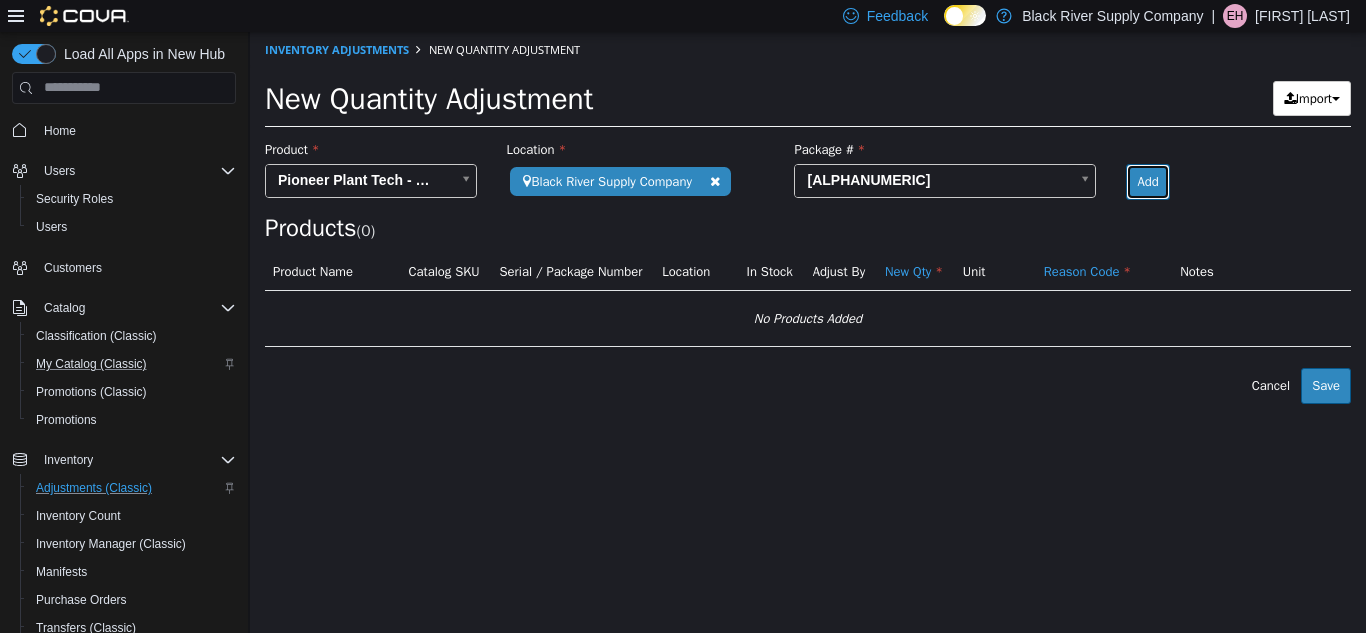 click on "Add" at bounding box center [1147, 181] 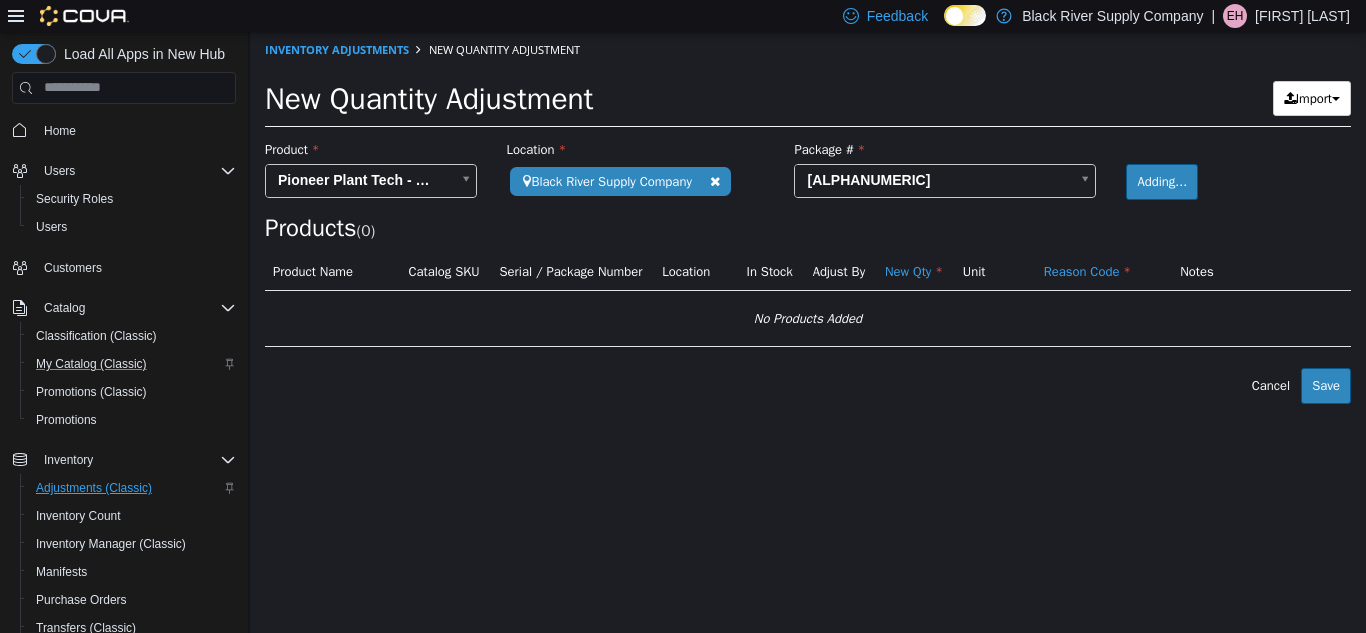 type 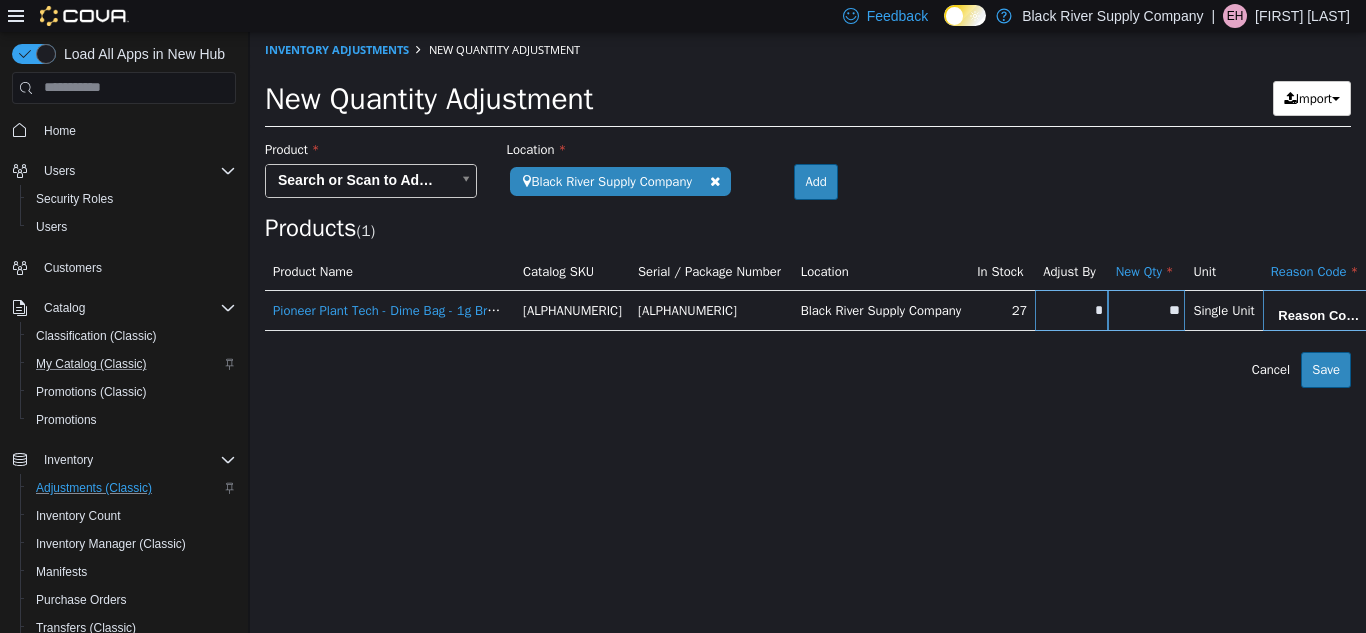 click on "**********" at bounding box center (808, 209) 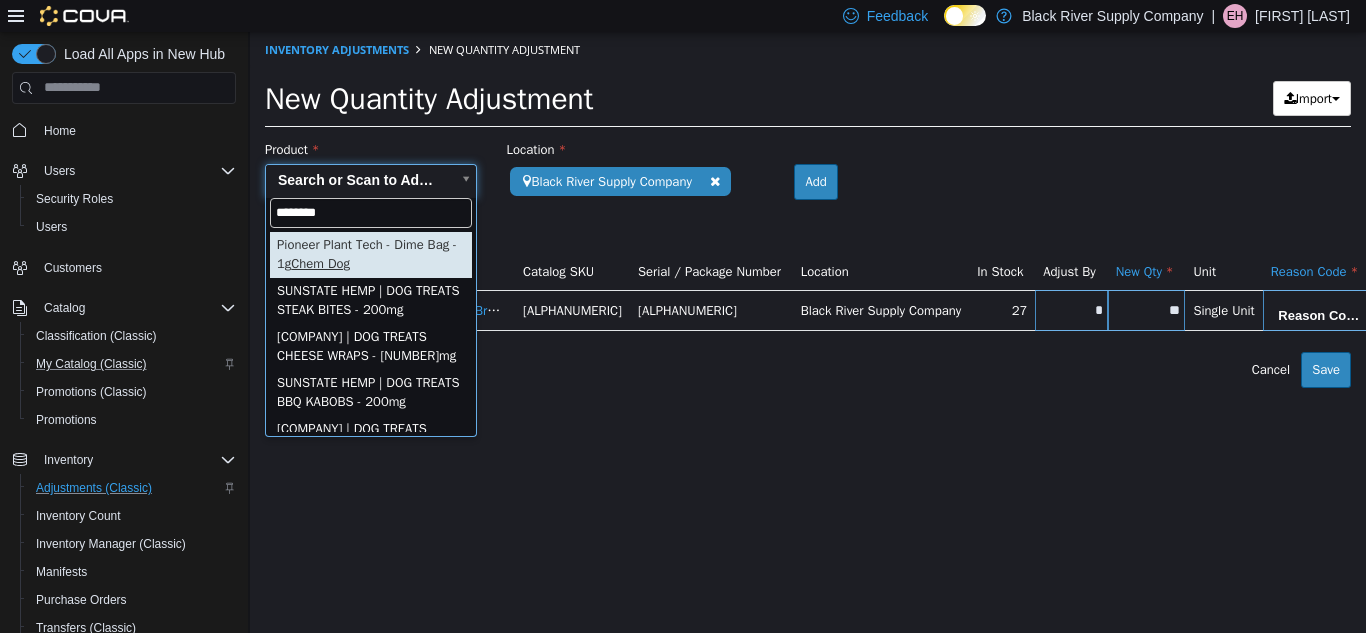 type on "********" 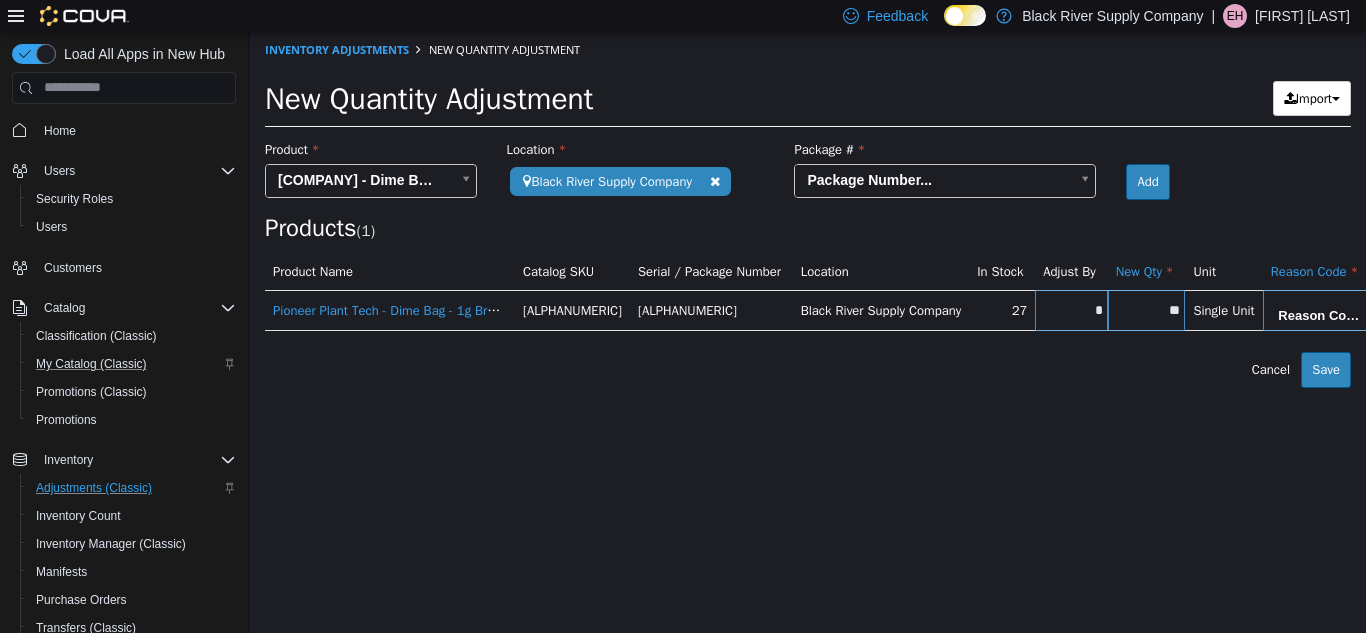click on "**********" at bounding box center [808, 209] 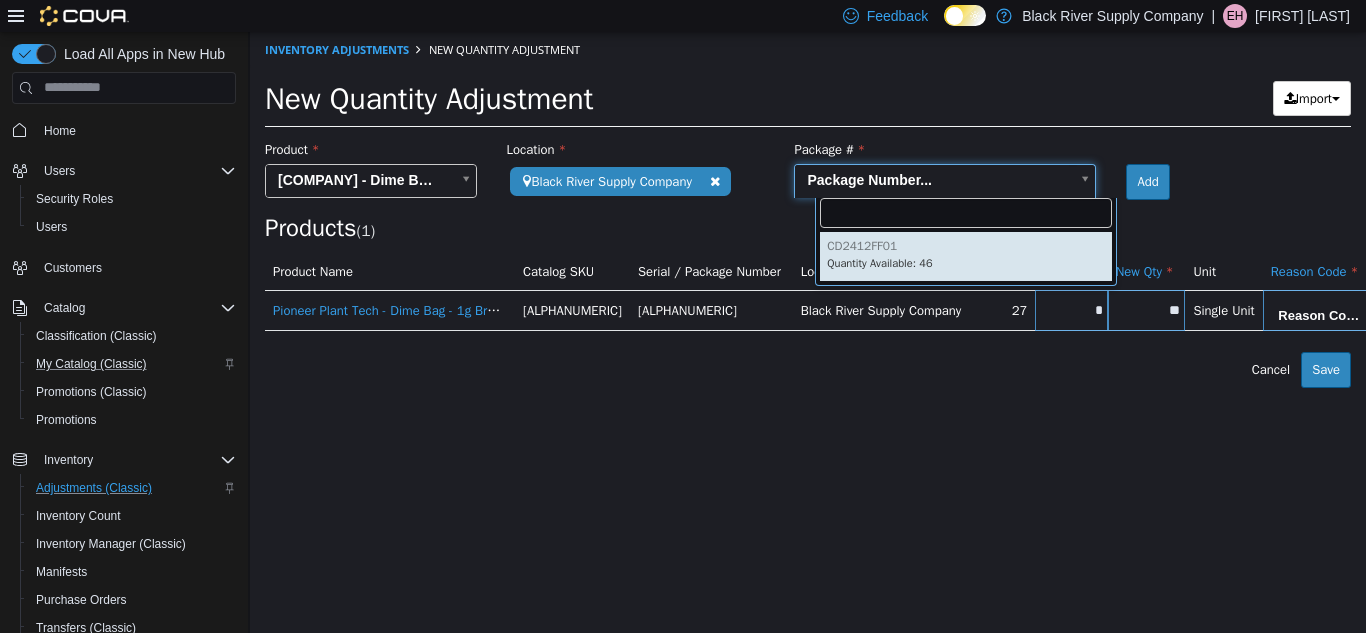 type on "**********" 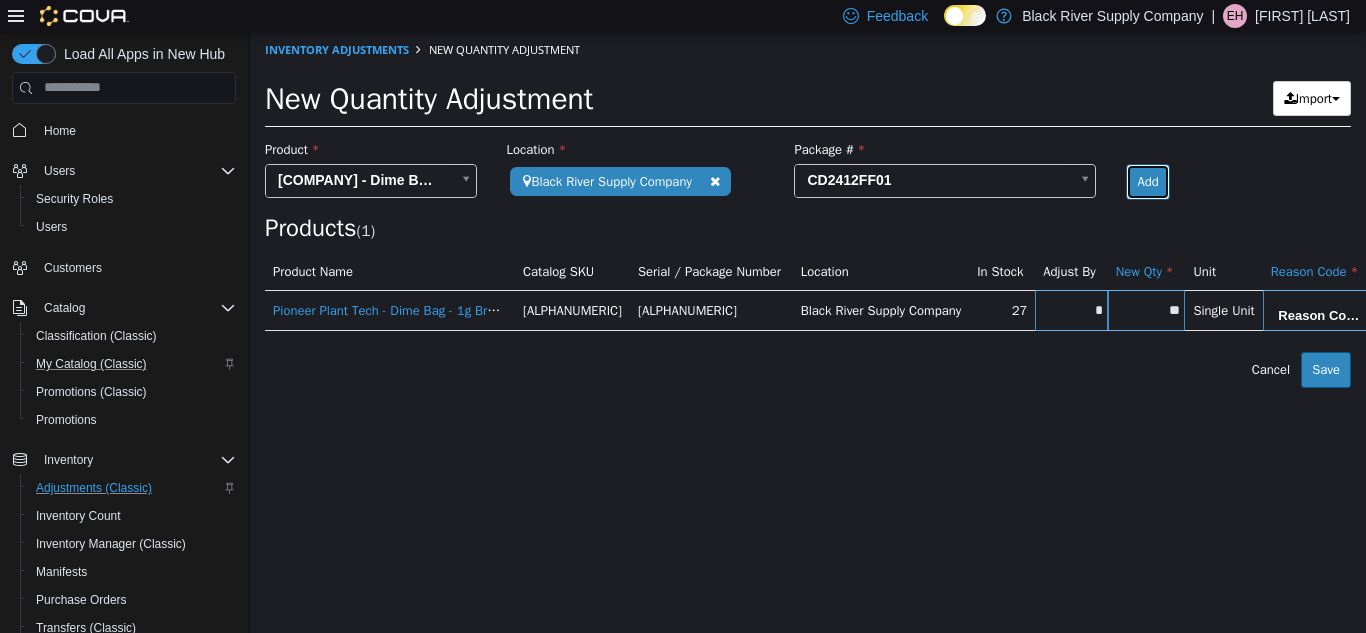 click on "Add" at bounding box center (1147, 181) 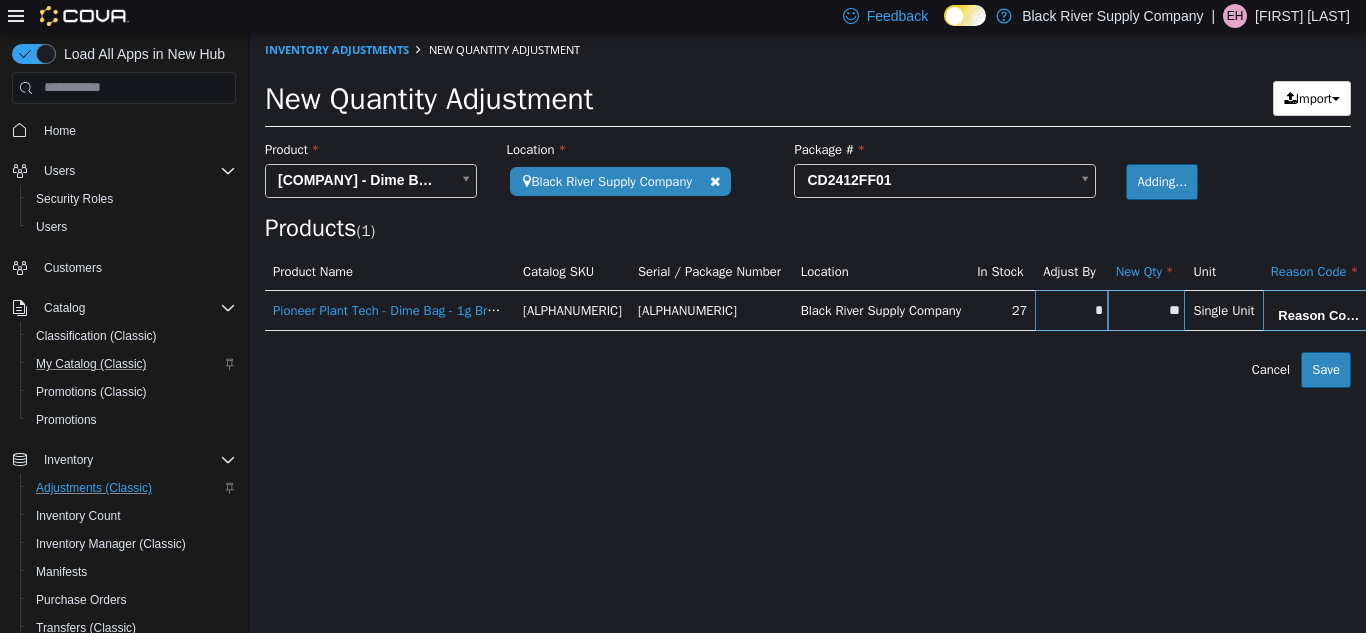 type 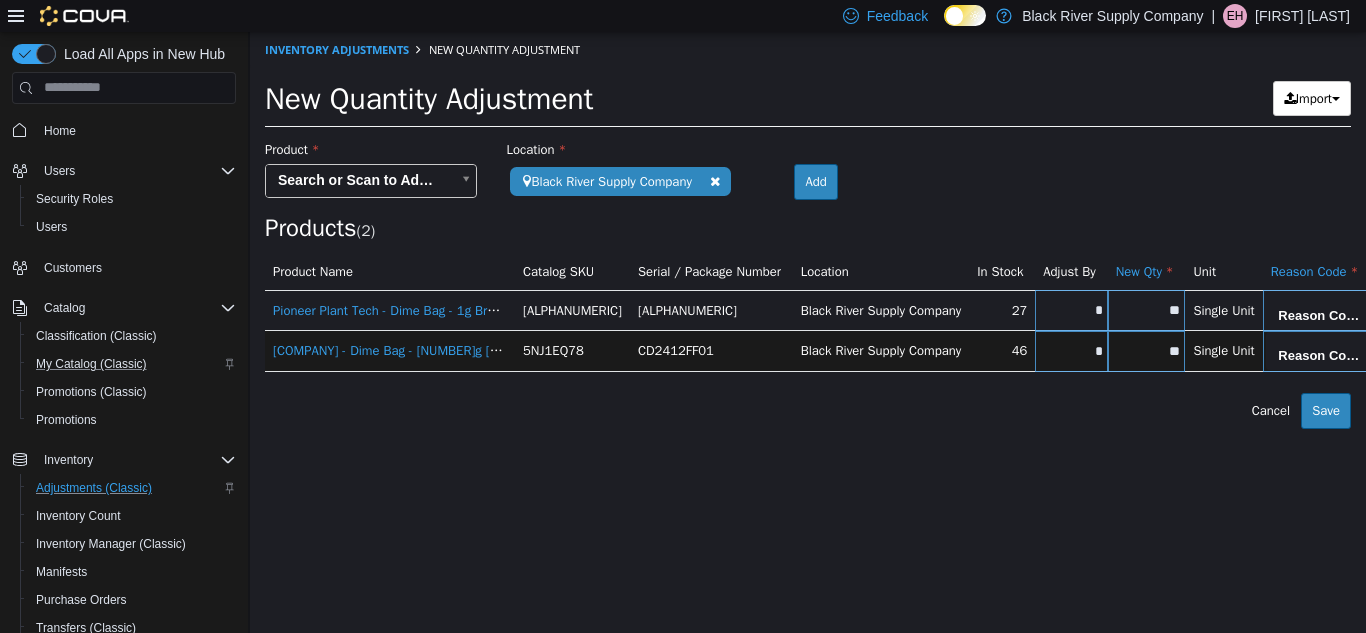 click on "*" at bounding box center (1071, 309) 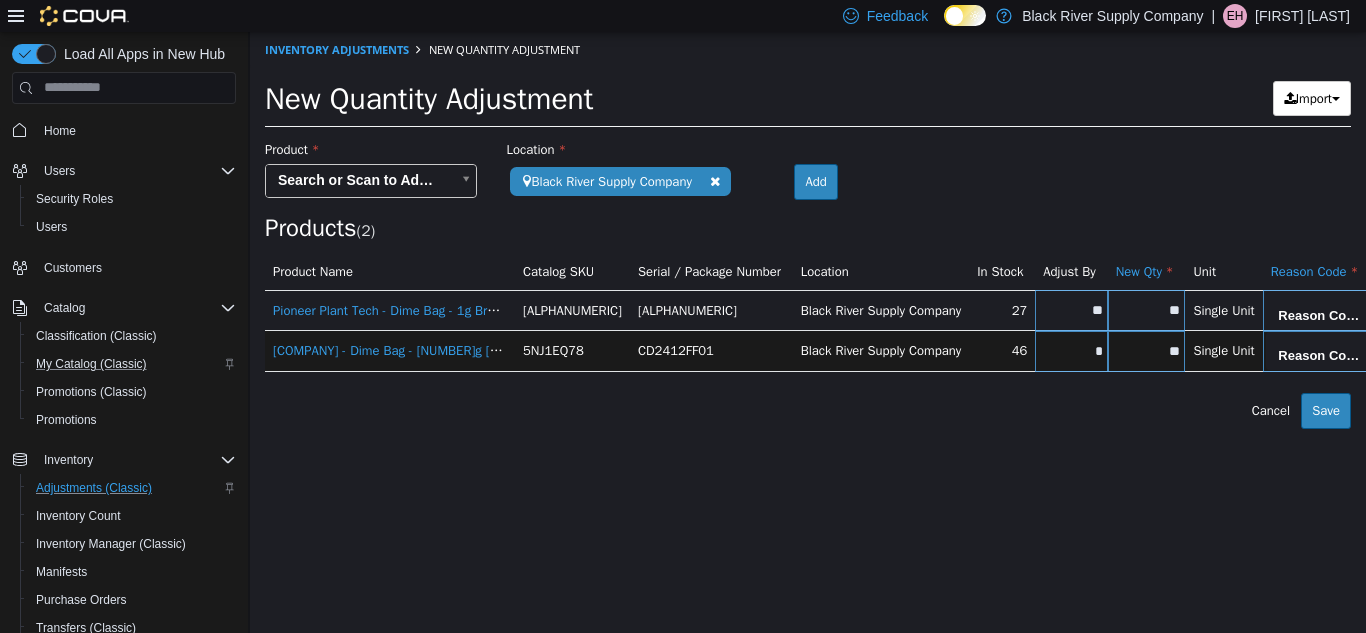 type on "**" 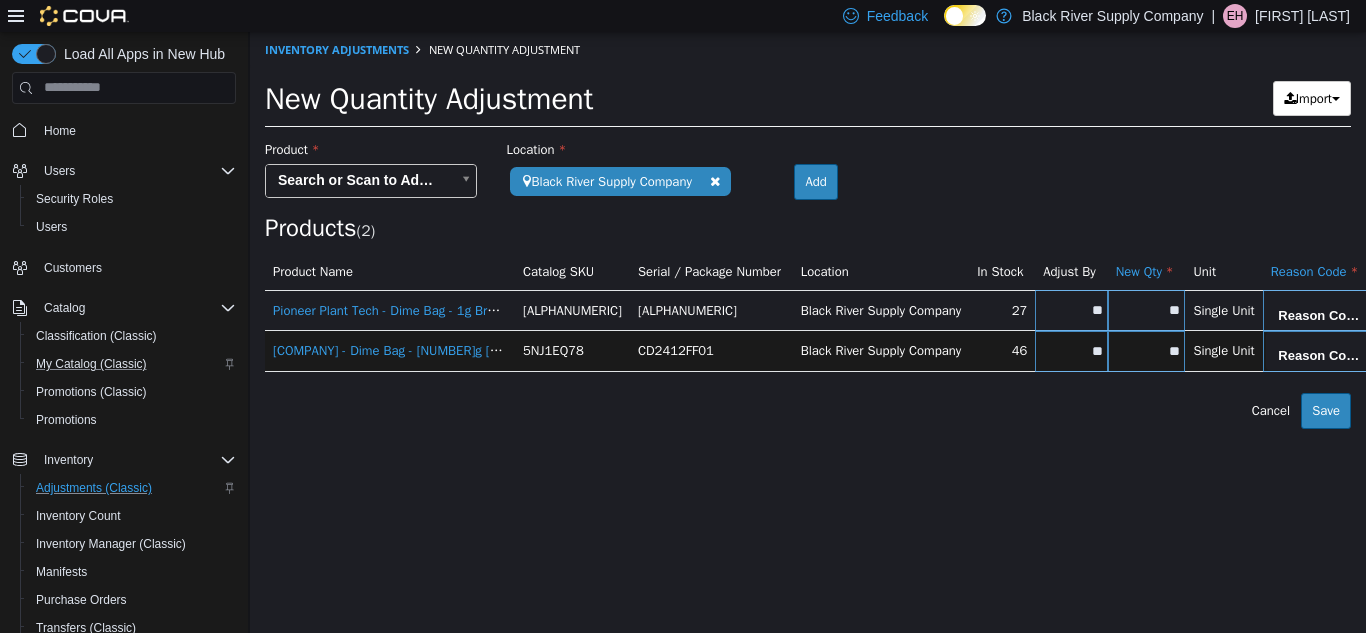 type on "*" 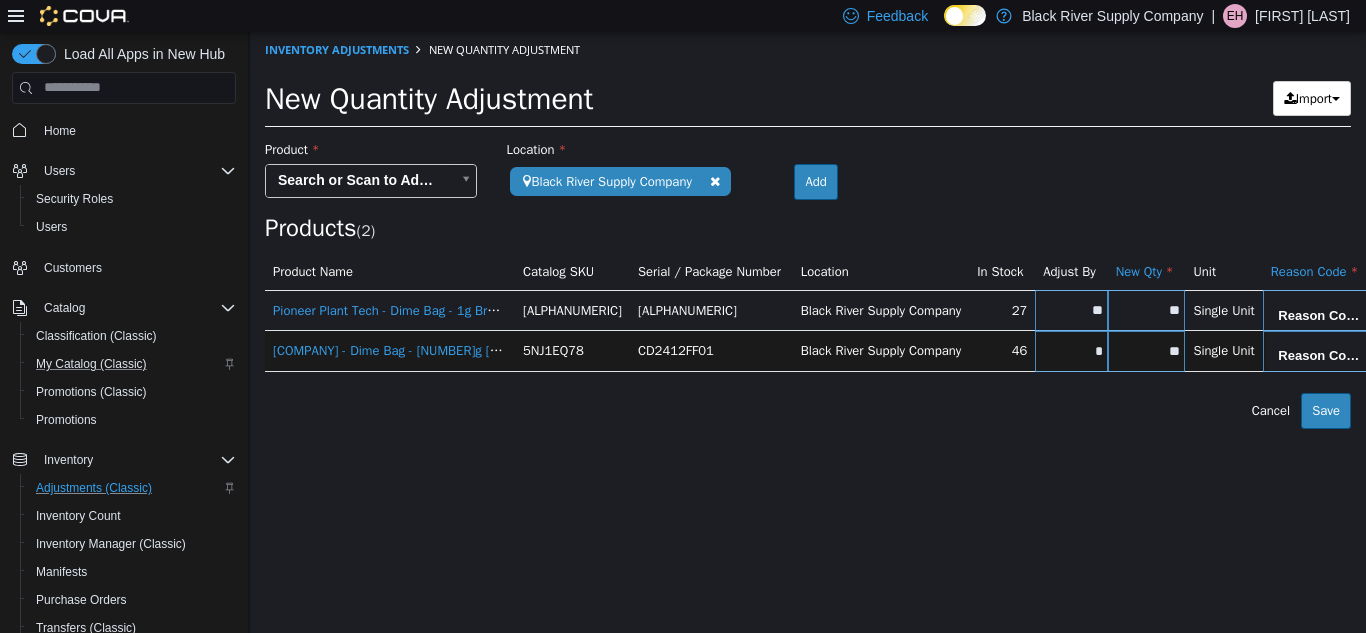 type on "**" 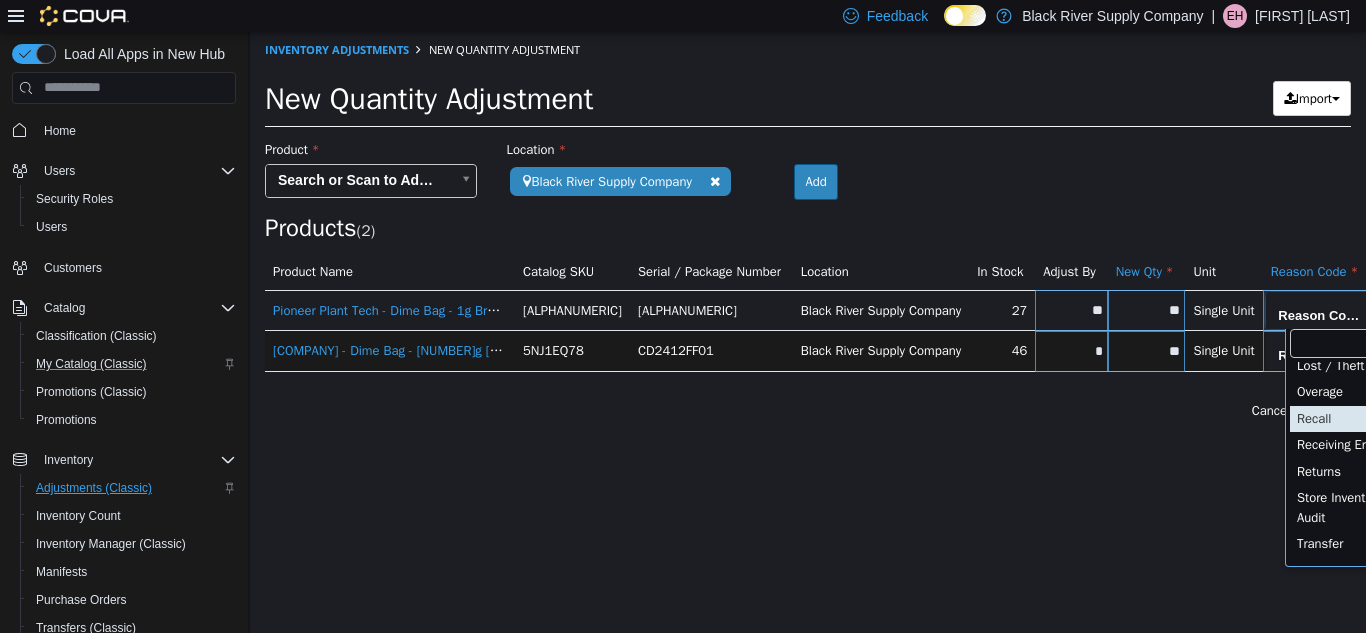 scroll, scrollTop: 90, scrollLeft: 0, axis: vertical 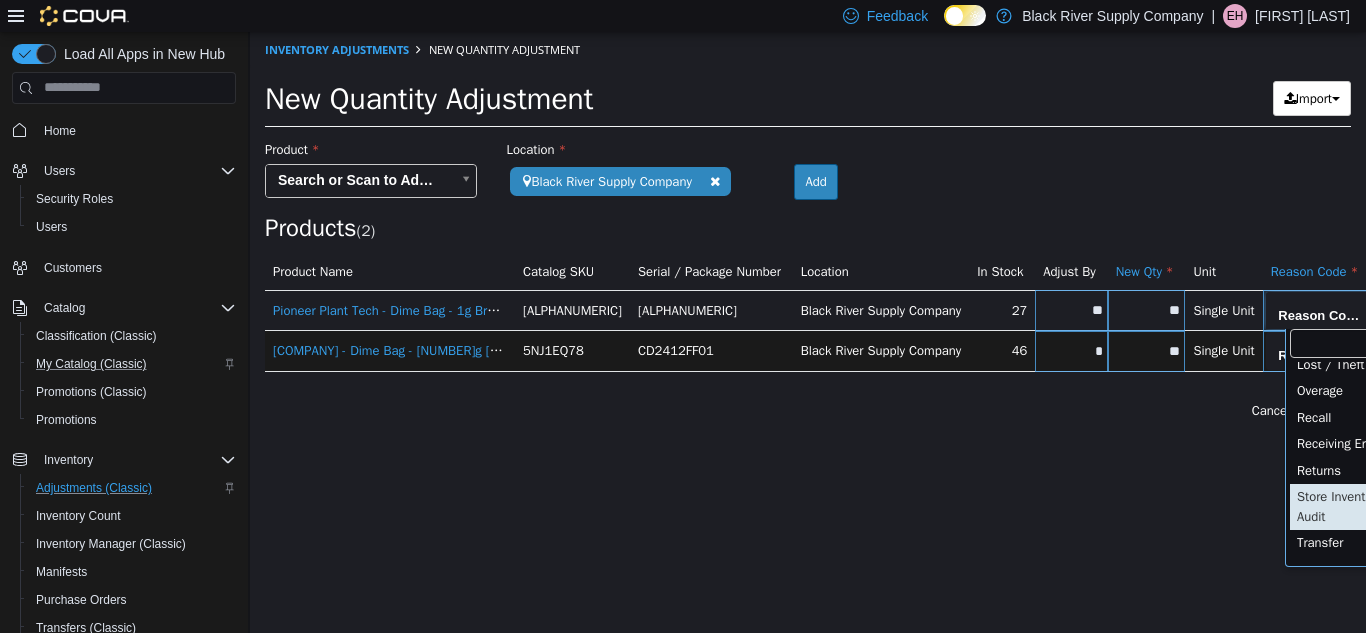 type on "**********" 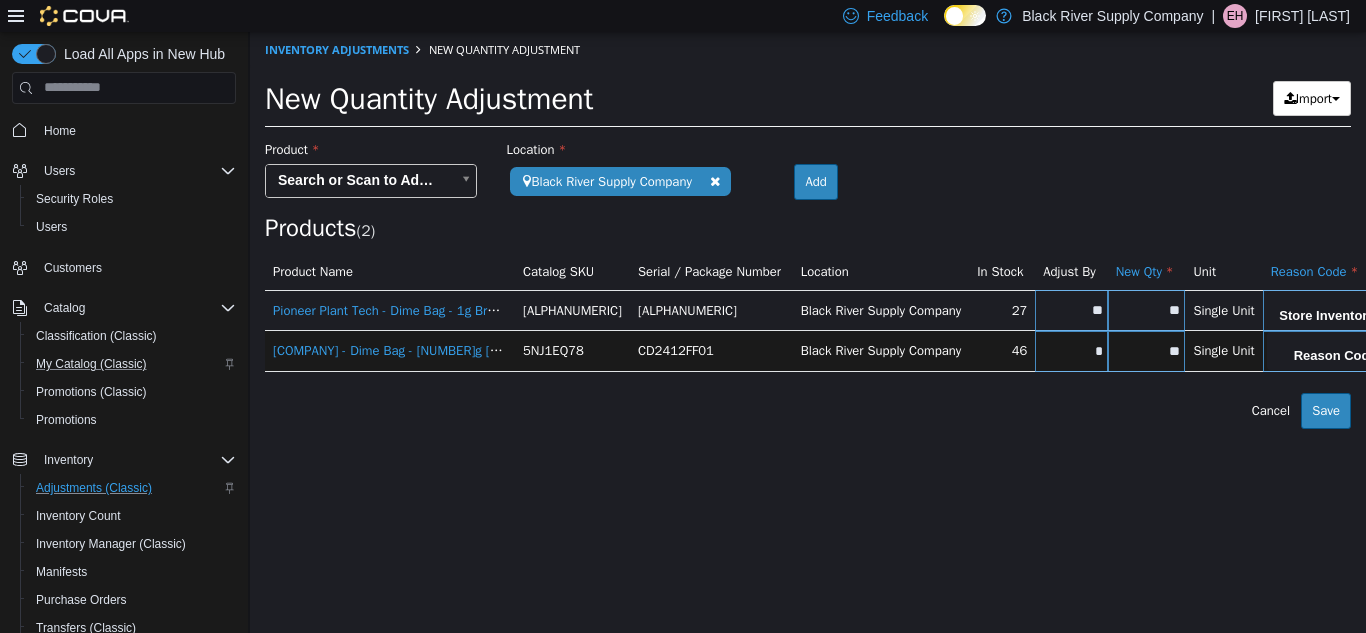 scroll, scrollTop: 0, scrollLeft: 51, axis: horizontal 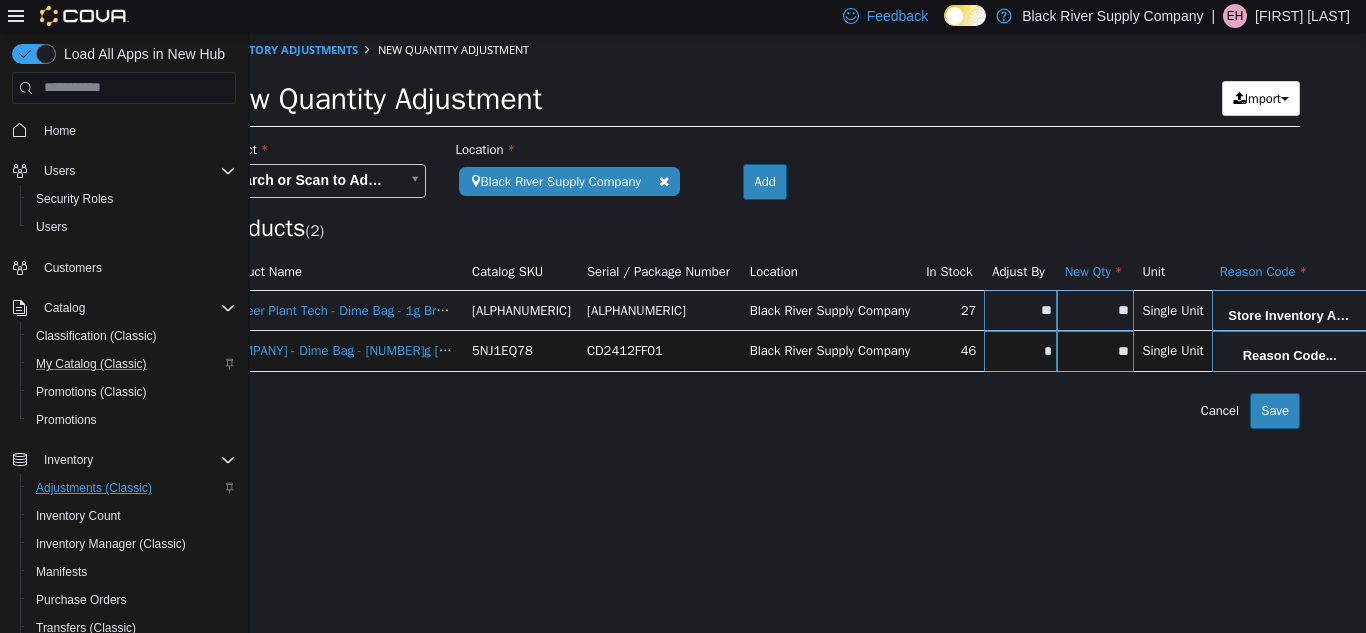 click on "**********" at bounding box center [757, 229] 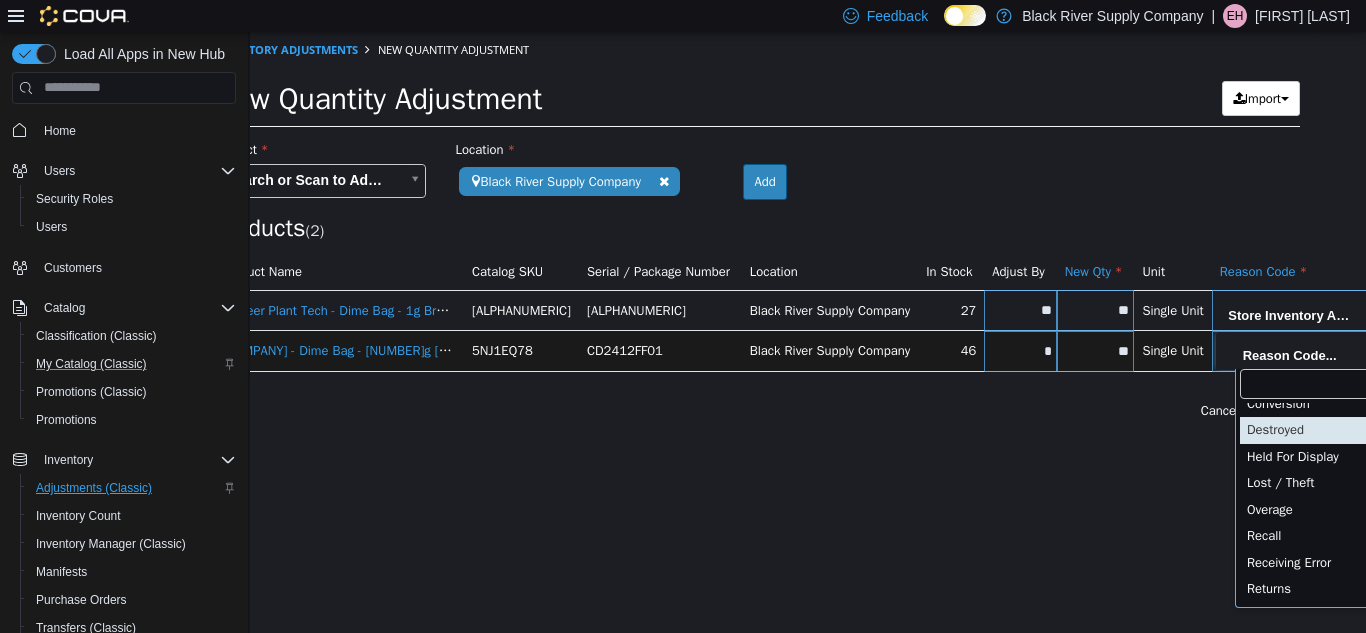 scroll, scrollTop: 91, scrollLeft: 0, axis: vertical 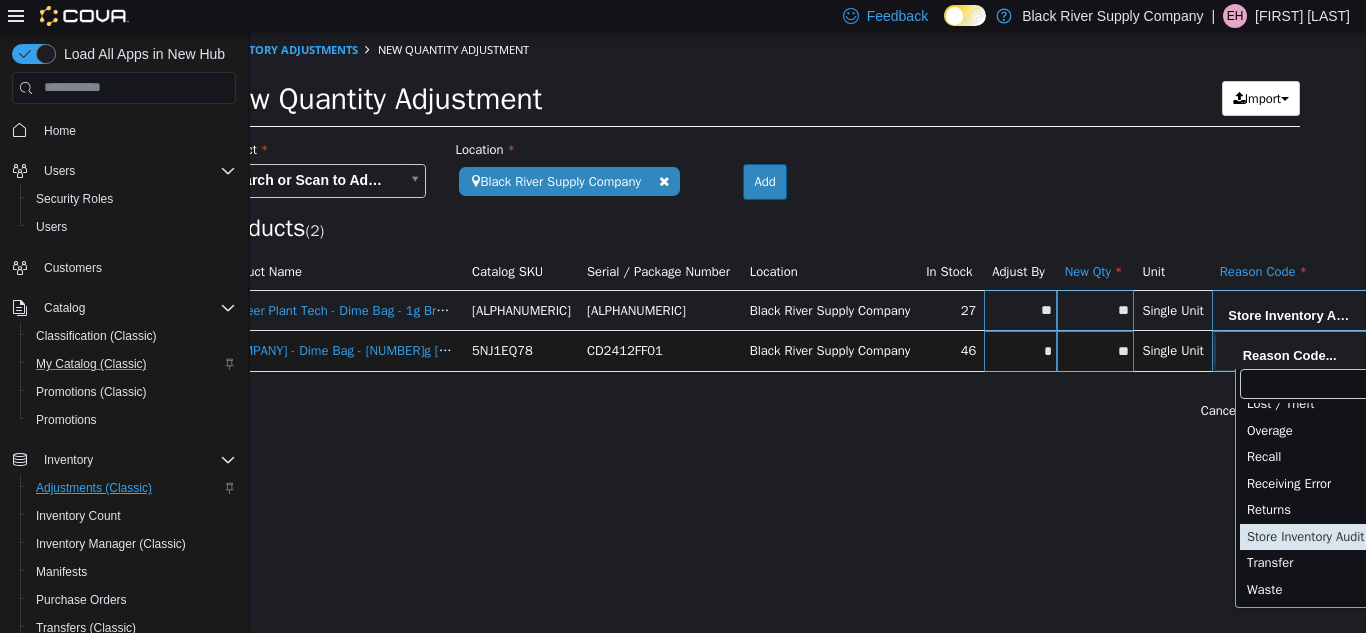 type on "**********" 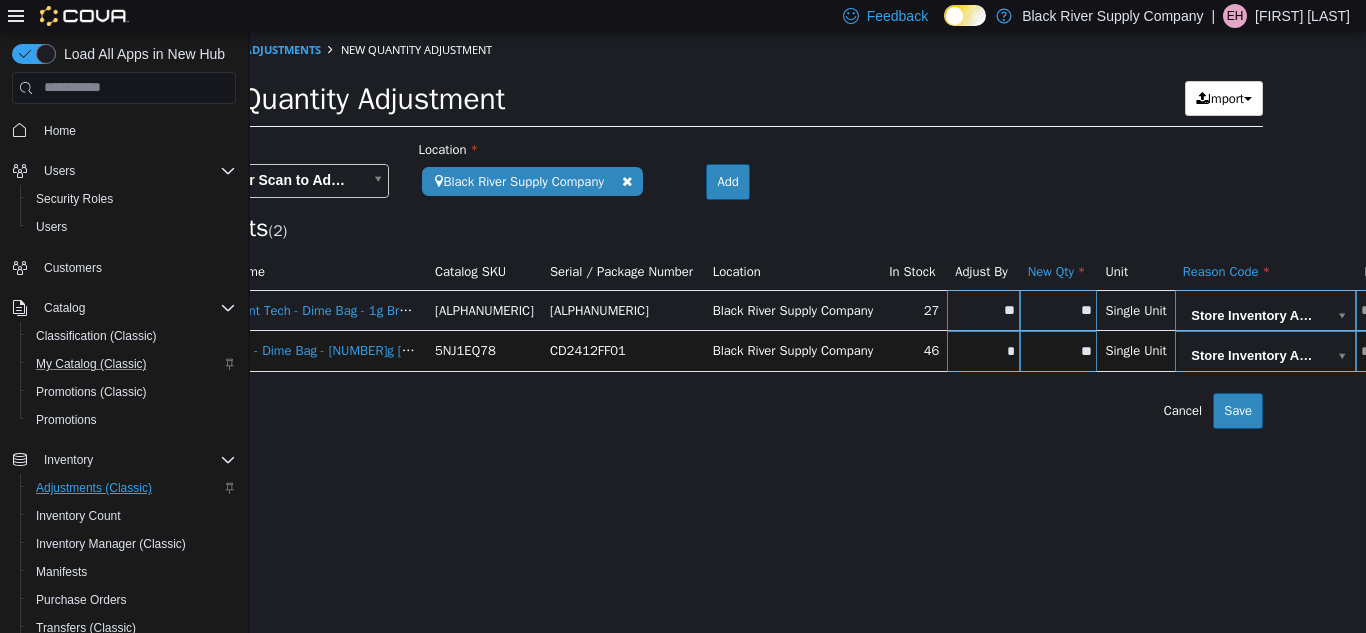 scroll, scrollTop: 0, scrollLeft: 187, axis: horizontal 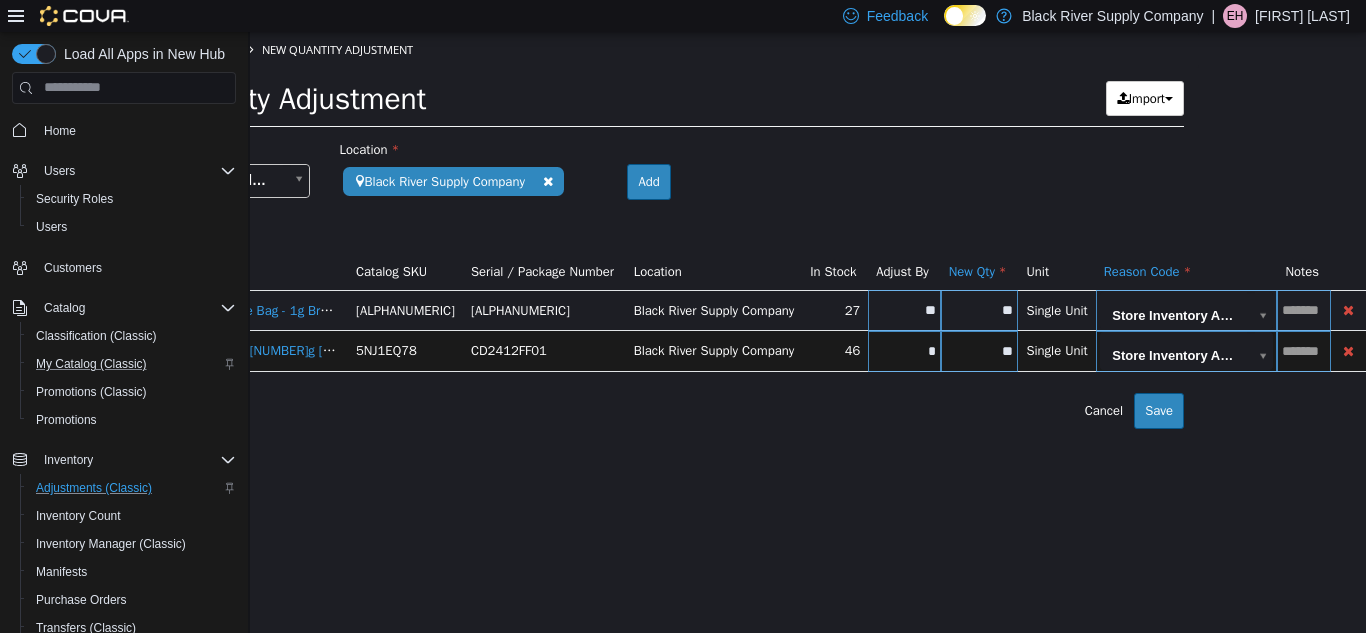 click at bounding box center (1303, 309) 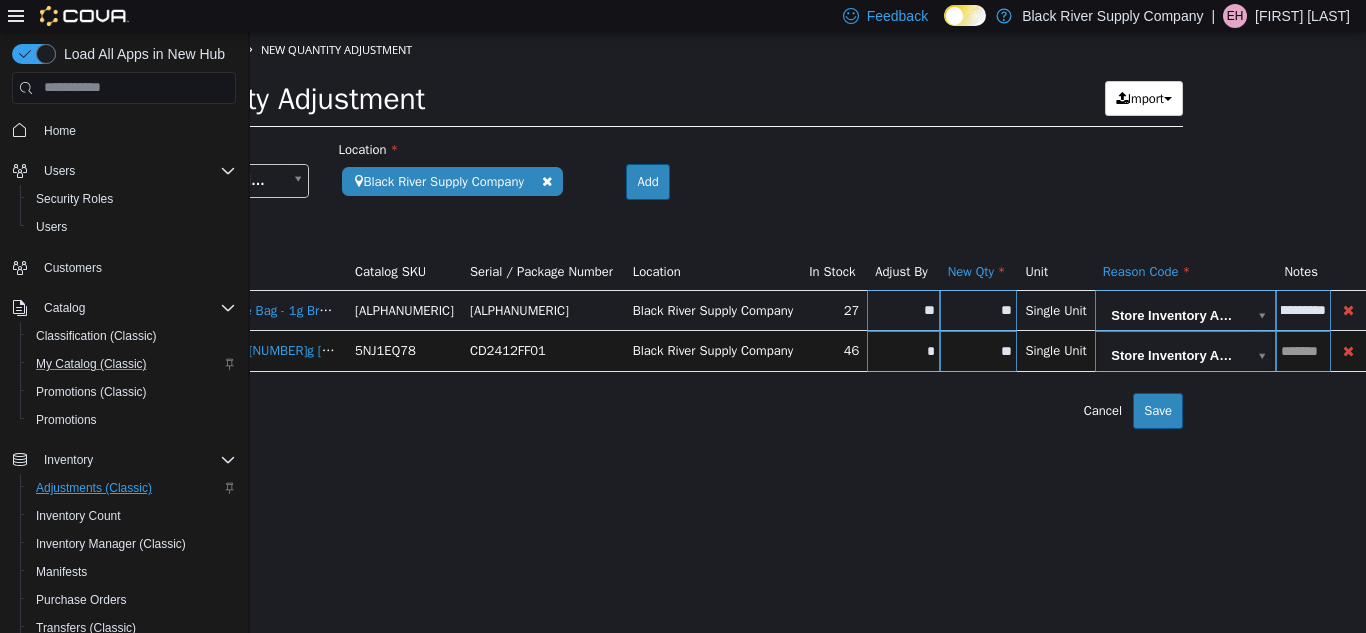 scroll, scrollTop: 0, scrollLeft: 58, axis: horizontal 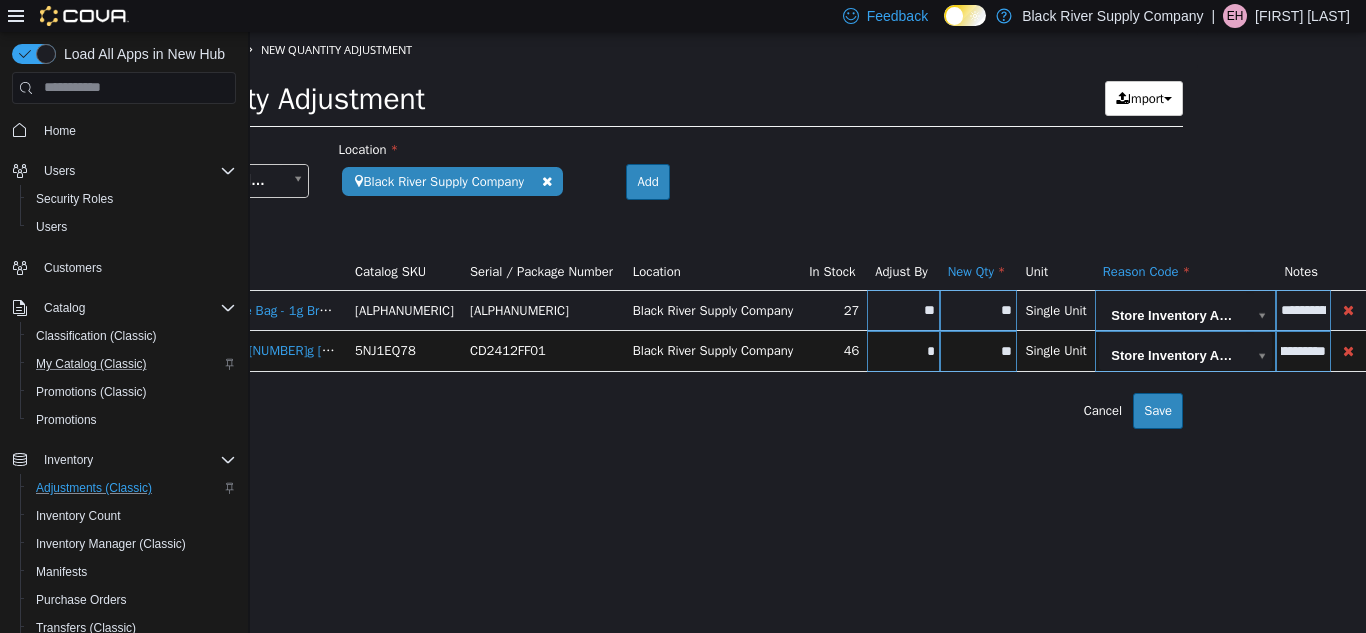 type on "**********" 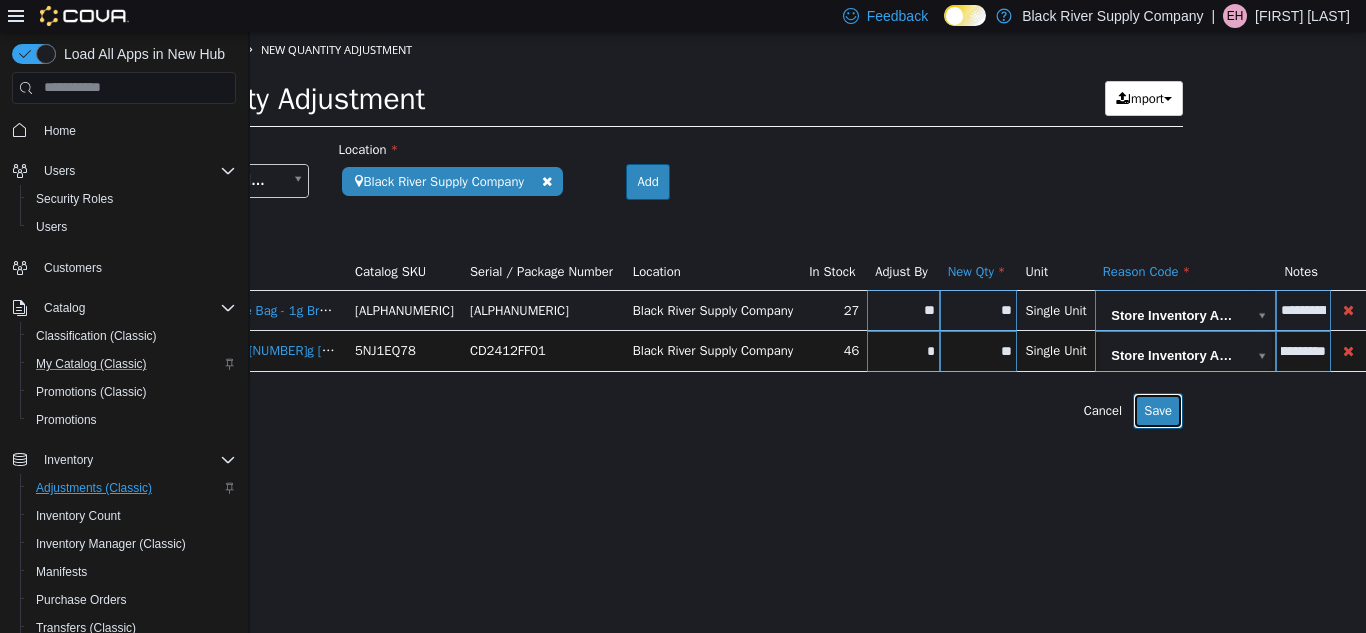 click on "Save" at bounding box center (1158, 410) 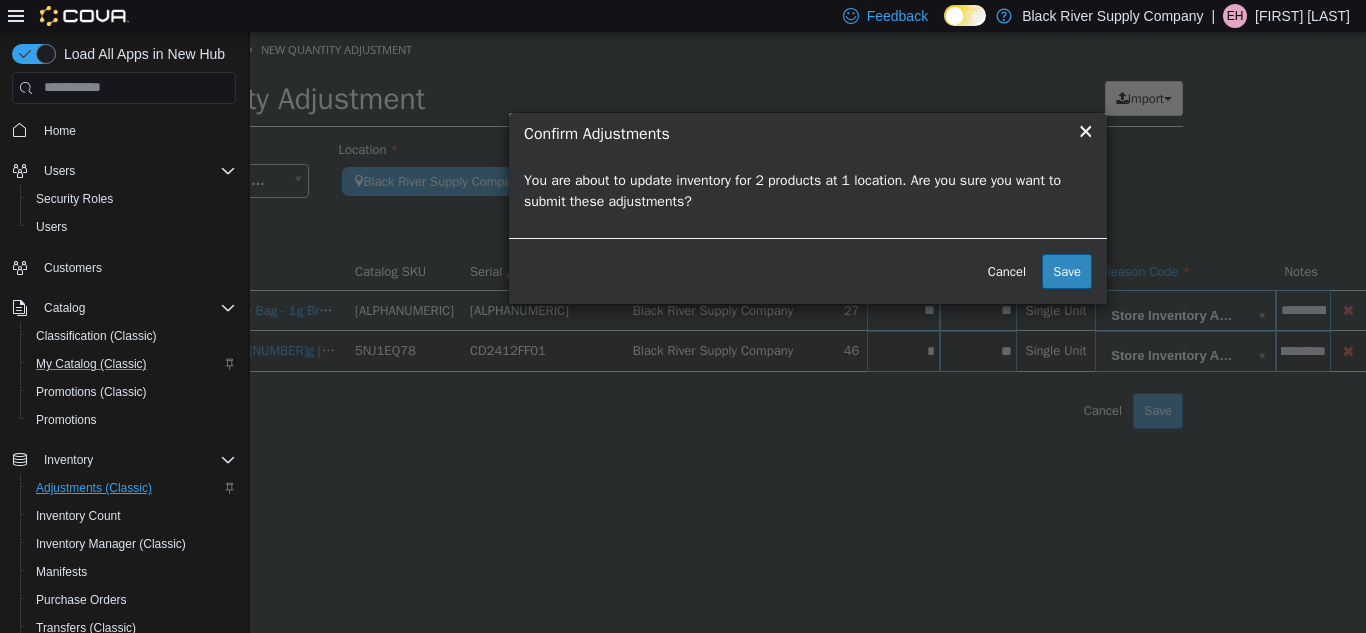 scroll, scrollTop: 0, scrollLeft: 0, axis: both 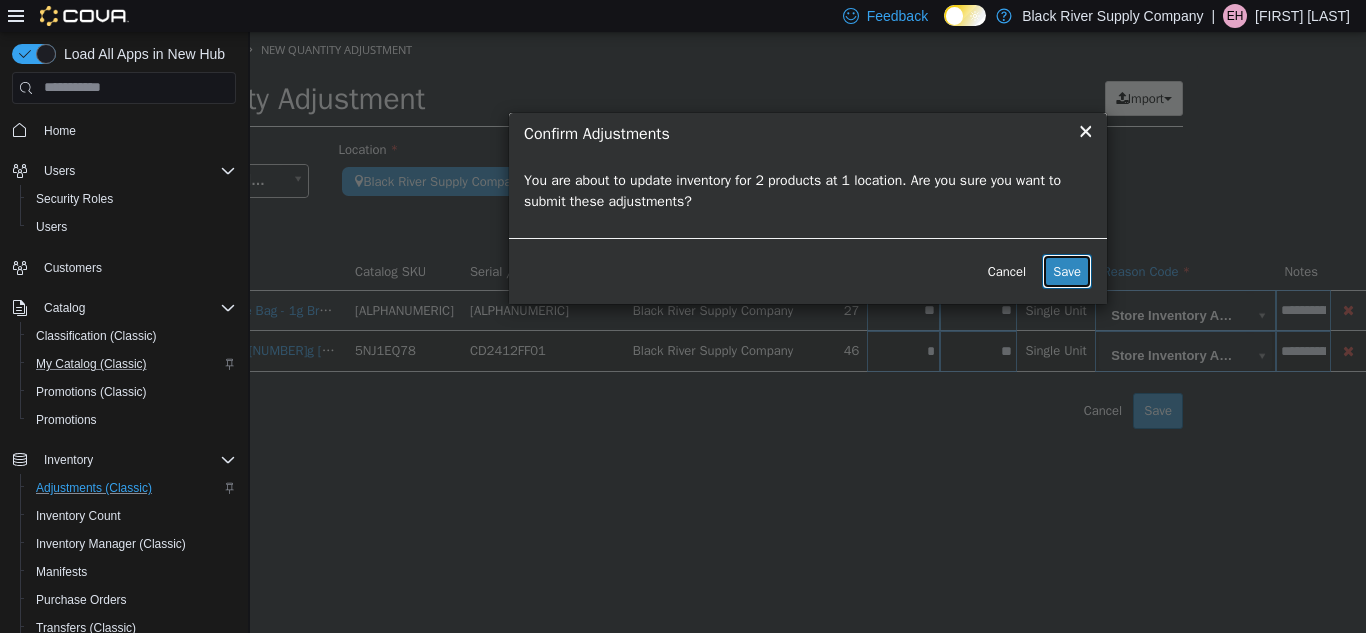 click on "Save" at bounding box center (1067, 271) 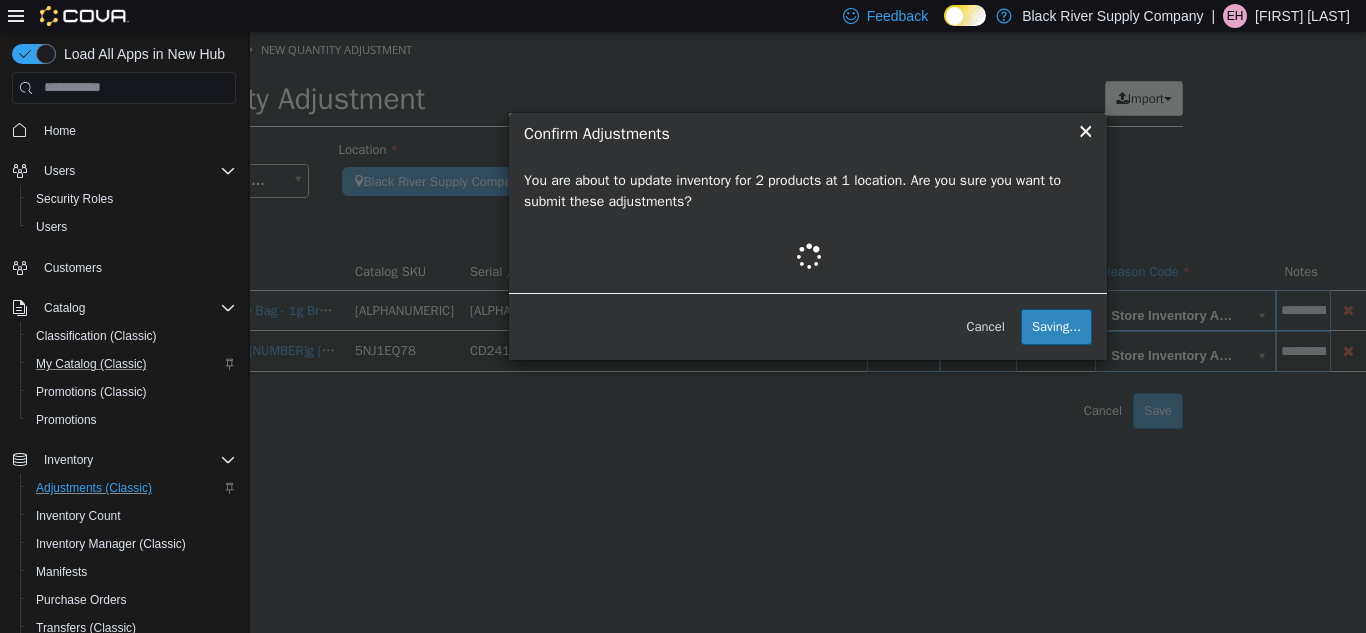 scroll, scrollTop: 0, scrollLeft: 0, axis: both 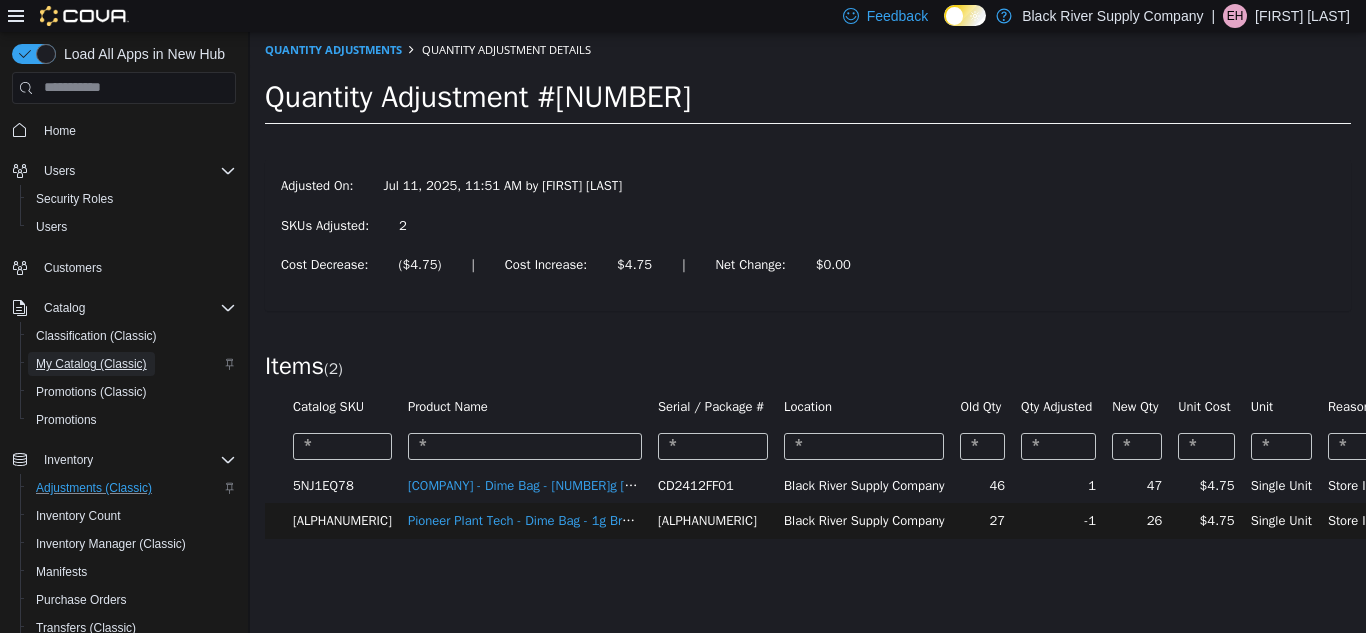 click on "My Catalog (Classic)" at bounding box center (91, 364) 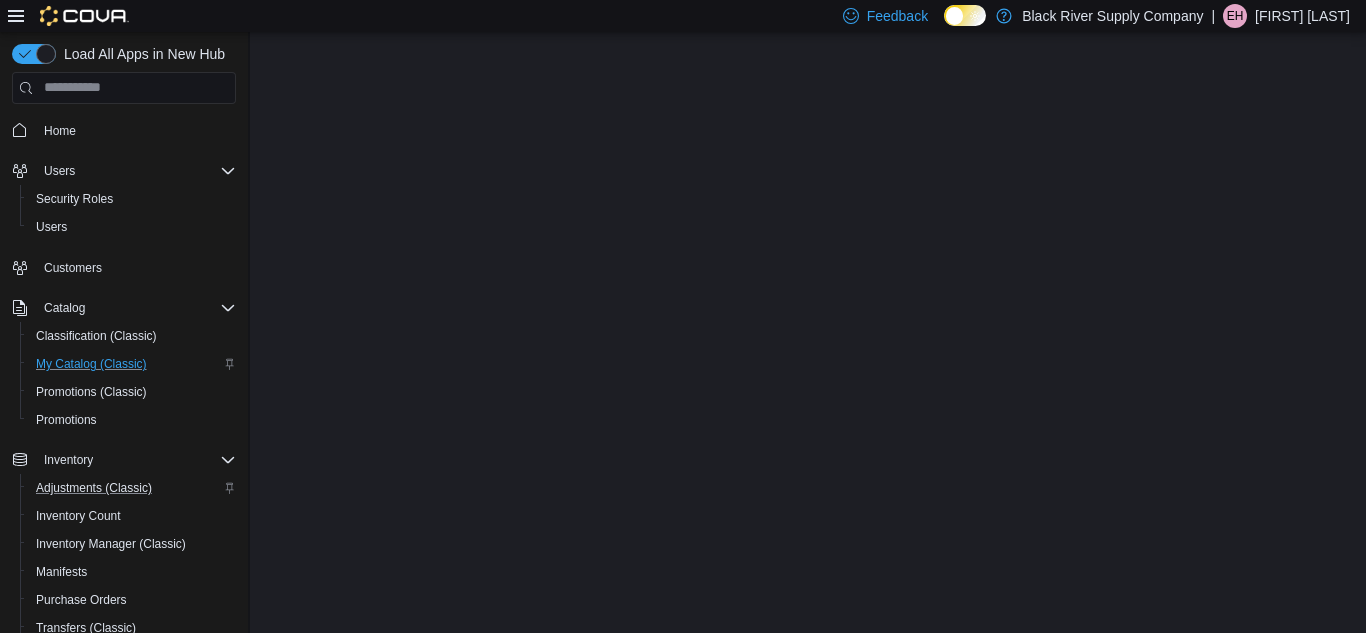 scroll, scrollTop: 0, scrollLeft: 0, axis: both 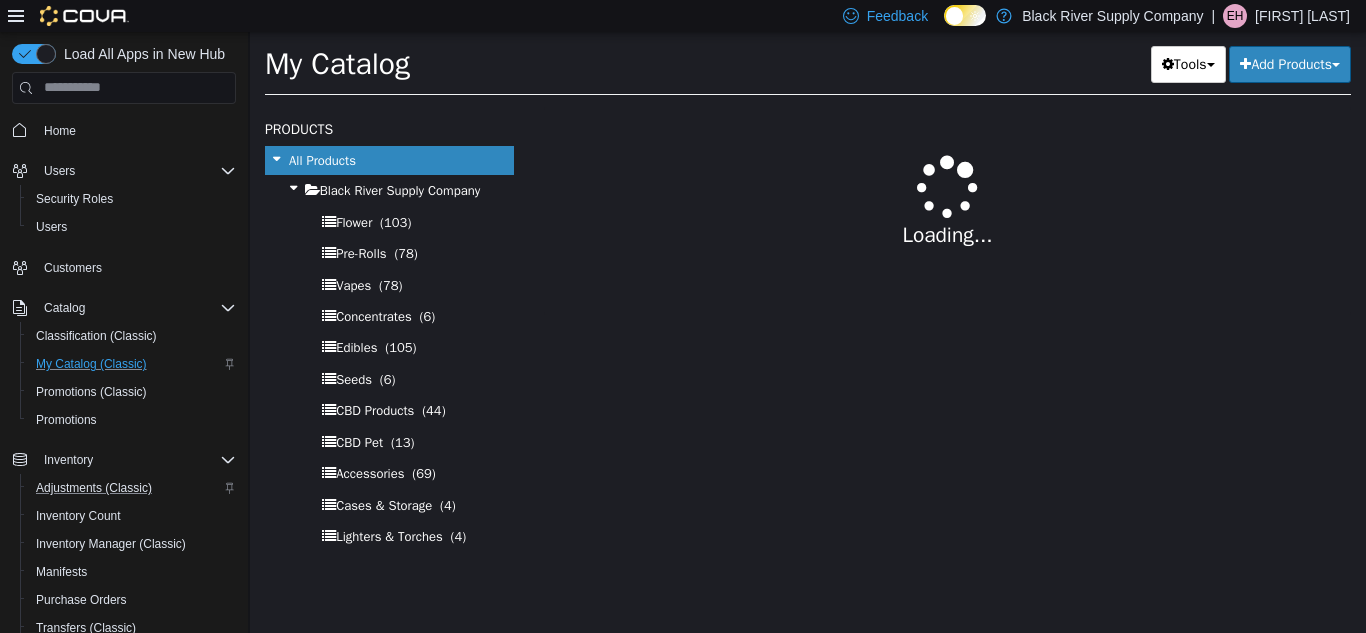 select on "**********" 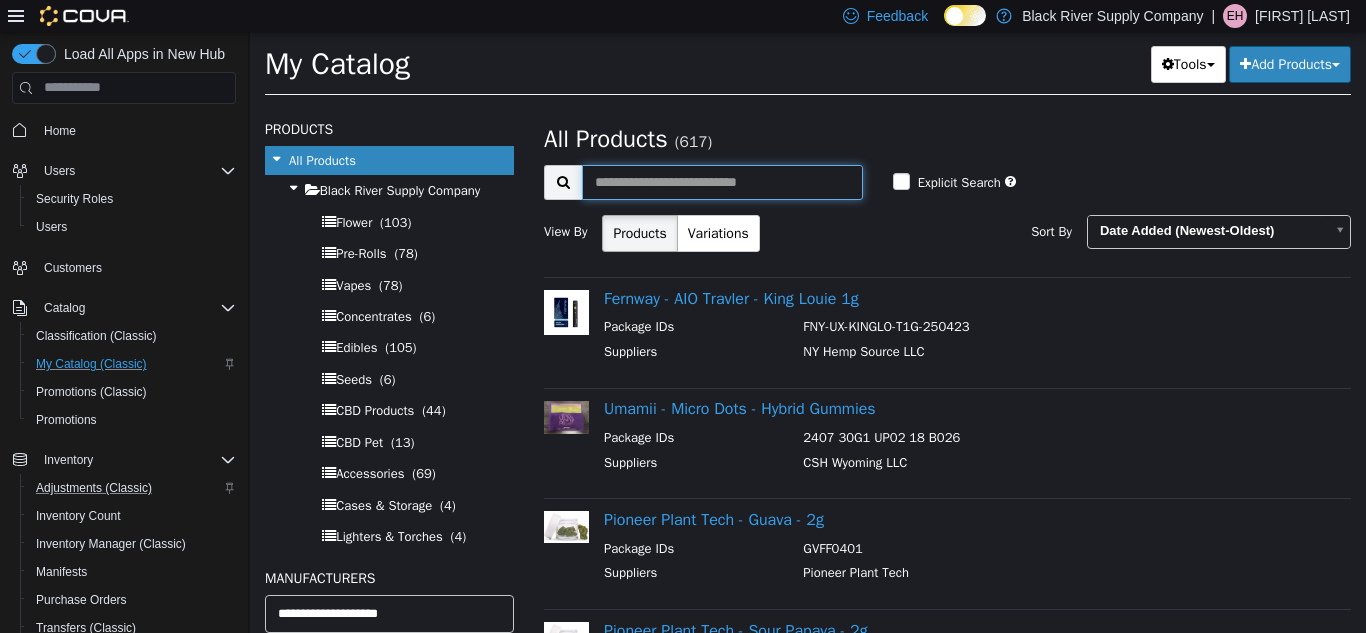 click at bounding box center (722, 181) 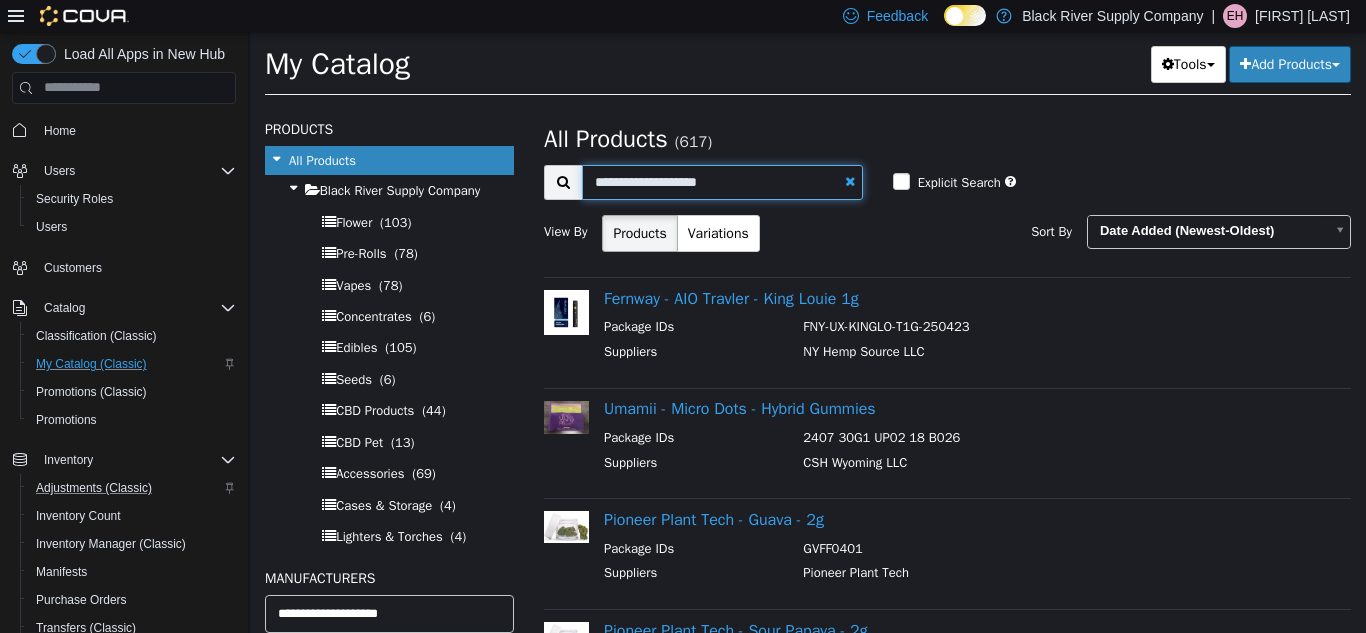 type on "**********" 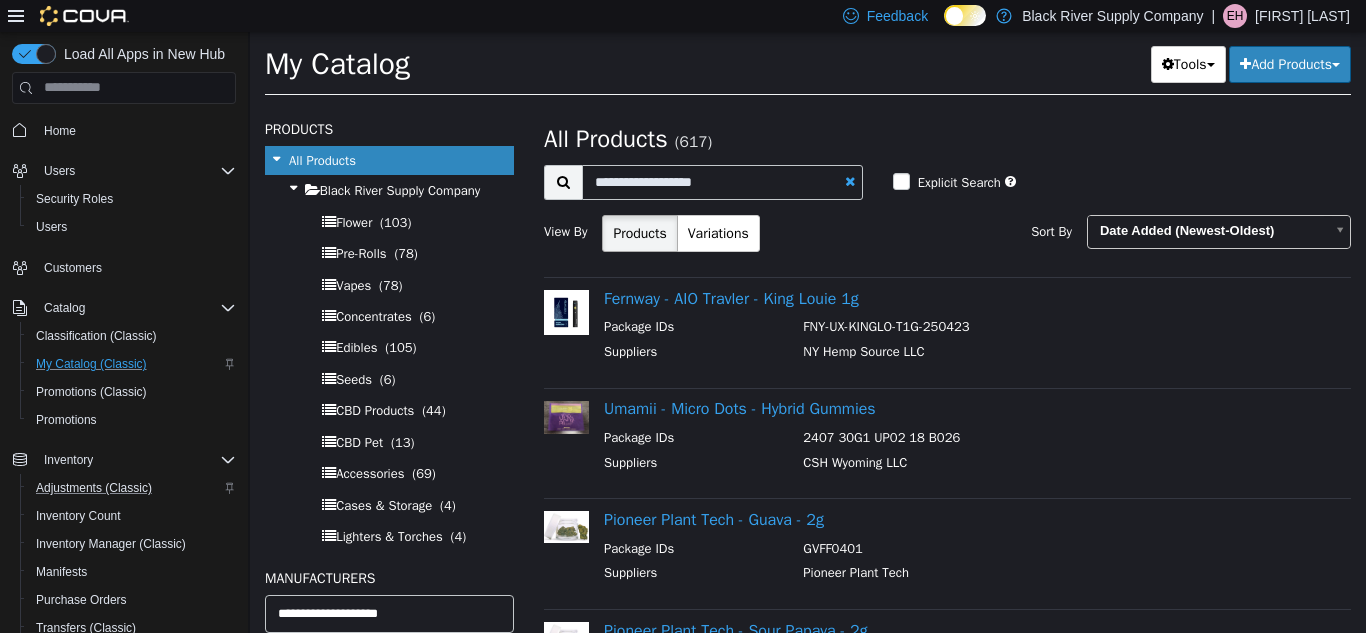 select on "**********" 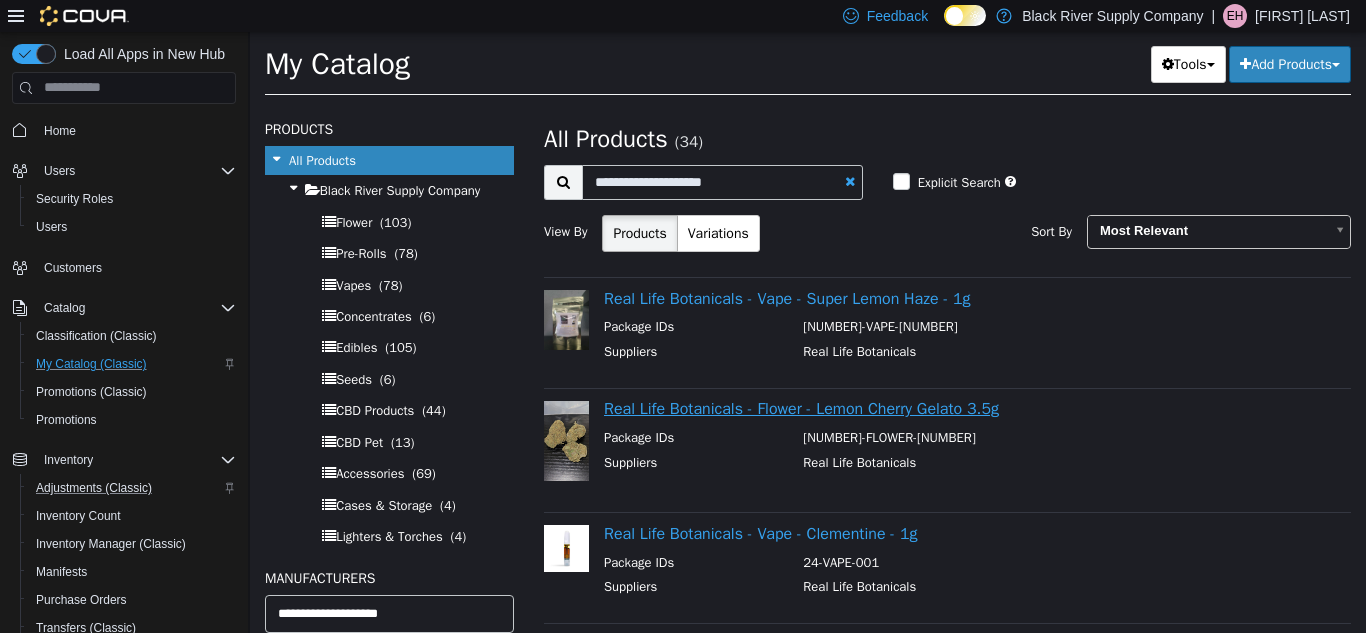 click on "Real Life Botanicals  - Flower - Lemon Cherry Gelato 3.5g" at bounding box center (972, 408) 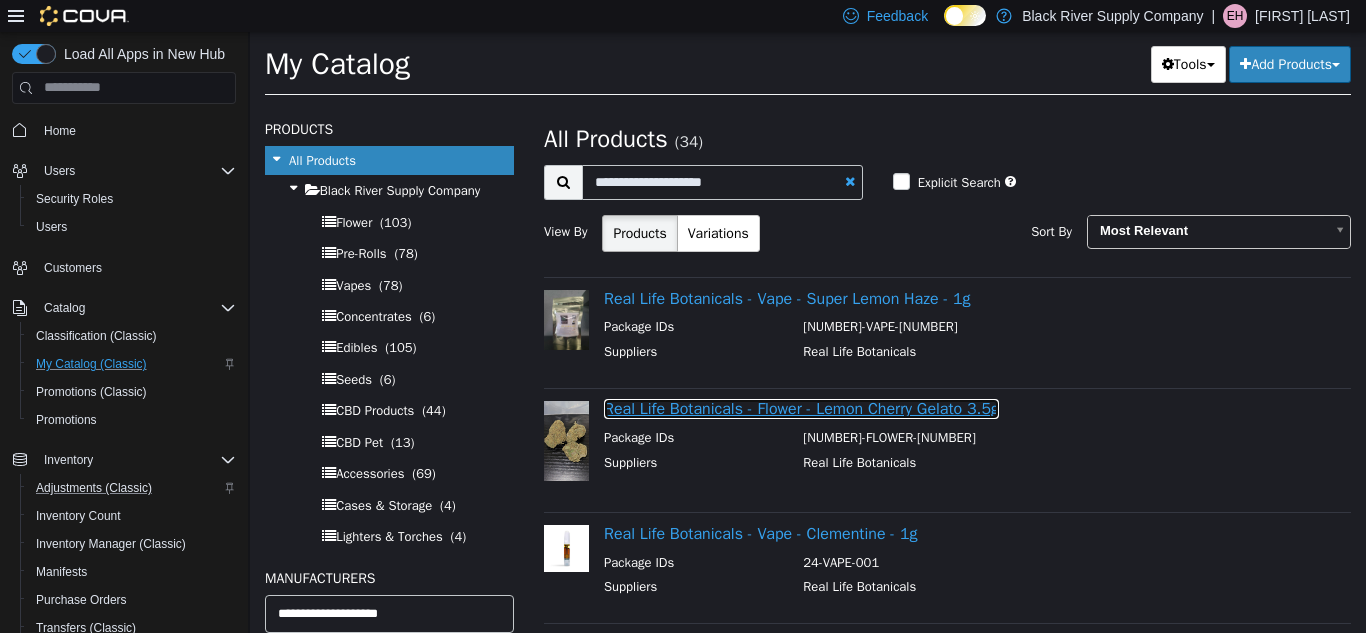 click on "Real Life Botanicals  - Flower - Lemon Cherry Gelato 3.5g" at bounding box center [801, 408] 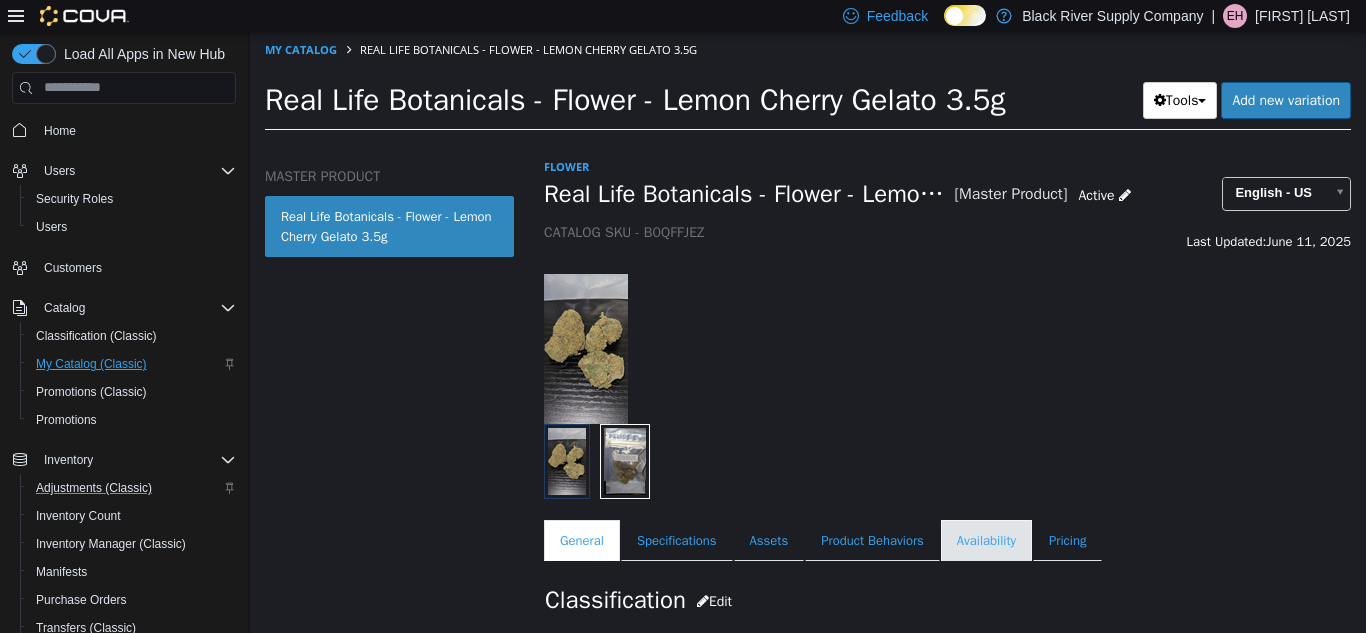 click on "Availability" at bounding box center [986, 540] 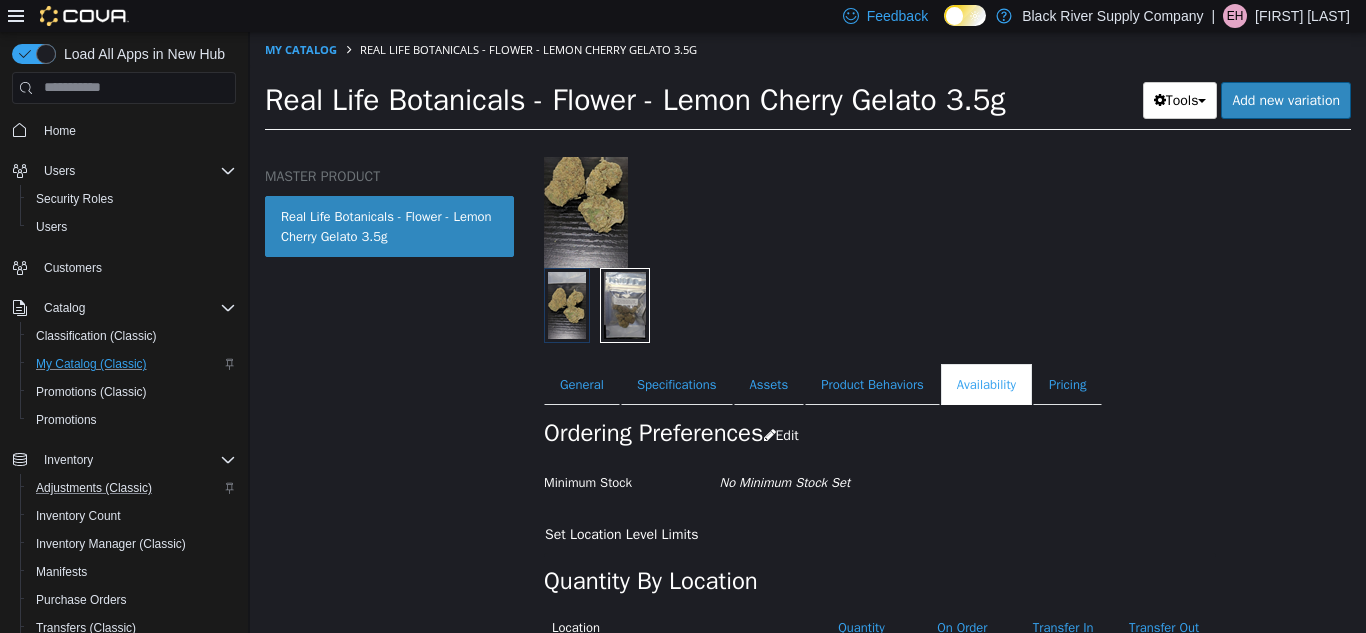 scroll, scrollTop: 245, scrollLeft: 0, axis: vertical 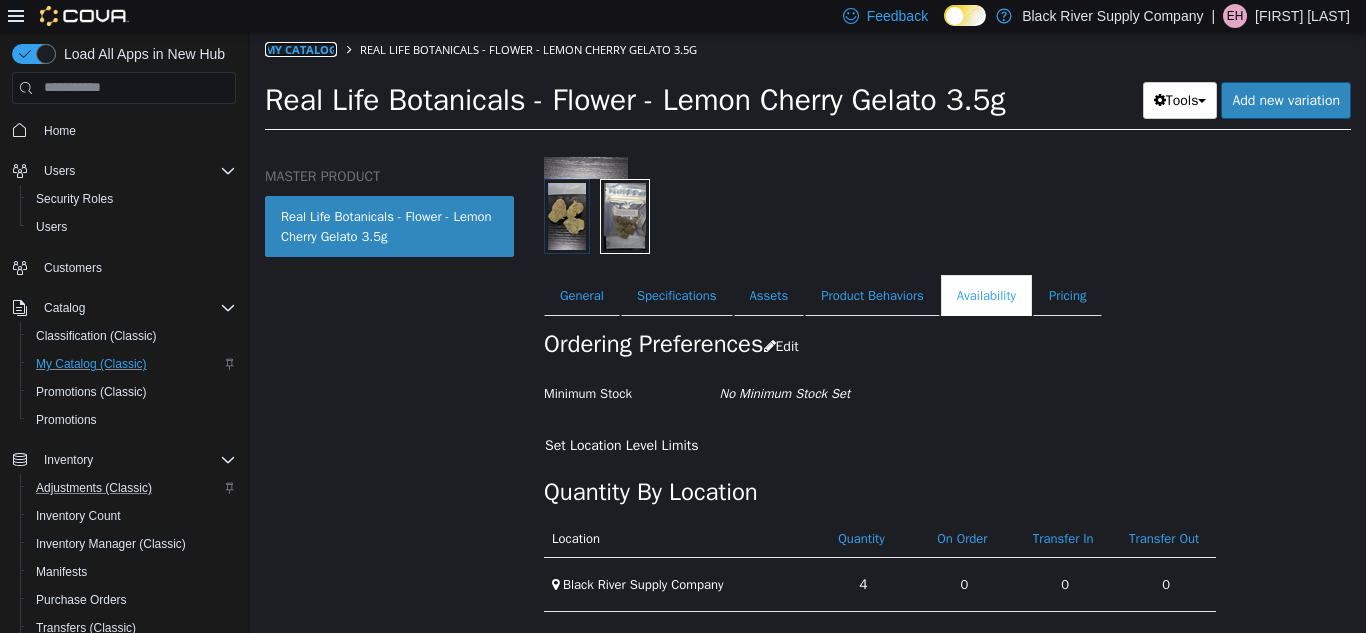 click on "My Catalog" at bounding box center [301, 48] 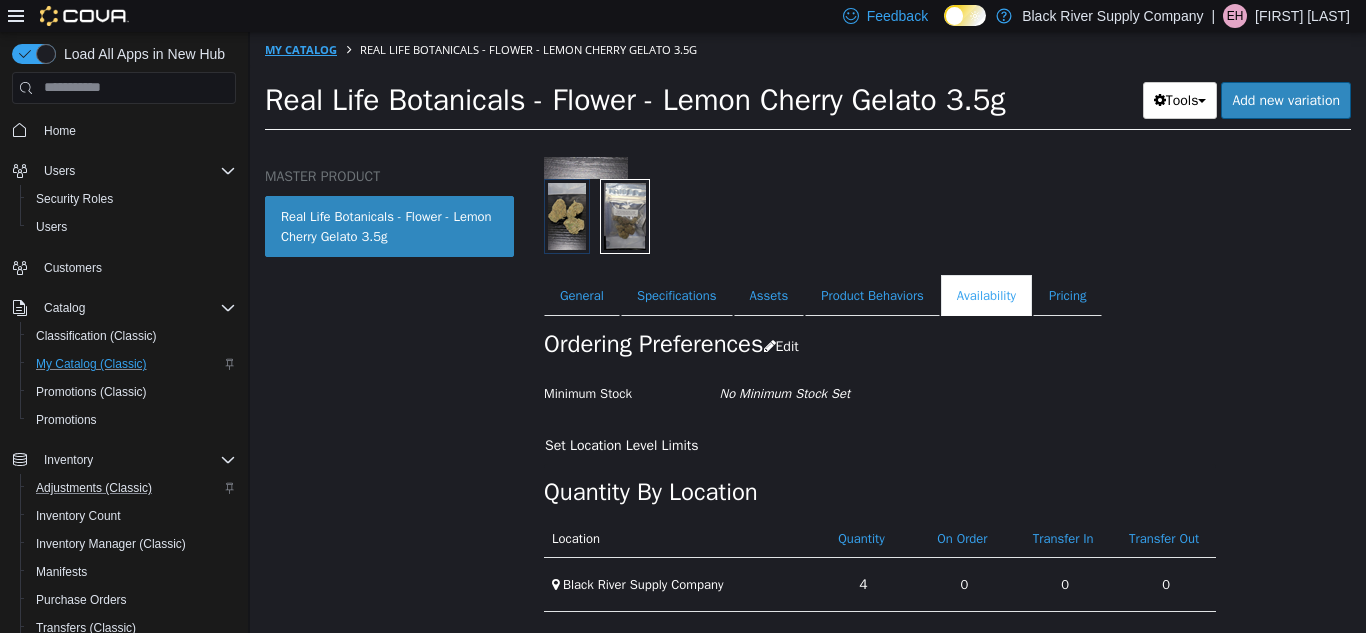 select on "**********" 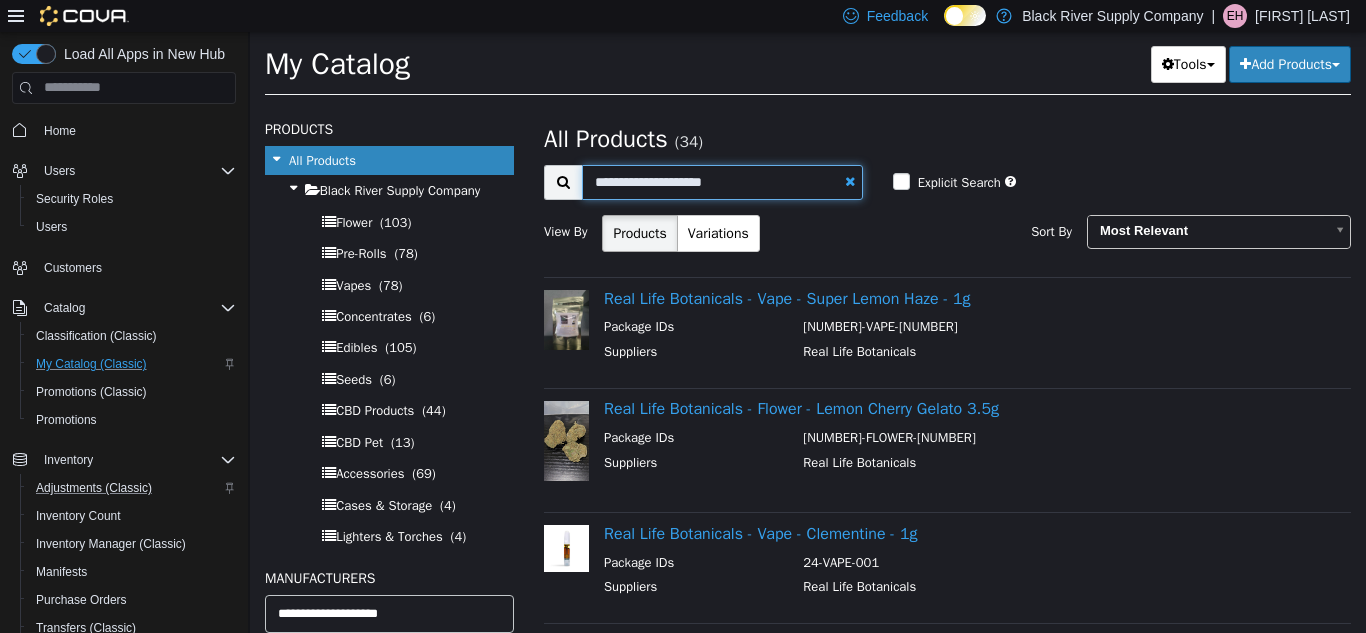 drag, startPoint x: 741, startPoint y: 174, endPoint x: 554, endPoint y: 176, distance: 187.0107 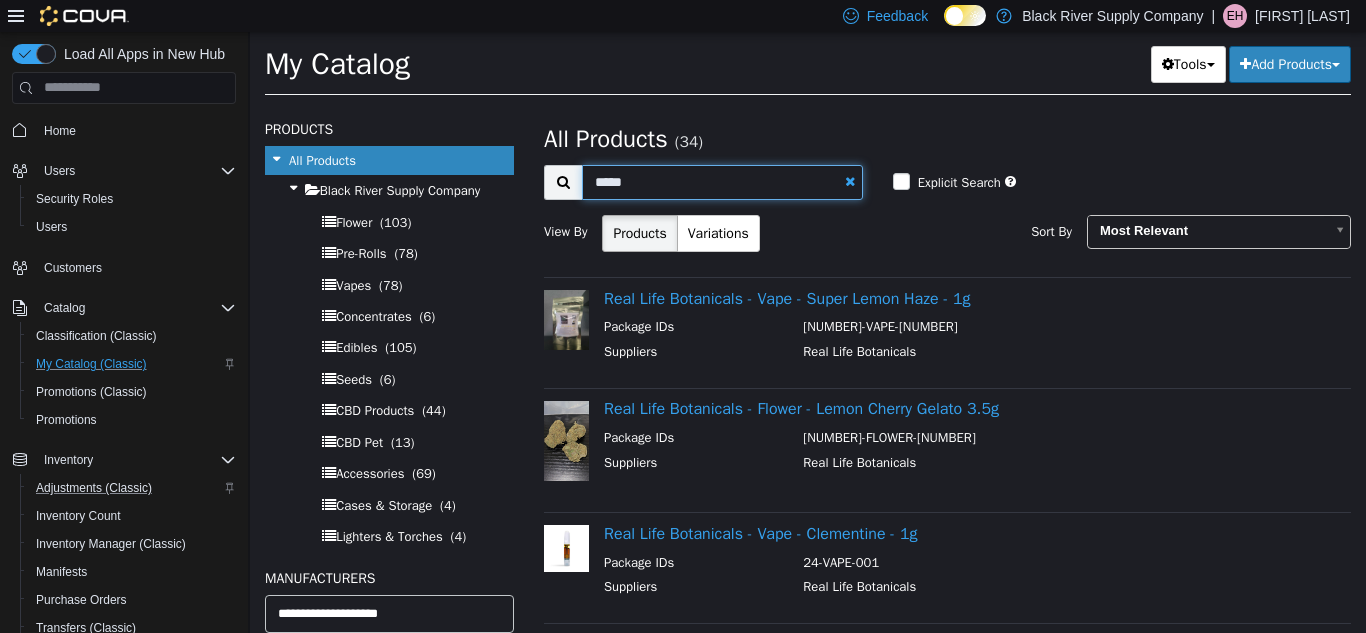 type on "*****" 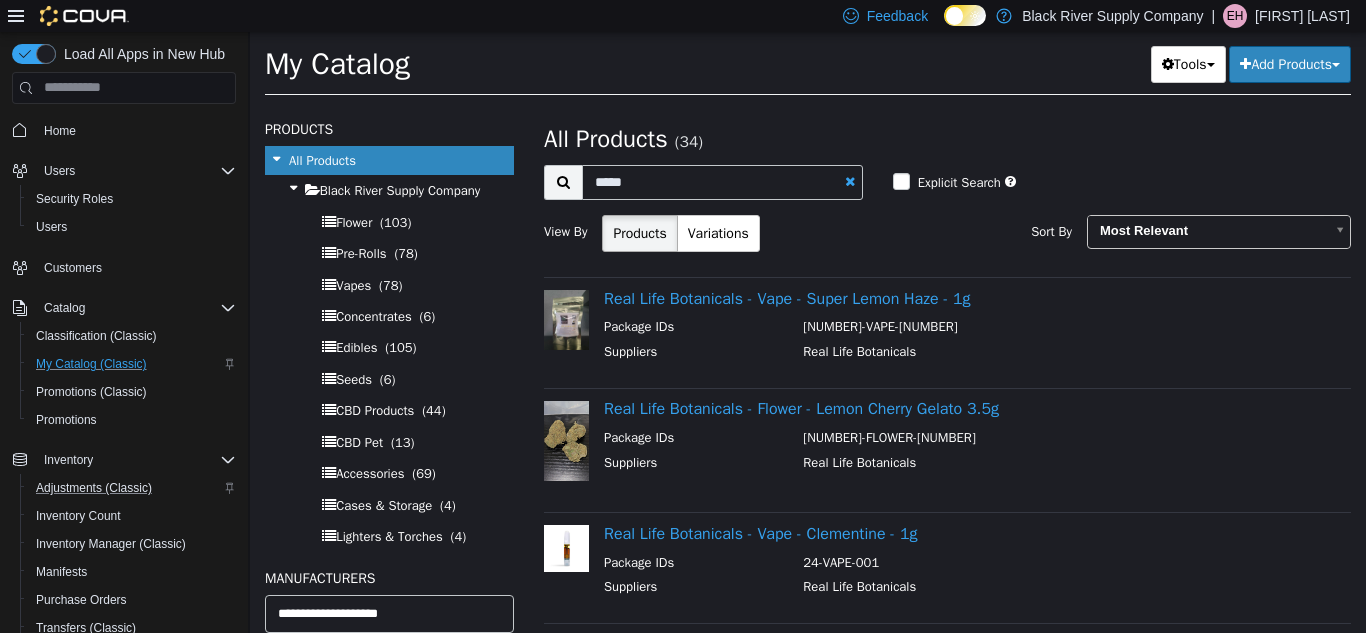 select on "**********" 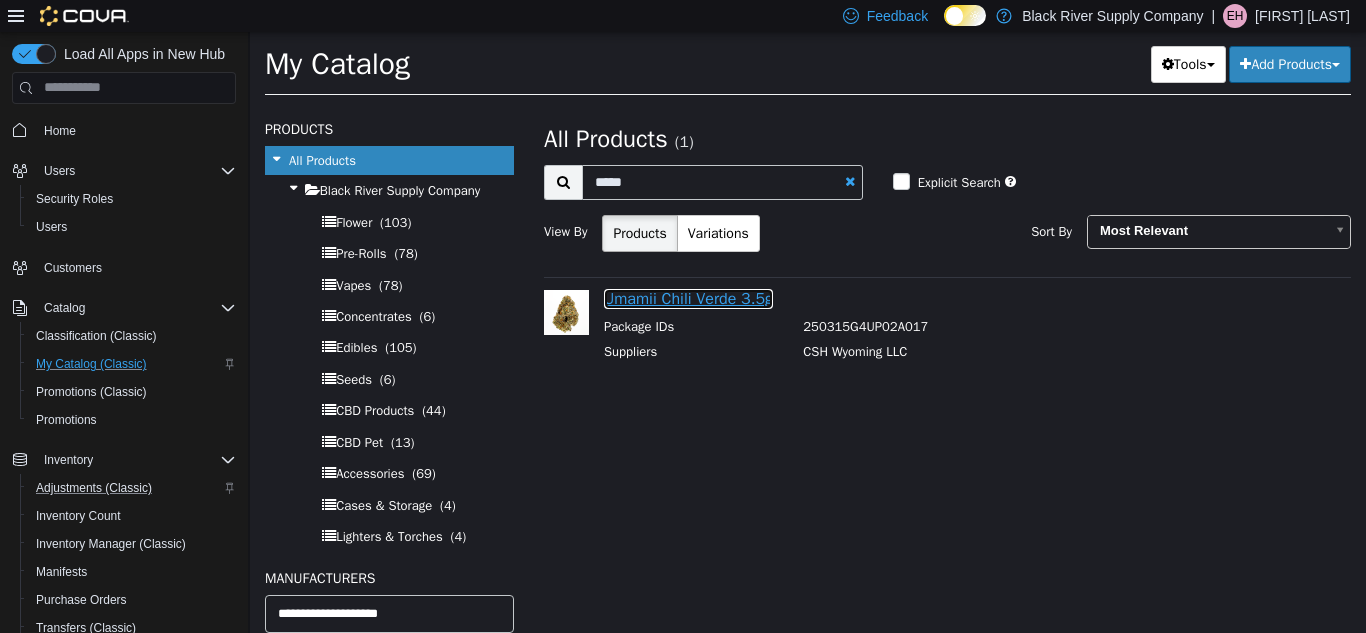 click on "Umamii Chili Verde 3.5g" at bounding box center [688, 298] 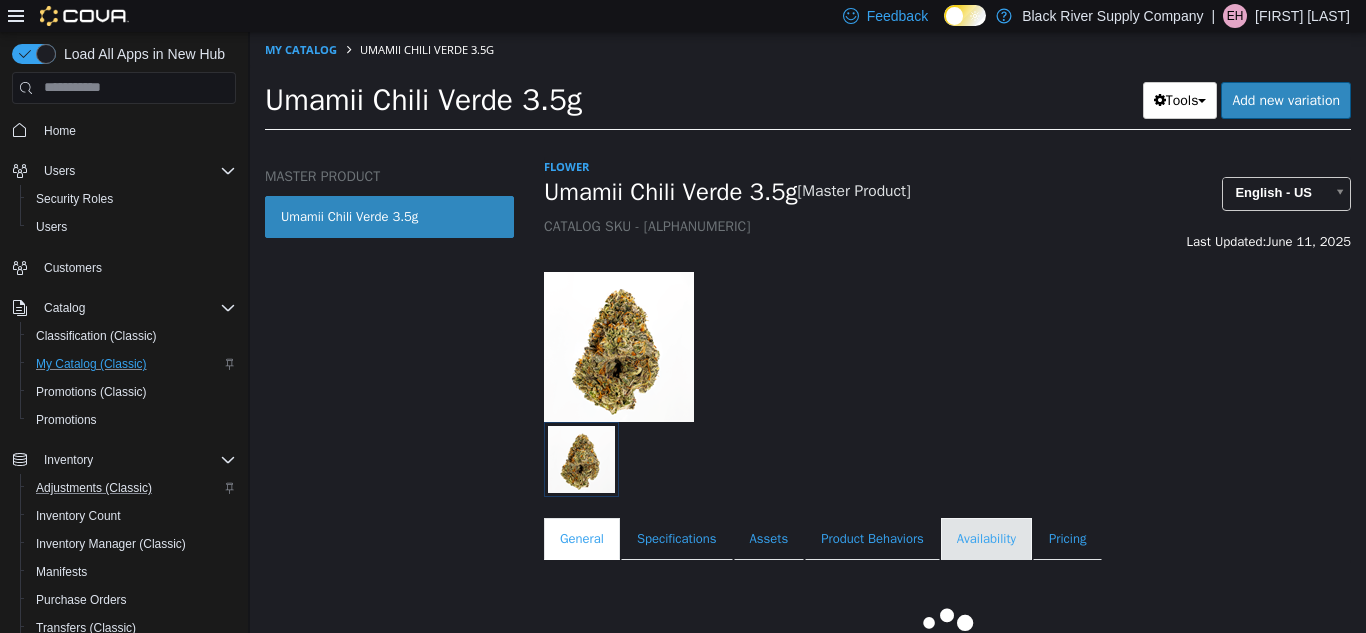 click on "Availability" at bounding box center (986, 538) 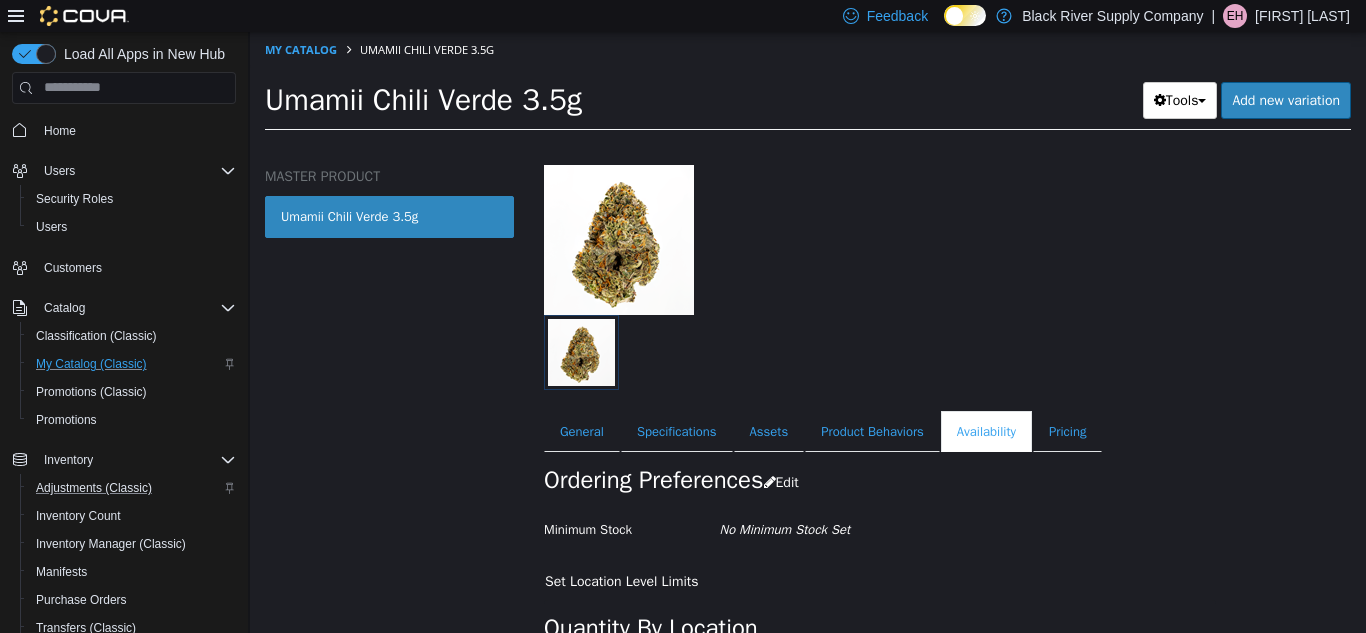 scroll, scrollTop: 245, scrollLeft: 0, axis: vertical 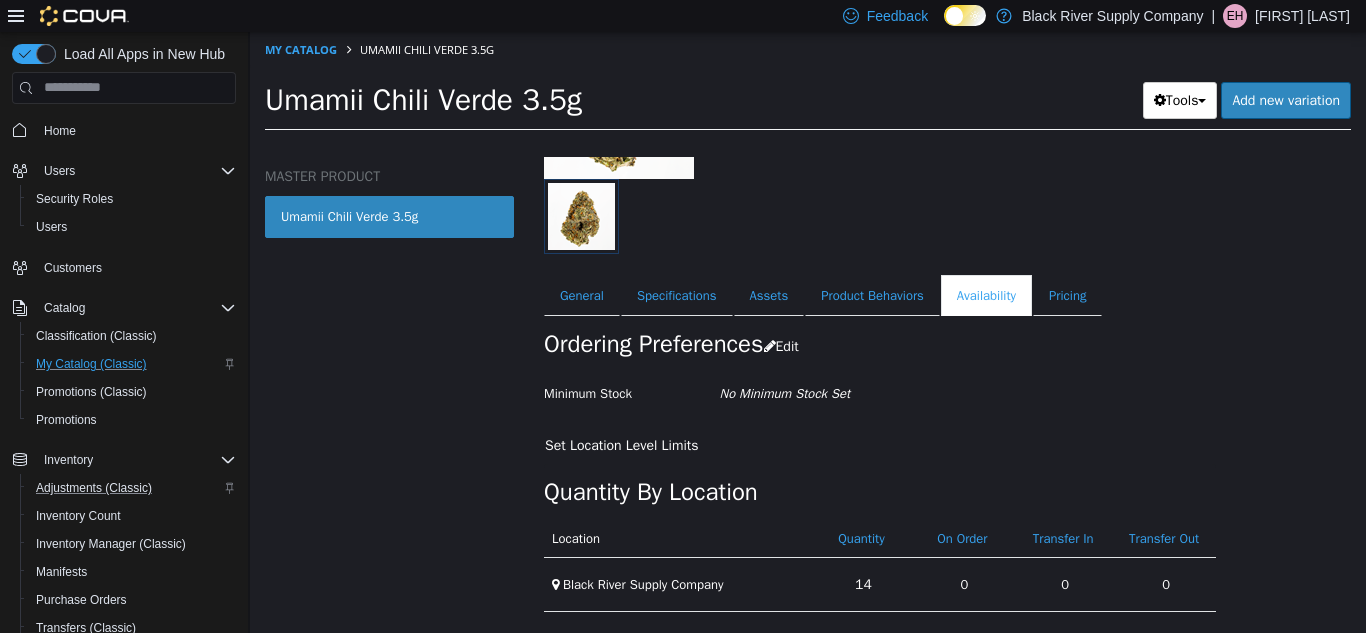 click on "My Catalog
[COMPANY] [PRODUCT] [NUMBER]g" at bounding box center [808, 49] 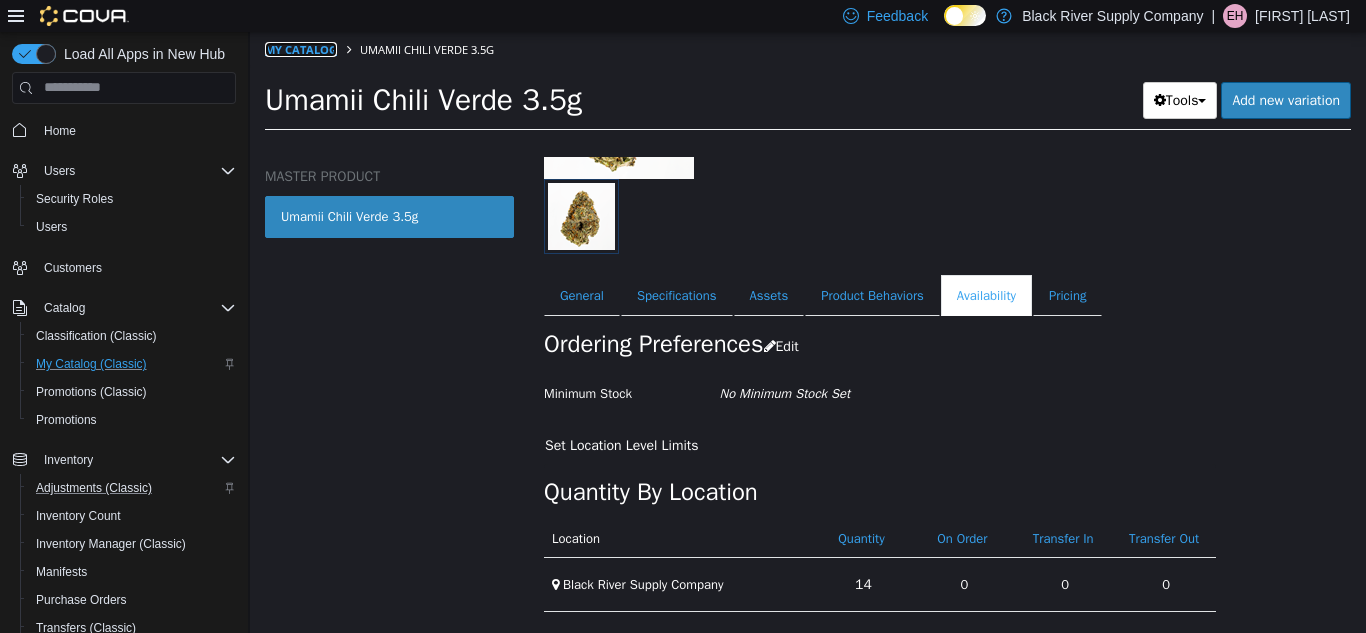 click on "My Catalog" at bounding box center [301, 48] 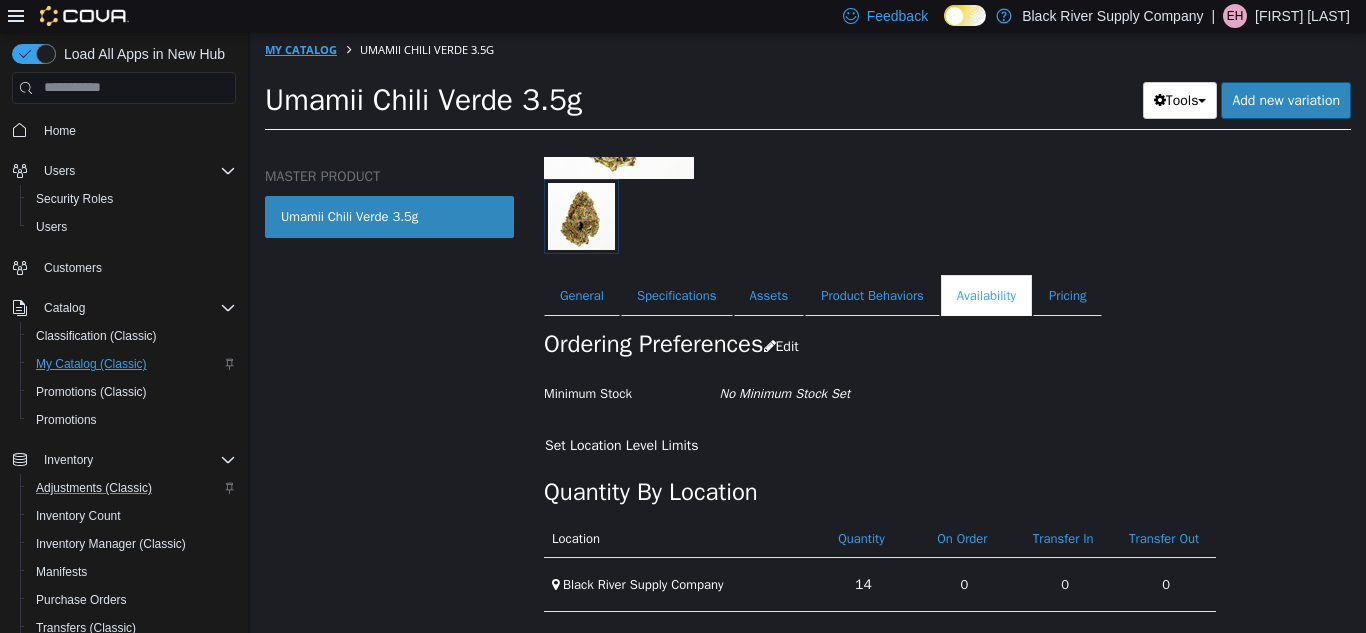 select on "**********" 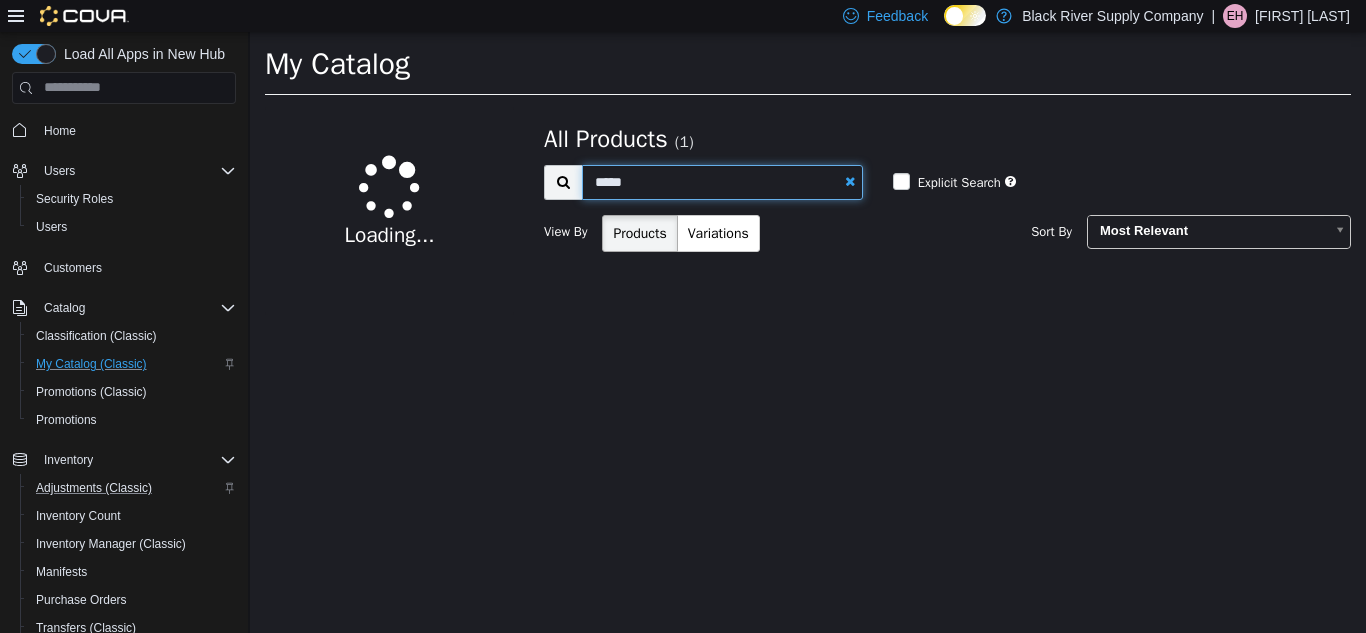 click on "*****" at bounding box center (722, 181) 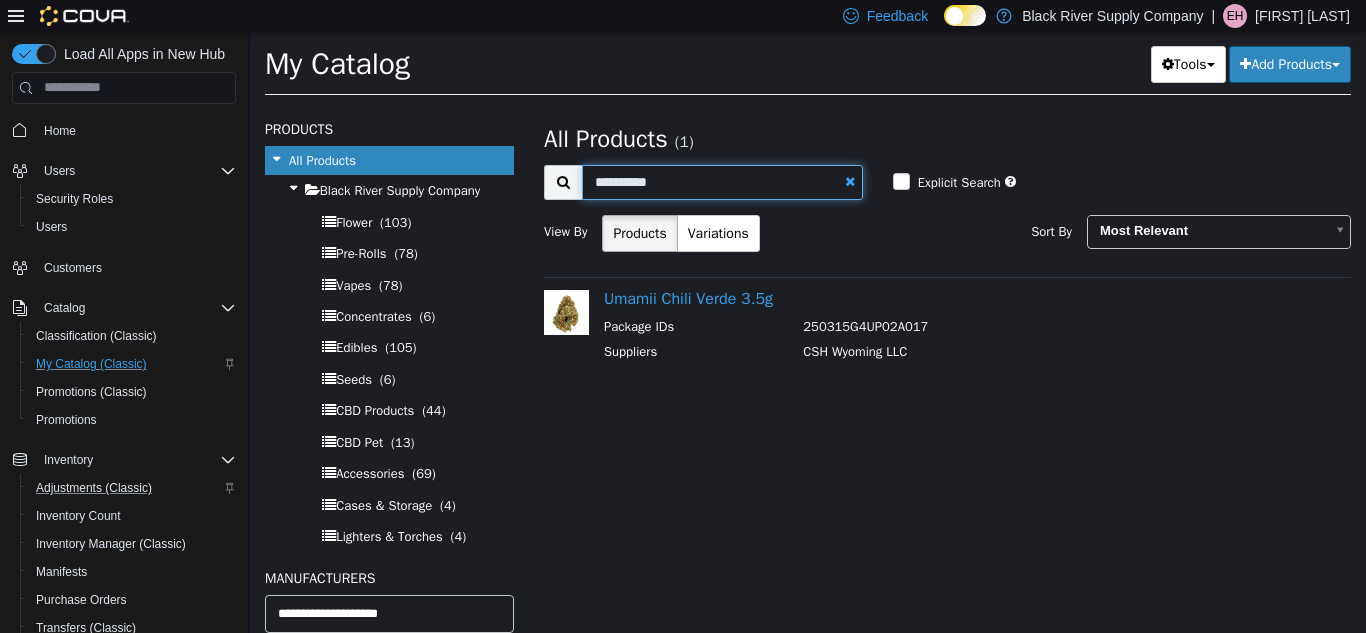 type on "**********" 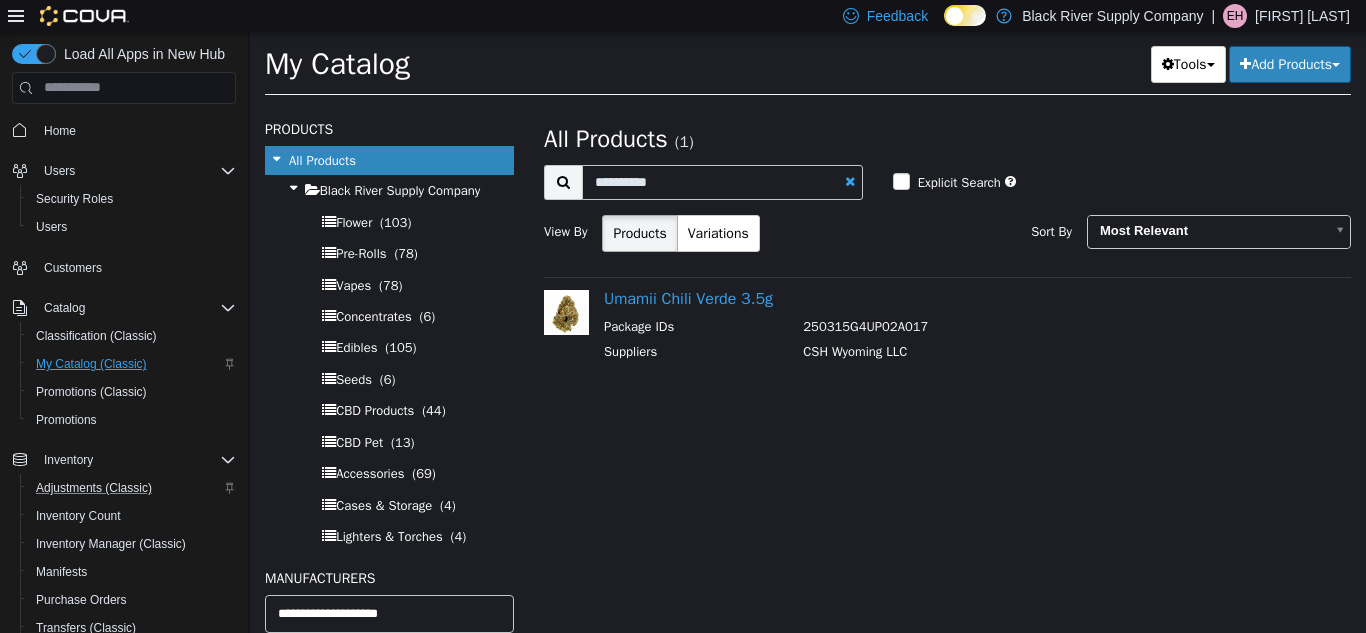 select on "**********" 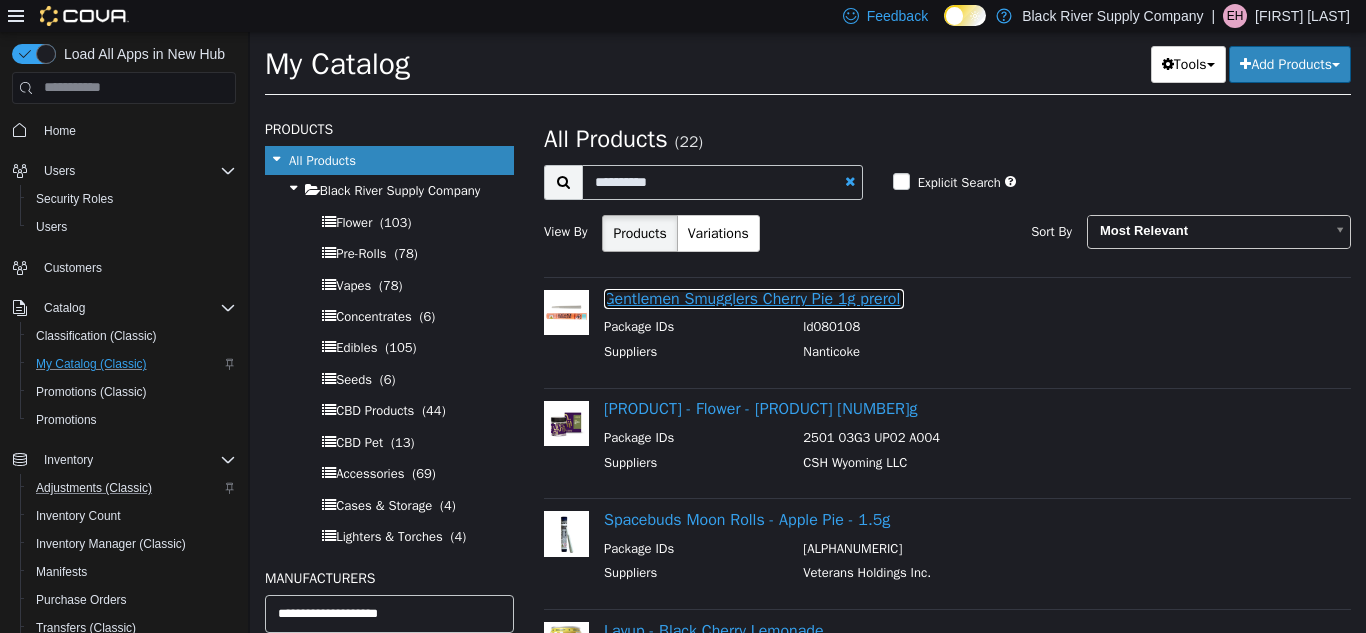 click on "Gentlemen Smugglers Cherry Pie 1g preroll" at bounding box center [754, 298] 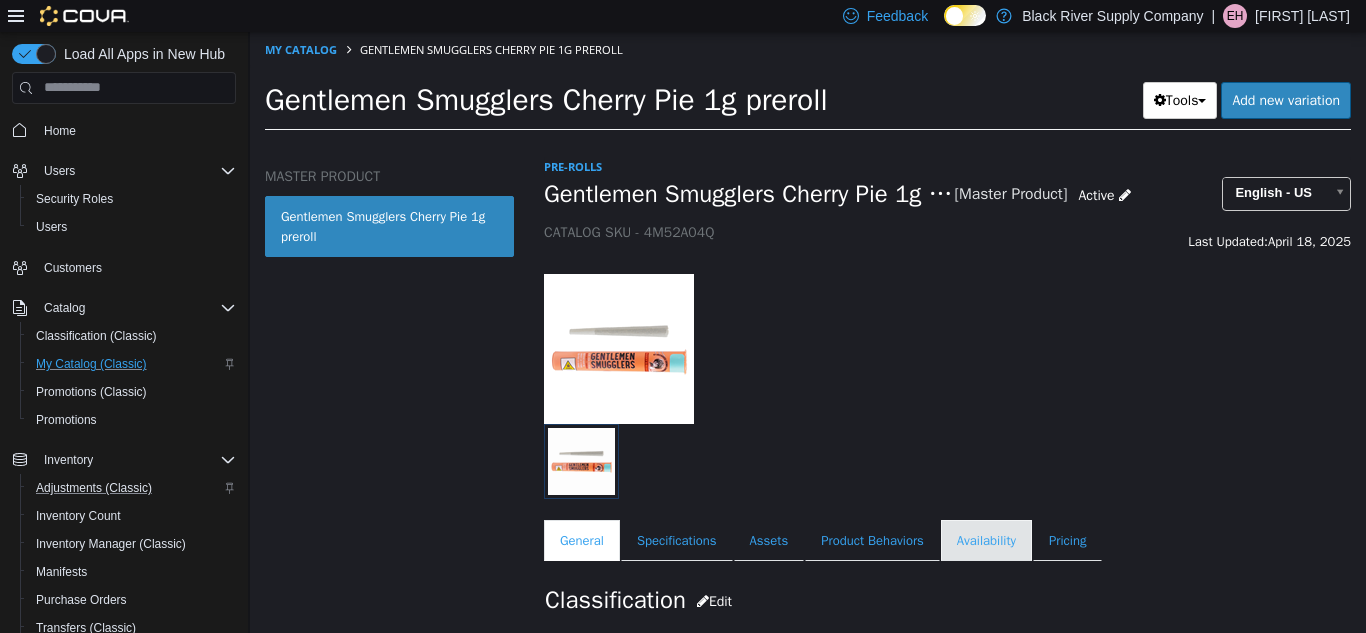 click on "Availability" at bounding box center [986, 540] 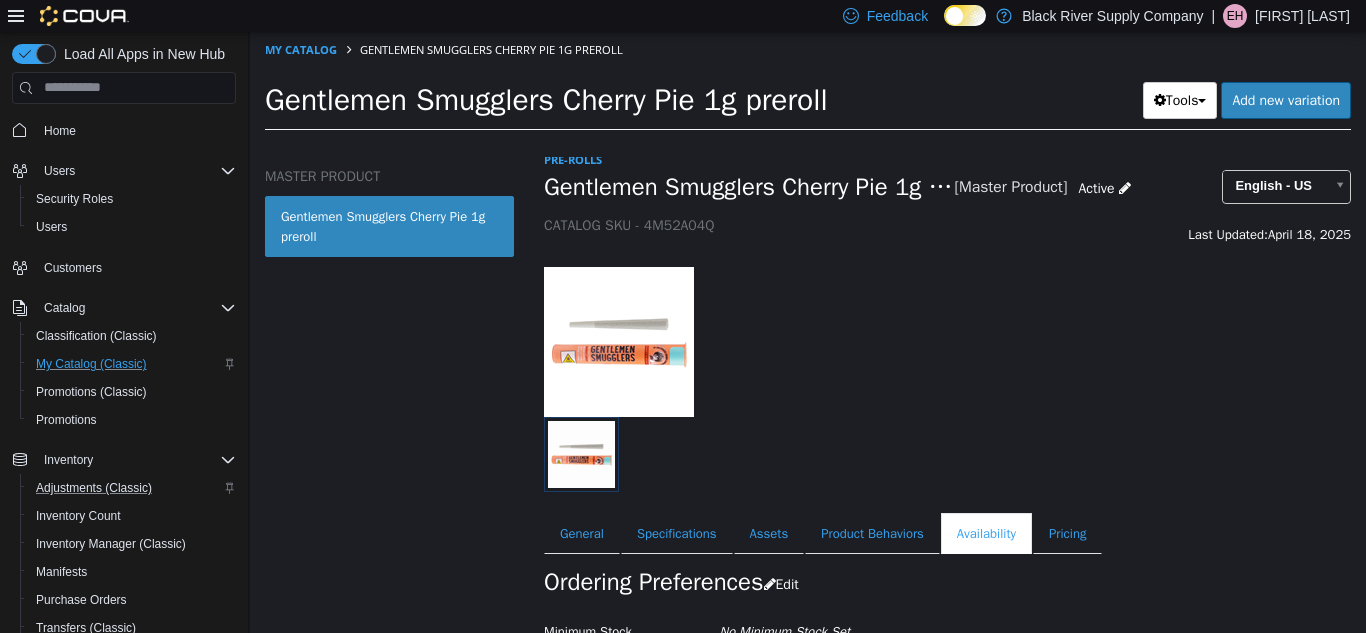 scroll, scrollTop: 0, scrollLeft: 0, axis: both 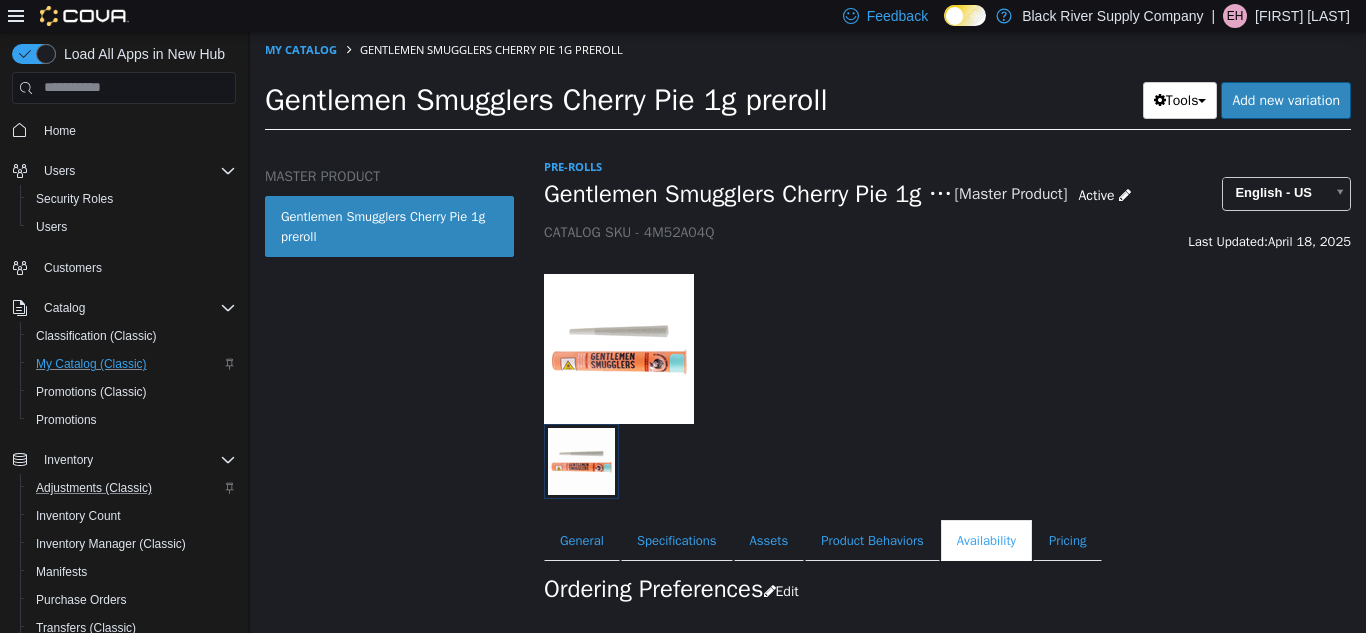 click on "Home" at bounding box center (136, 130) 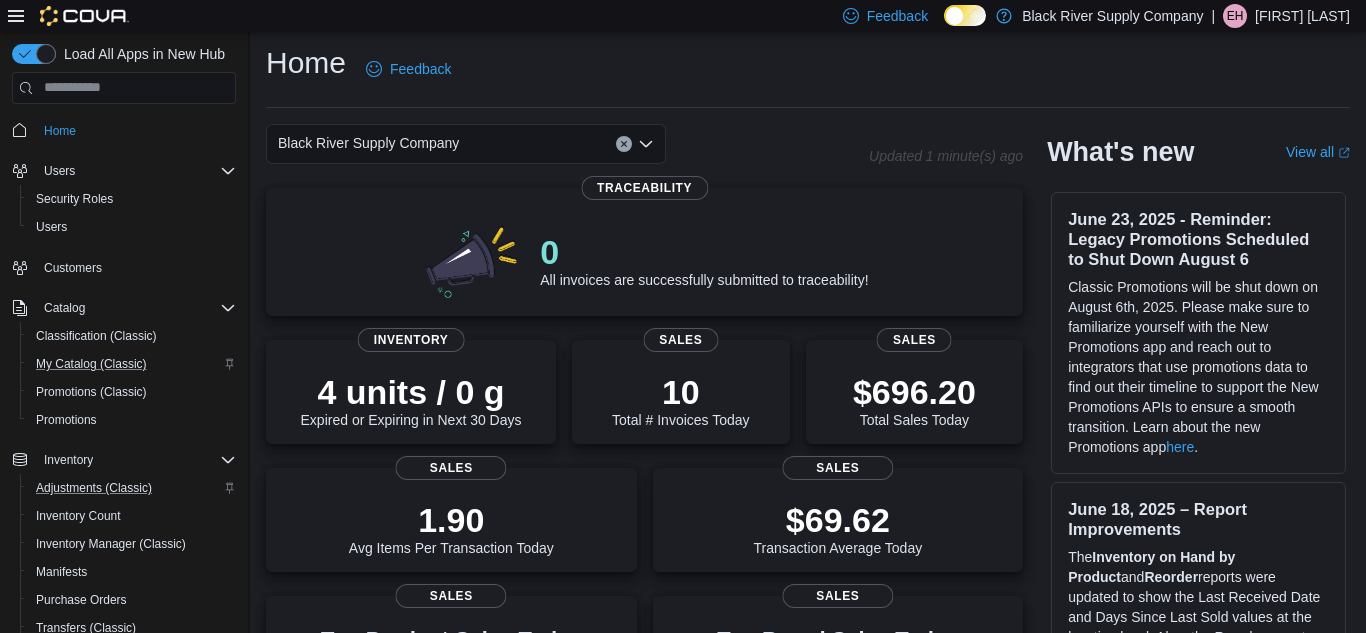 scroll, scrollTop: 0, scrollLeft: 0, axis: both 